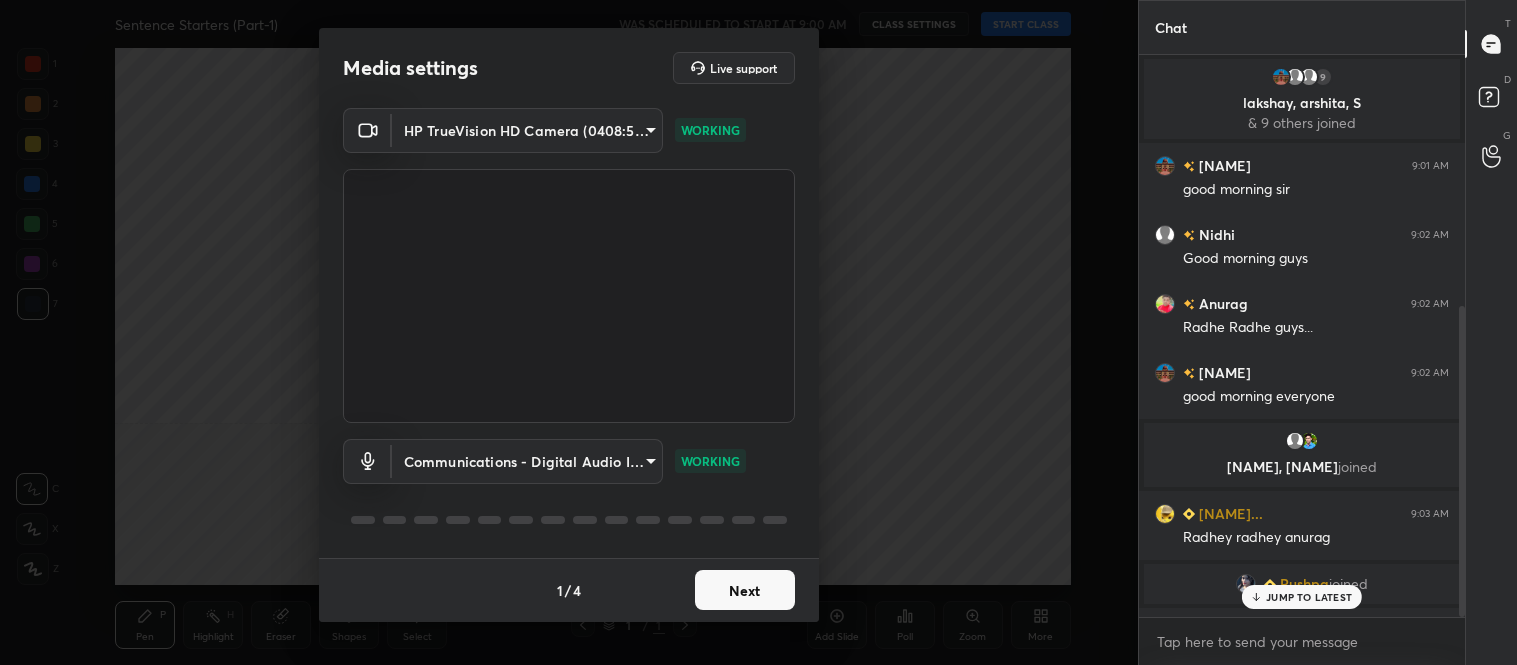scroll, scrollTop: 0, scrollLeft: 0, axis: both 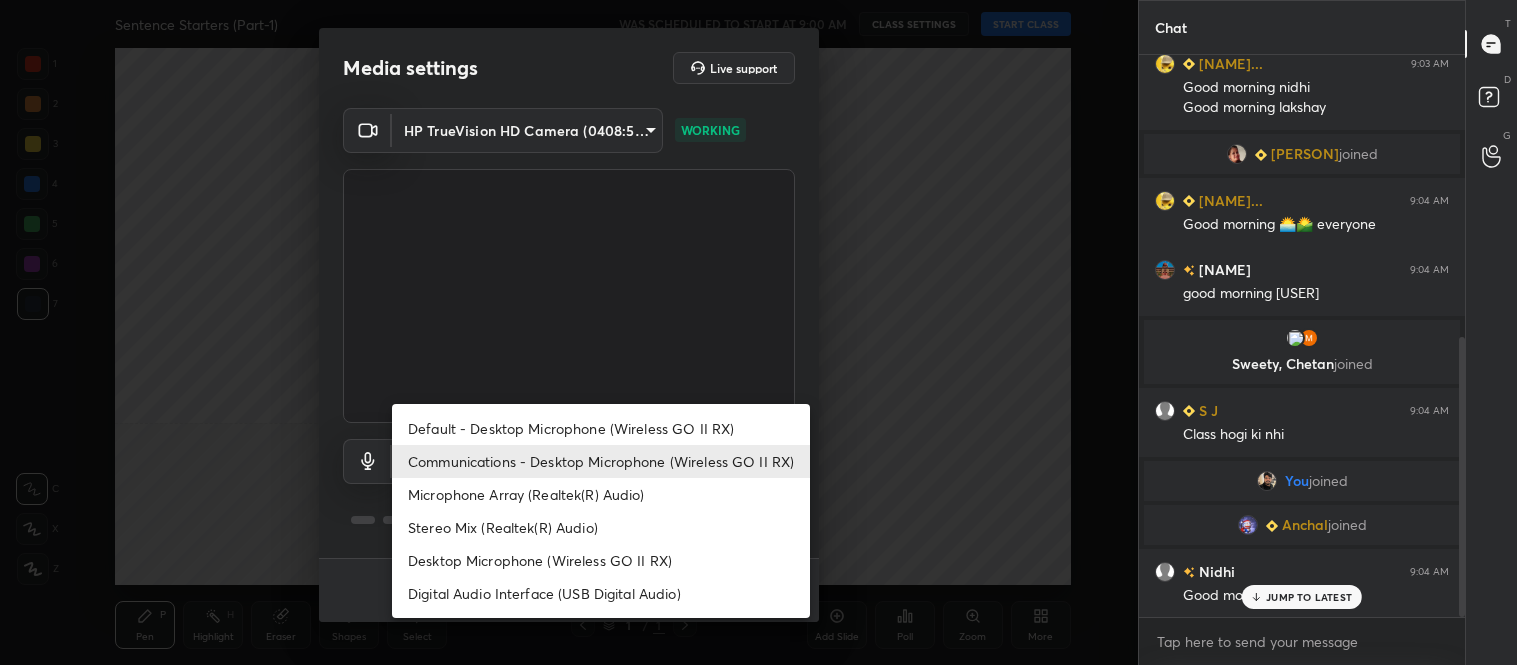 click on "1 2 3 4 5 6 7 C X Z C X Z E E Erase all   H H Sentence Starters (Part-1) WAS SCHEDULED TO START AT  9:00 AM CLASS SETTINGS START CLASS Setting up your live class Back Sentence Starters (Part-1) • L18 of Vardaan : English Course Mains Exam 2025 Vishal Parihar Pen P Highlight H Eraser Shapes L Select S 1 / 1 Add Slide Poll Zoom More Chat 9 lakshay, arshita, S &  9 others  joined lakshay 9:01 AM good morning sir Nidhi 9:02 AM Good morning guys Anurag 9:02 AM Radhe Radhe guys... lakshay 9:02 AM good morning everyone TULSI, VIVEK  joined Tanya Gupt... 9:03 AM Radhey radhey anurag Pushpa  joined Tanya Gupt... 9:03 AM Good morning nidhi Good morning lakshay Mamoni  joined Tanya Gupt... 9:04 AM Good morning 🌅🌄 everyone lakshay 9:04 AM good morning tanya Sweety, Chetan  joined S J 9:04 AM Class hogi ki nhi You  joined Anchal  joined Nidhi 9:04 AM Good morning sir JUMP TO LATEST Enable hand raising Enable raise hand to speak to learners. Once enabled, chat will be turned off temporarily. Enable x   introducing" at bounding box center [758, 332] 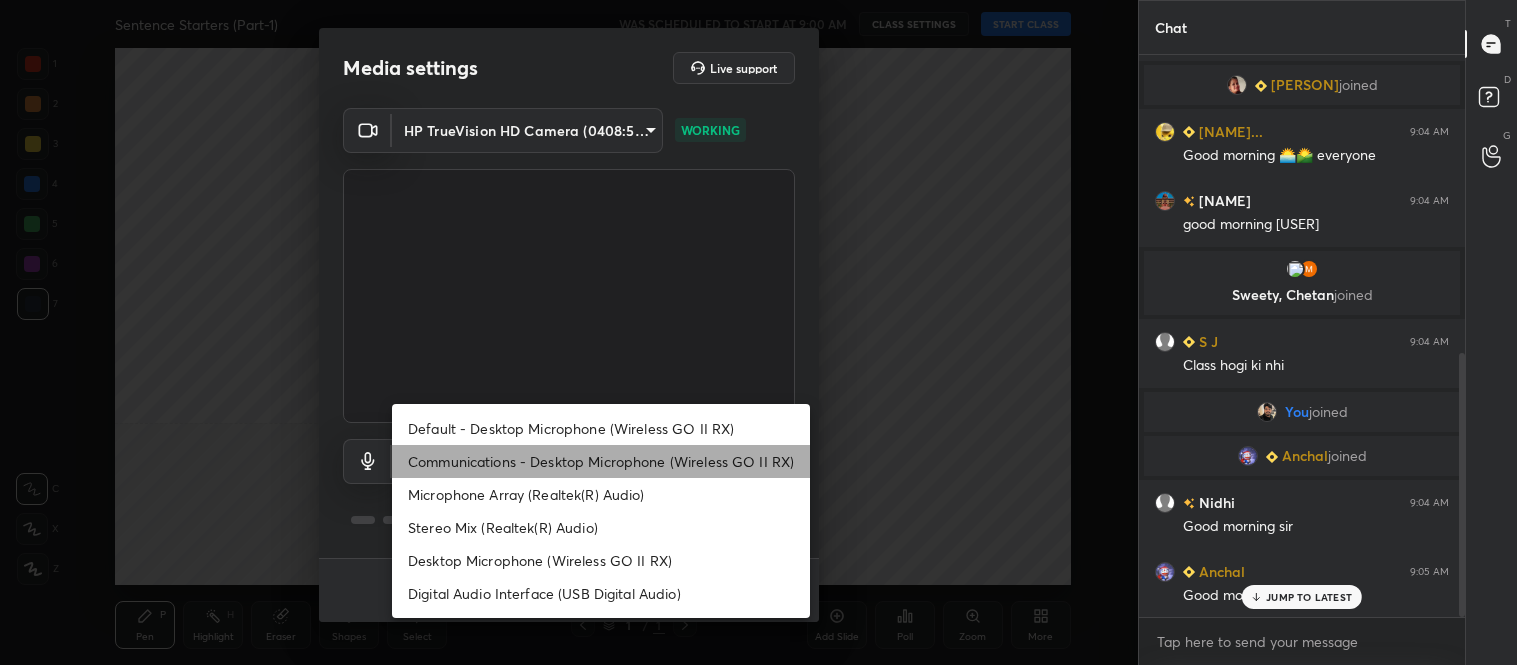 click on "Communications - Desktop Microphone (Wireless GO II RX)" at bounding box center [601, 461] 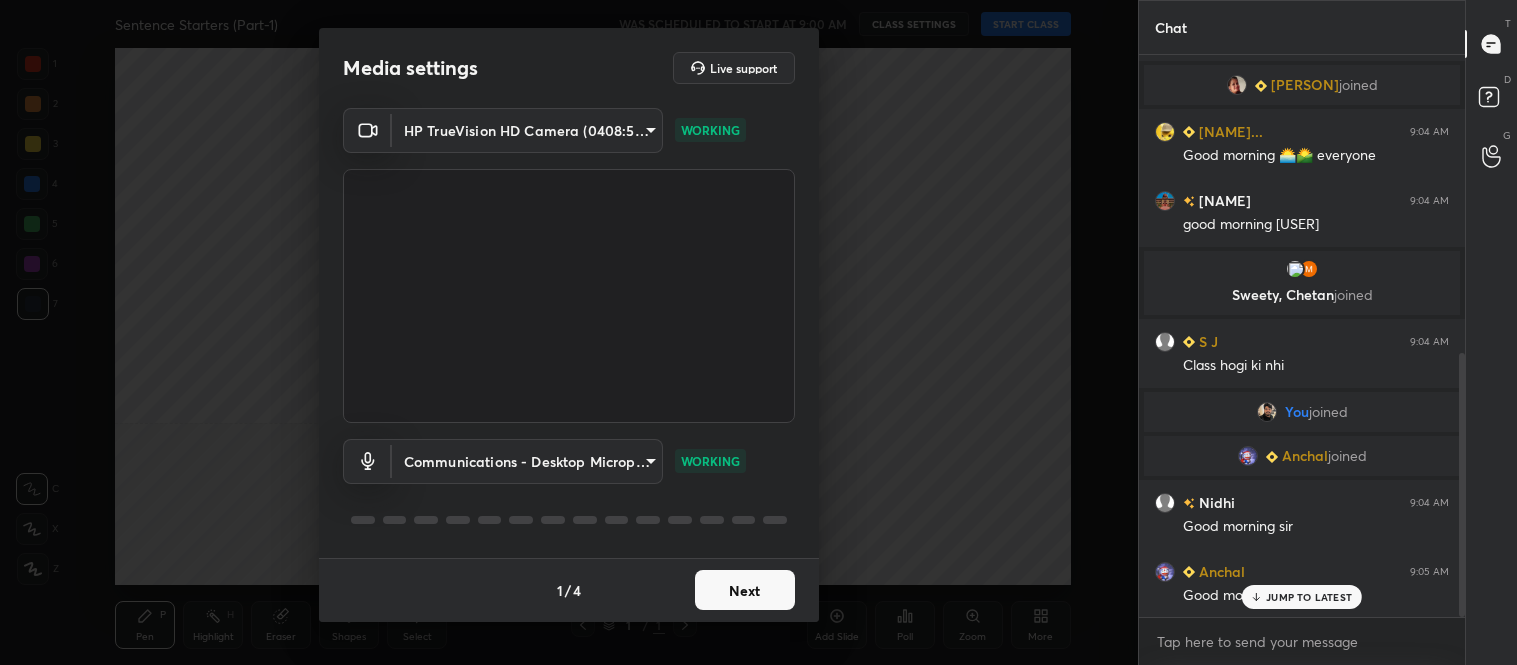 click on "Next" at bounding box center (745, 590) 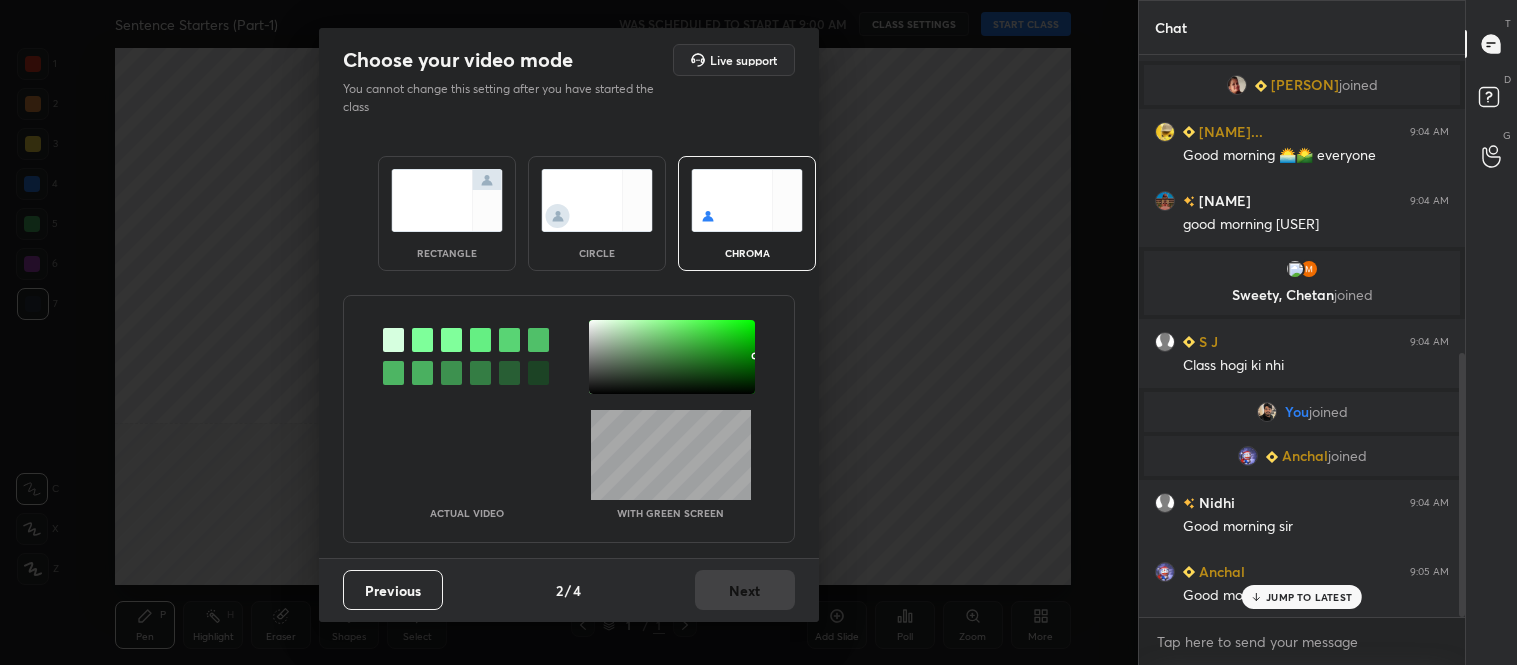 click at bounding box center (447, 200) 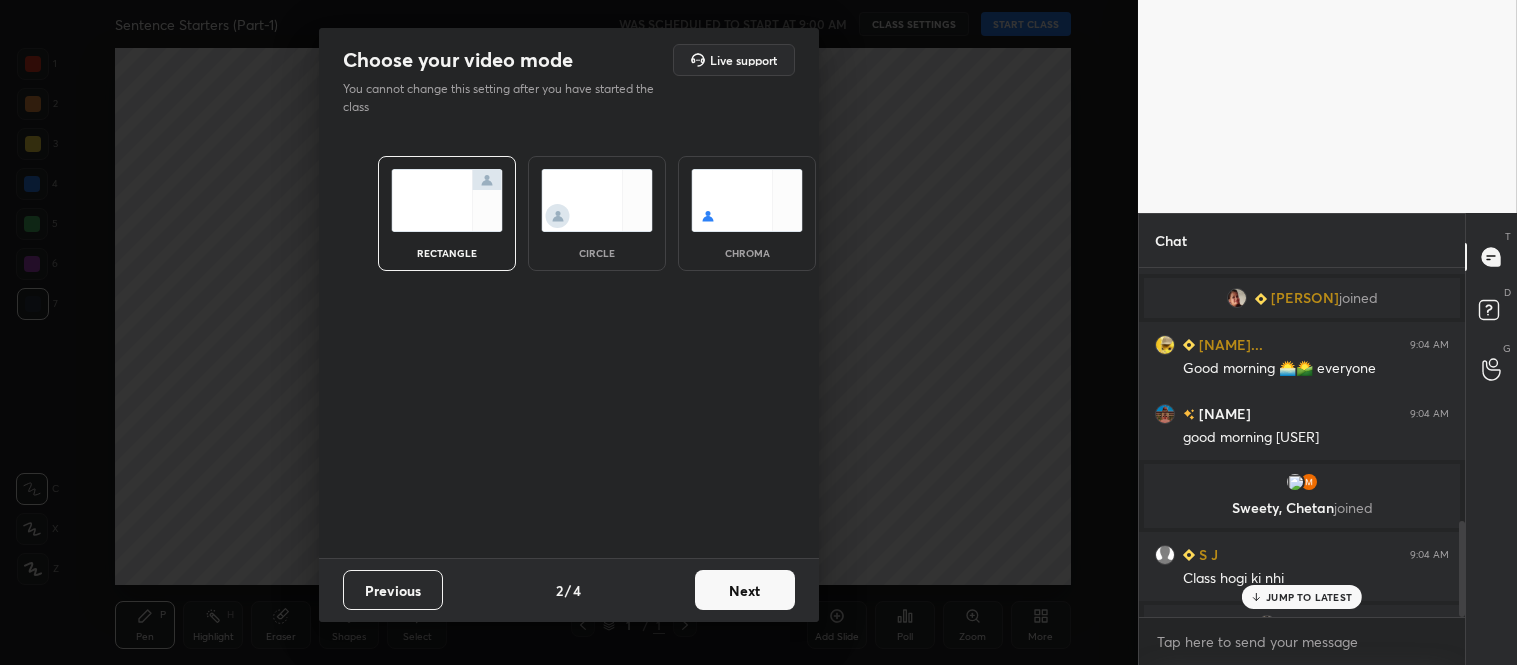scroll, scrollTop: 918, scrollLeft: 0, axis: vertical 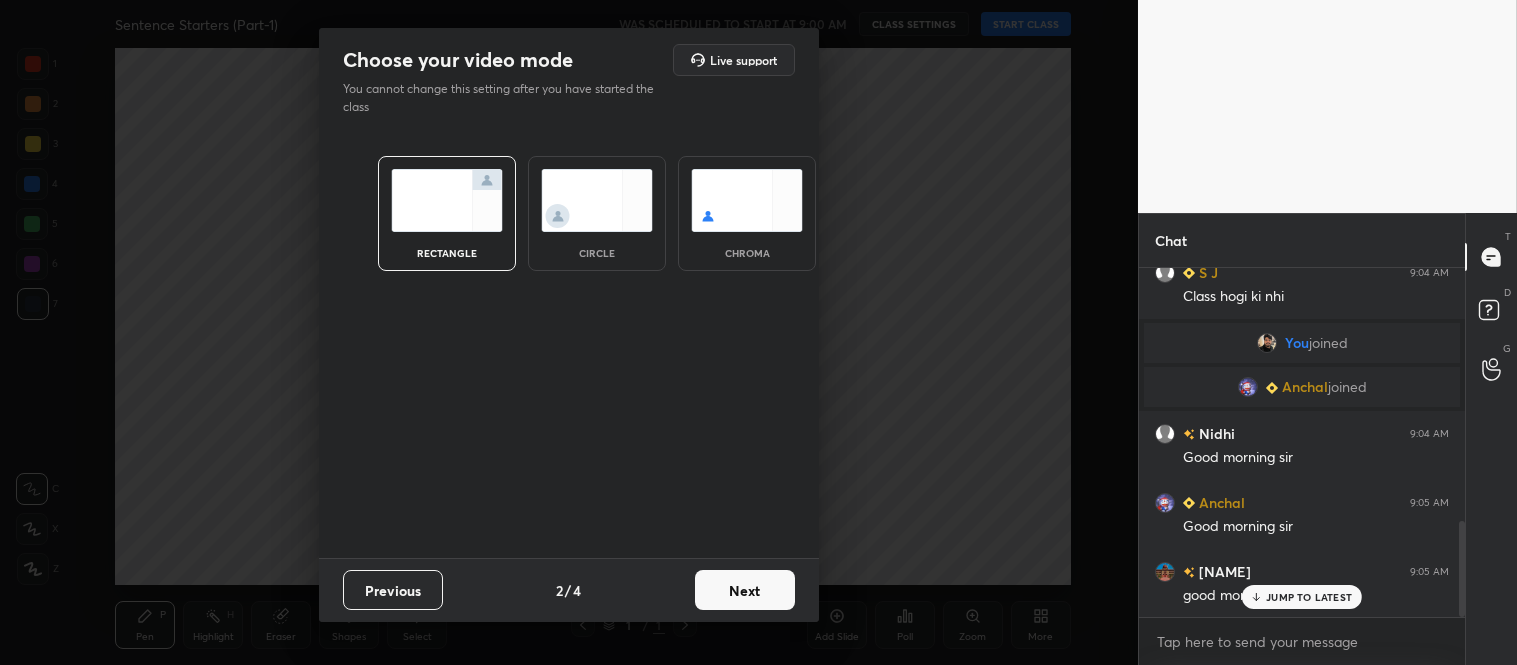click on "Next" at bounding box center (745, 590) 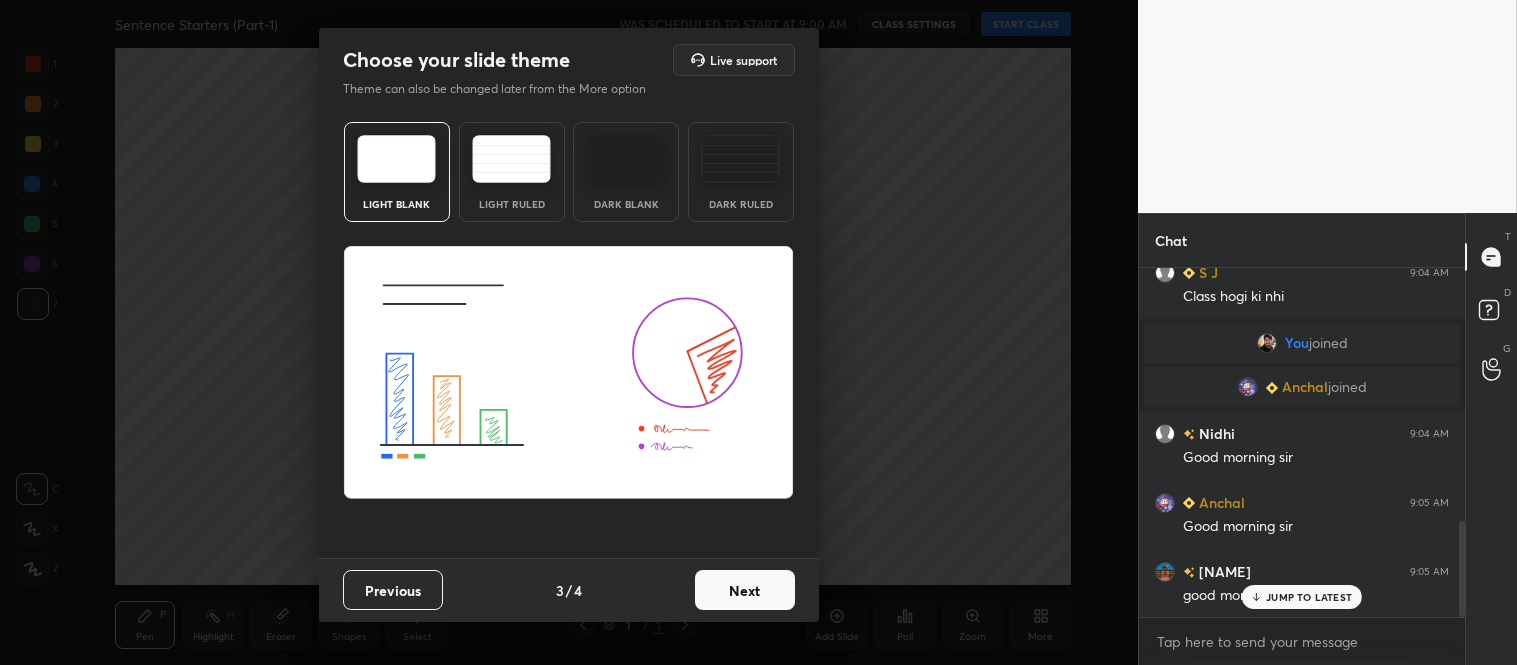 click on "Next" at bounding box center (745, 590) 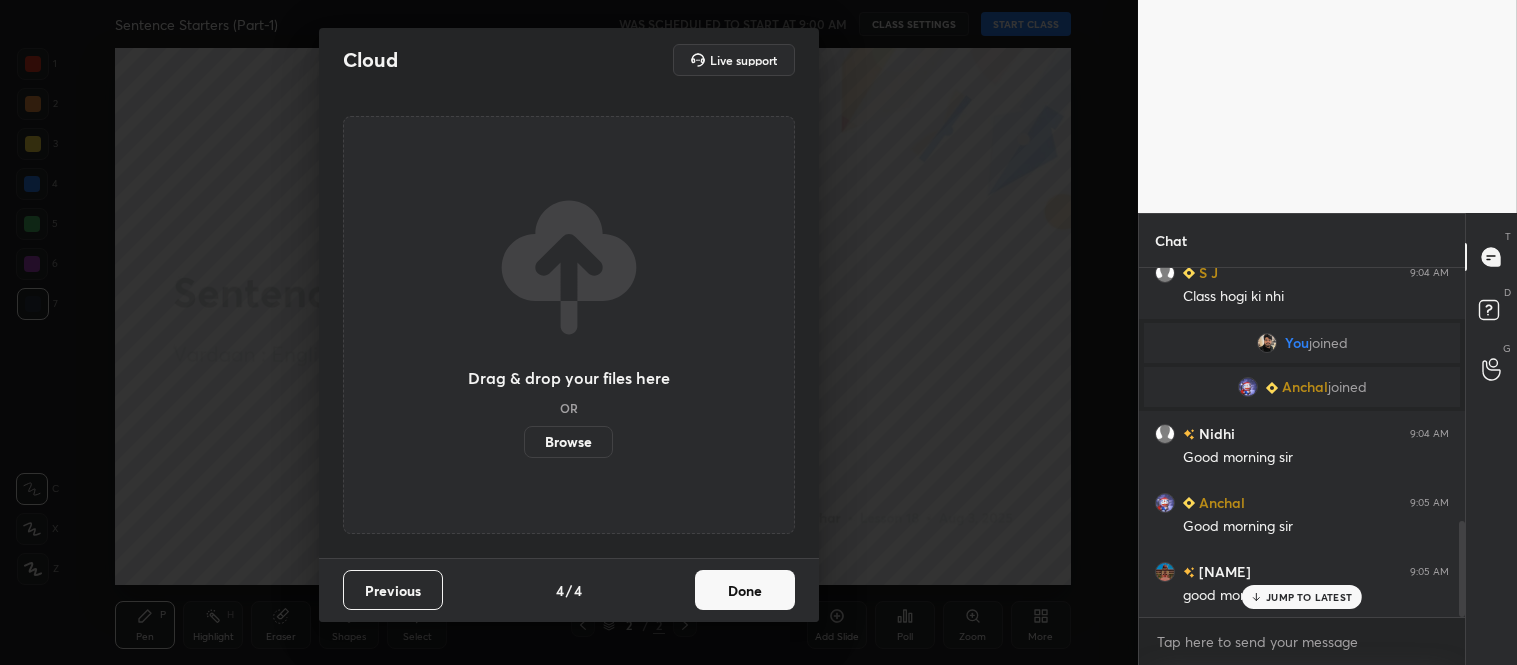 click on "Done" at bounding box center [745, 590] 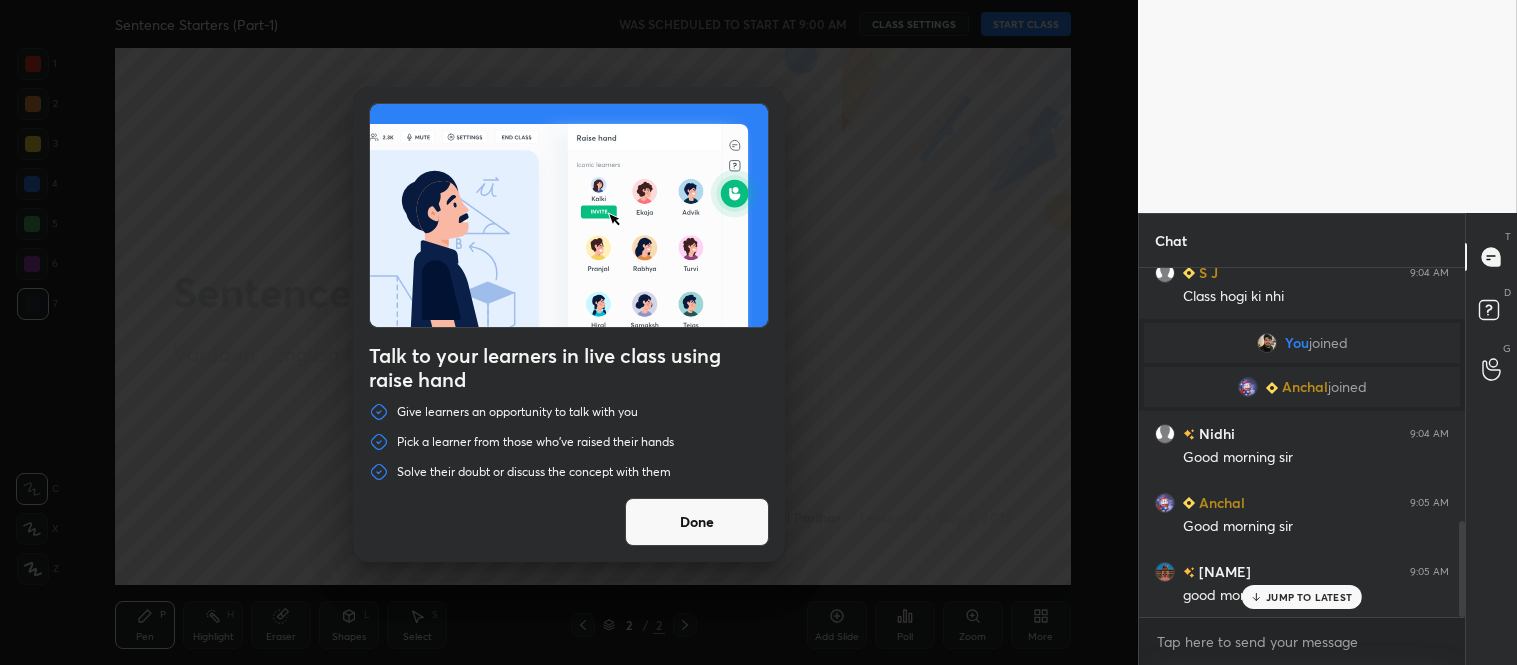 click on "Done" at bounding box center (697, 522) 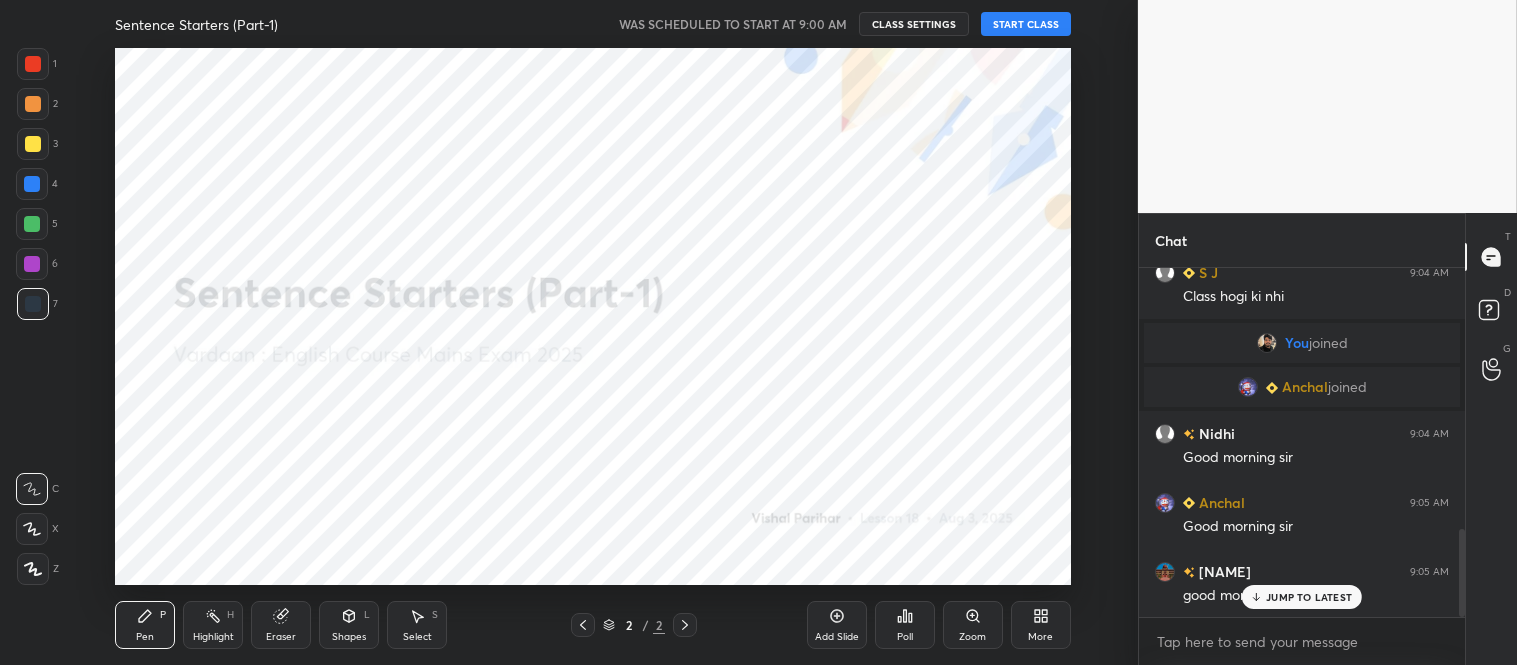 scroll, scrollTop: 1035, scrollLeft: 0, axis: vertical 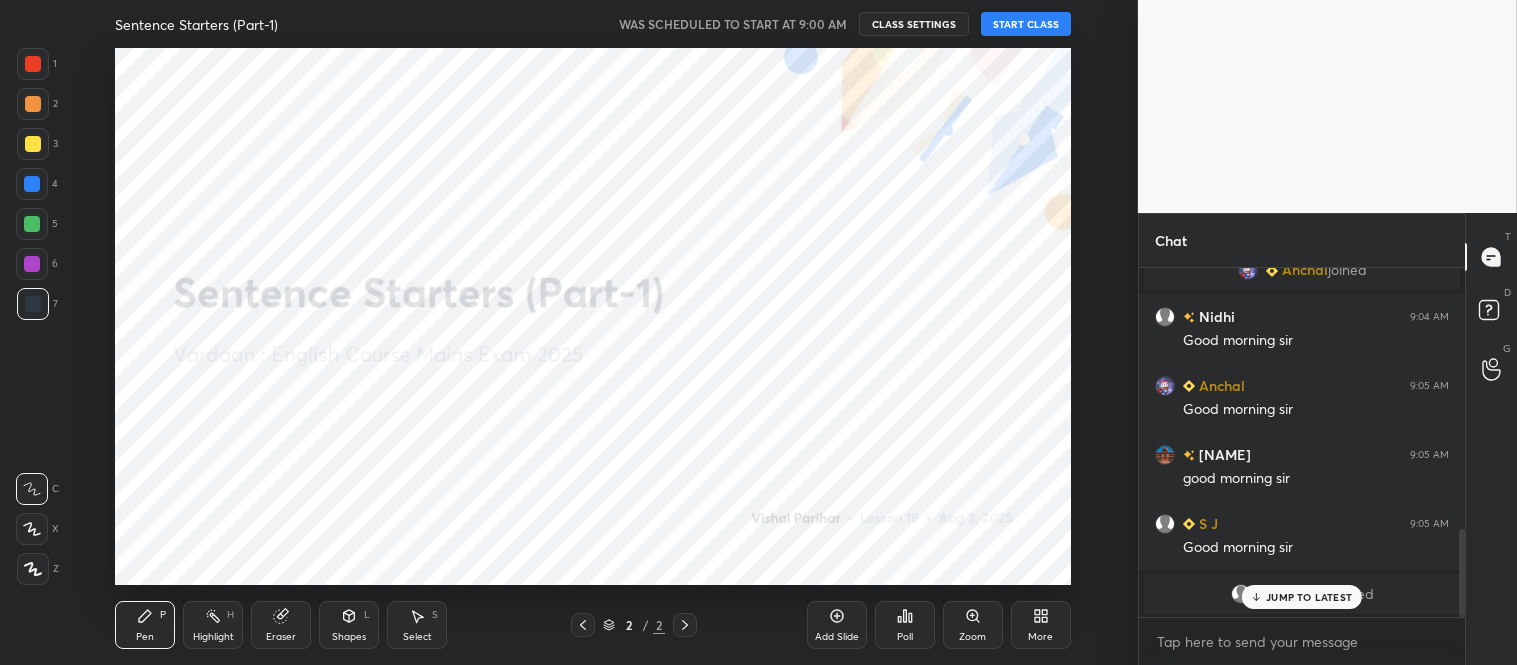 click on "START CLASS" at bounding box center (1026, 24) 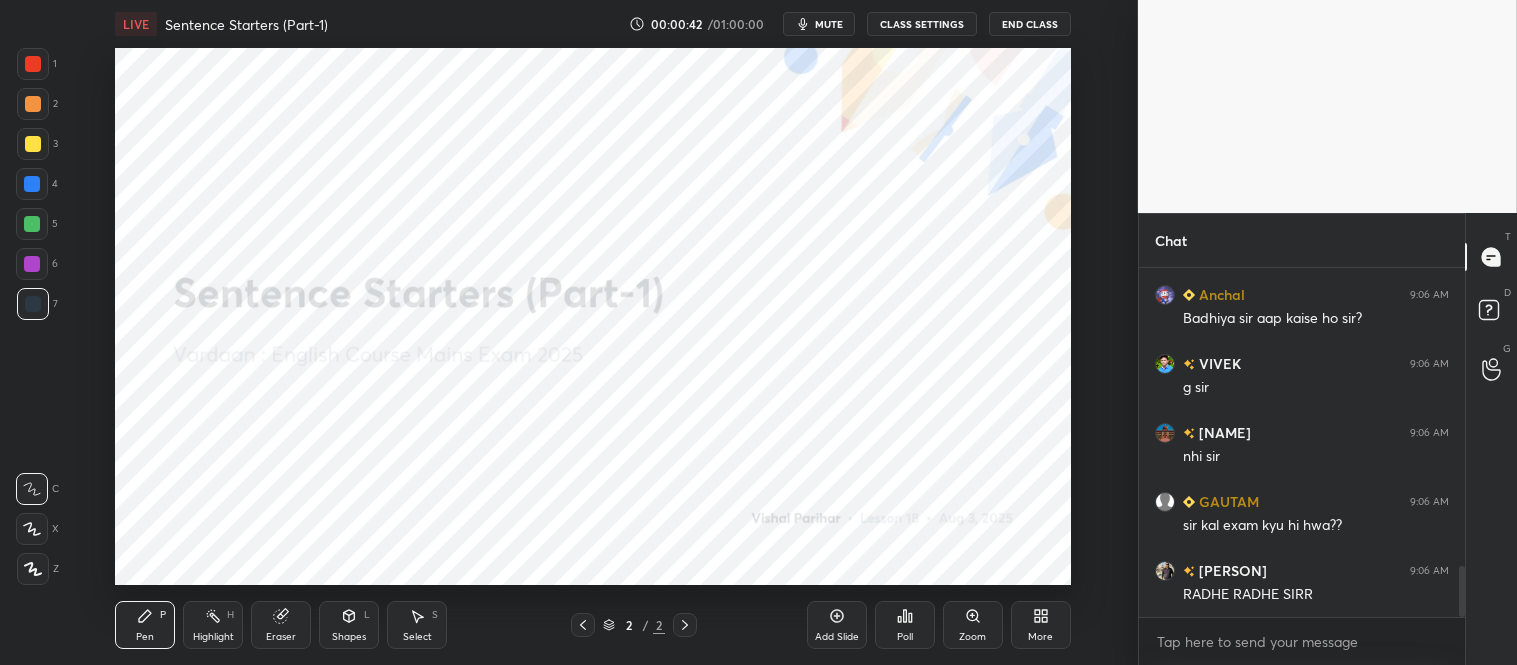 scroll, scrollTop: 2092, scrollLeft: 0, axis: vertical 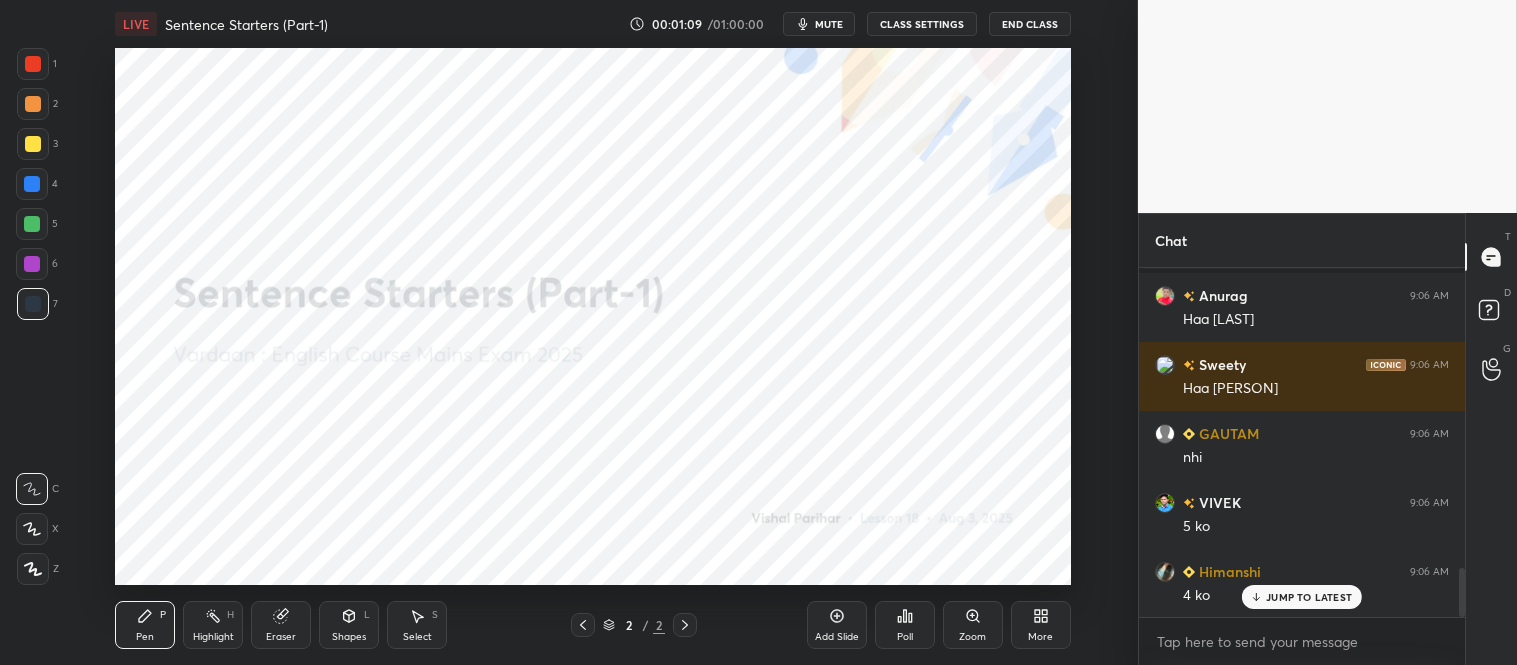 click on "JUMP TO LATEST" at bounding box center [1309, 597] 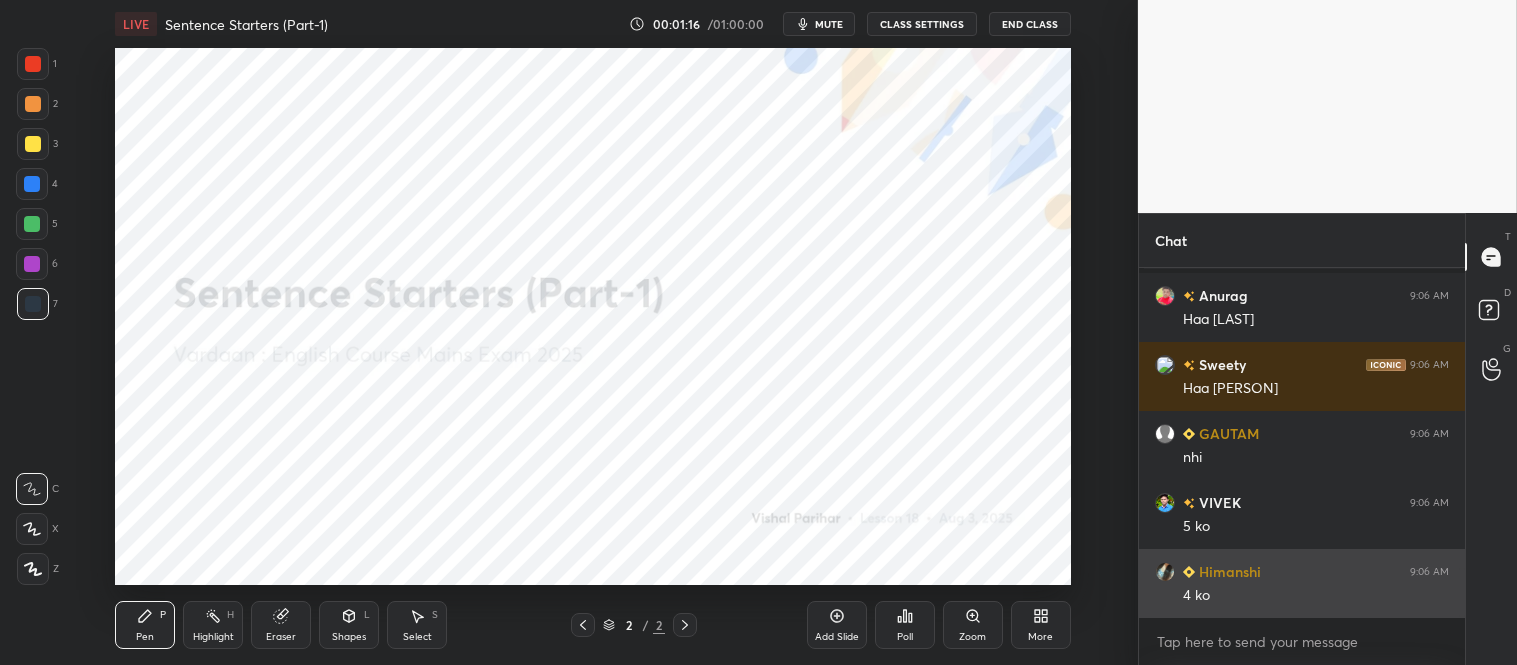 scroll, scrollTop: 2195, scrollLeft: 0, axis: vertical 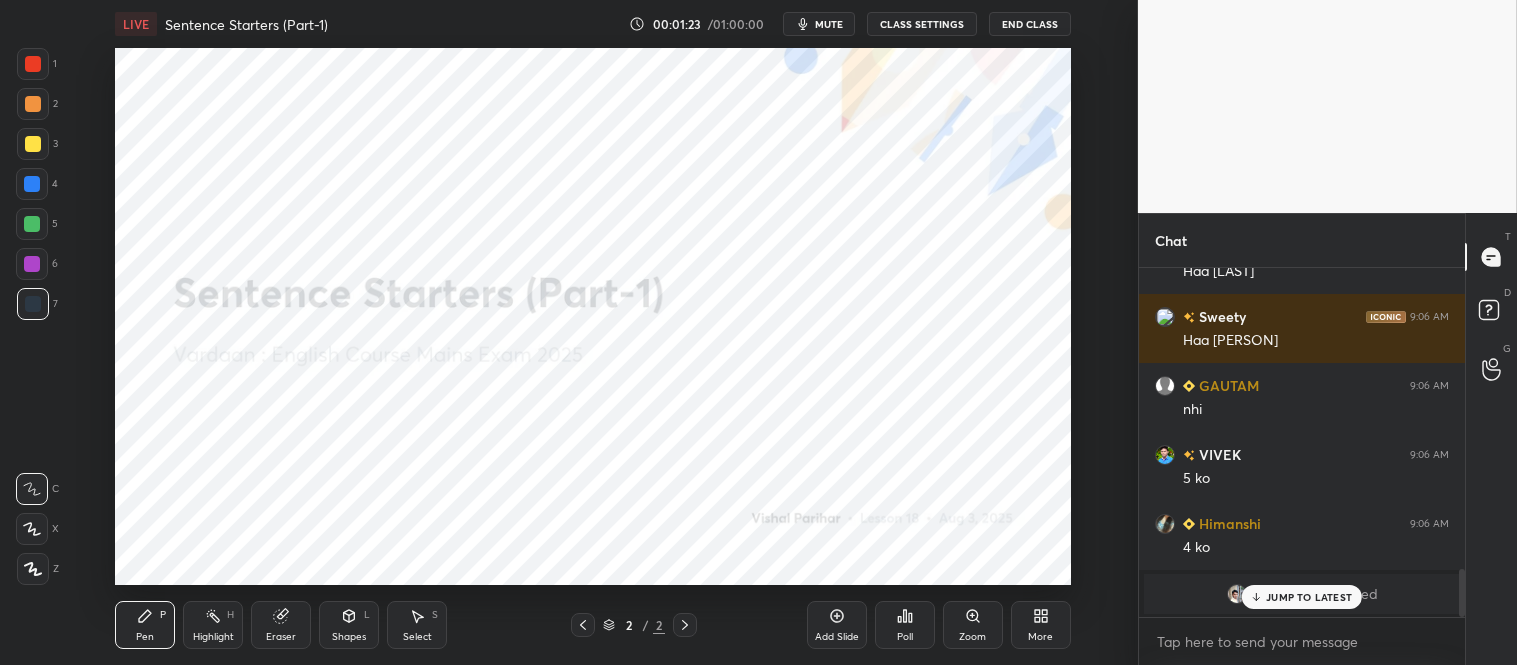 click 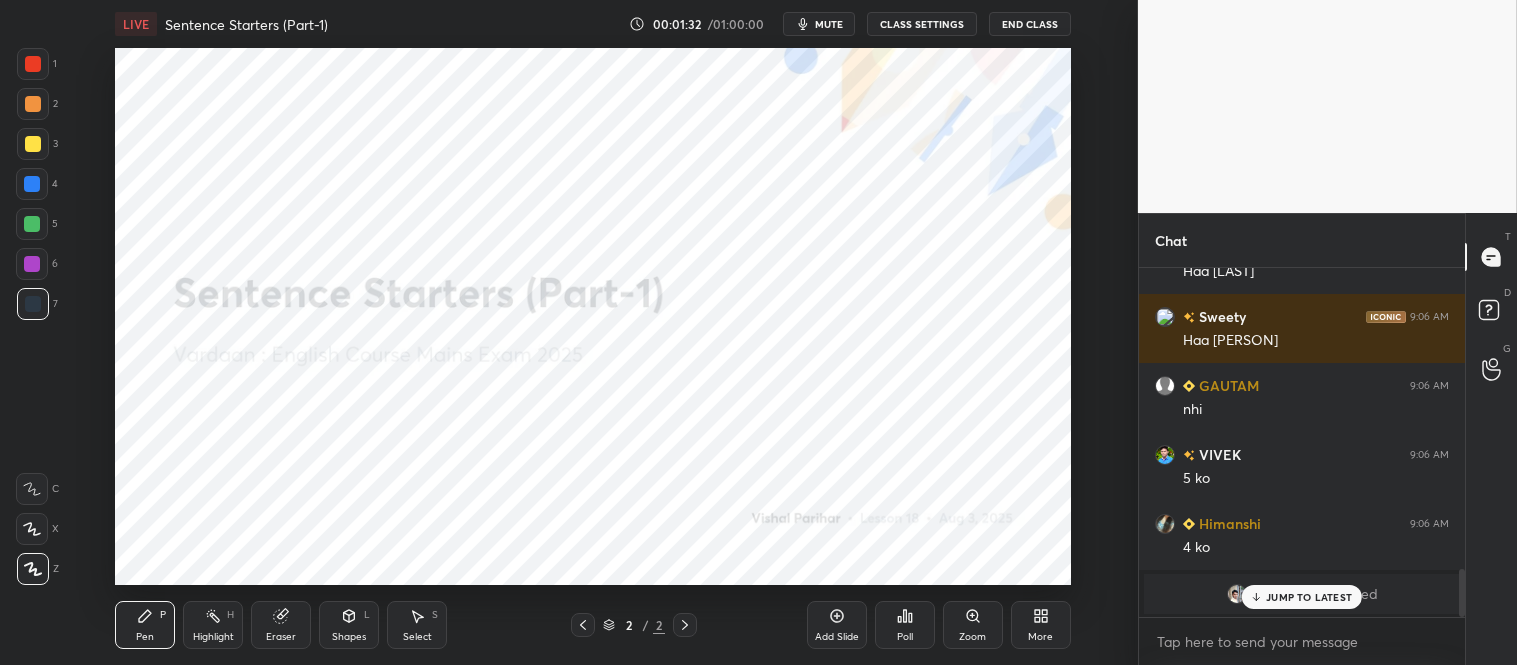 click on "JUMP TO LATEST" at bounding box center (1309, 597) 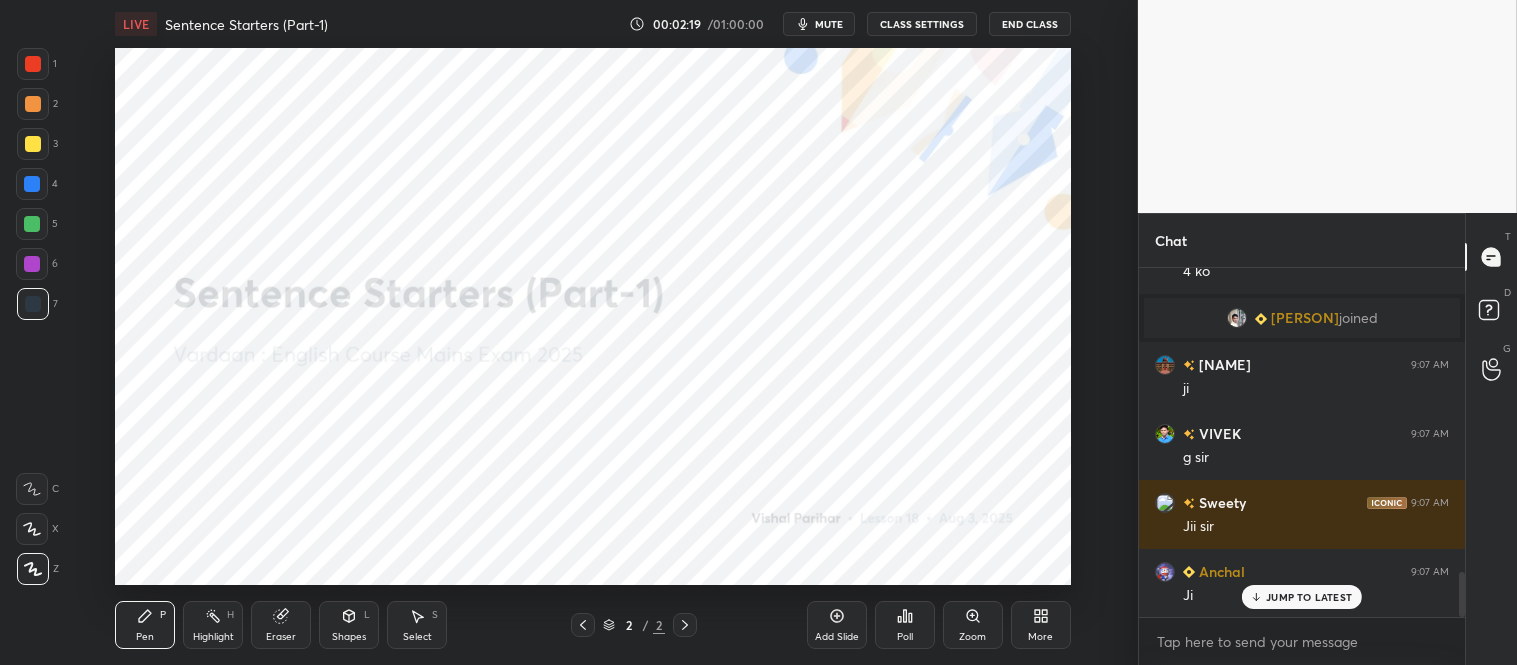 scroll, scrollTop: 2386, scrollLeft: 0, axis: vertical 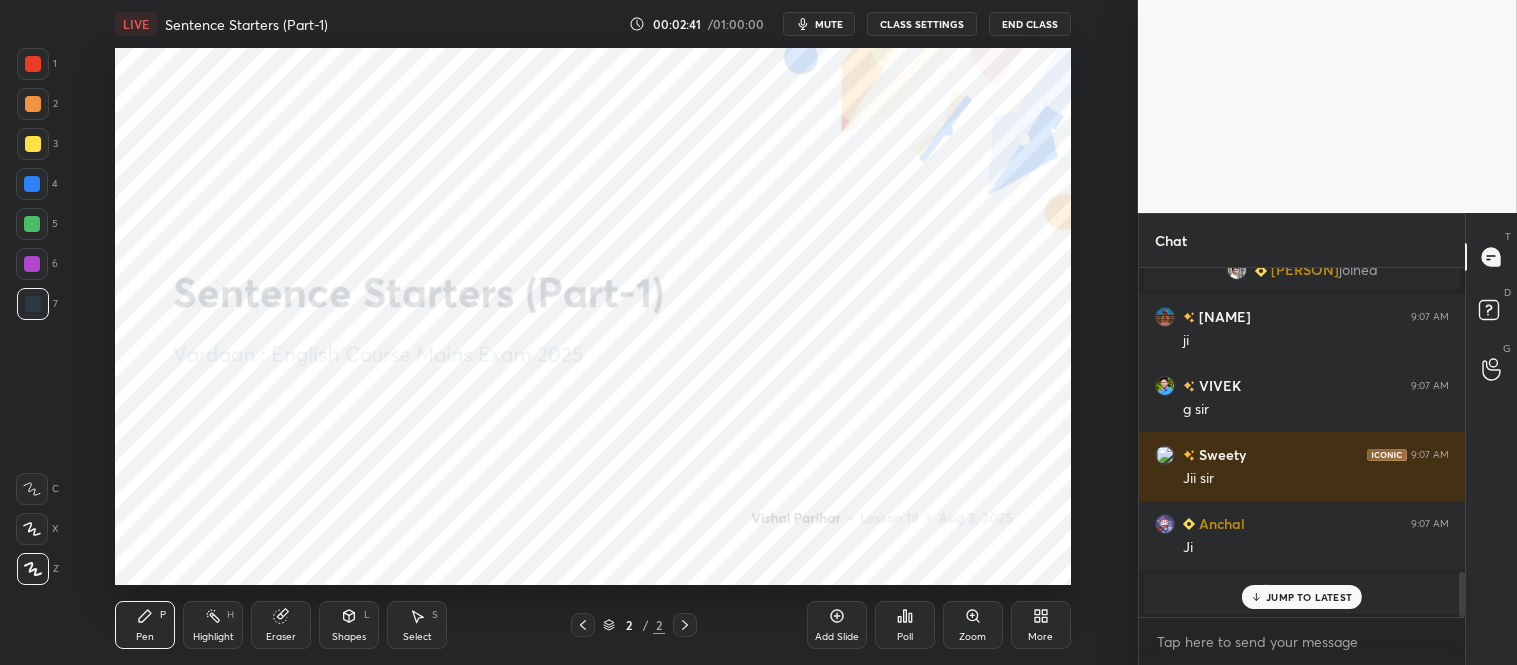click on "Setting up your live class Poll for   secs No correct answer Start poll" at bounding box center (593, 316) 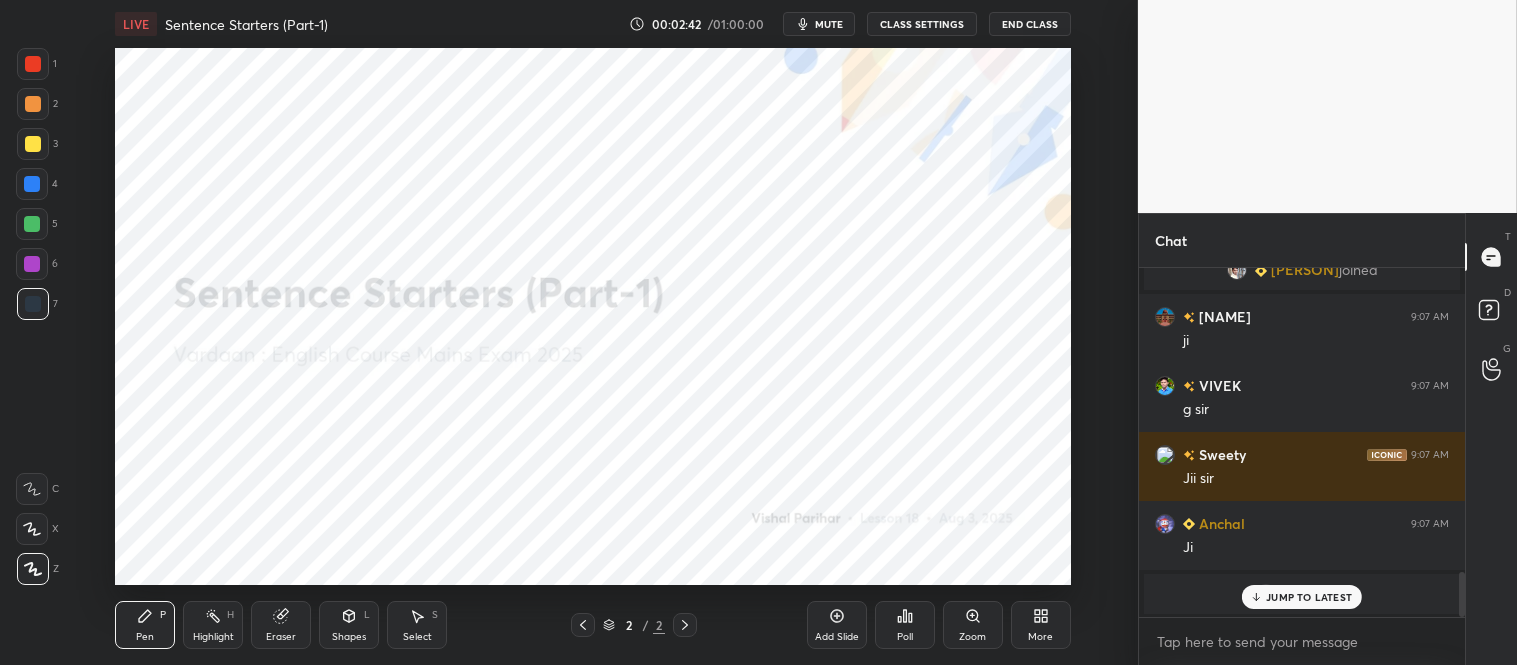 click 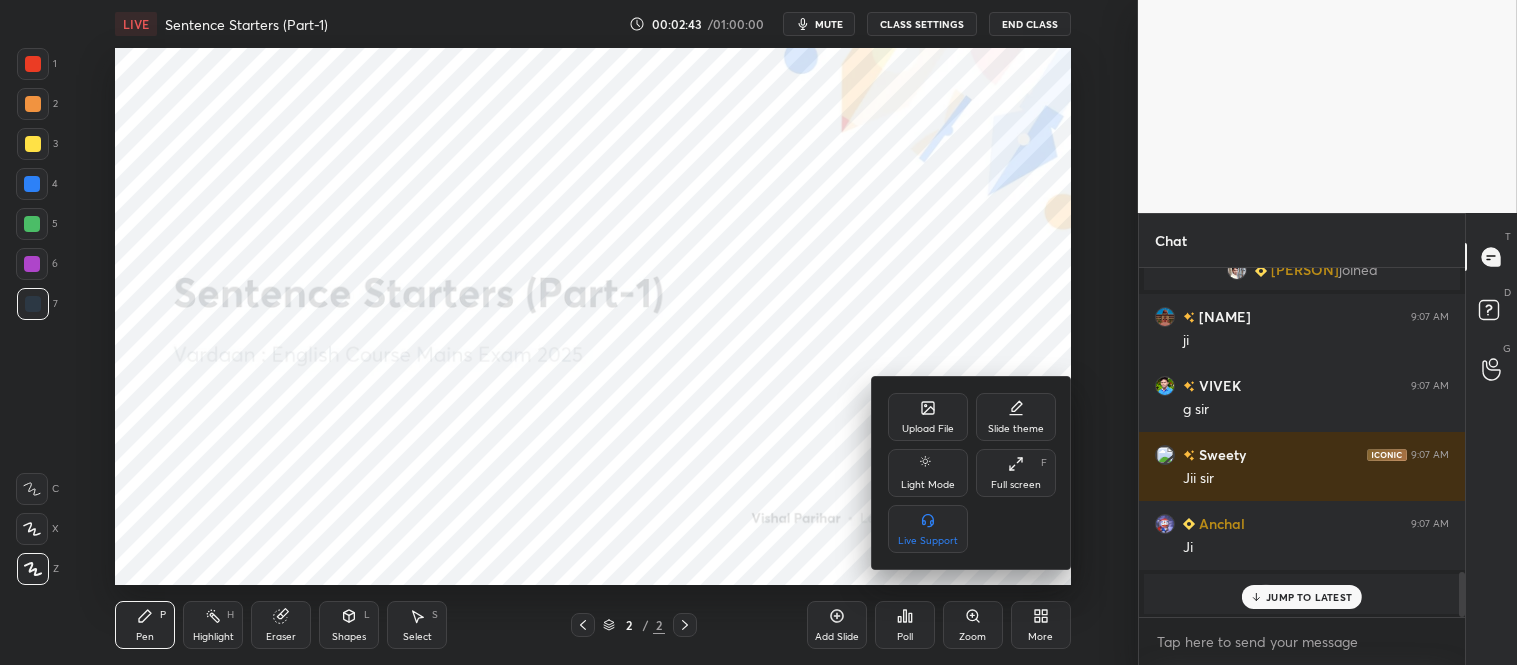 click on "Upload File" at bounding box center (928, 429) 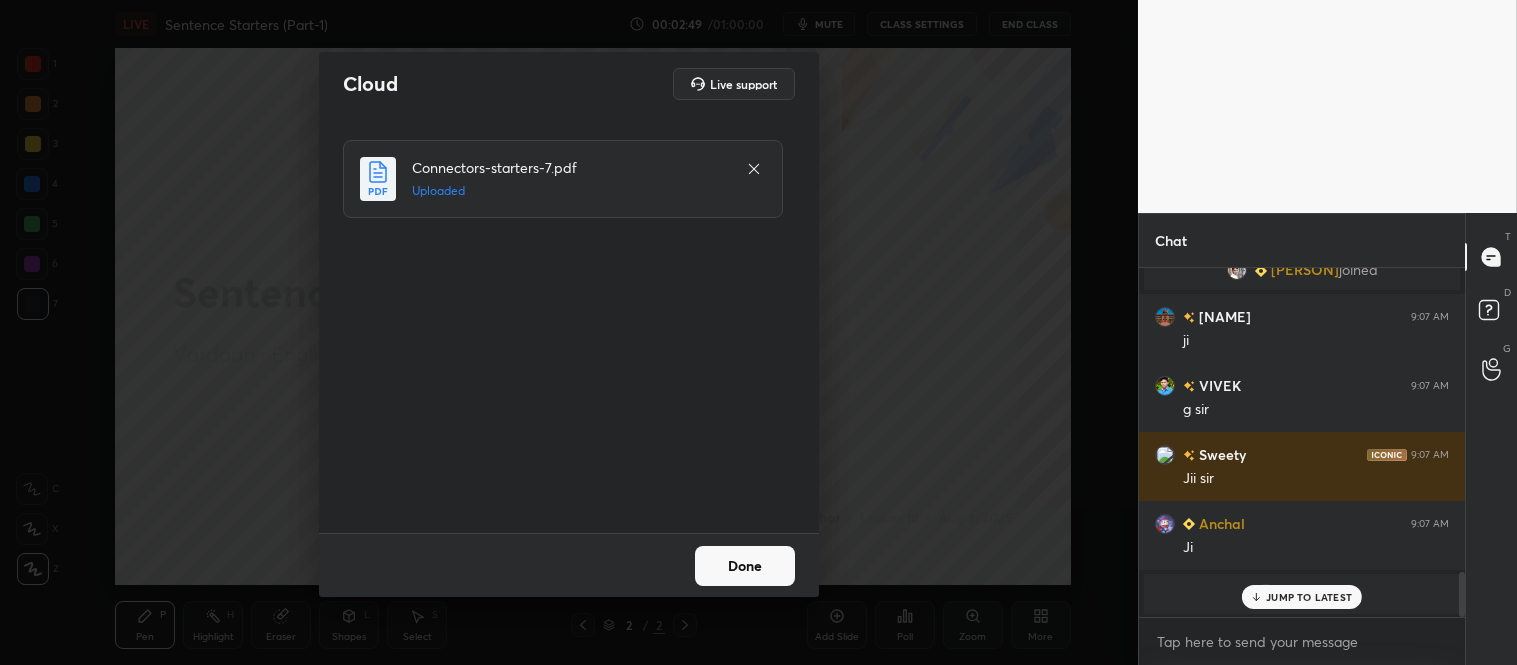 click on "Done" at bounding box center (745, 566) 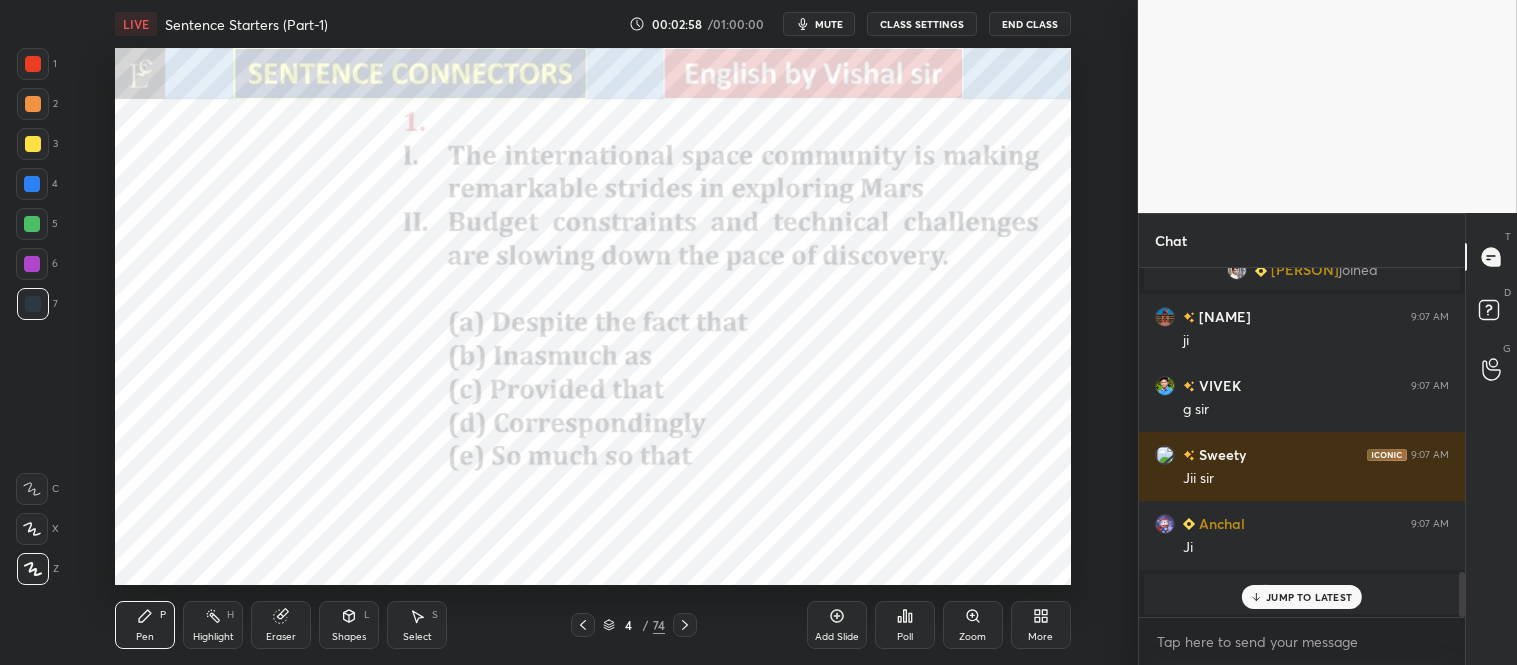 click at bounding box center (33, 64) 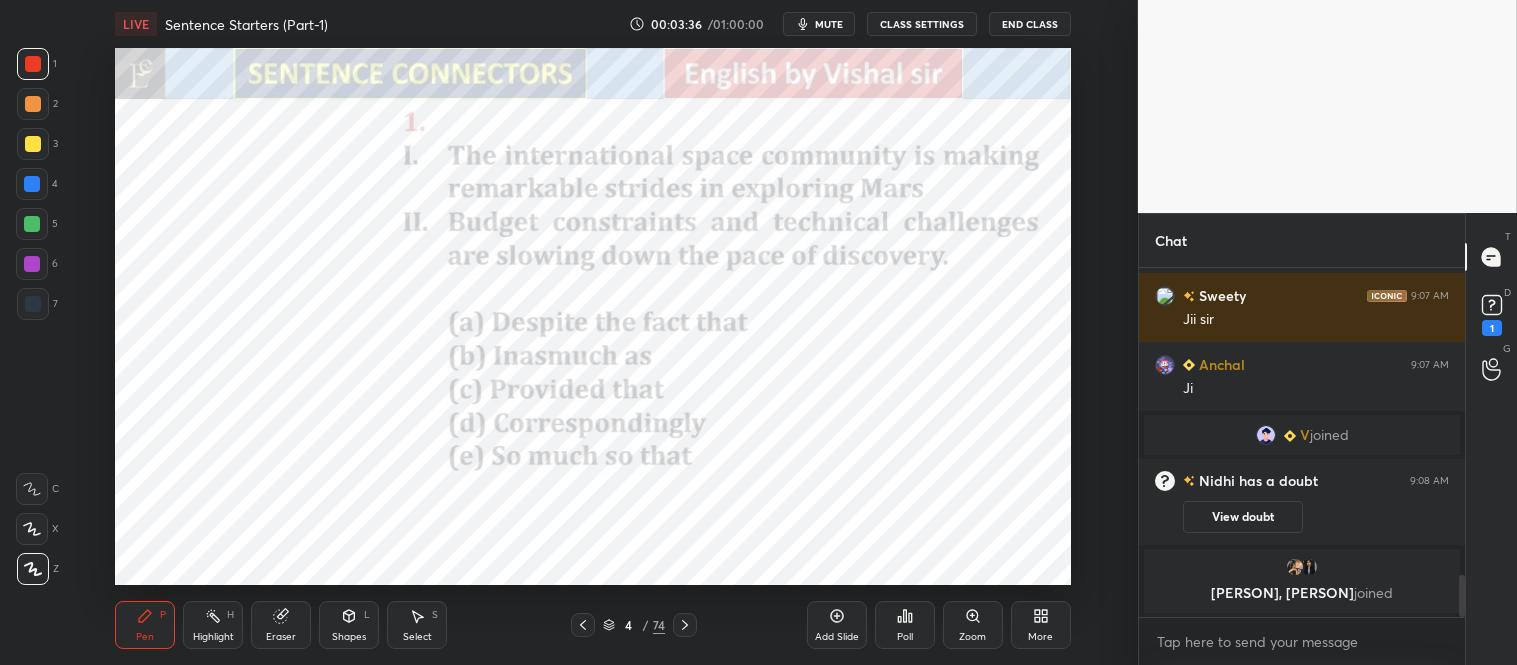 scroll, scrollTop: 2481, scrollLeft: 0, axis: vertical 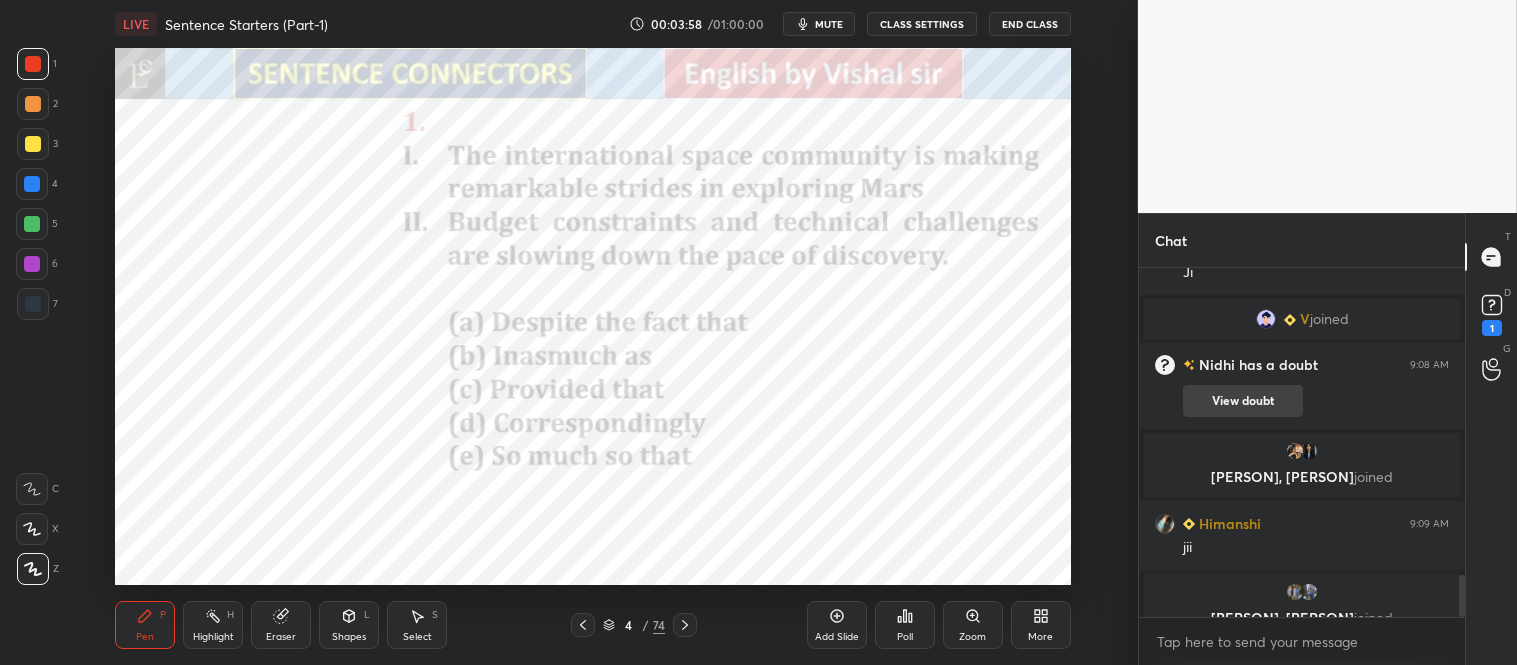 click on "View doubt" at bounding box center [1243, 401] 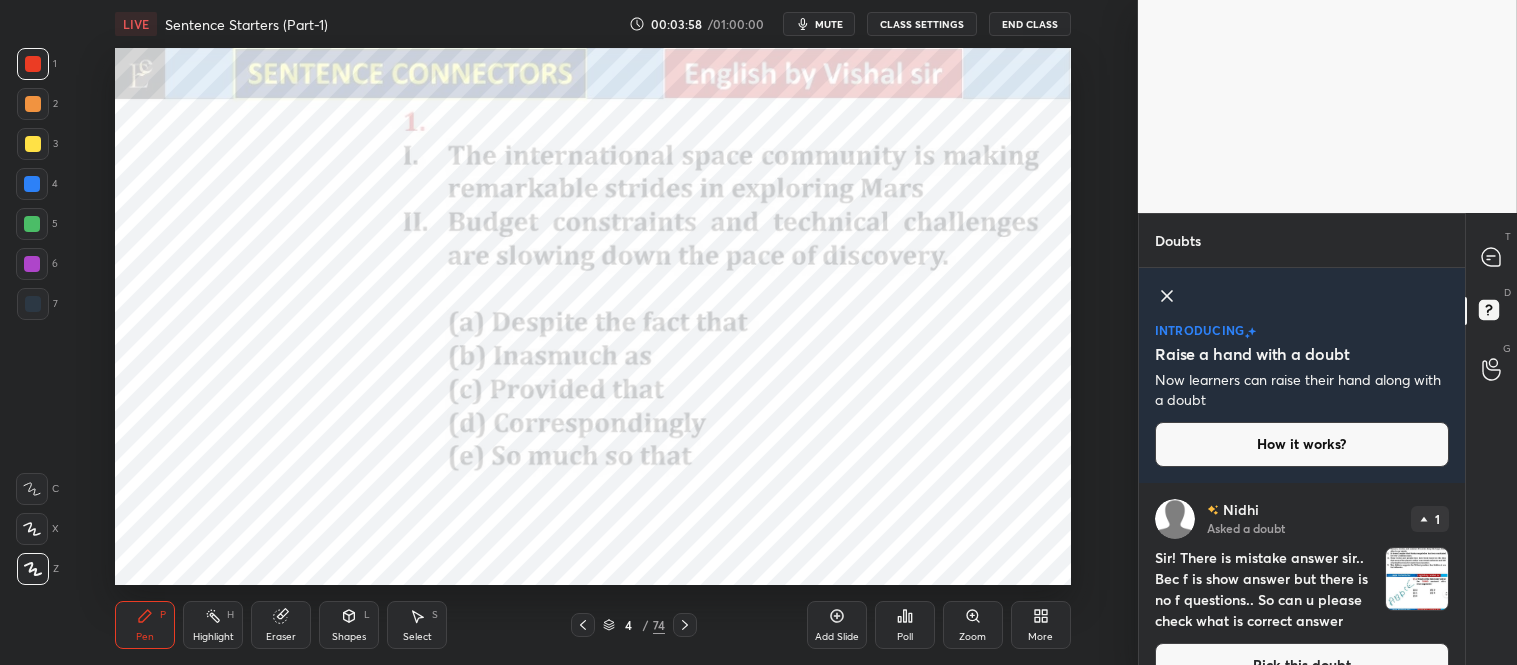 scroll, scrollTop: 38, scrollLeft: 0, axis: vertical 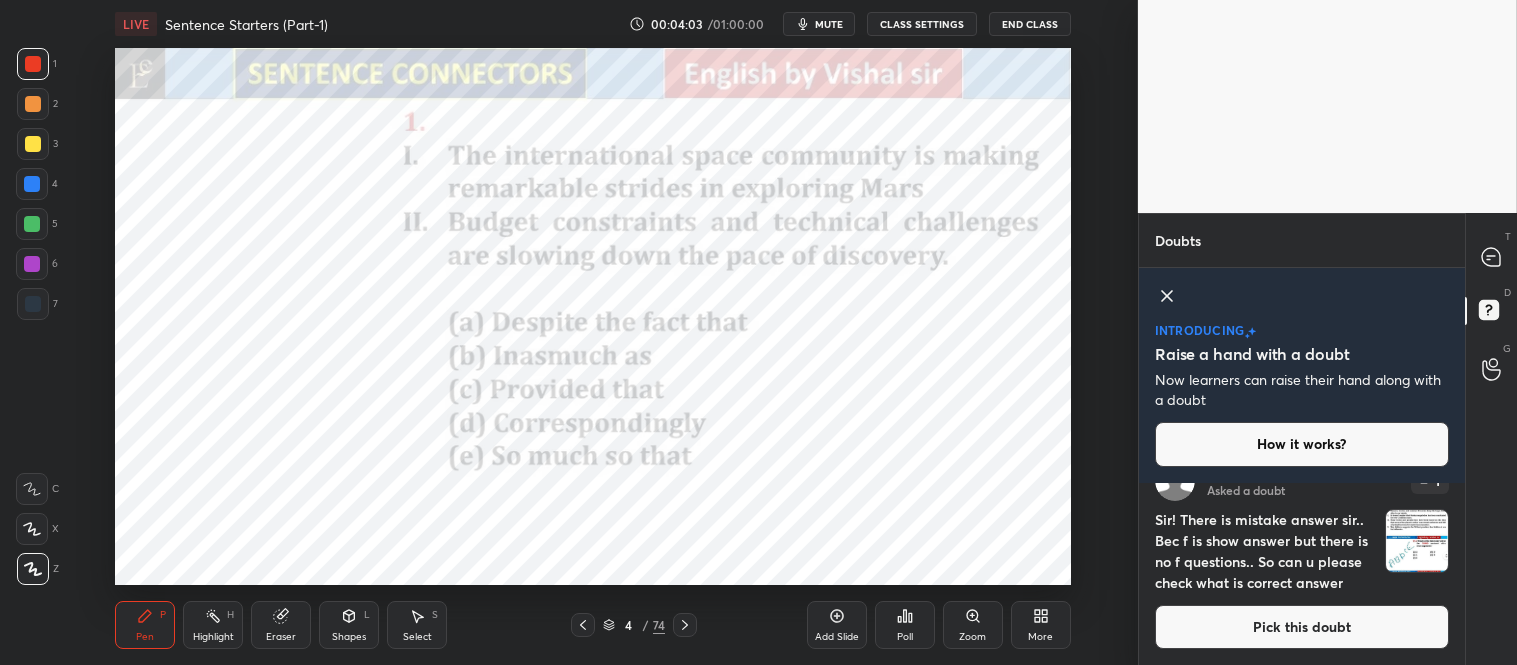 click at bounding box center (1417, 541) 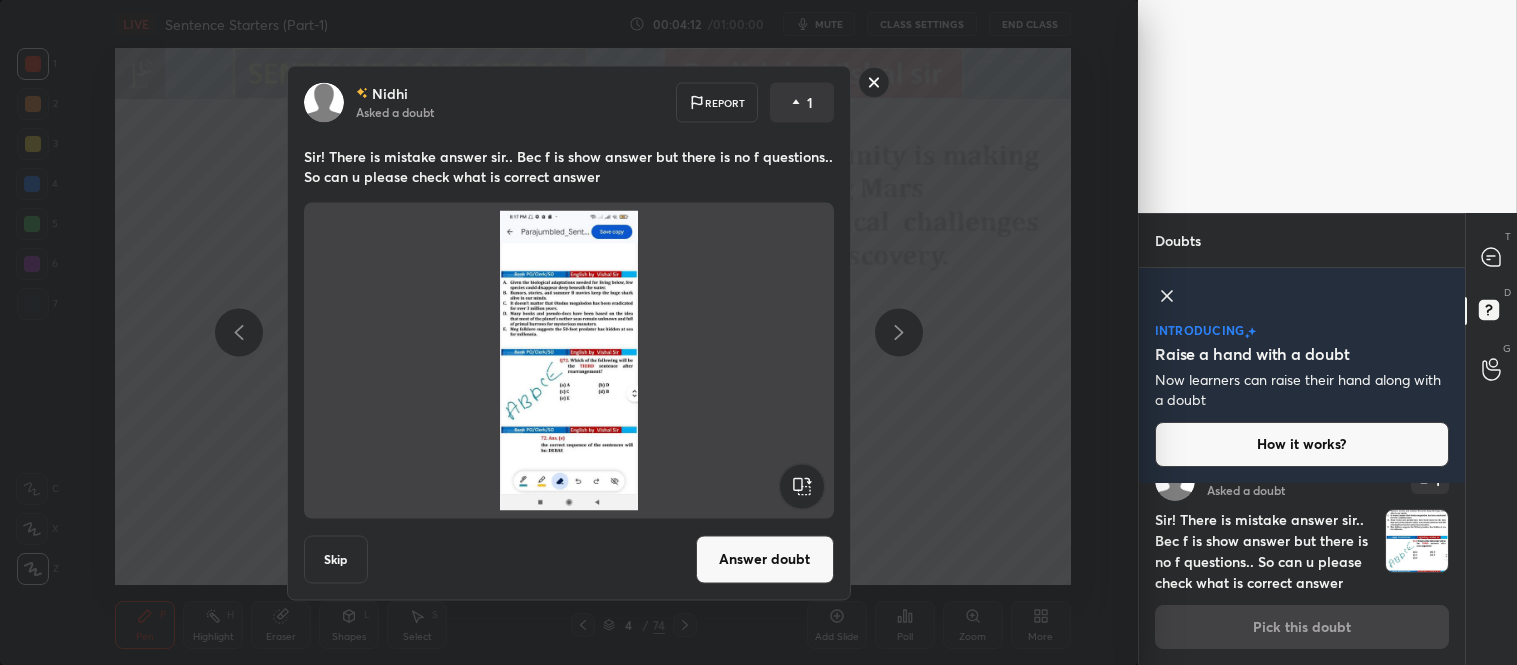 click at bounding box center (569, 360) 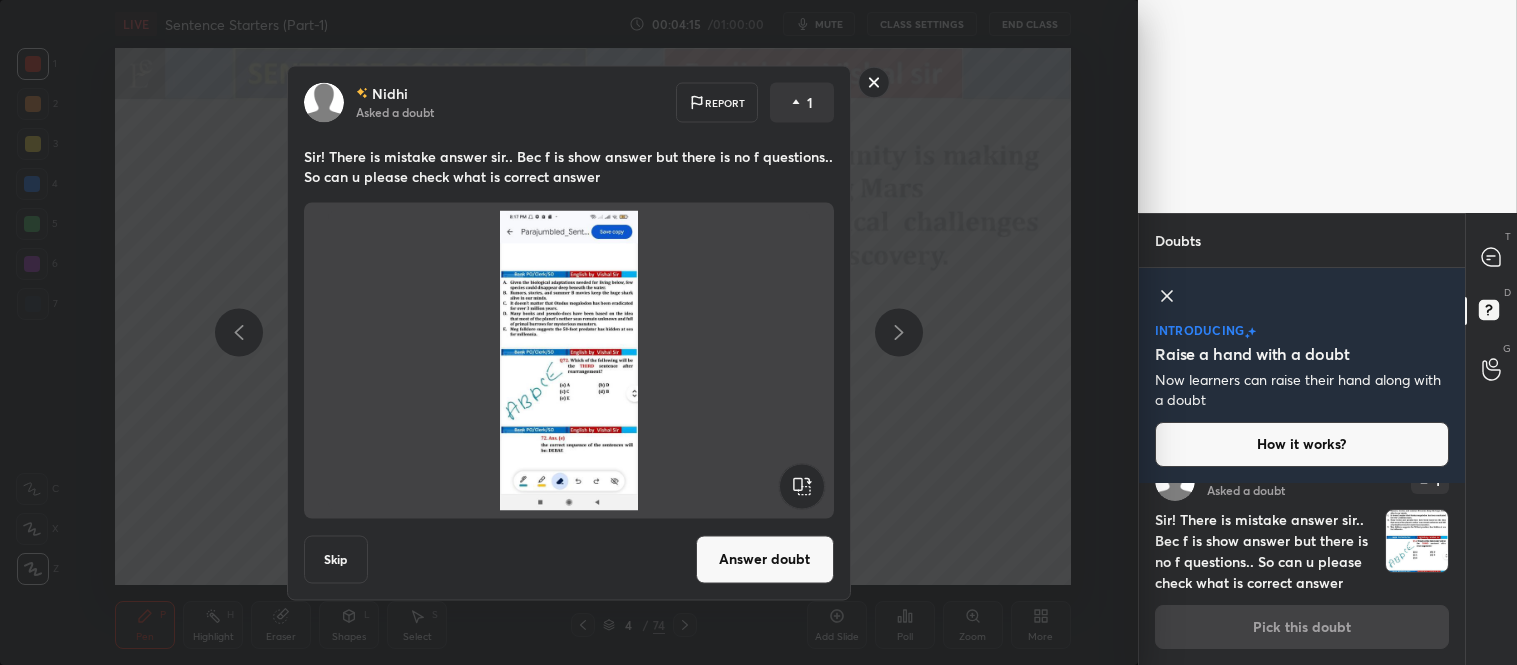 click on "Nidhi Asked a doubt Report 1 Sir! There is mistake answer sir.. Bec f is show answer but there is no f questions.. So can u please check what is correct answer Skip Answer doubt" at bounding box center [569, 332] 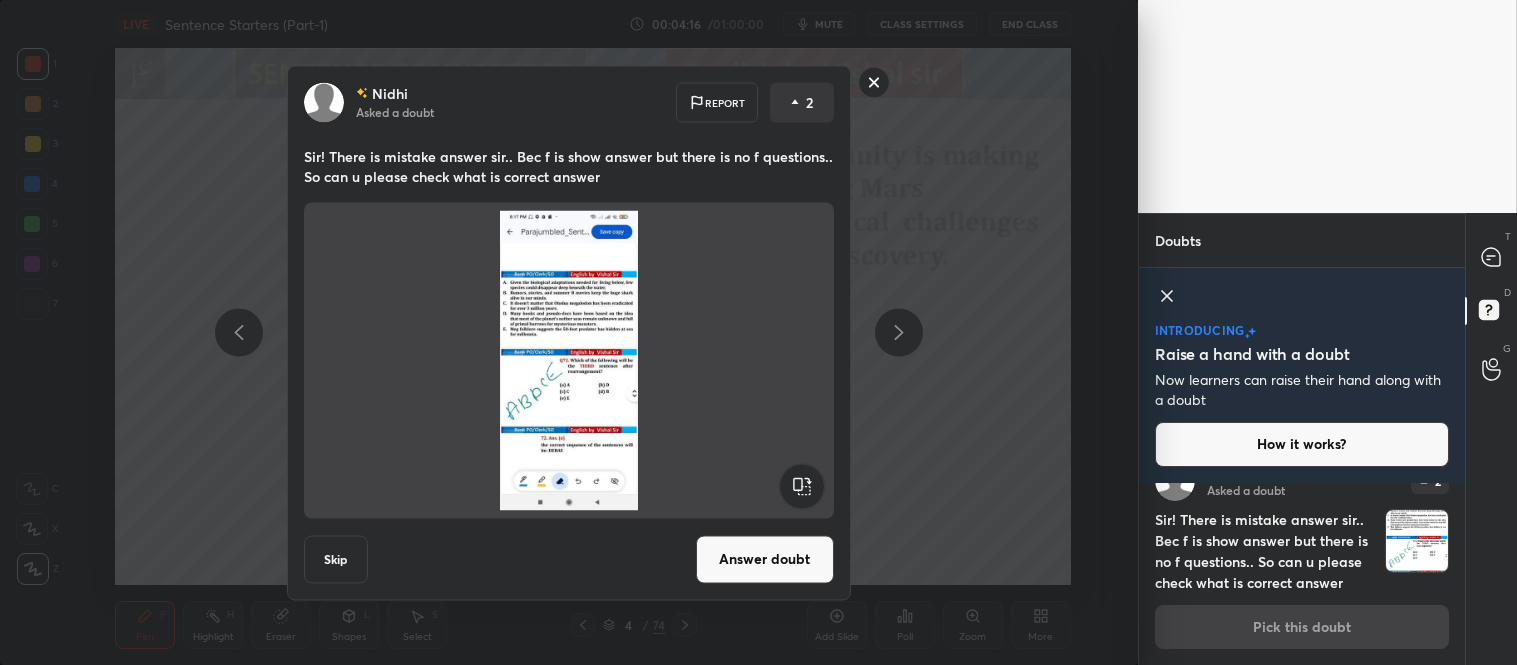 click 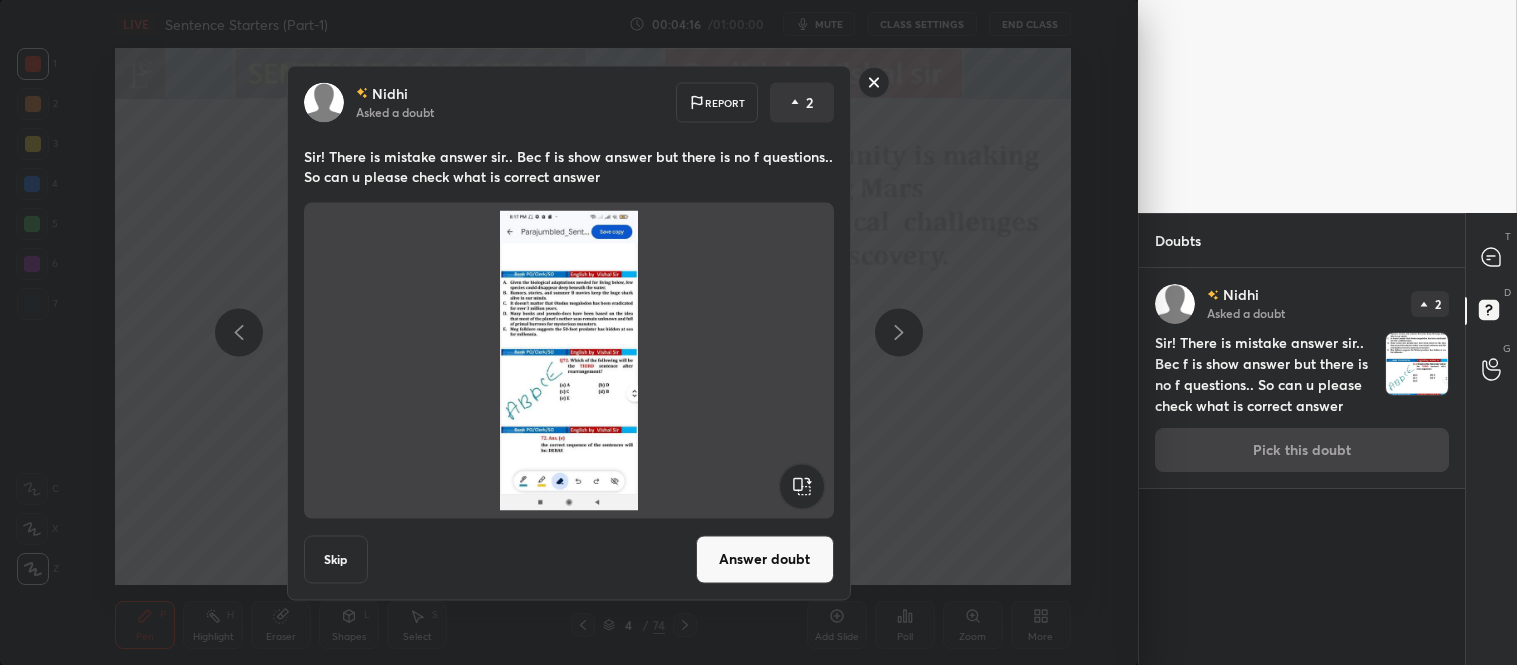 scroll, scrollTop: 6, scrollLeft: 5, axis: both 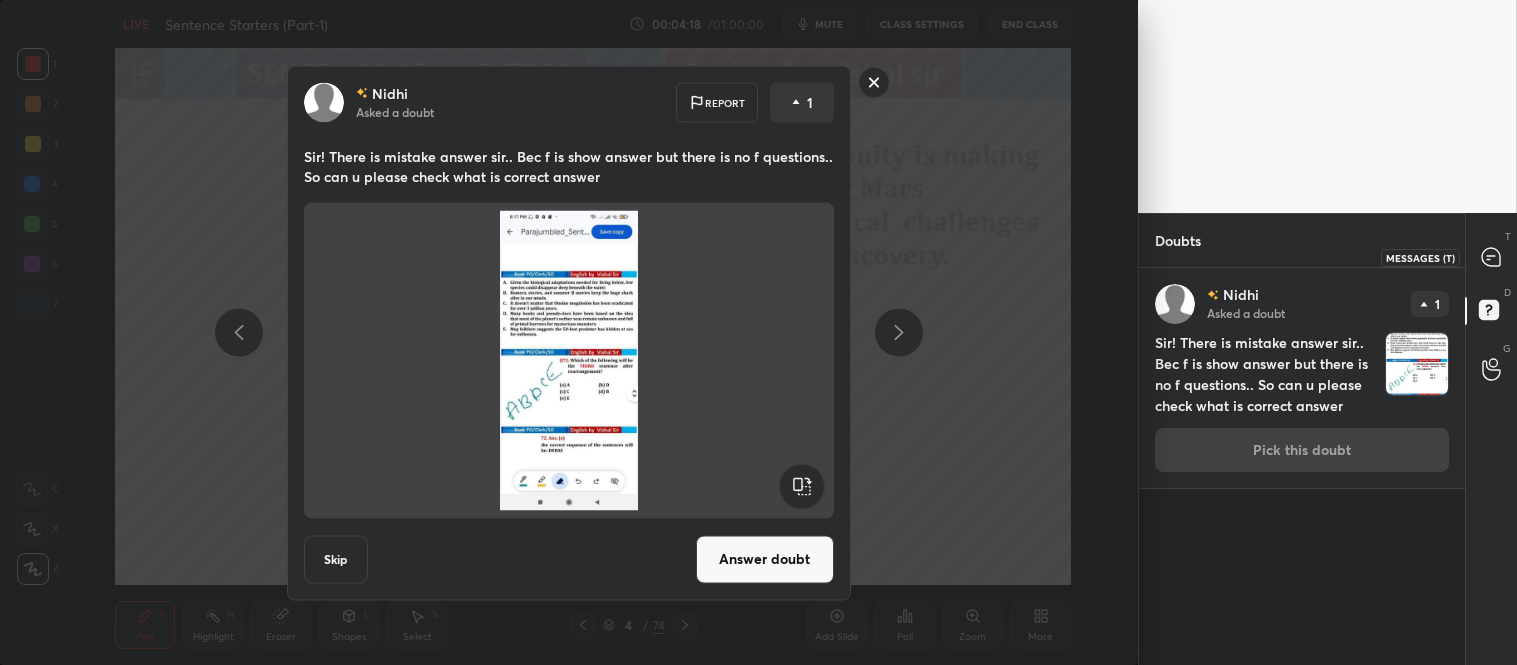 click 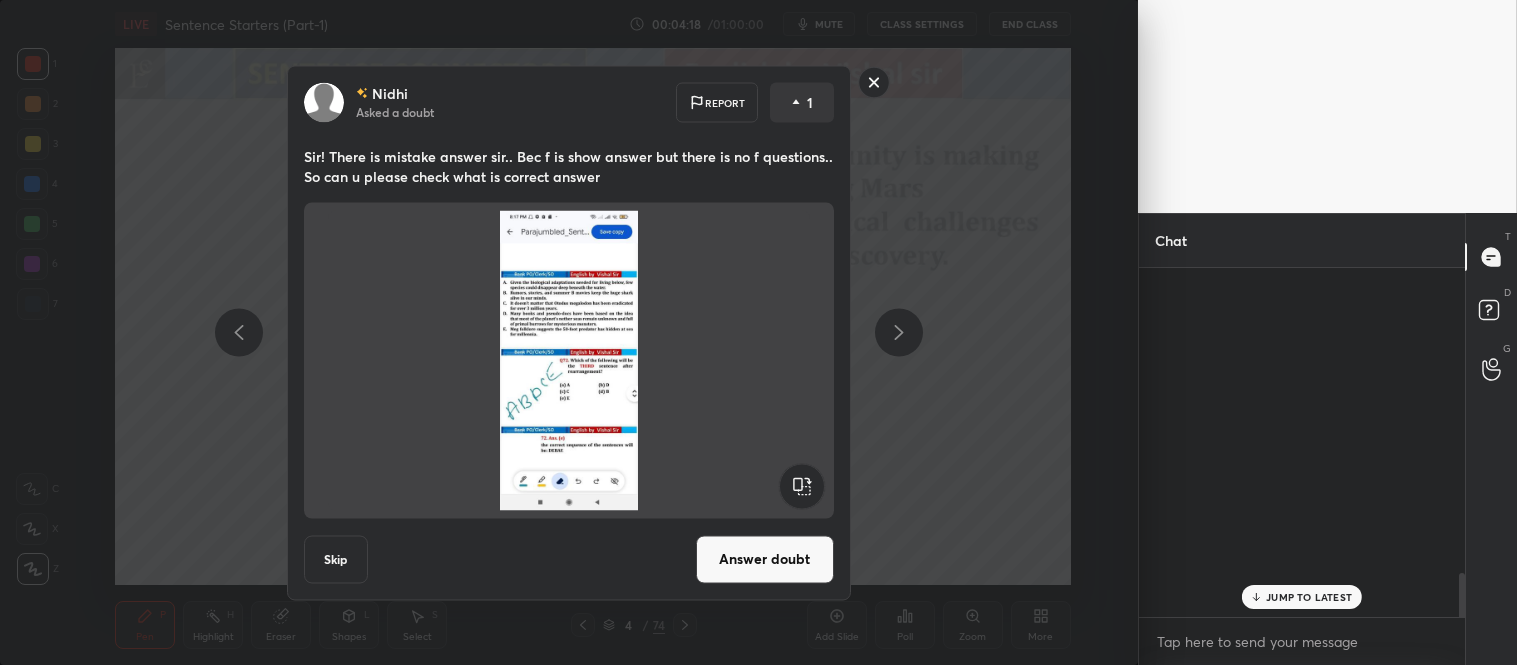 scroll, scrollTop: 3071, scrollLeft: 0, axis: vertical 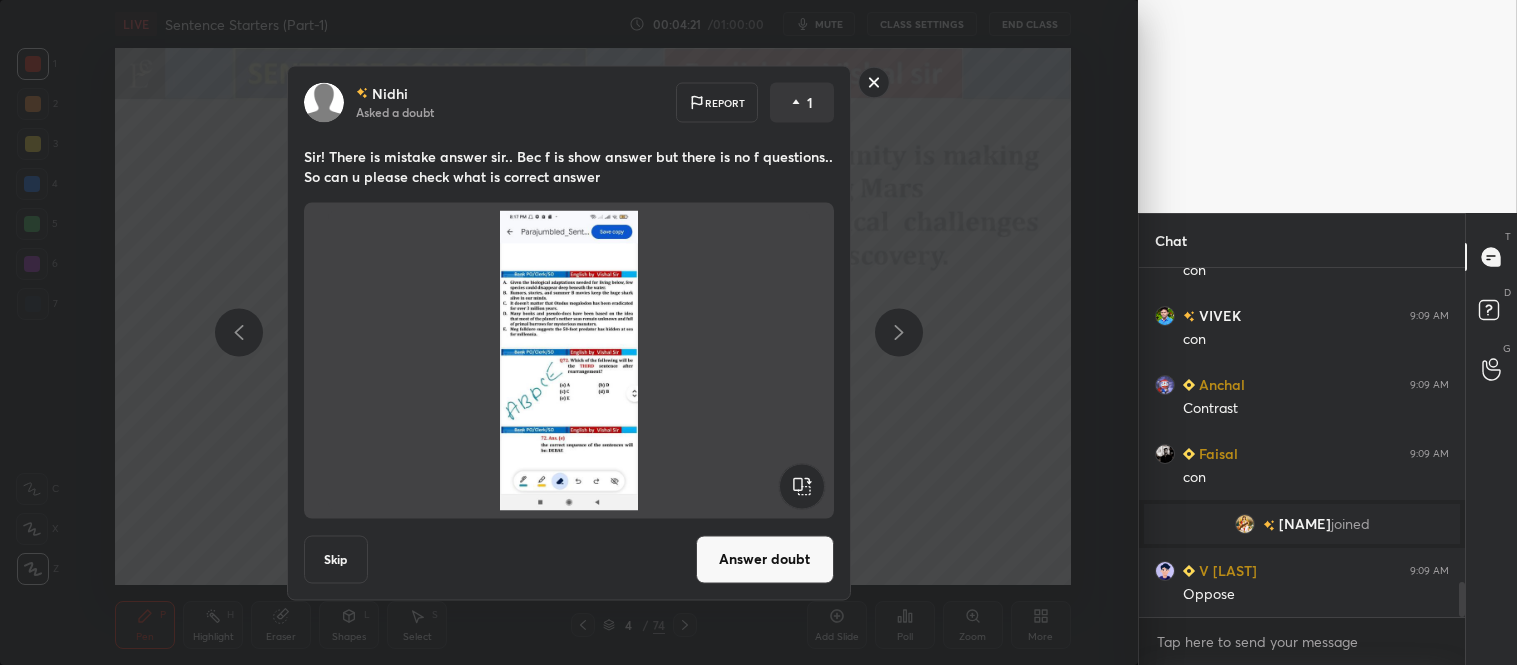 click 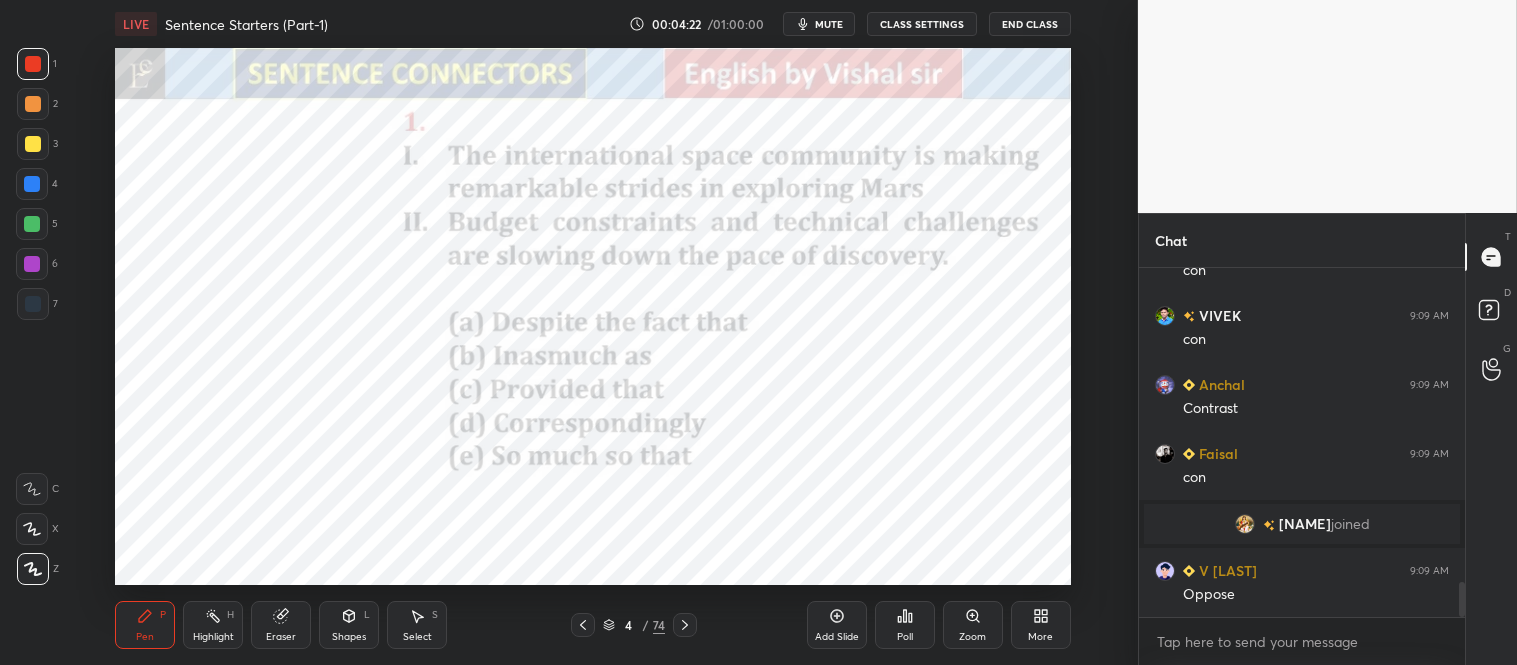 scroll, scrollTop: 3233, scrollLeft: 0, axis: vertical 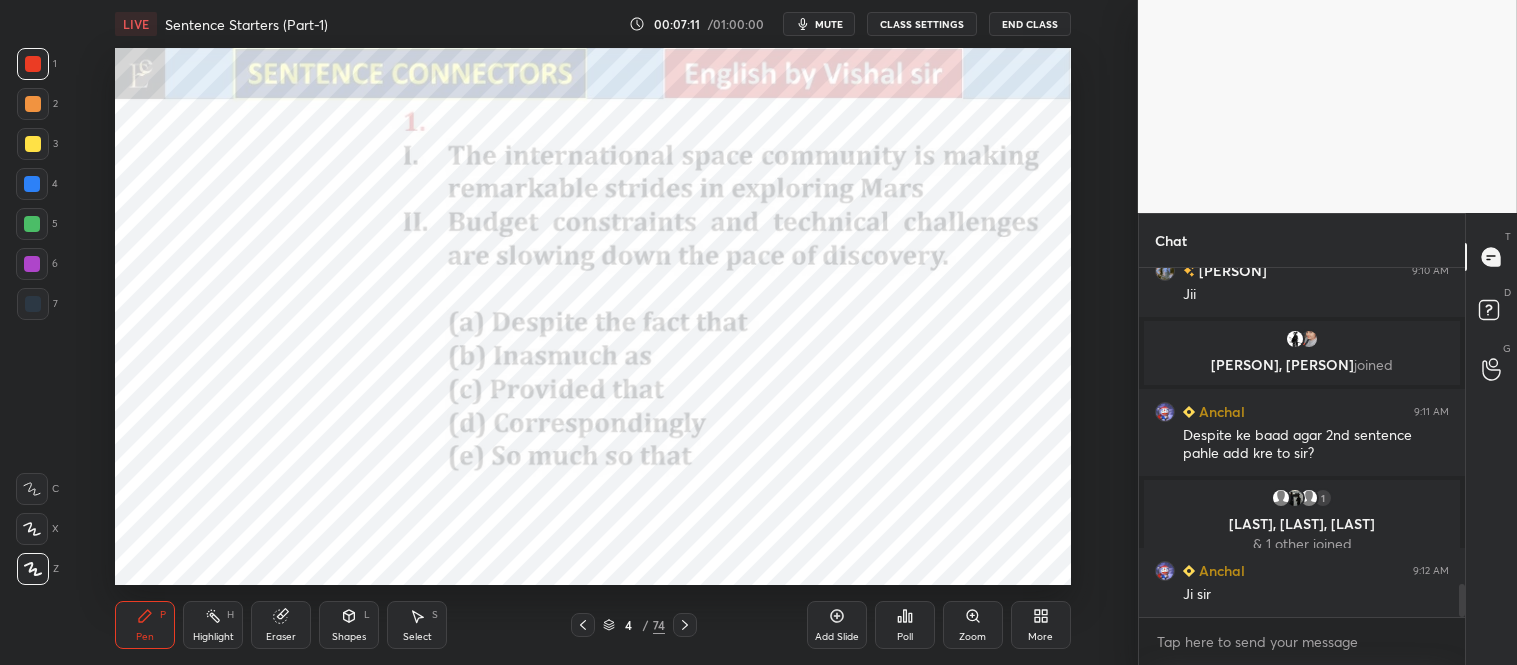 click 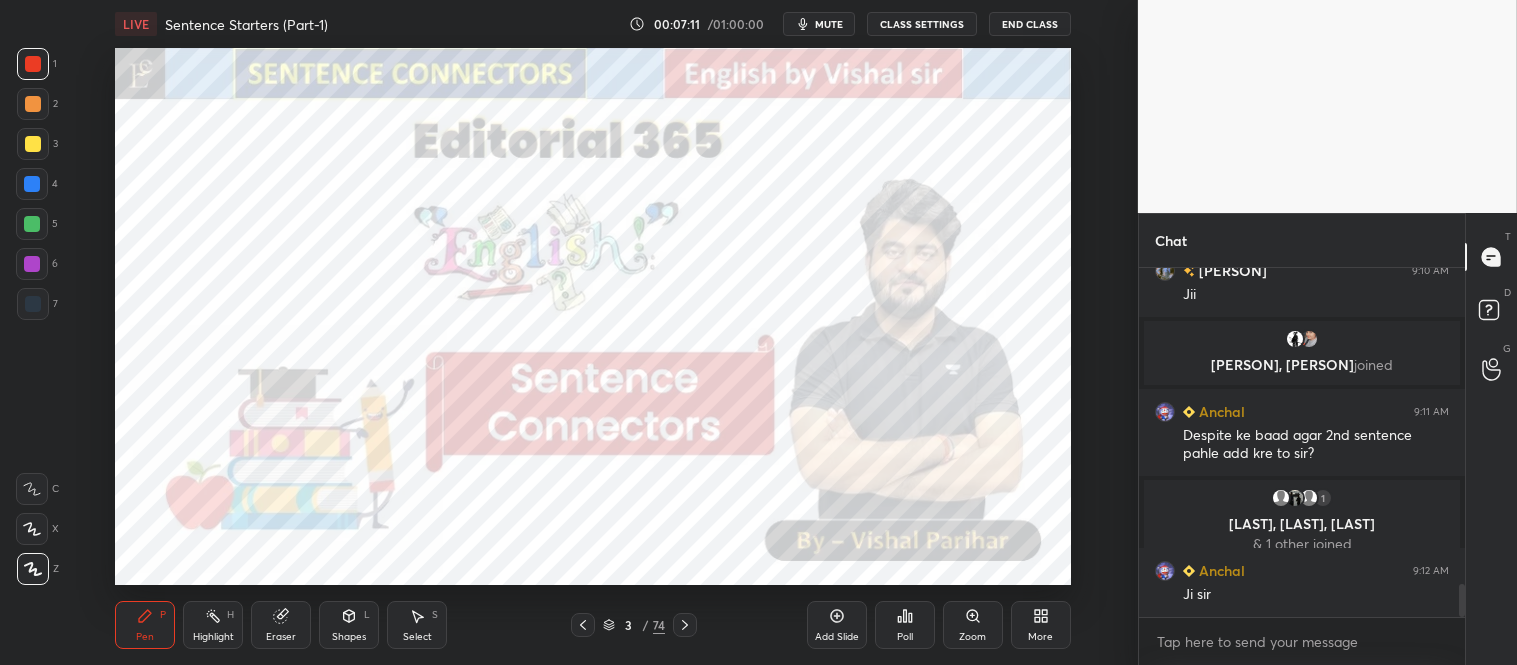 click 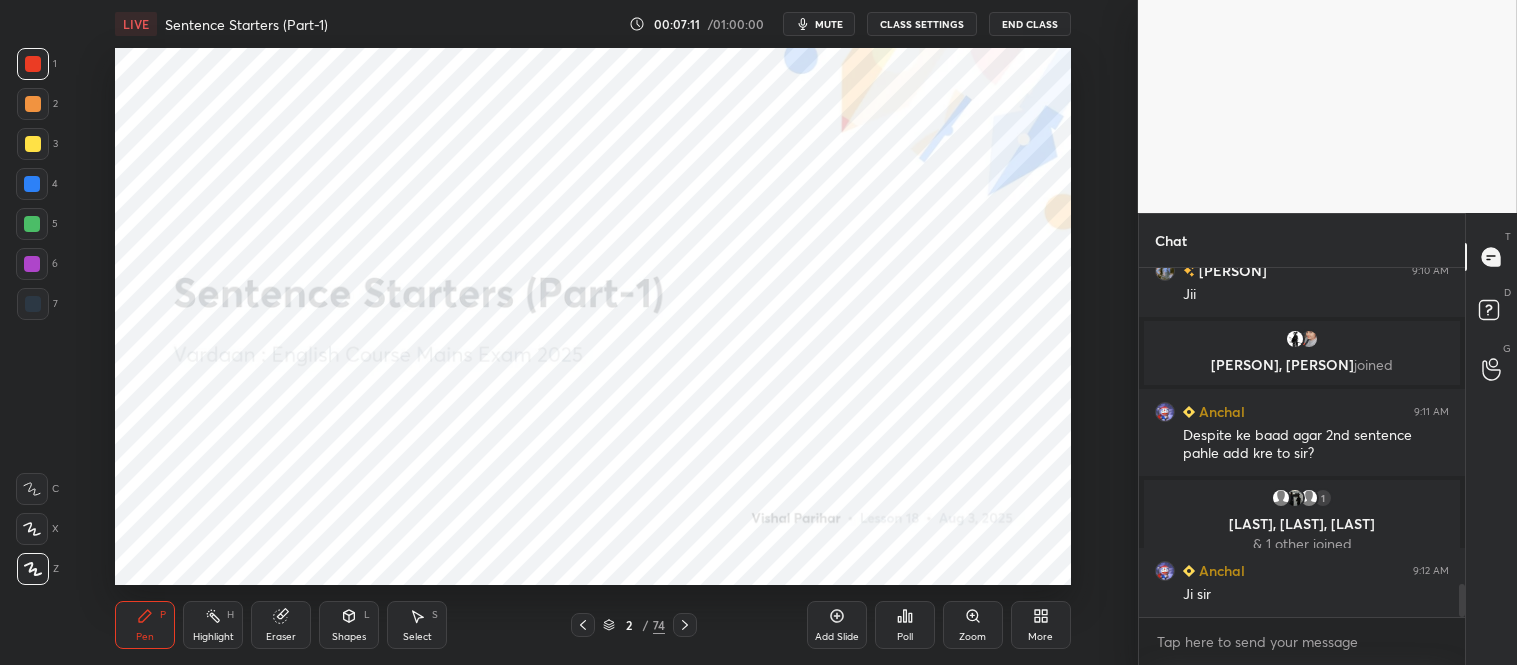 click 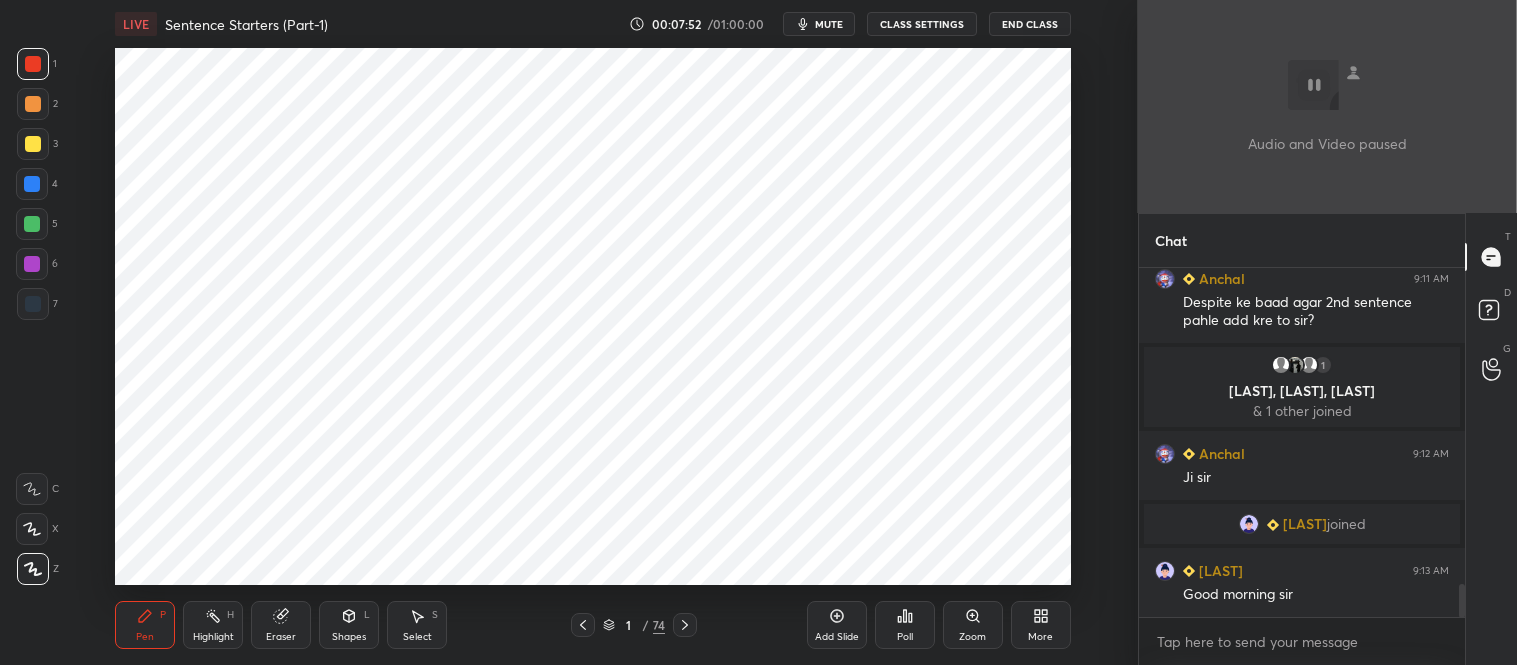 scroll, scrollTop: 3422, scrollLeft: 0, axis: vertical 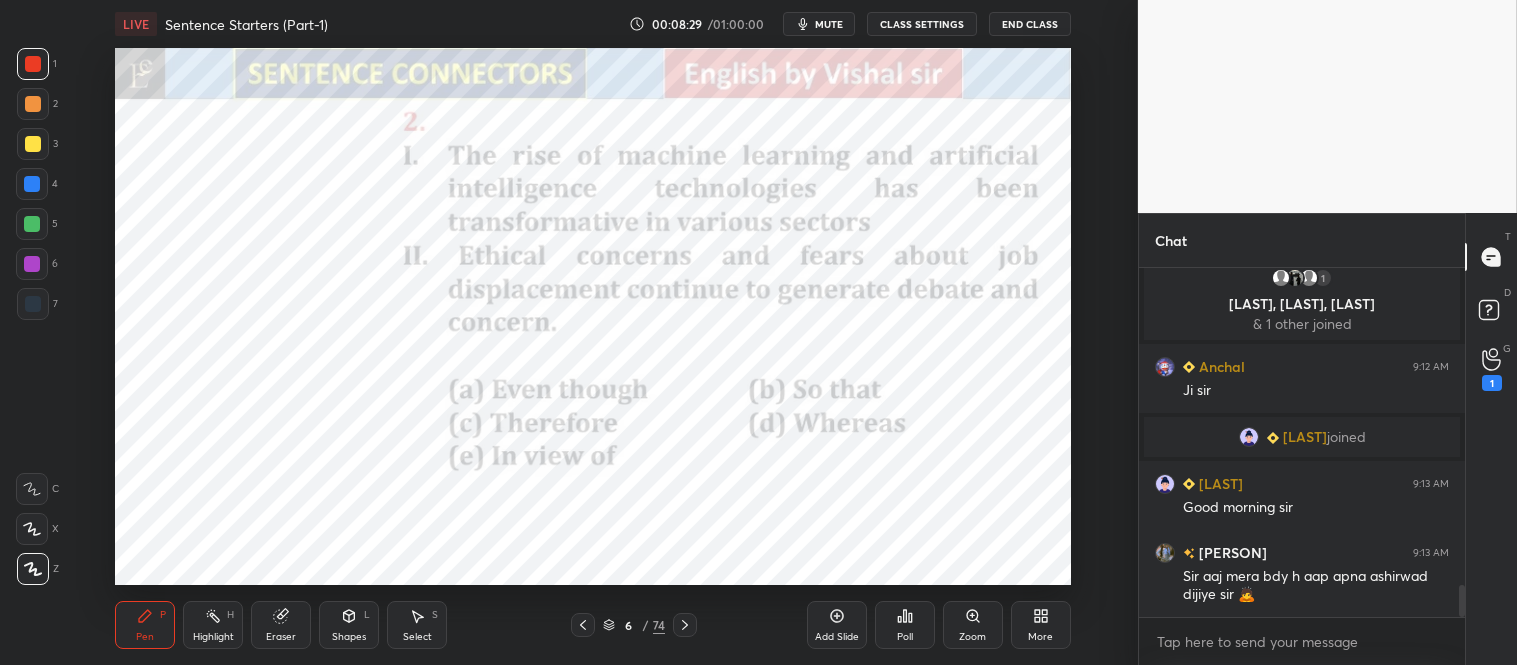 click on "More" at bounding box center (1040, 637) 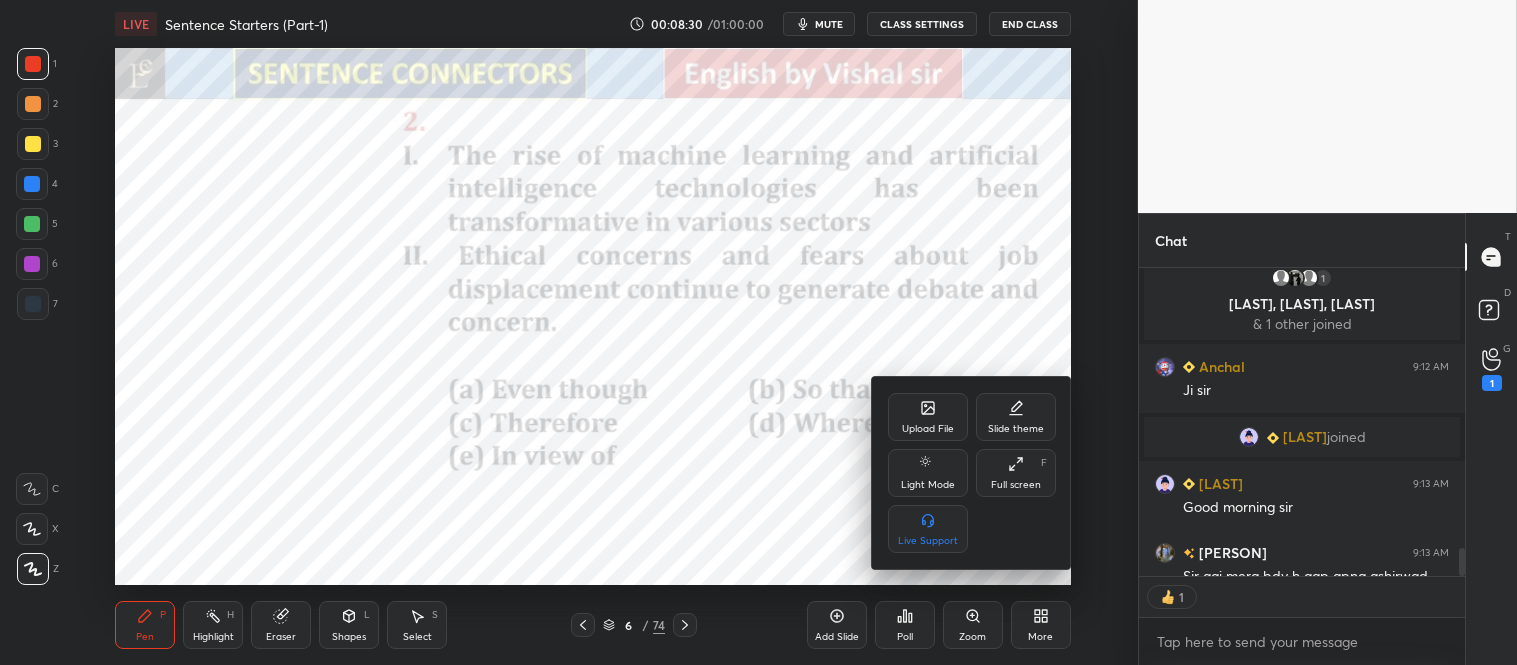 scroll, scrollTop: 303, scrollLeft: 320, axis: both 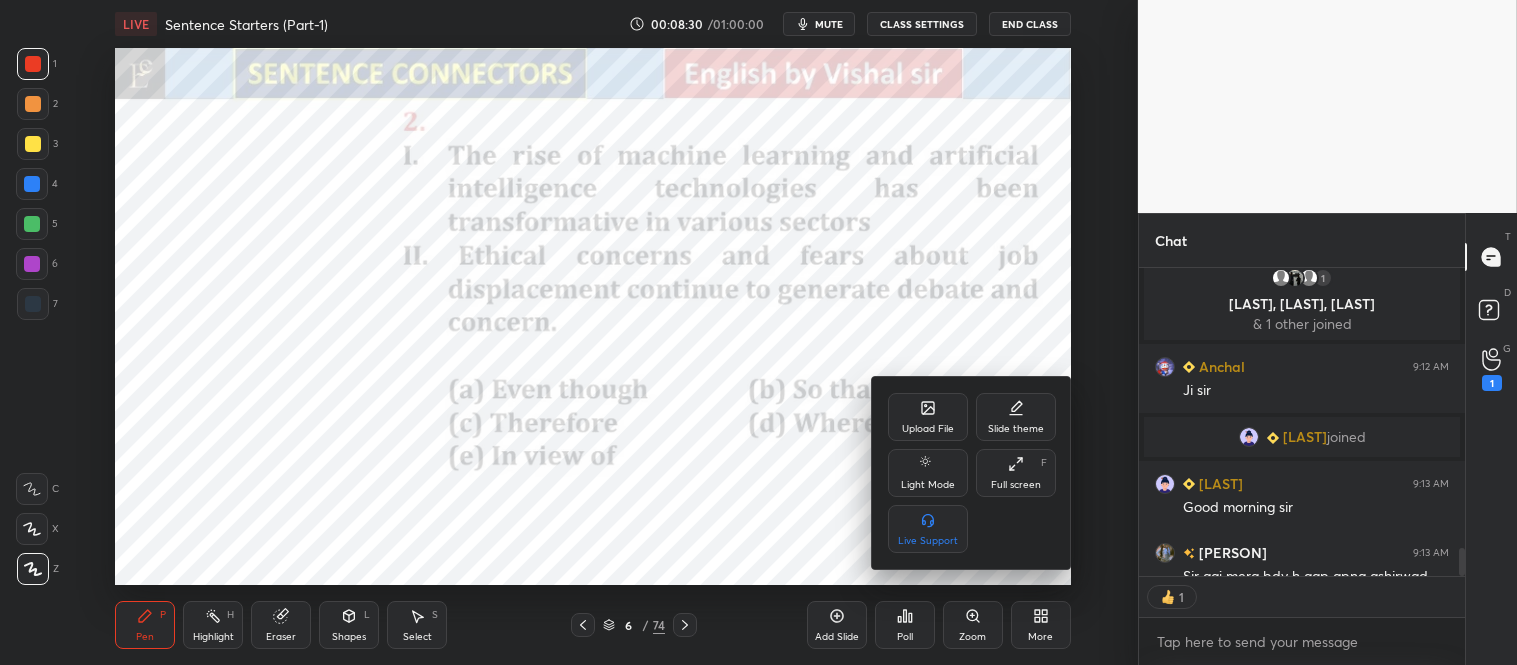 click on "Upload File" at bounding box center (928, 417) 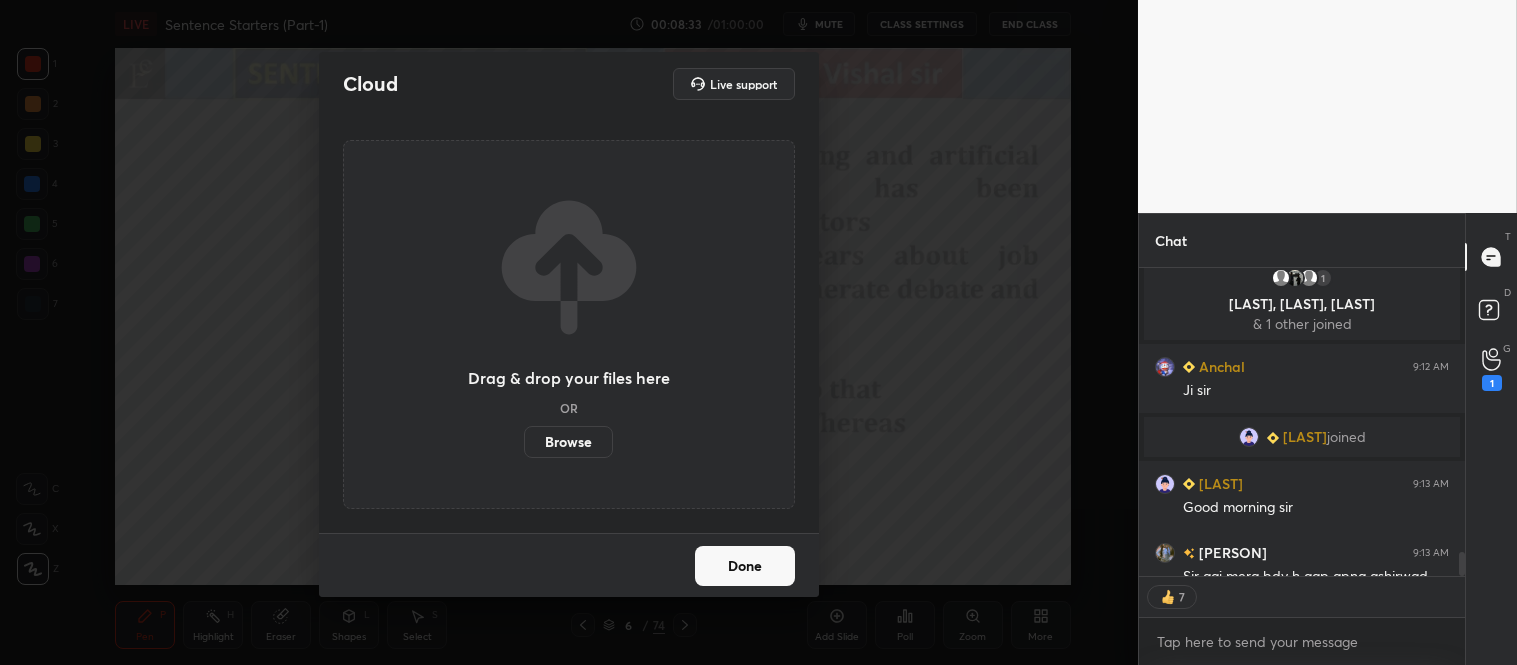 scroll, scrollTop: 3600, scrollLeft: 0, axis: vertical 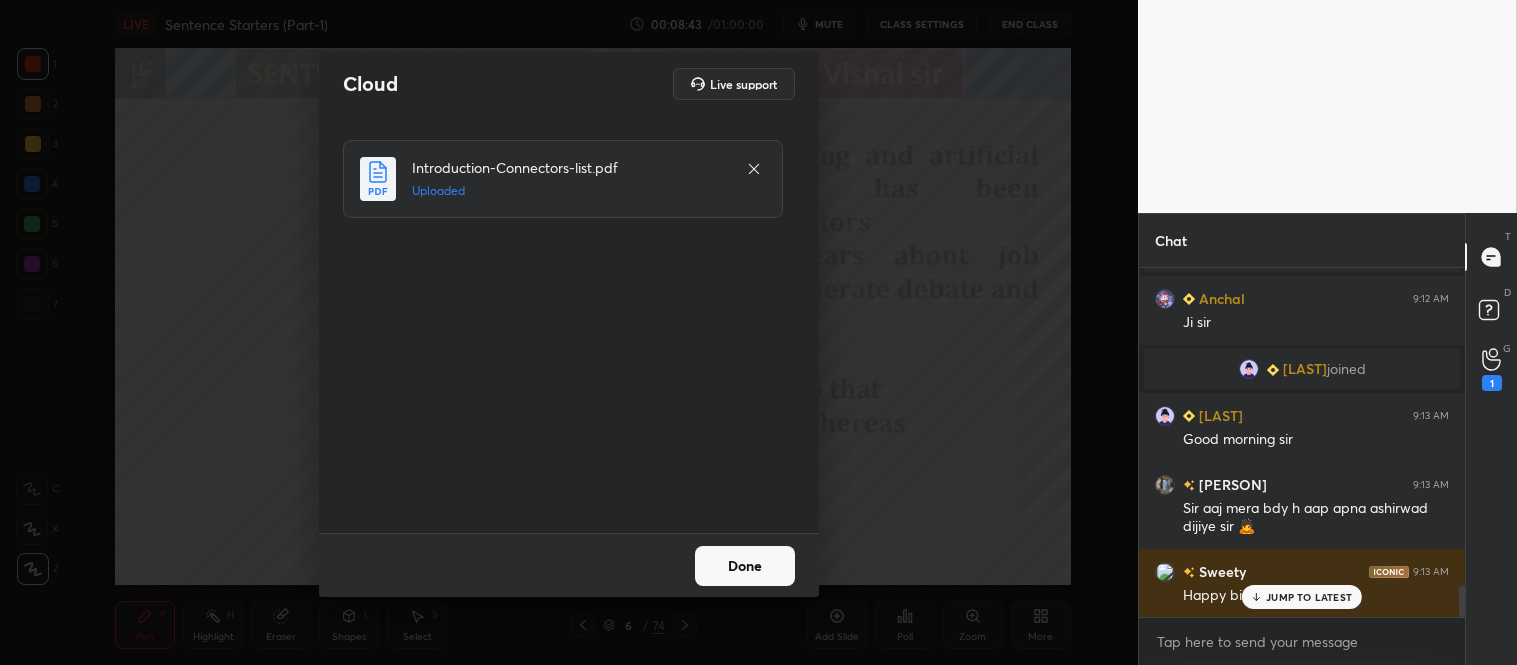 click on "Done" at bounding box center (745, 566) 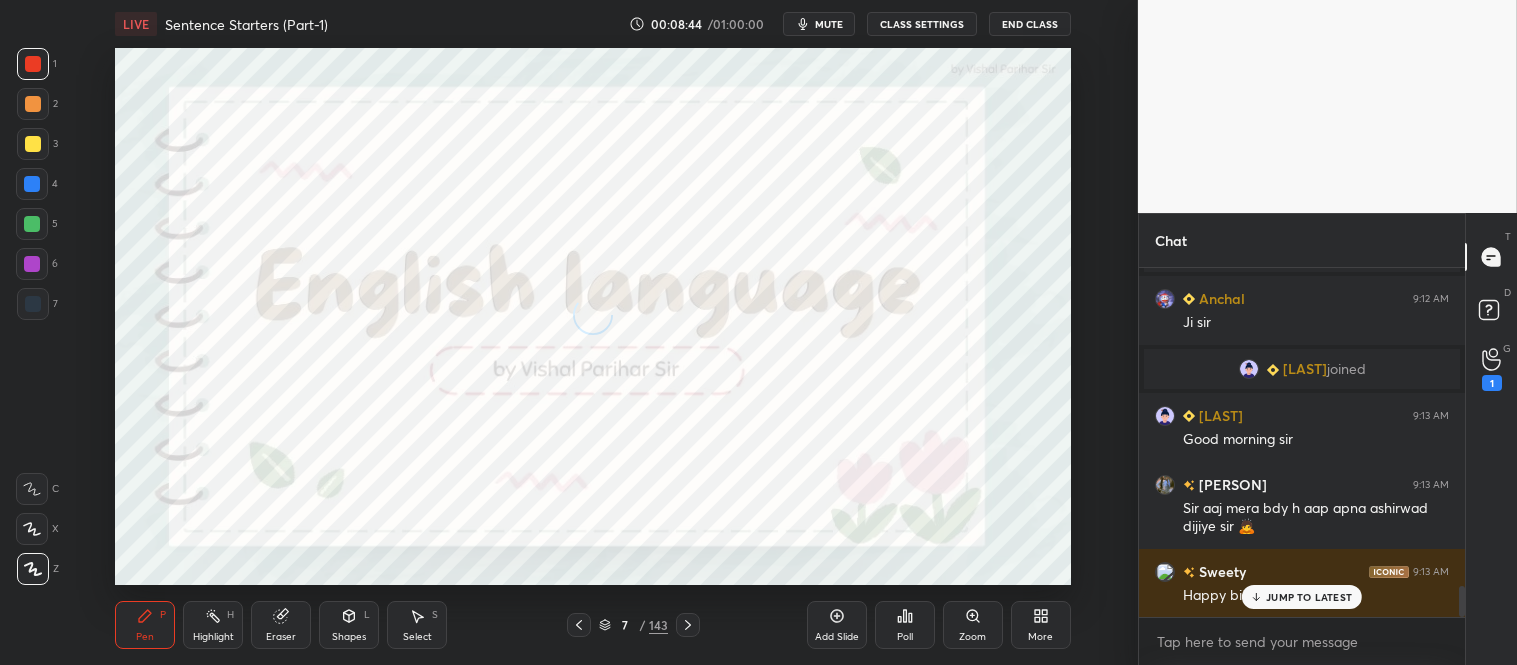 scroll, scrollTop: 3627, scrollLeft: 0, axis: vertical 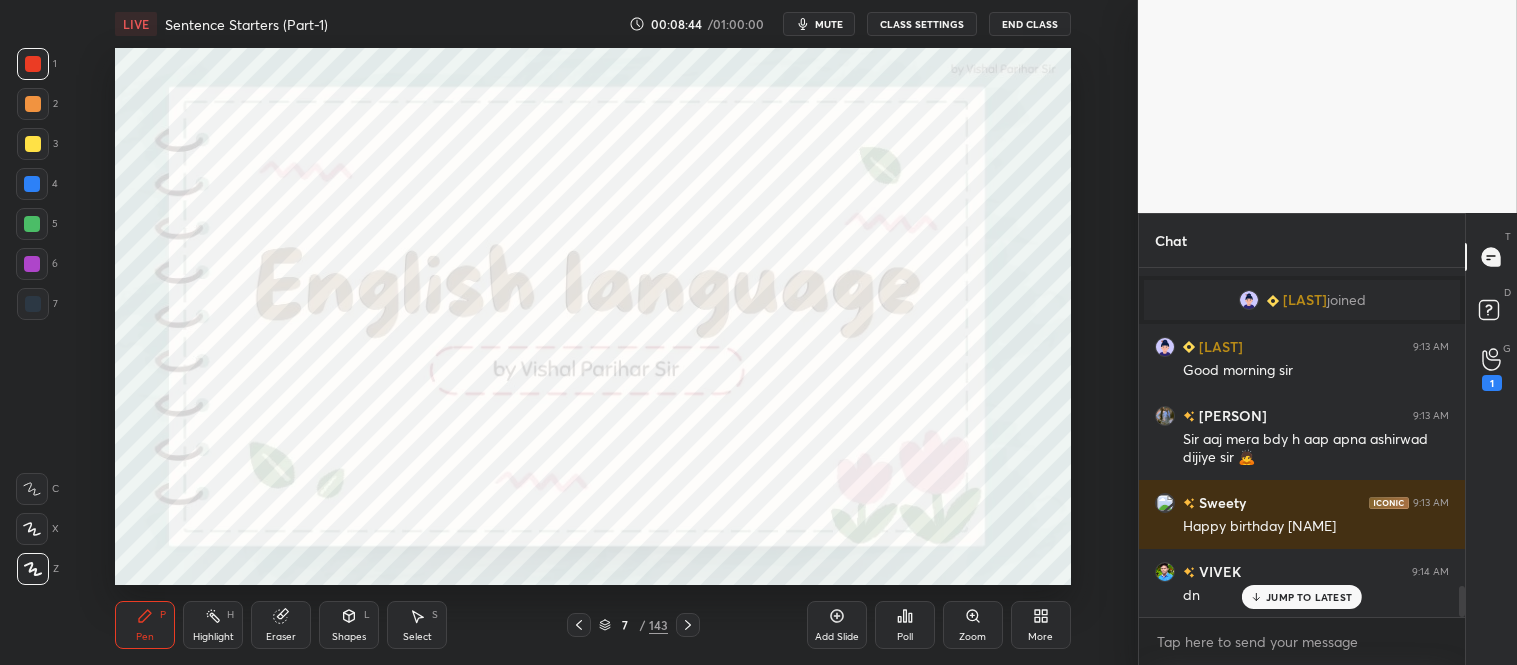 click 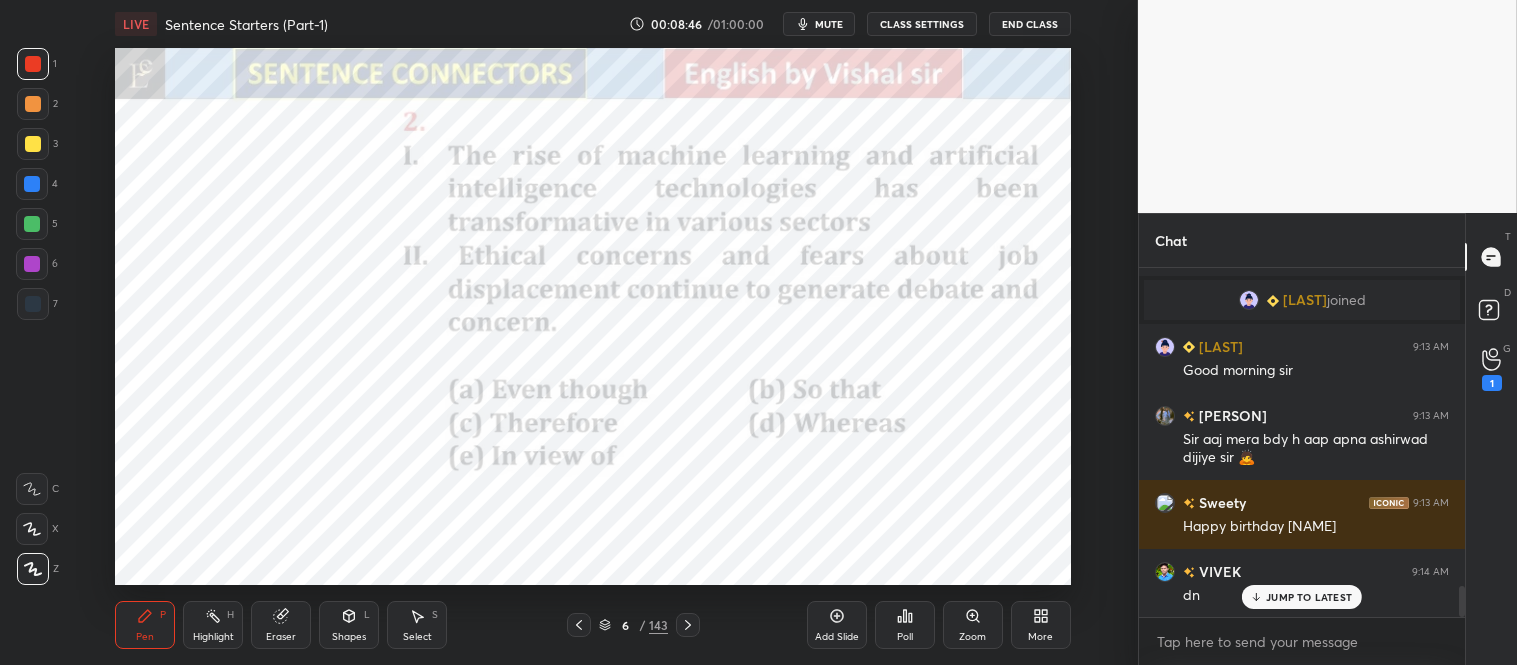 click on "JUMP TO LATEST" at bounding box center [1302, 597] 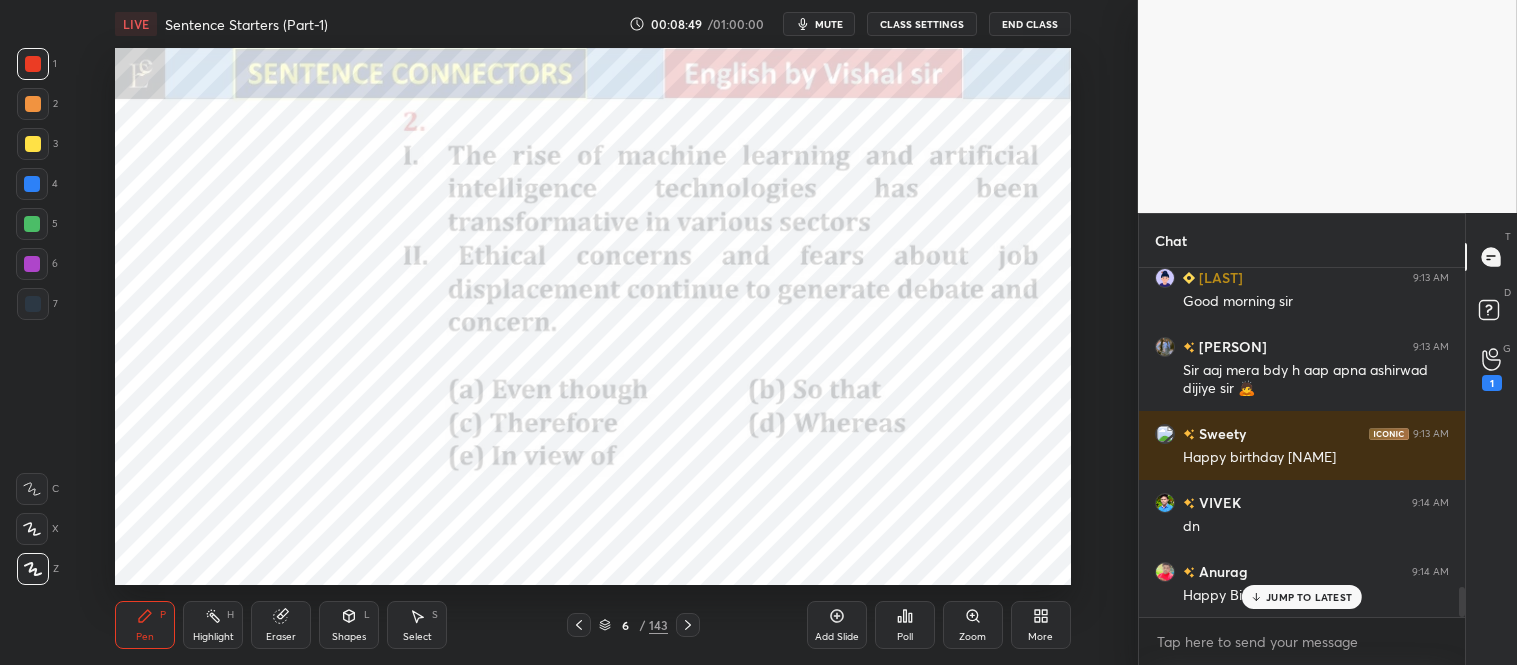 scroll, scrollTop: 3765, scrollLeft: 0, axis: vertical 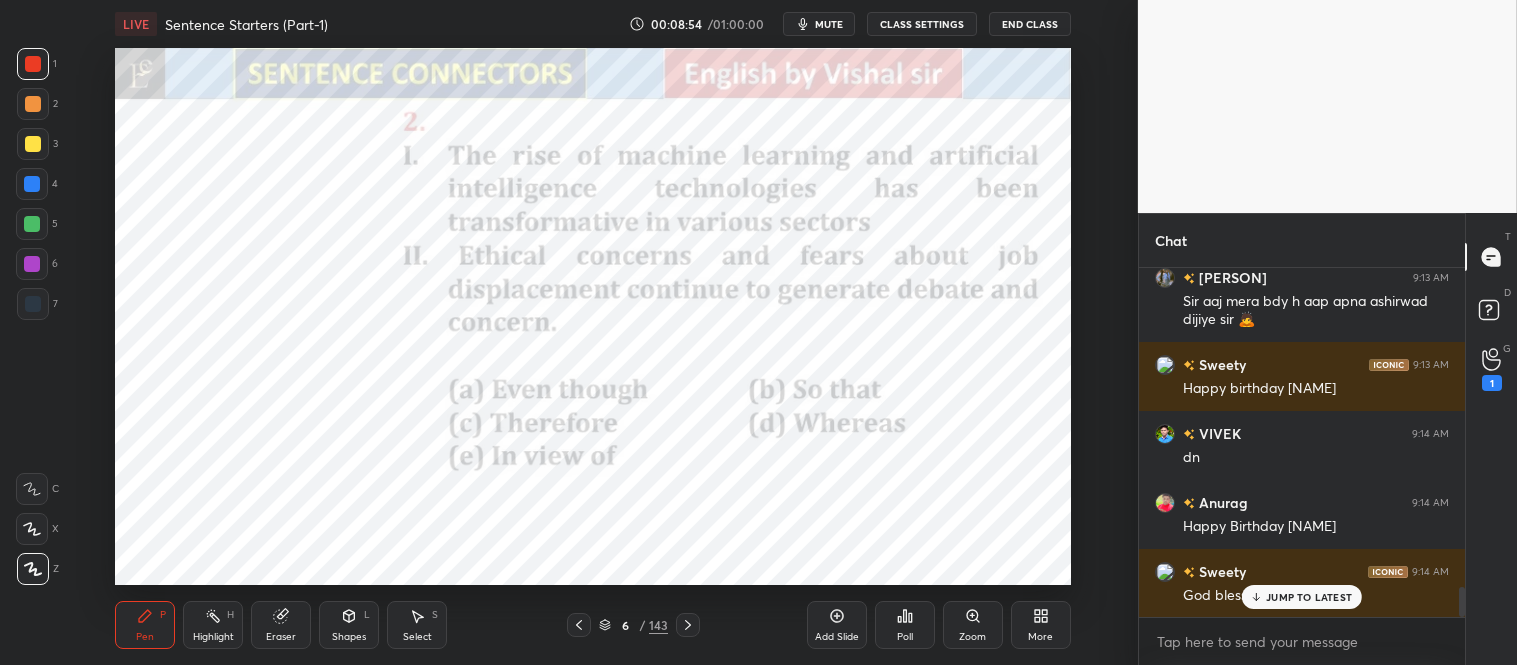click on "Poll" at bounding box center [905, 625] 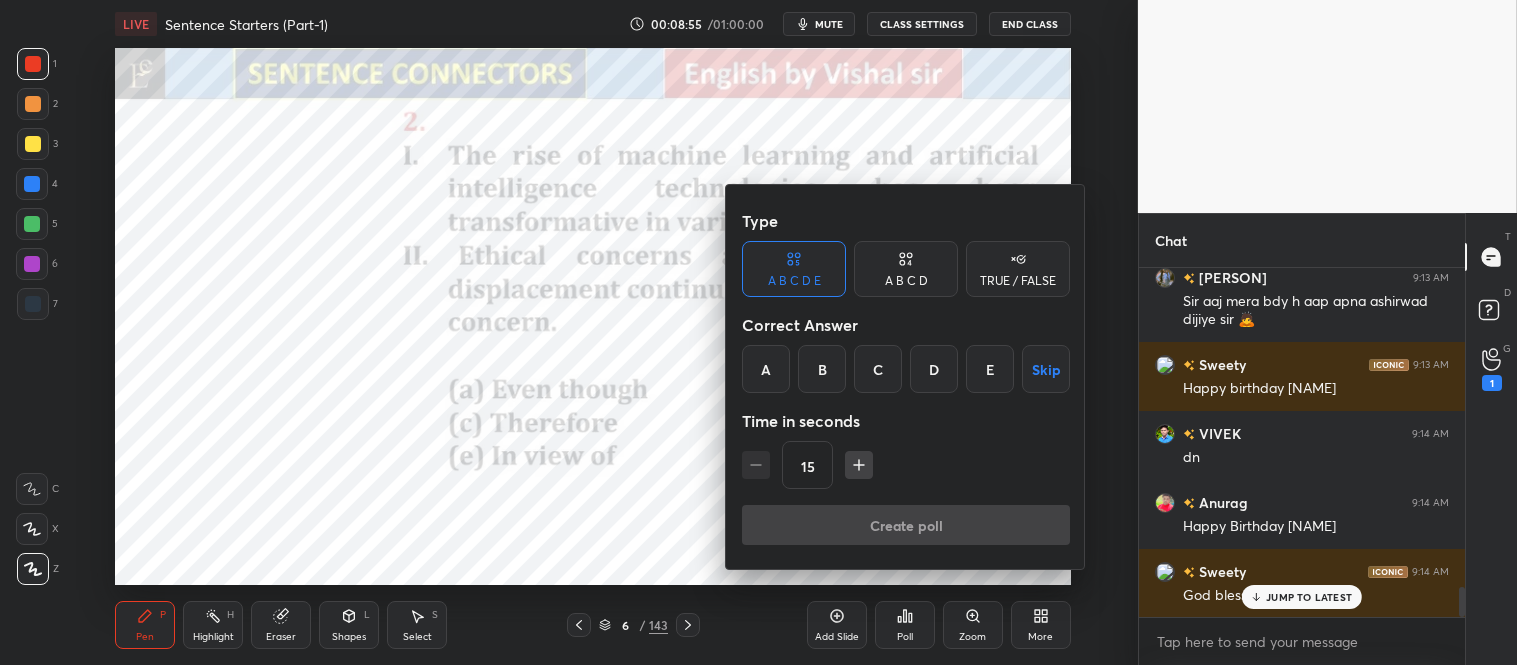 click on "D" at bounding box center [934, 369] 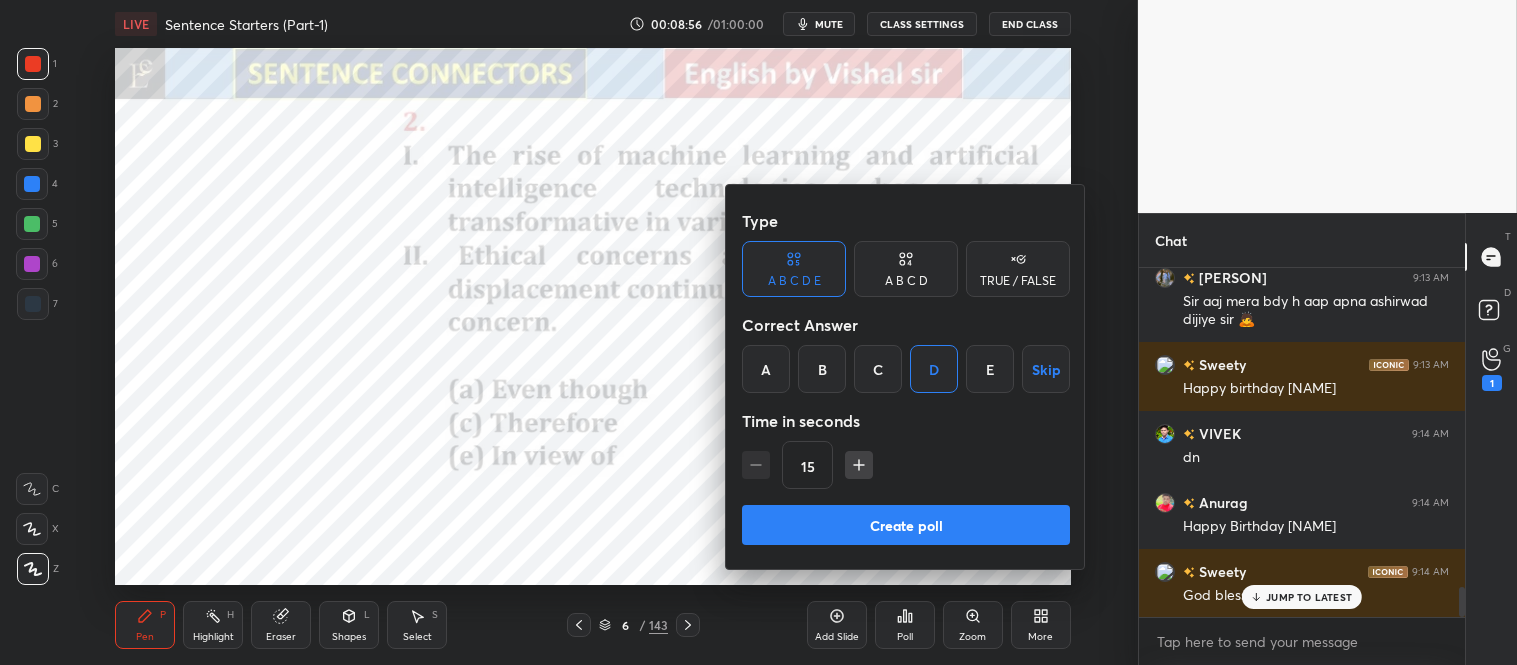 click on "Create poll" at bounding box center (906, 525) 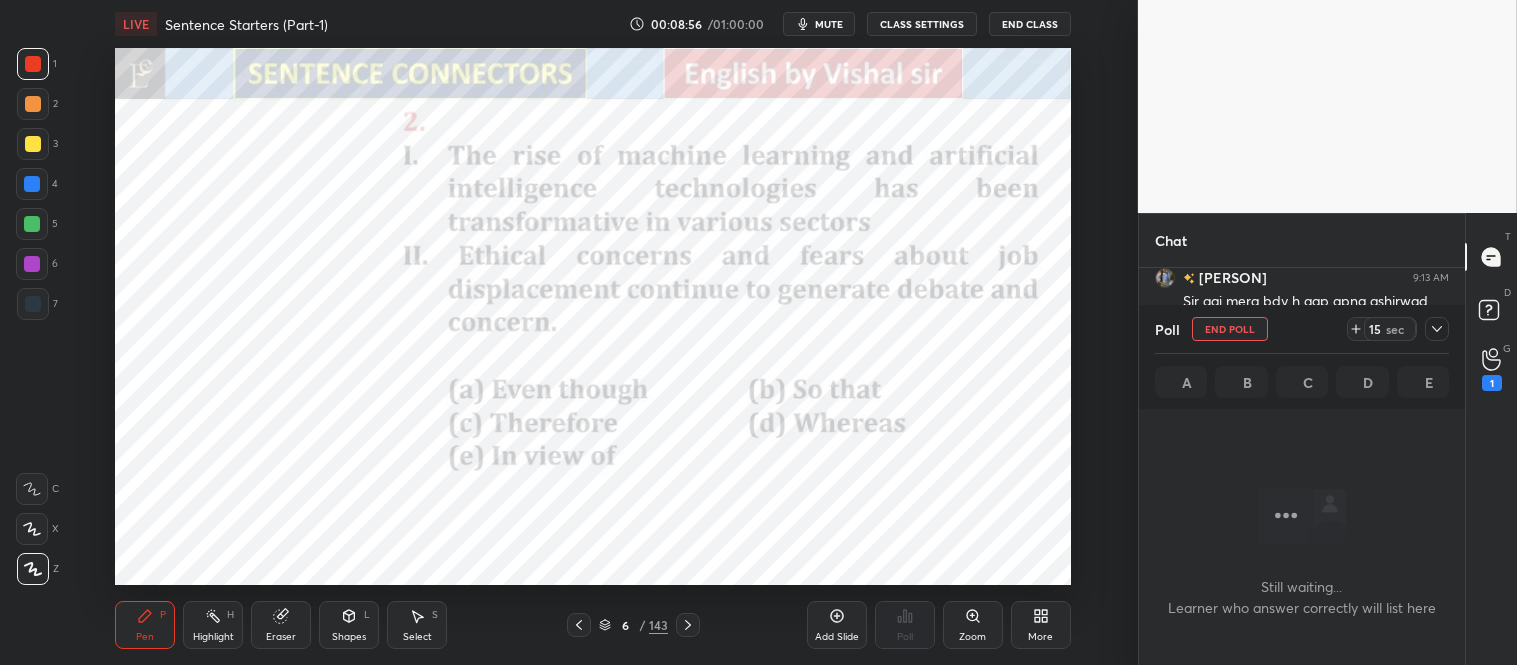 scroll, scrollTop: 302, scrollLeft: 320, axis: both 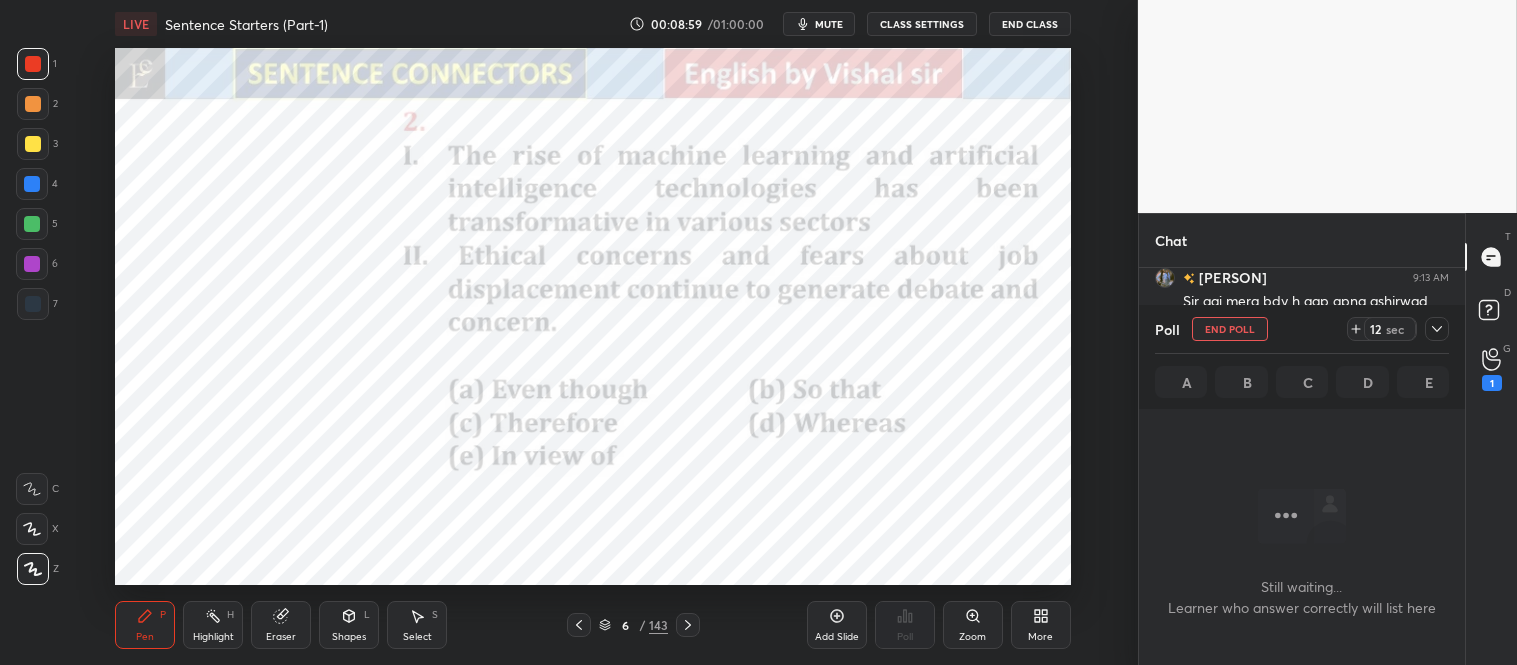 click 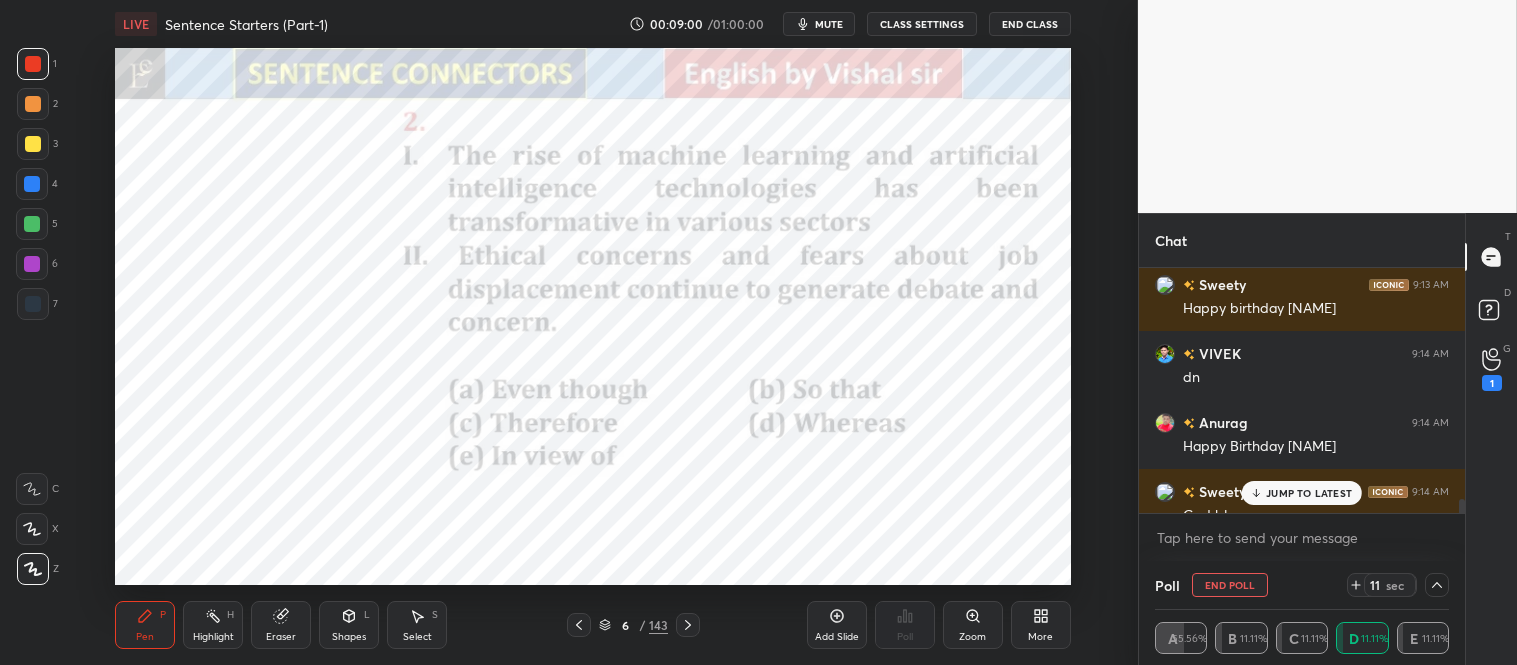 scroll, scrollTop: 3917, scrollLeft: 0, axis: vertical 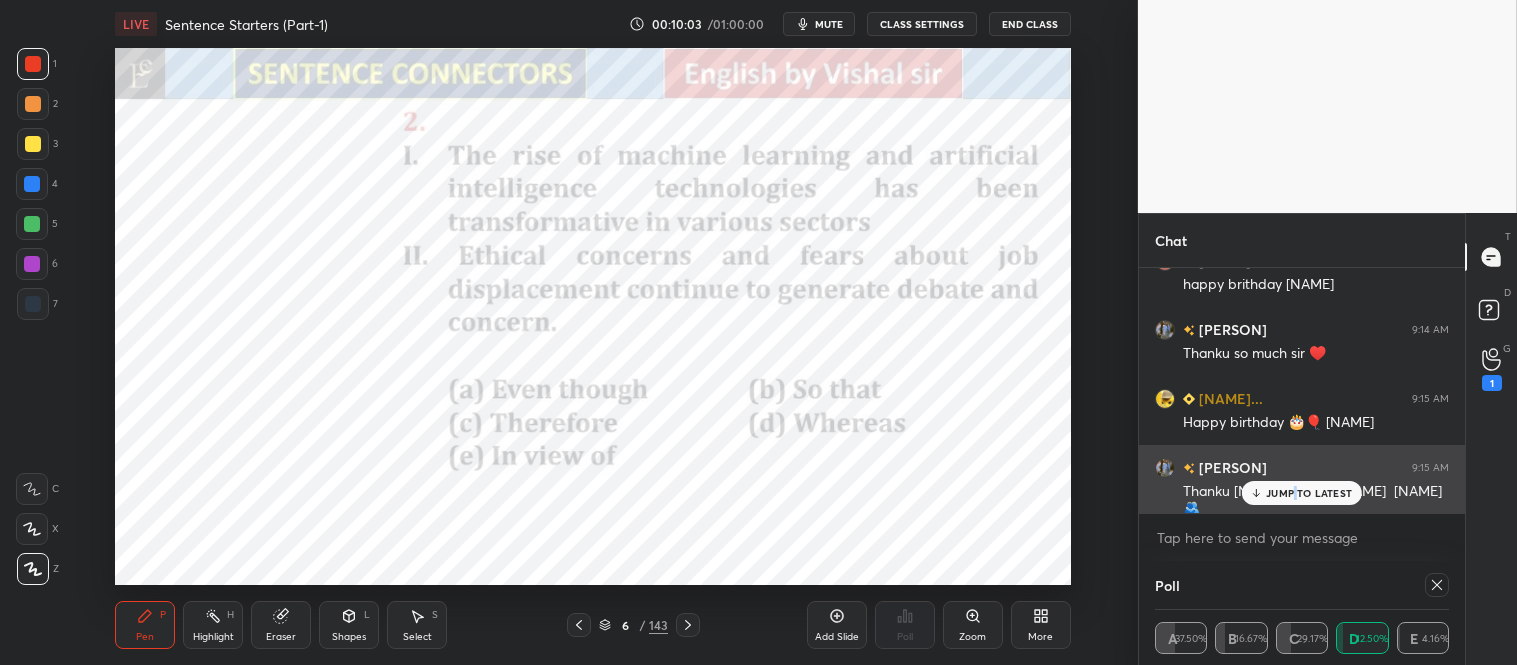 click on "JUMP TO LATEST" at bounding box center [1309, 493] 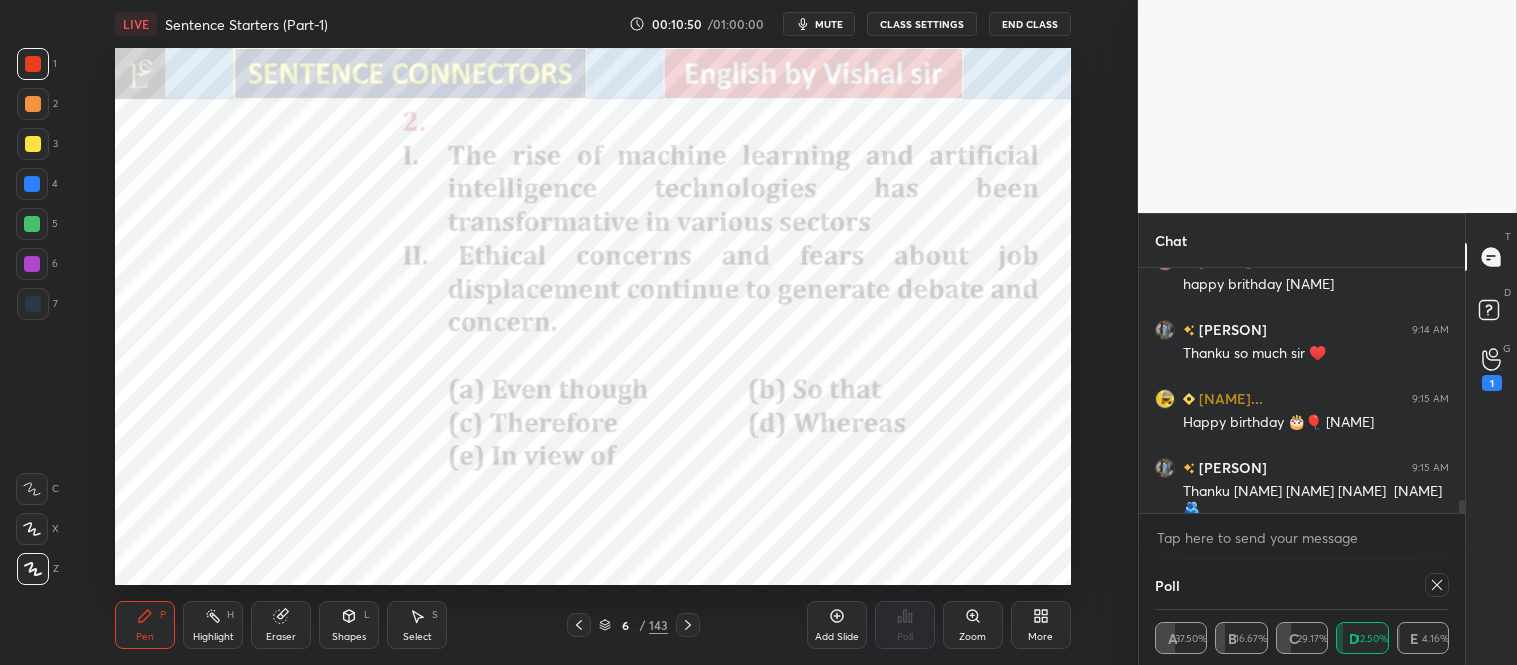 scroll, scrollTop: 4883, scrollLeft: 0, axis: vertical 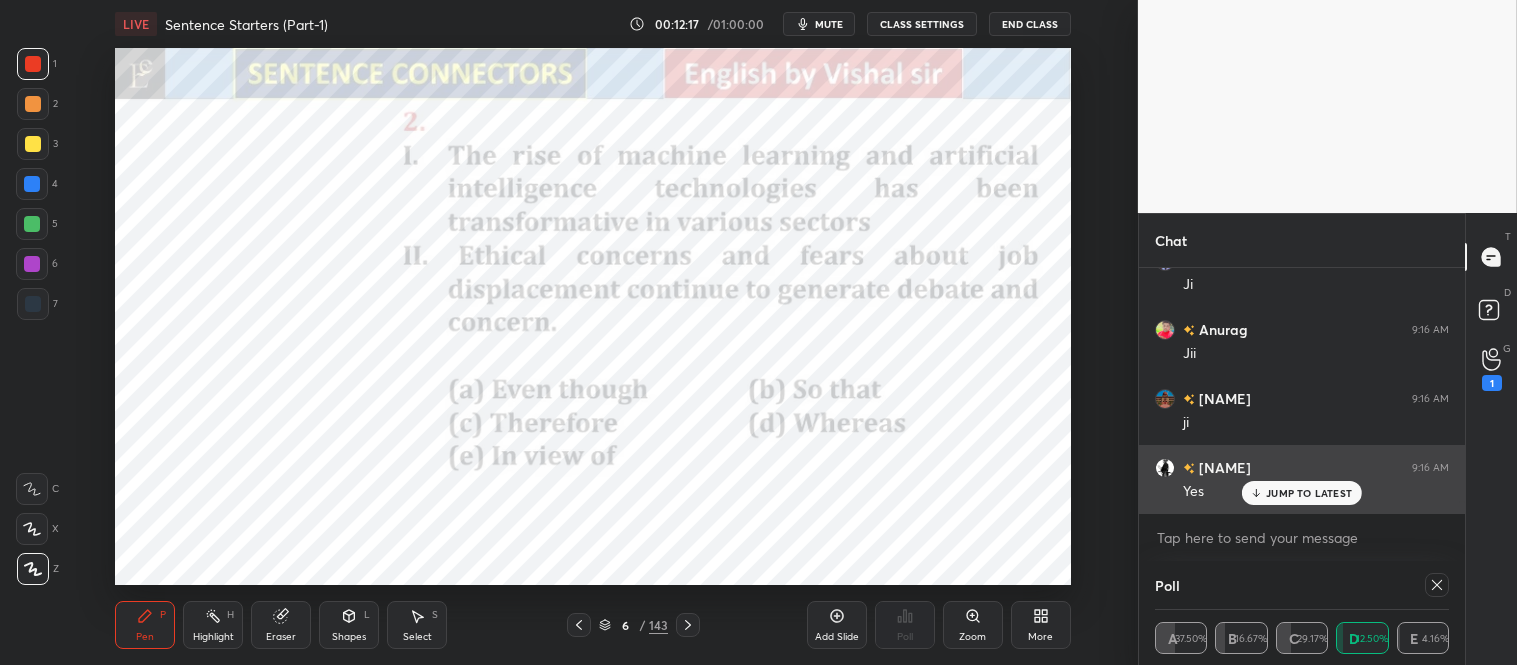 click on "Yes" at bounding box center [1316, 490] 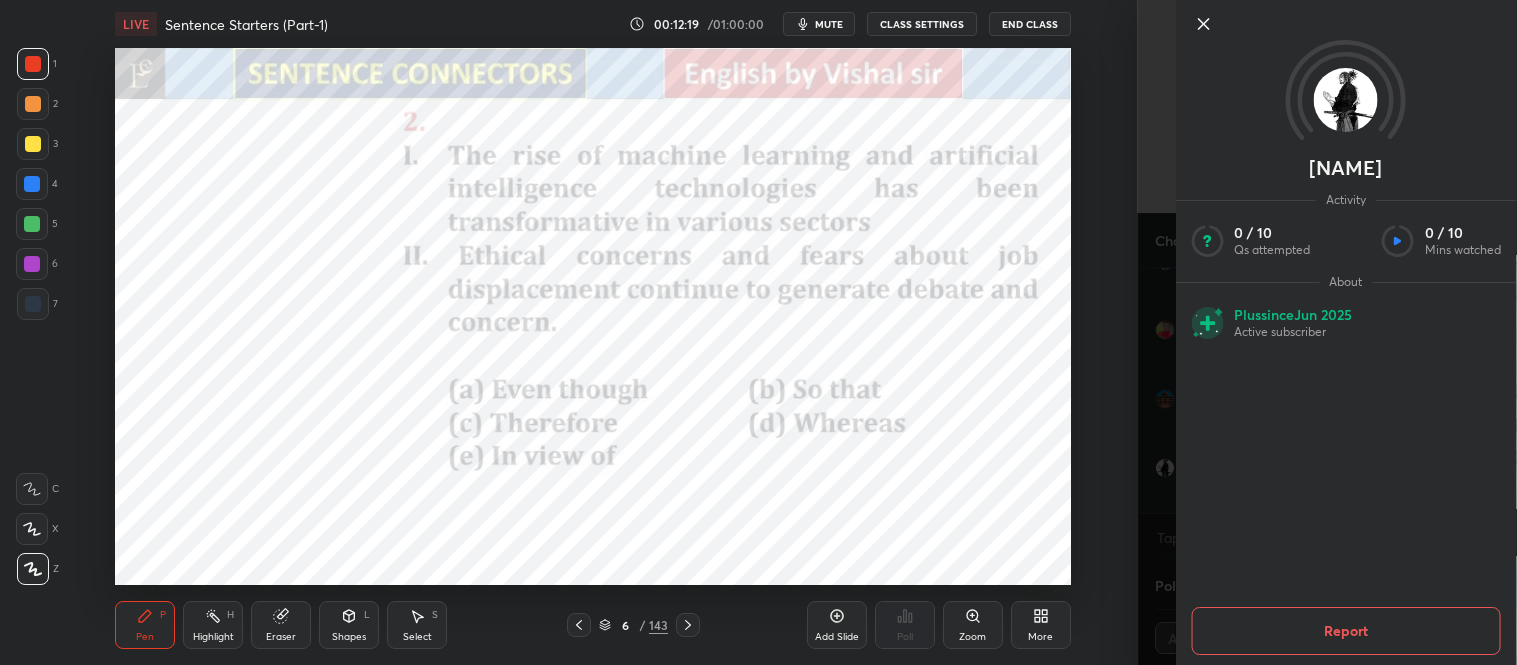 click 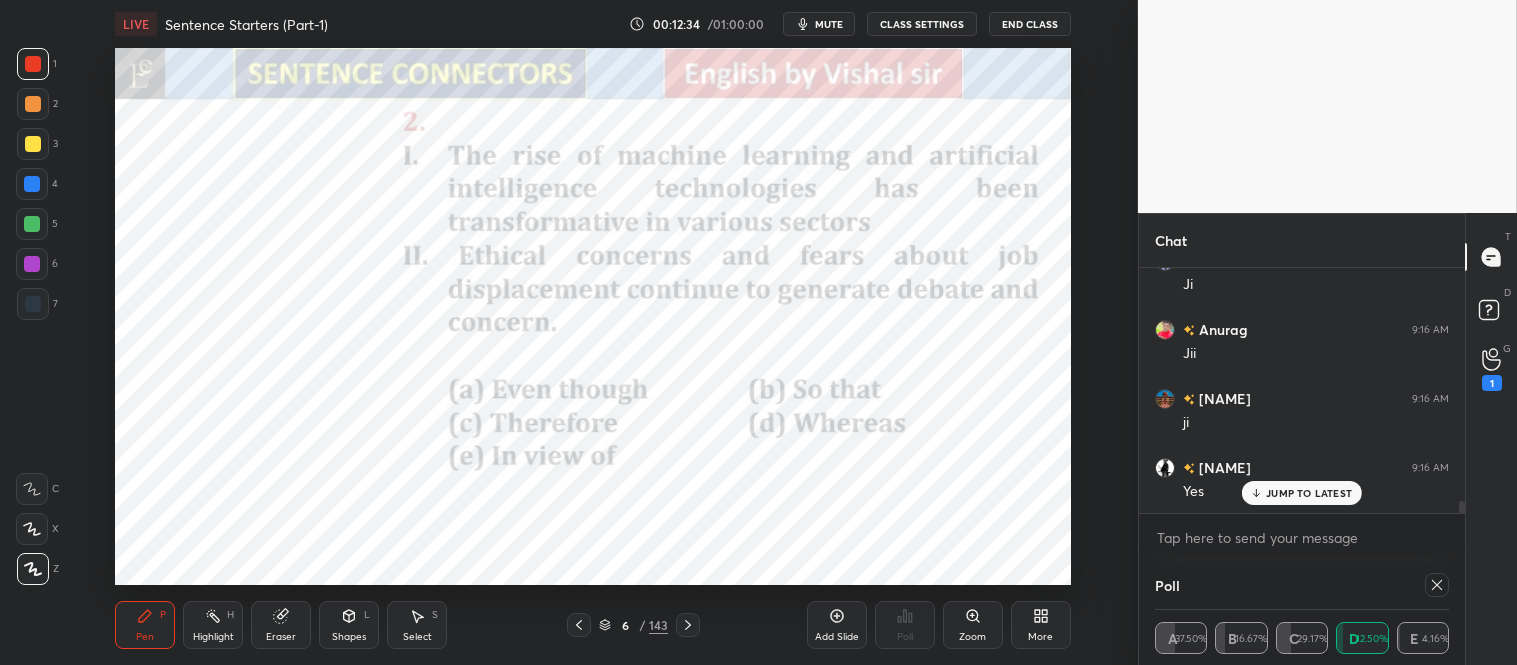 click 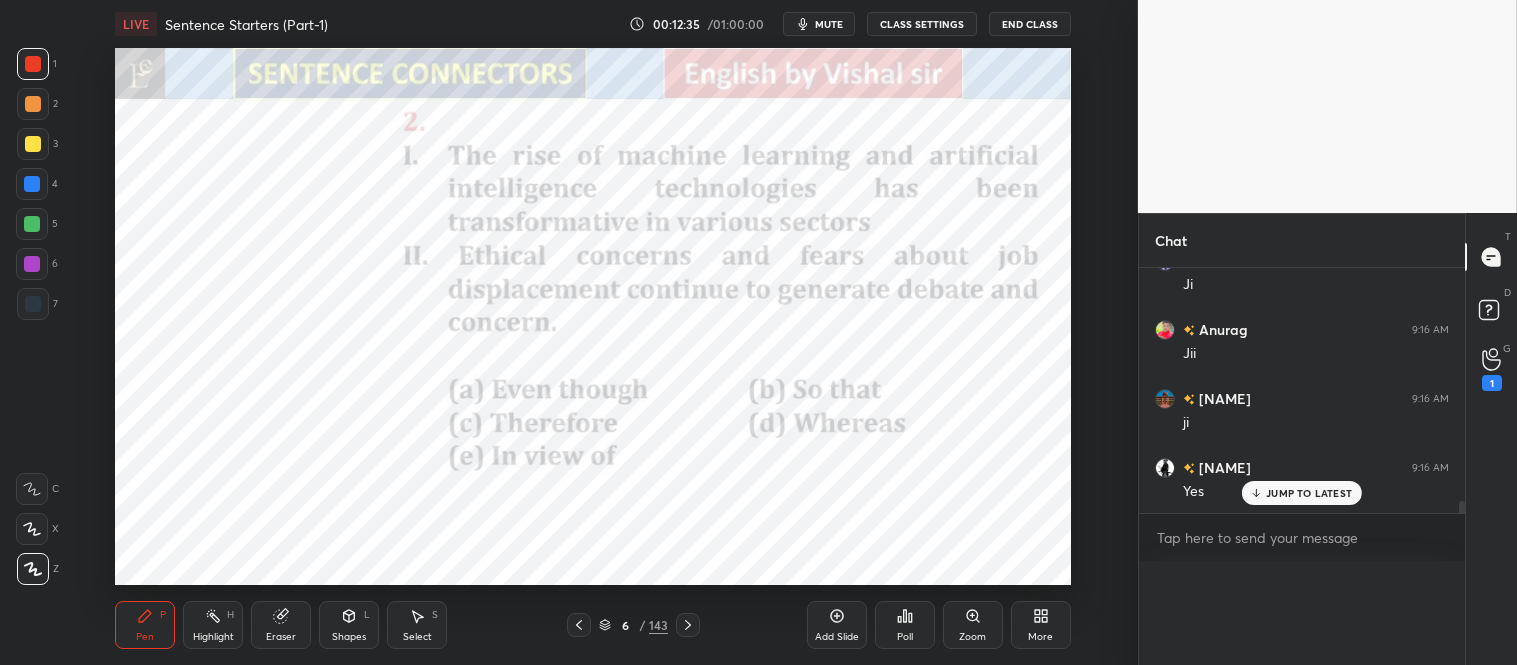 scroll, scrollTop: 272, scrollLeft: 320, axis: both 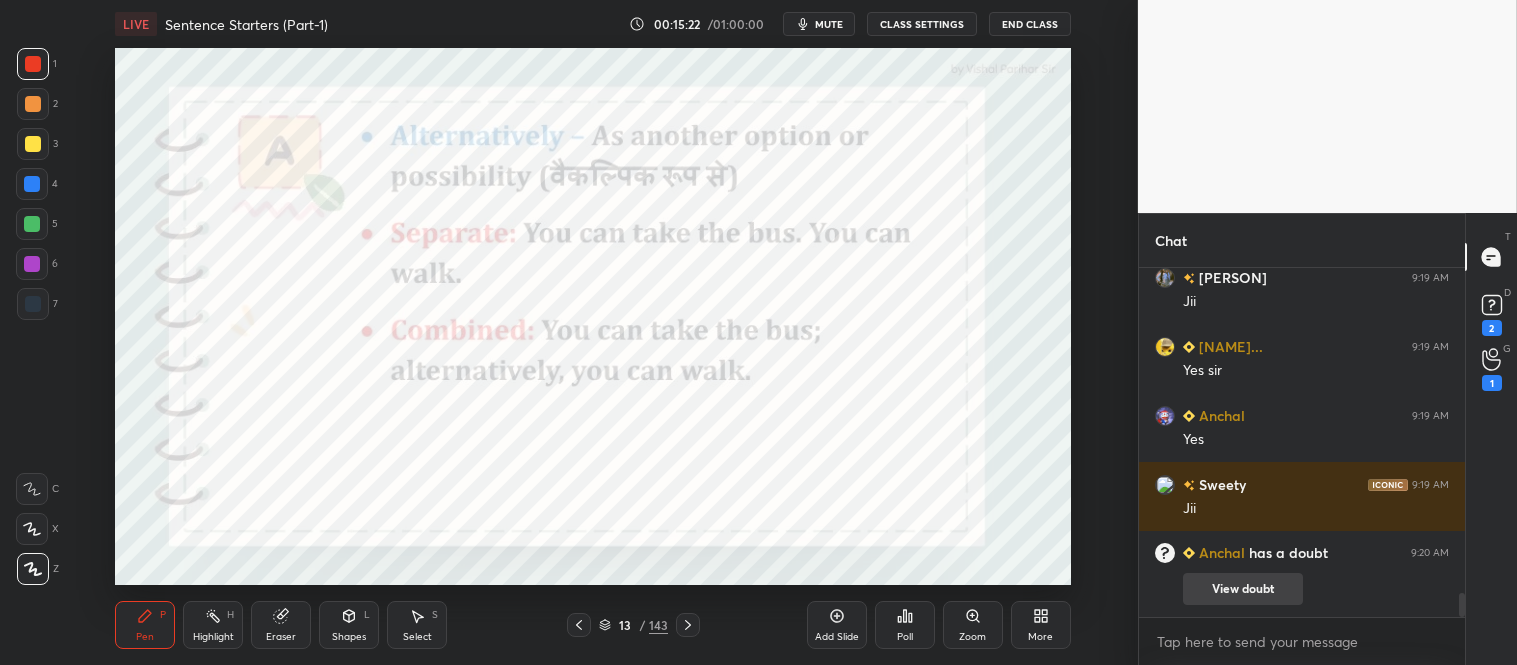 click on "View doubt" at bounding box center [1243, 589] 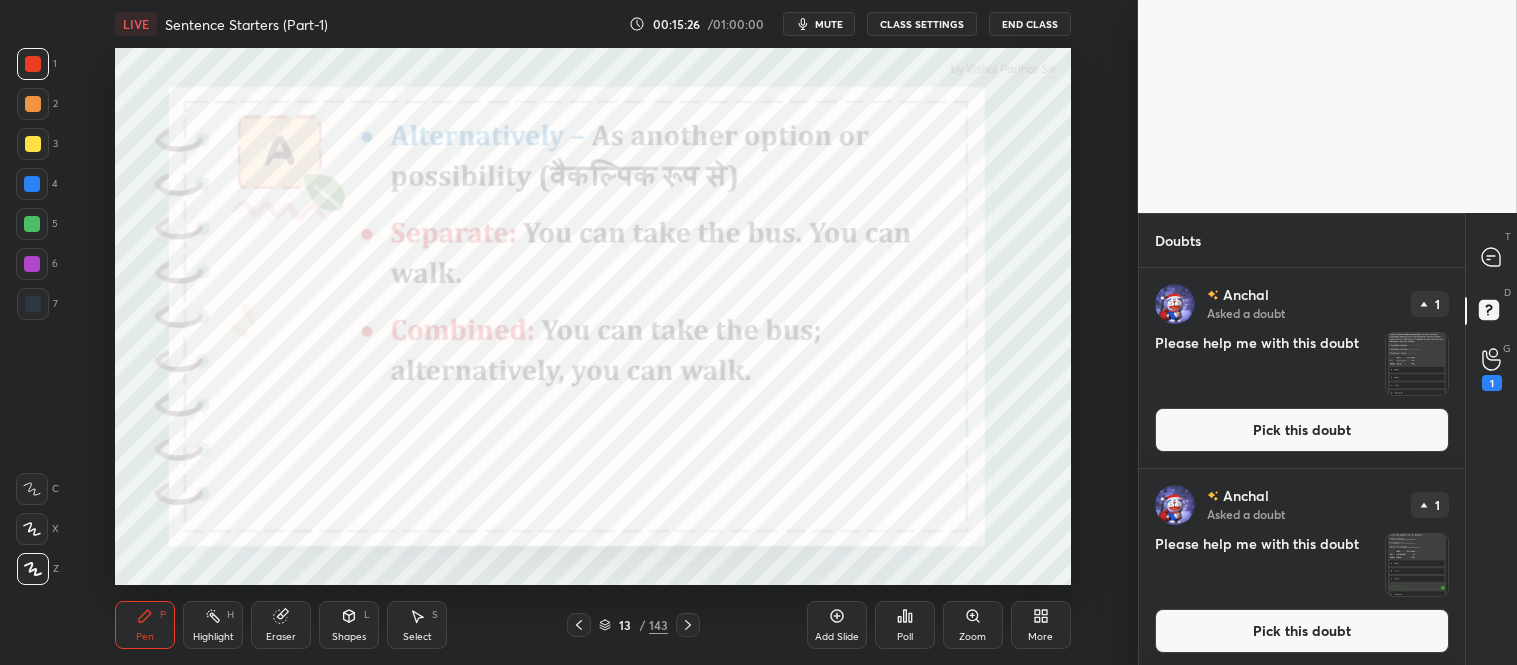 click at bounding box center (1417, 364) 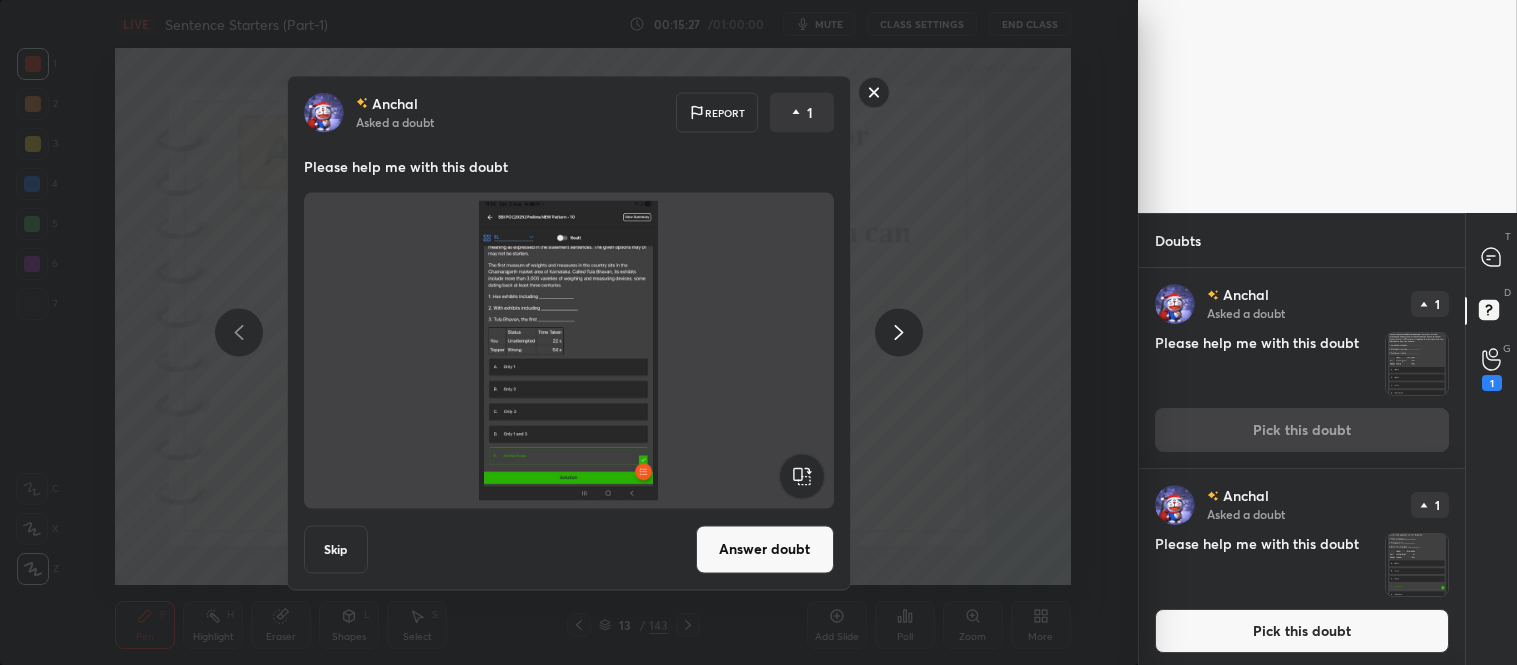 click 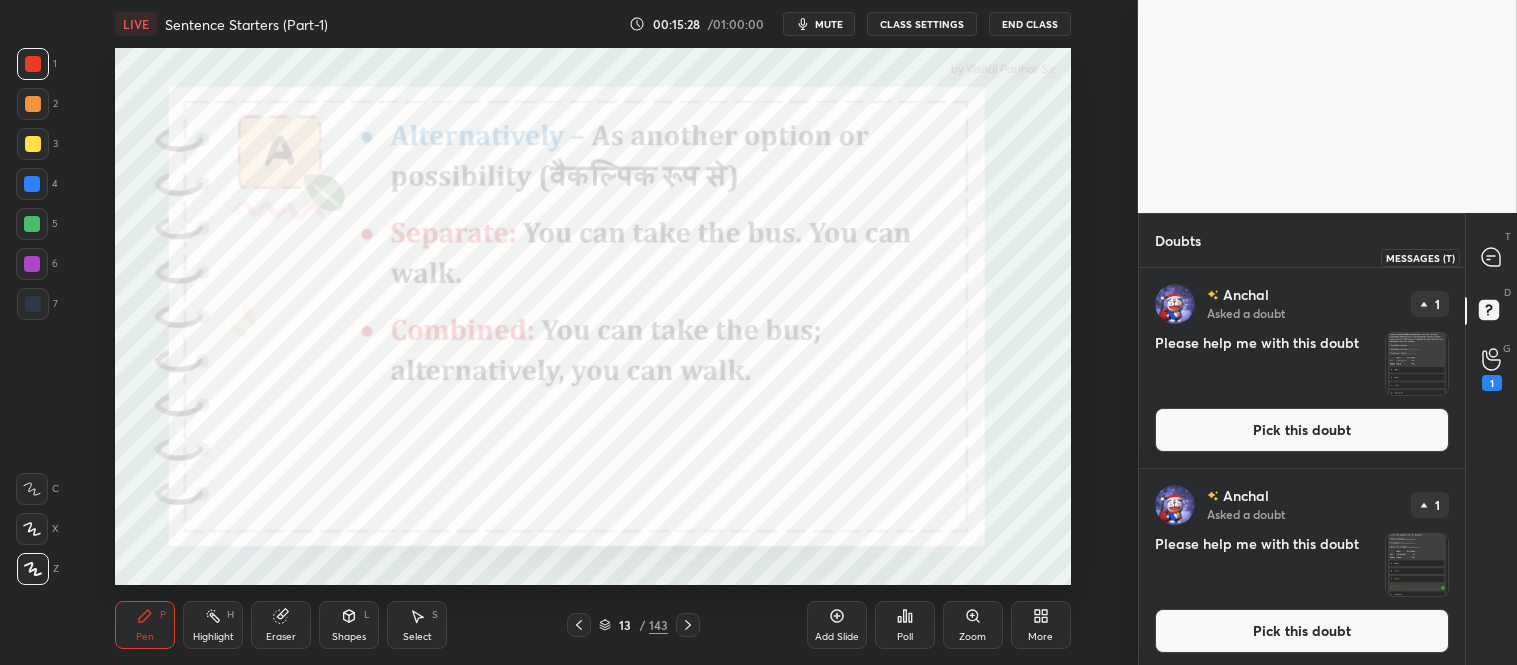 click 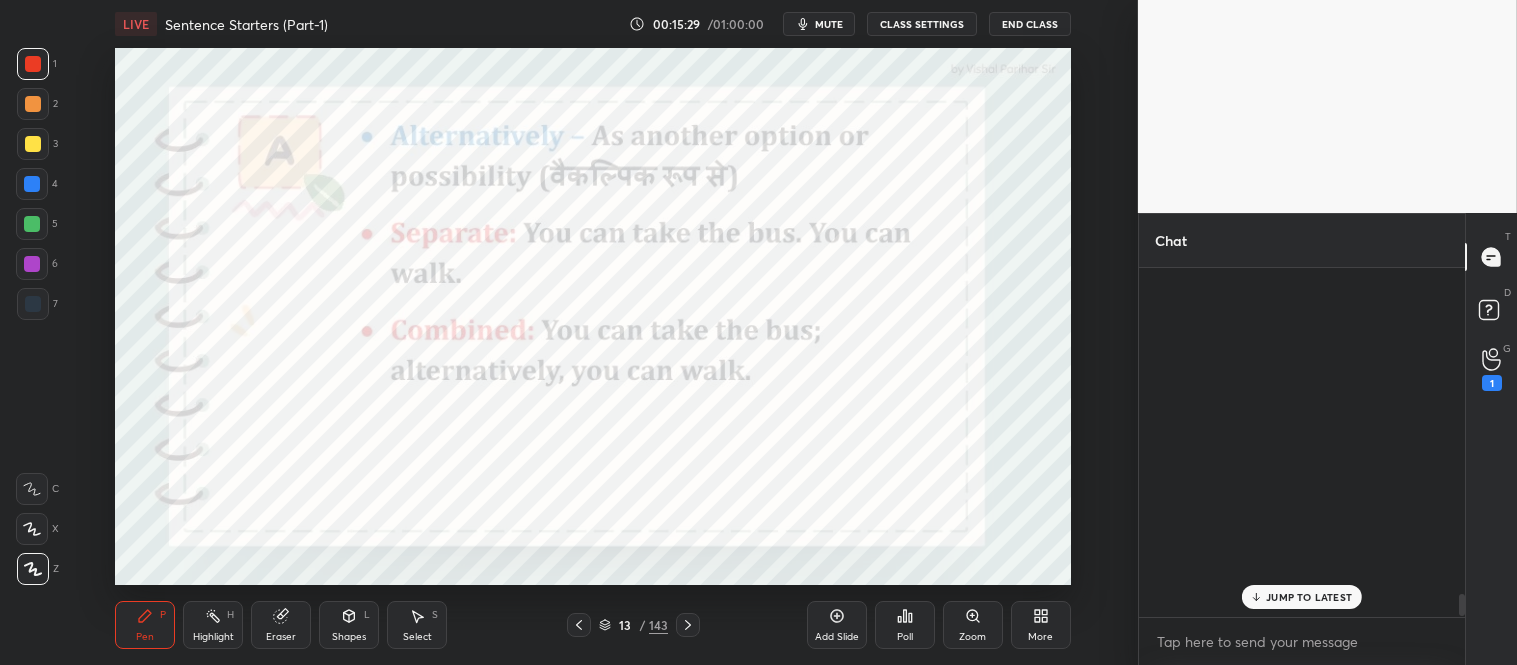 scroll, scrollTop: 5112, scrollLeft: 0, axis: vertical 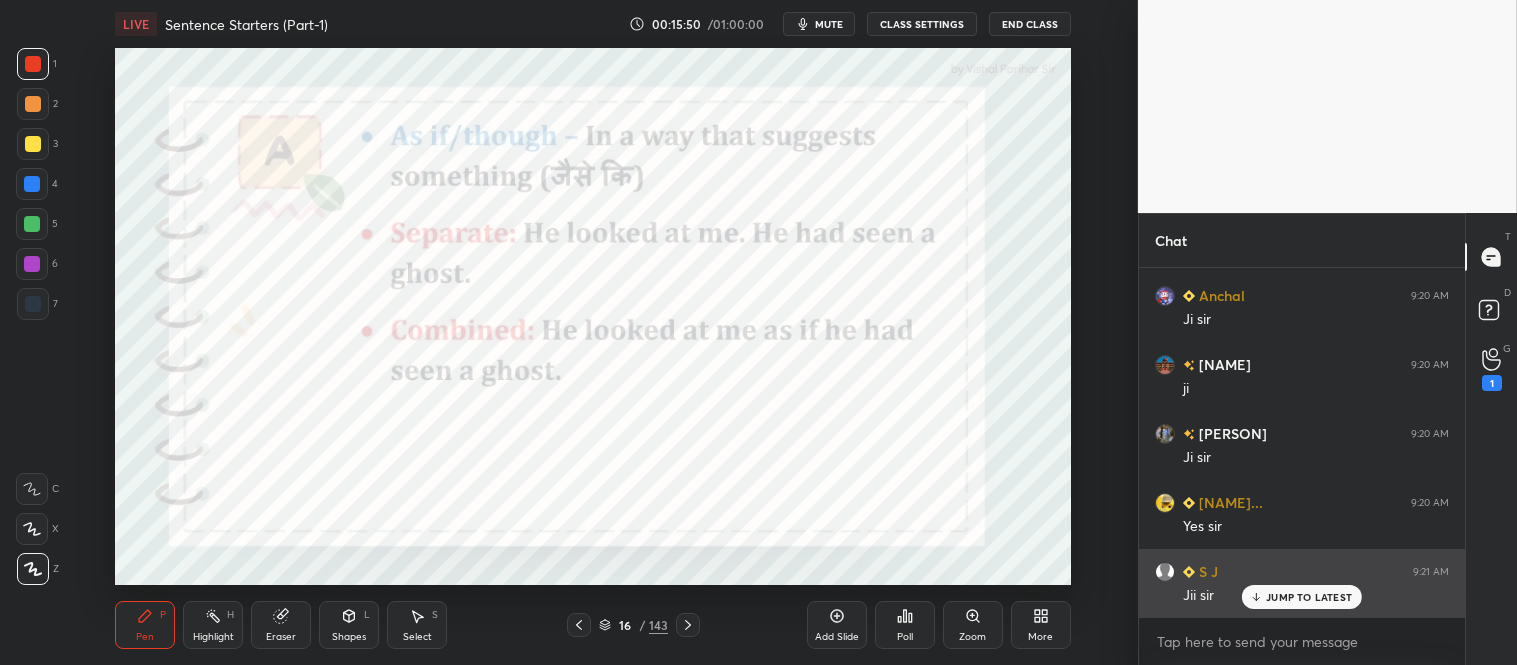click on "JUMP TO LATEST" at bounding box center [1309, 597] 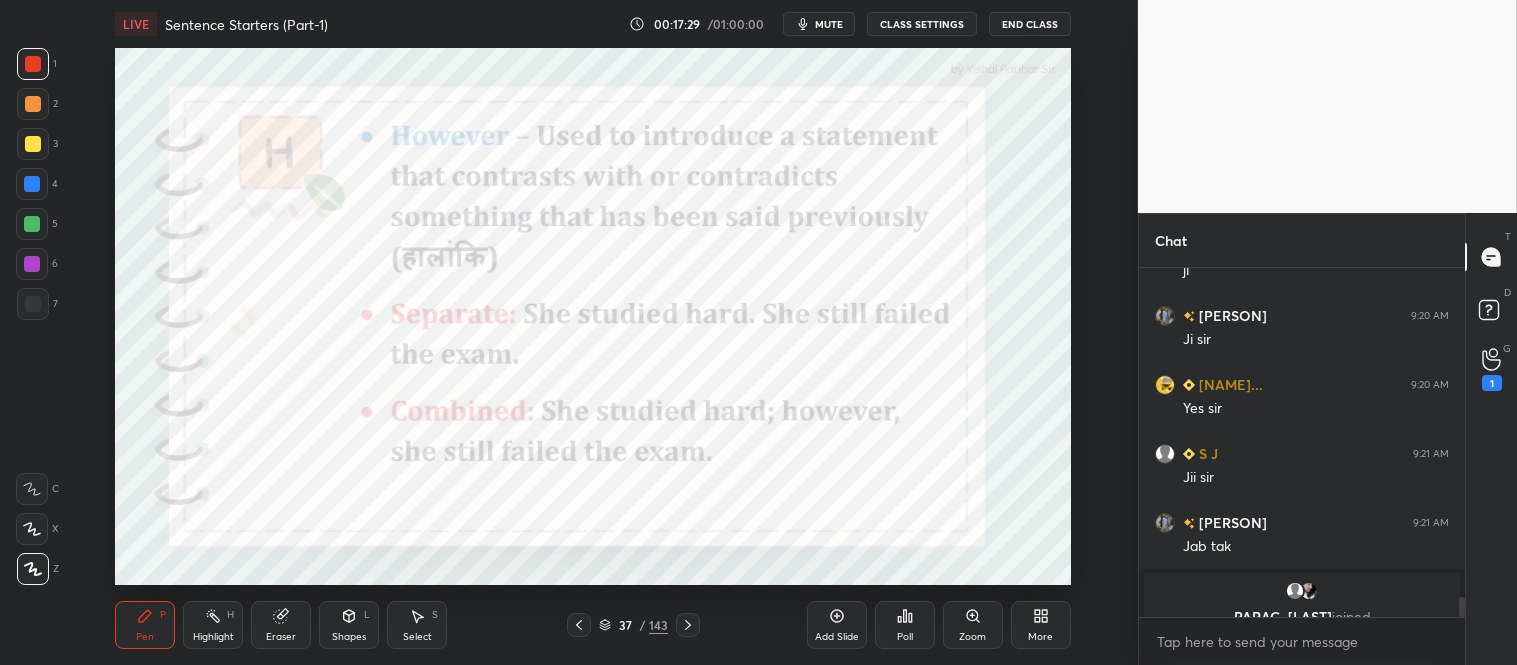 scroll, scrollTop: 5634, scrollLeft: 0, axis: vertical 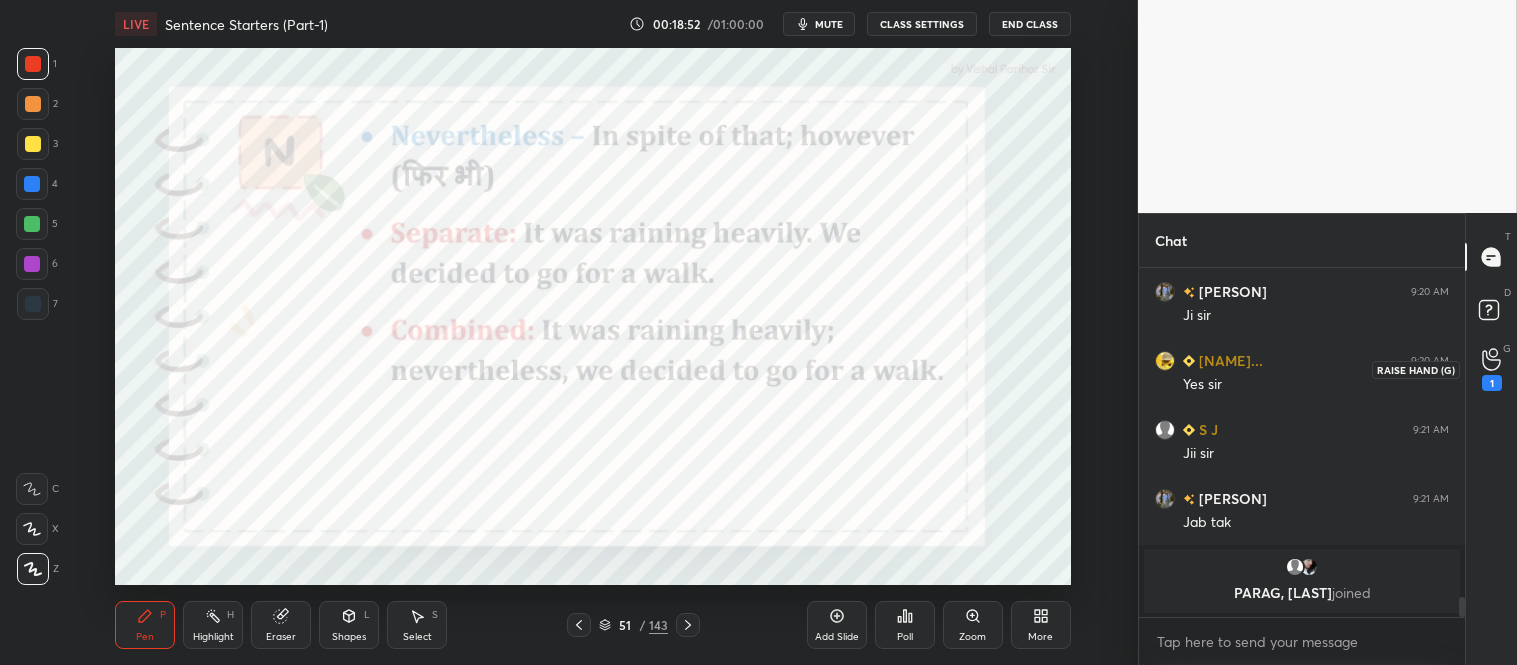 click on "1" at bounding box center [1492, 369] 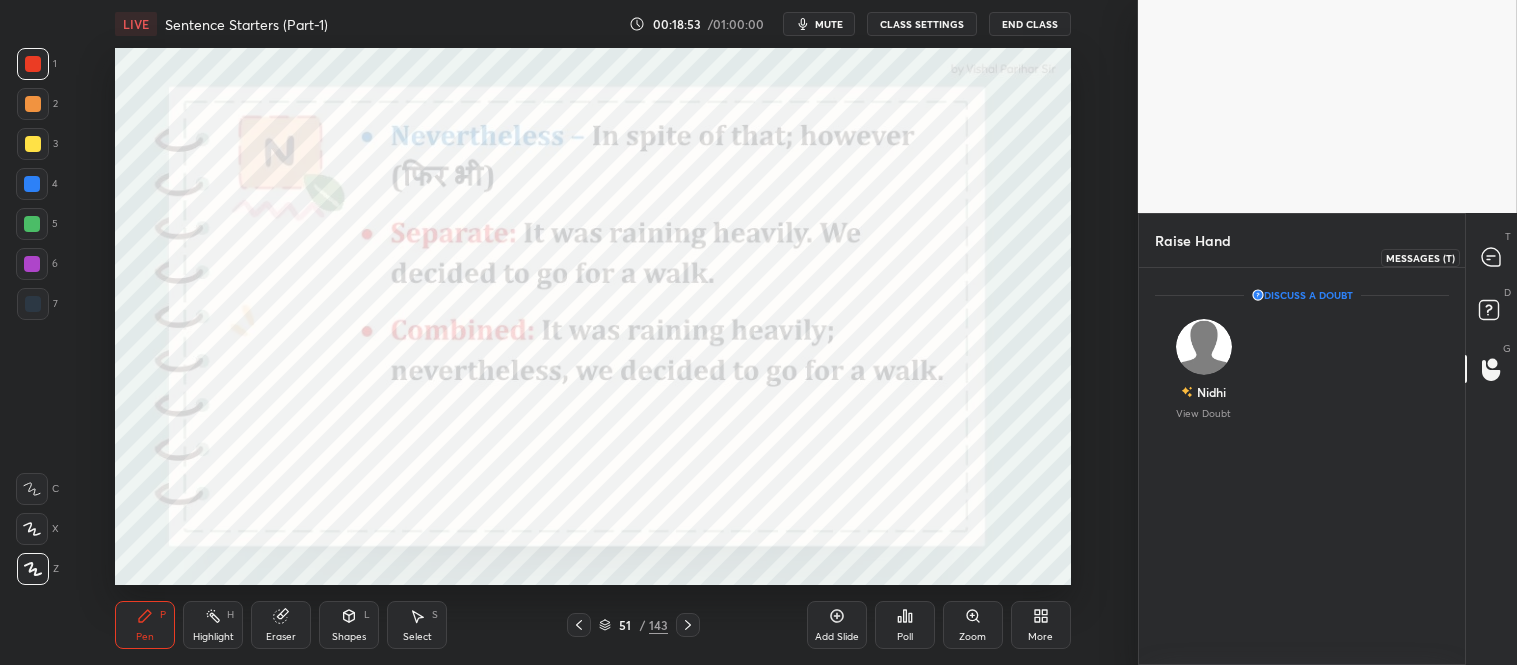 click 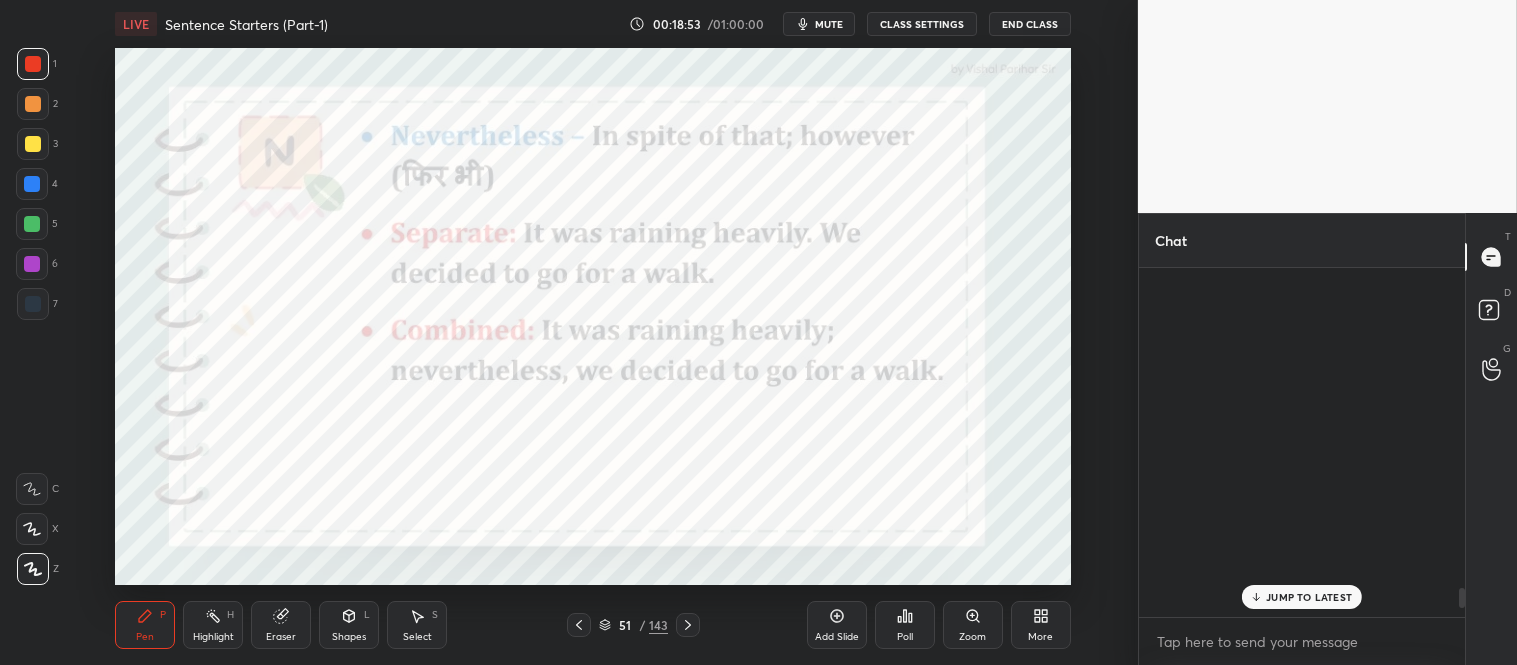 scroll, scrollTop: 5316, scrollLeft: 0, axis: vertical 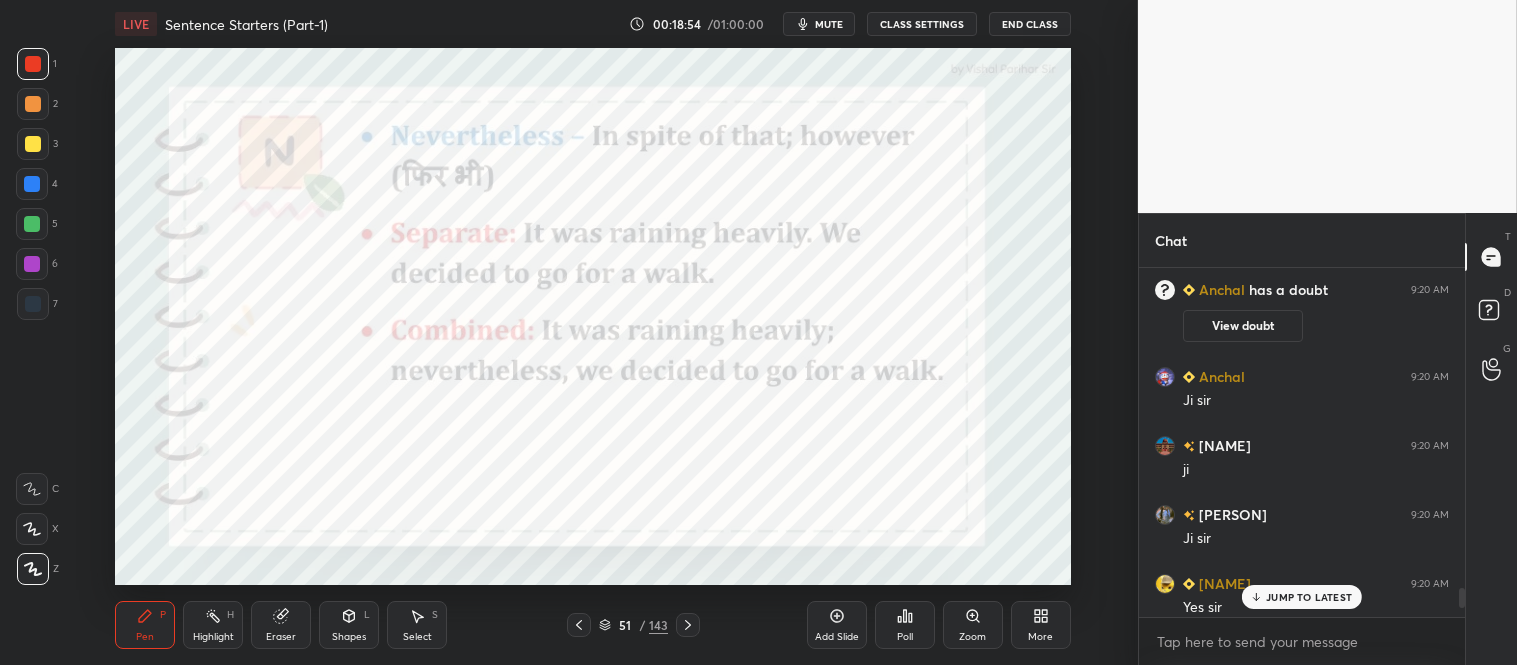 click on "JUMP TO LATEST" at bounding box center (1309, 597) 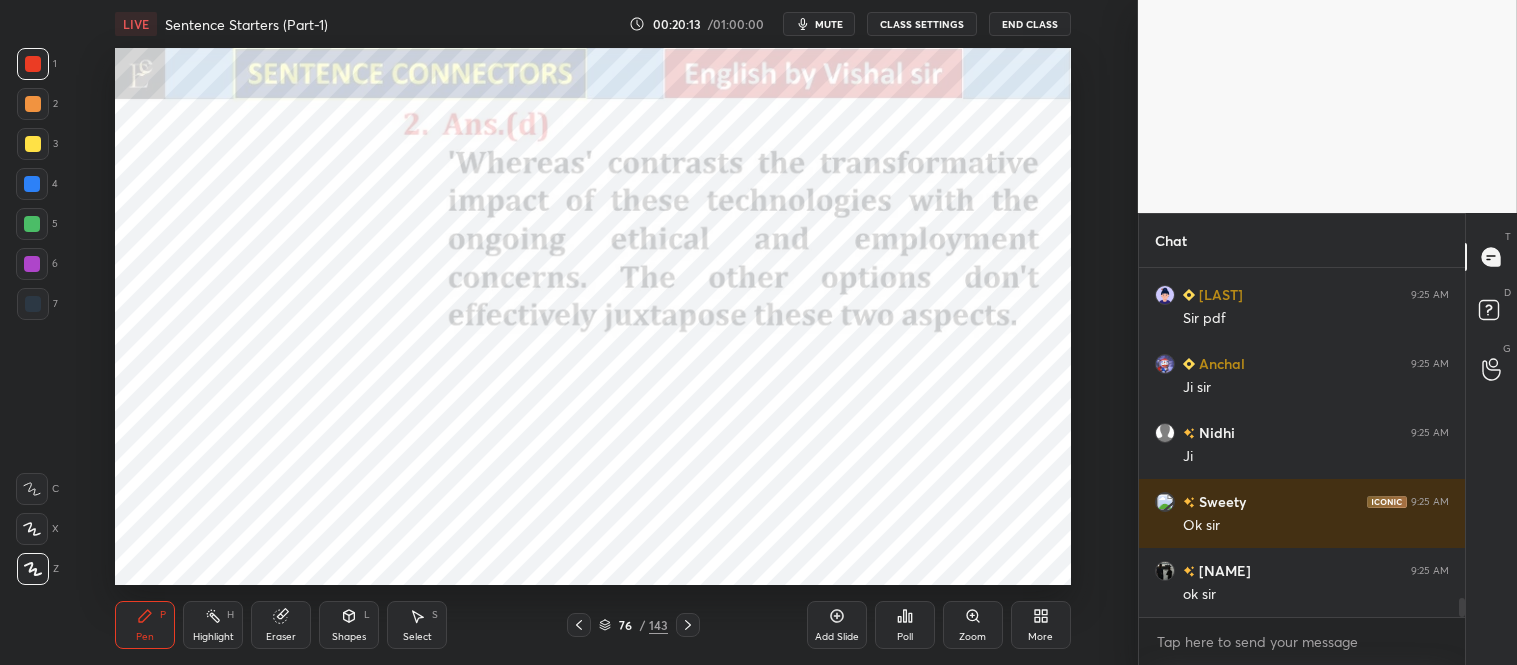 scroll, scrollTop: 6228, scrollLeft: 0, axis: vertical 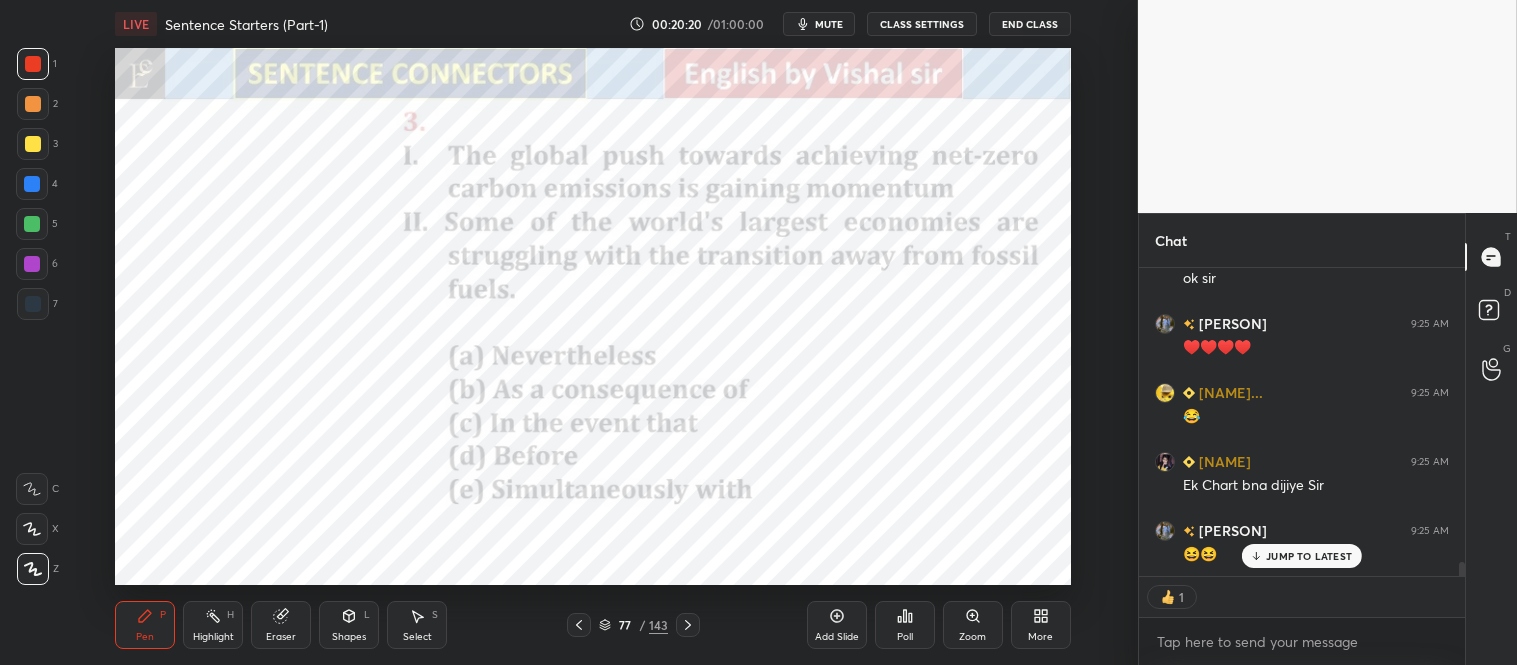 click 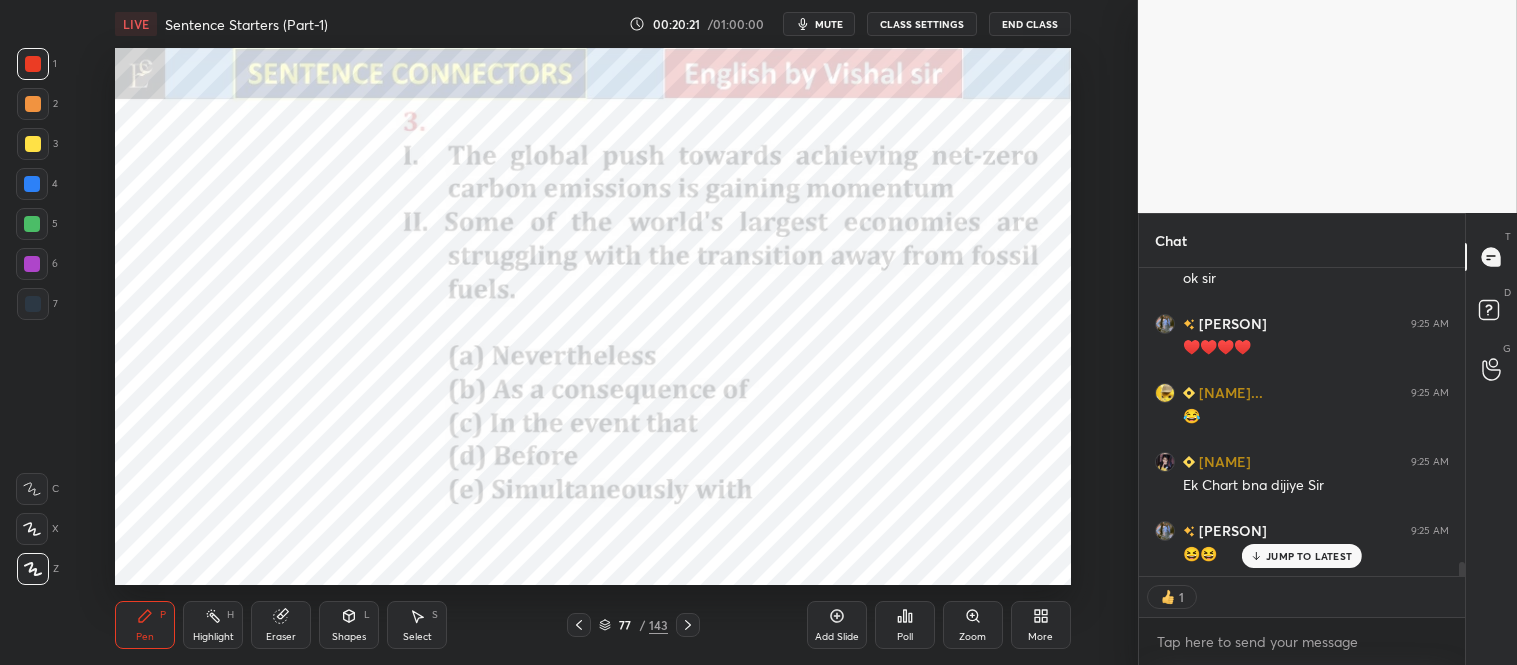 scroll, scrollTop: 6545, scrollLeft: 0, axis: vertical 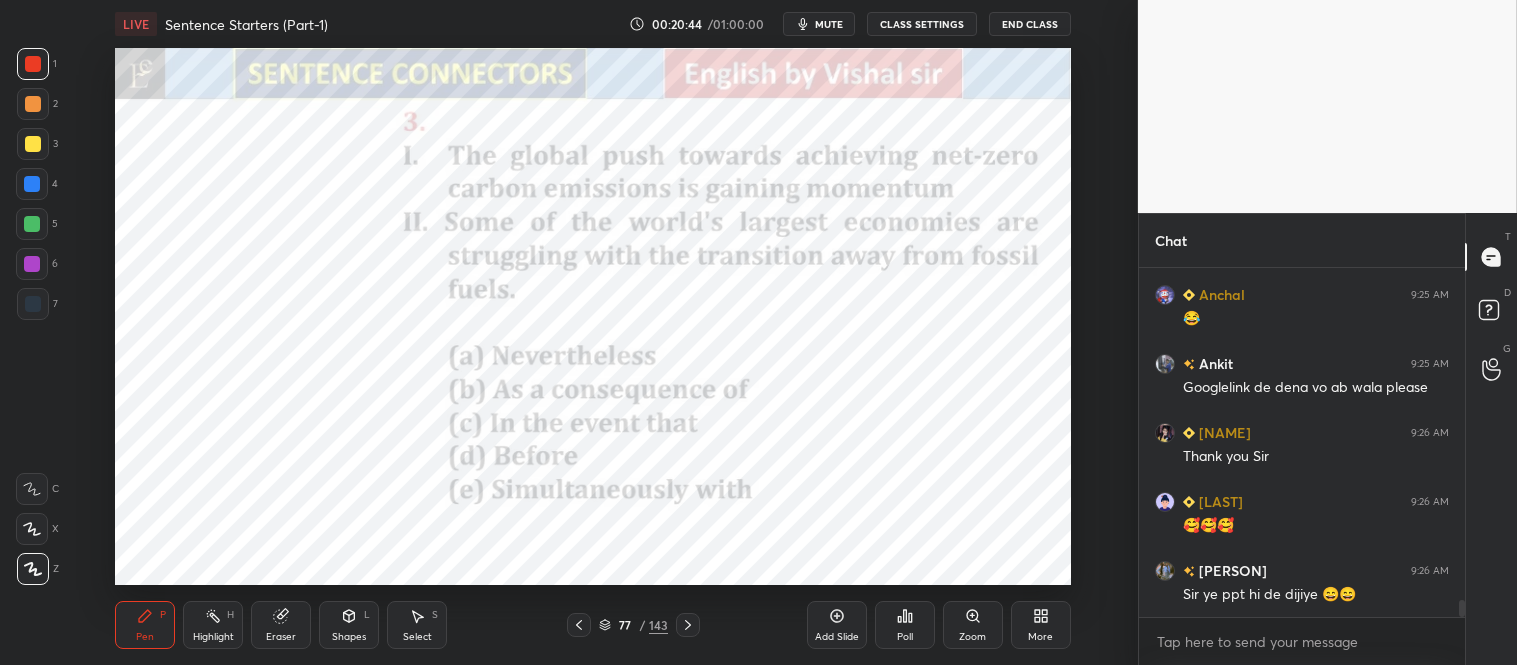 click on "x" at bounding box center [1302, 641] 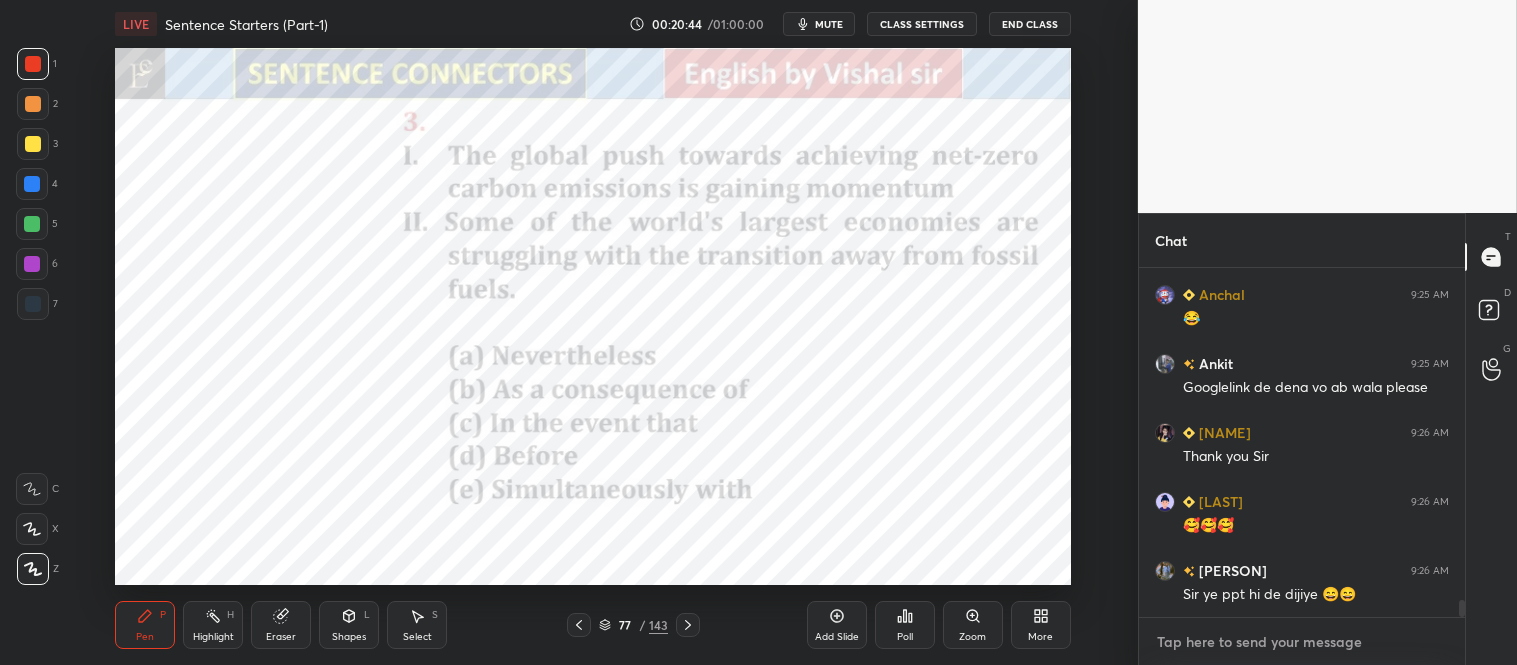 paste on "👉Drive: https://drive.google.com/drive/folders/1gqwu75VdRekf3kxULAqQE3brzirNwcWl?usp=sharing" 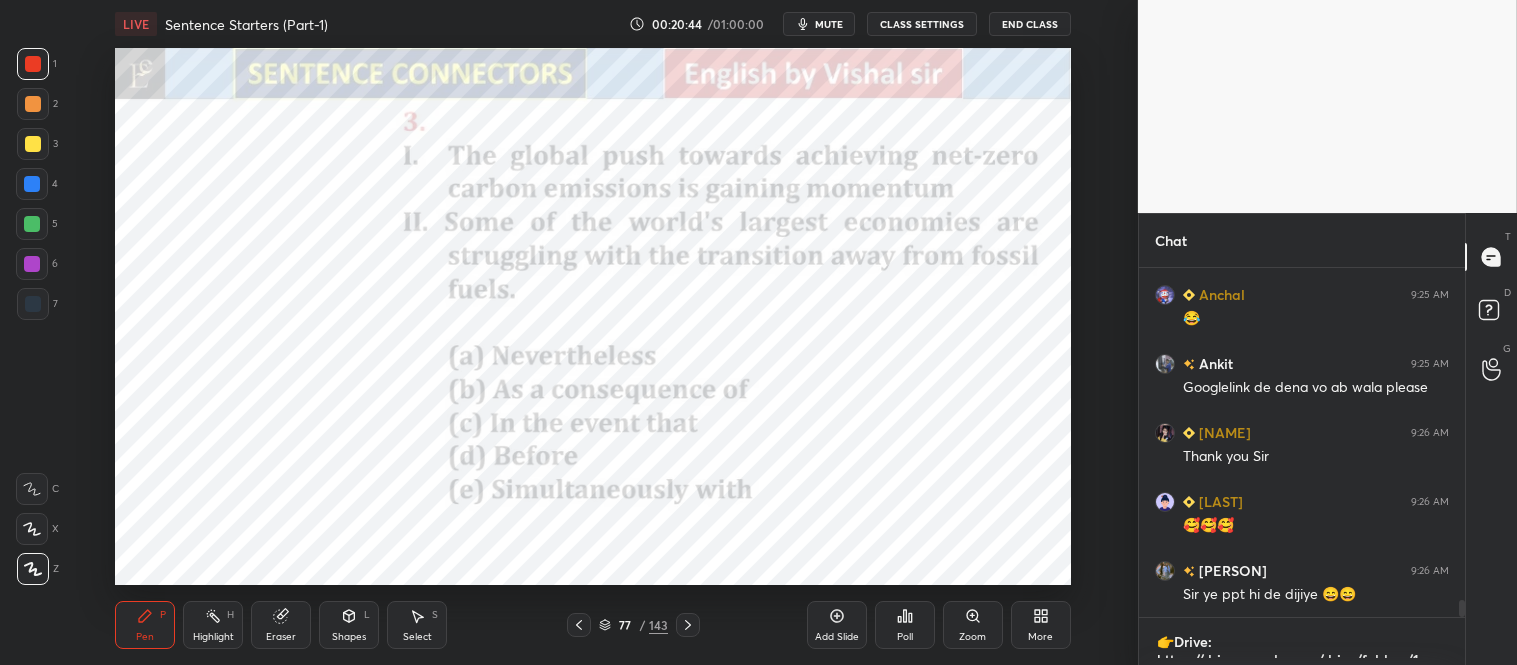 scroll, scrollTop: 18, scrollLeft: 0, axis: vertical 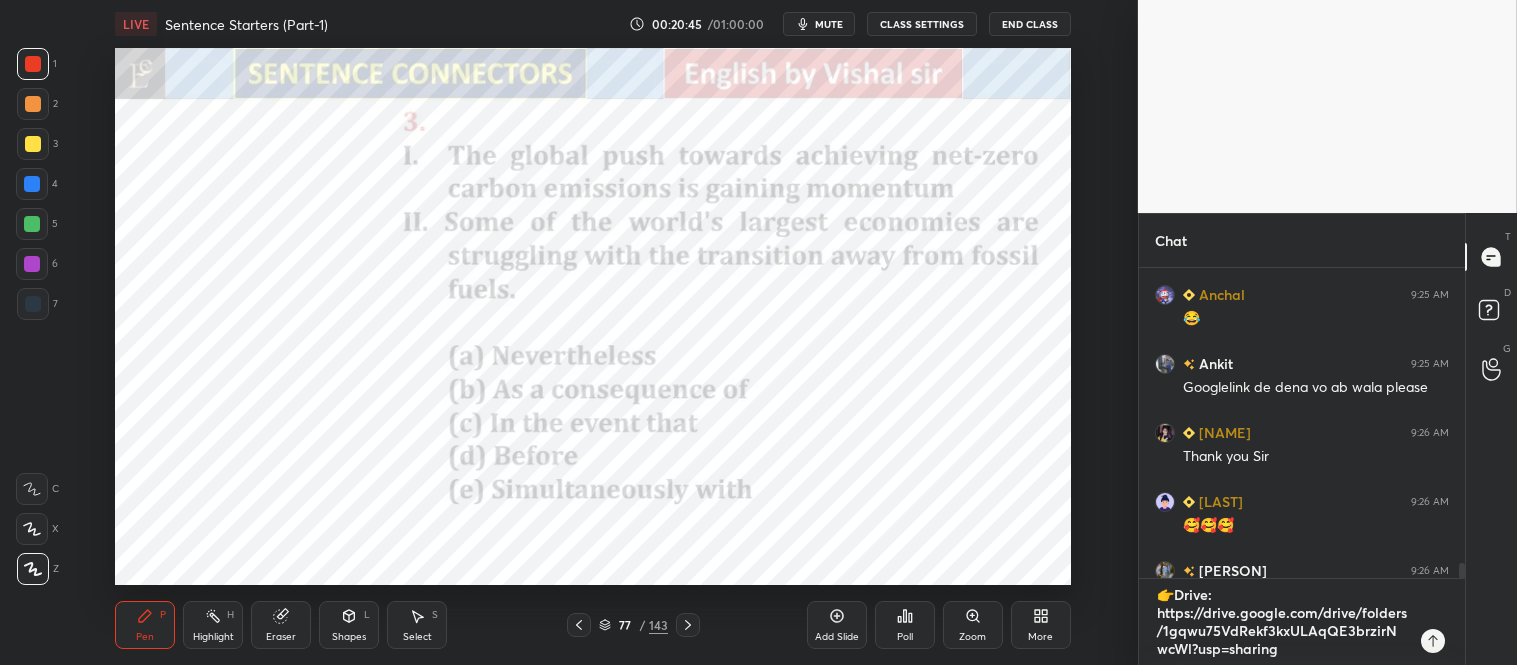 type 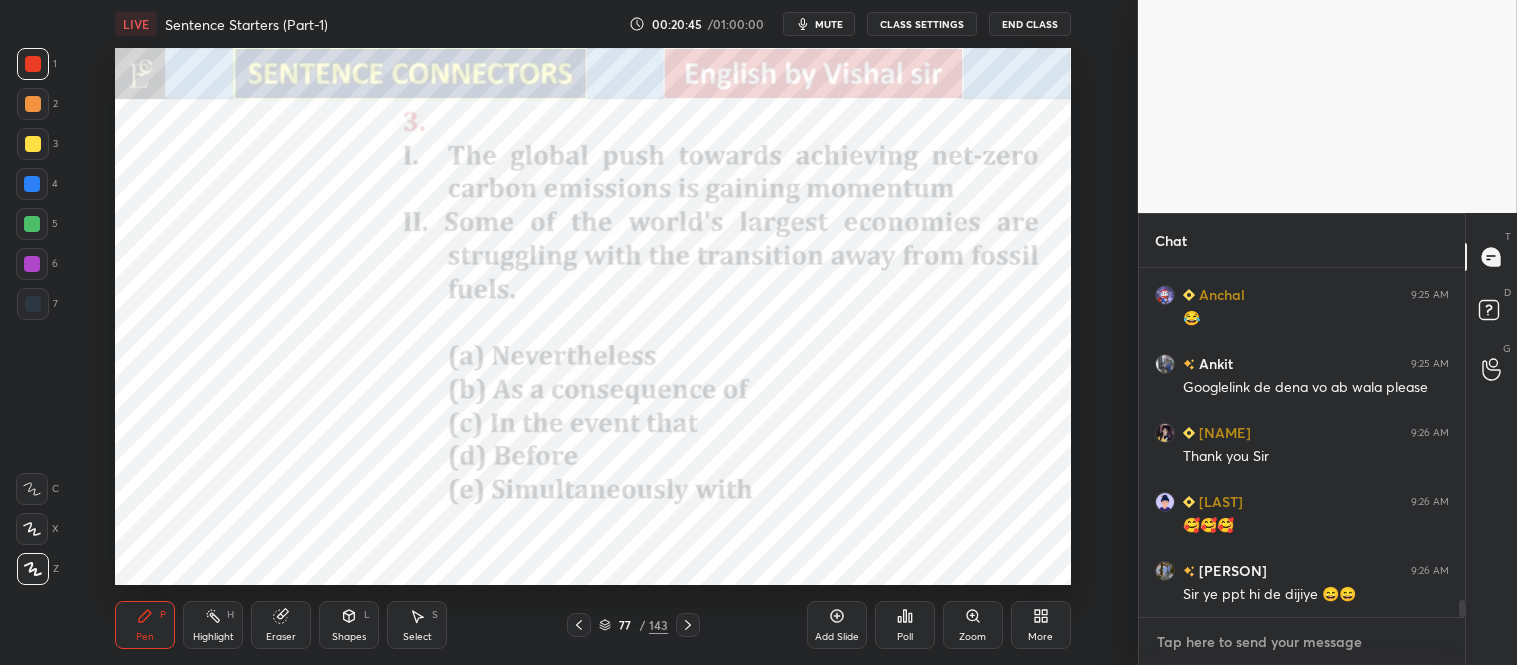 scroll, scrollTop: 0, scrollLeft: 0, axis: both 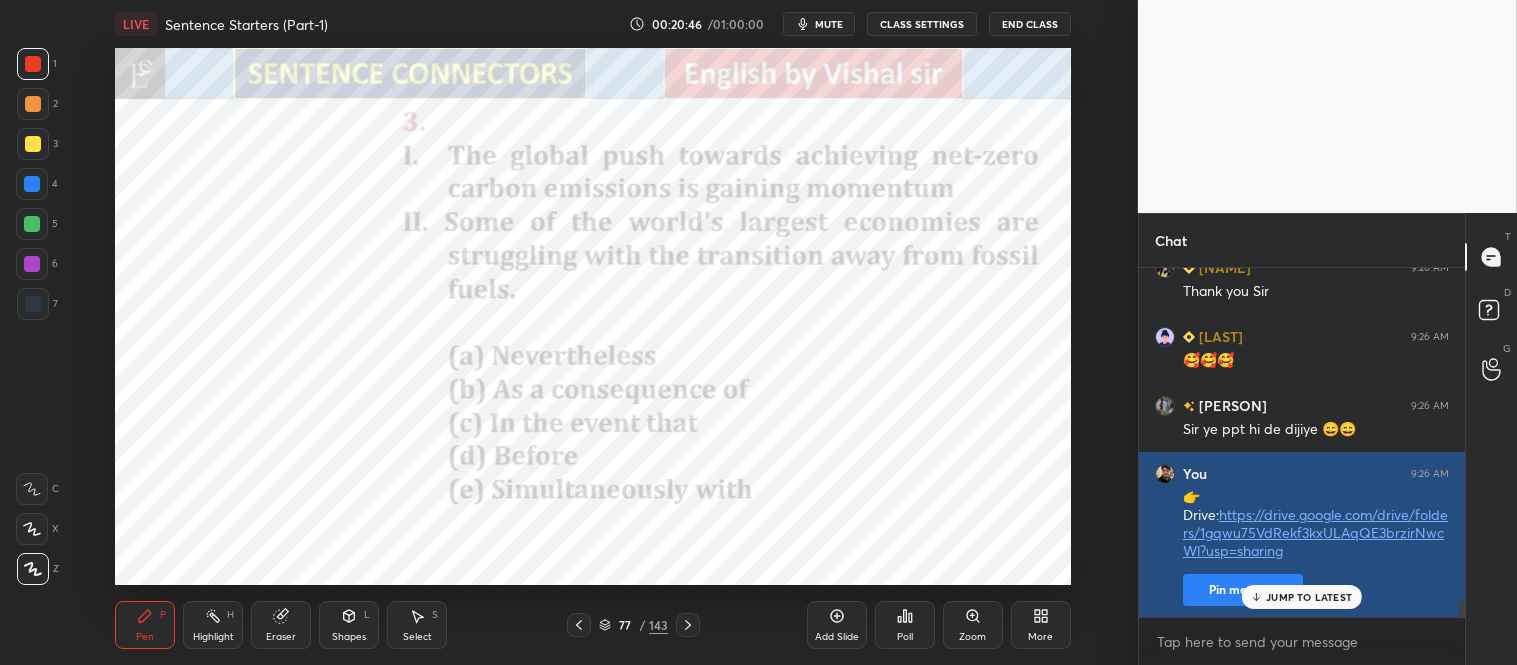 click on "Pin message" at bounding box center [1243, 590] 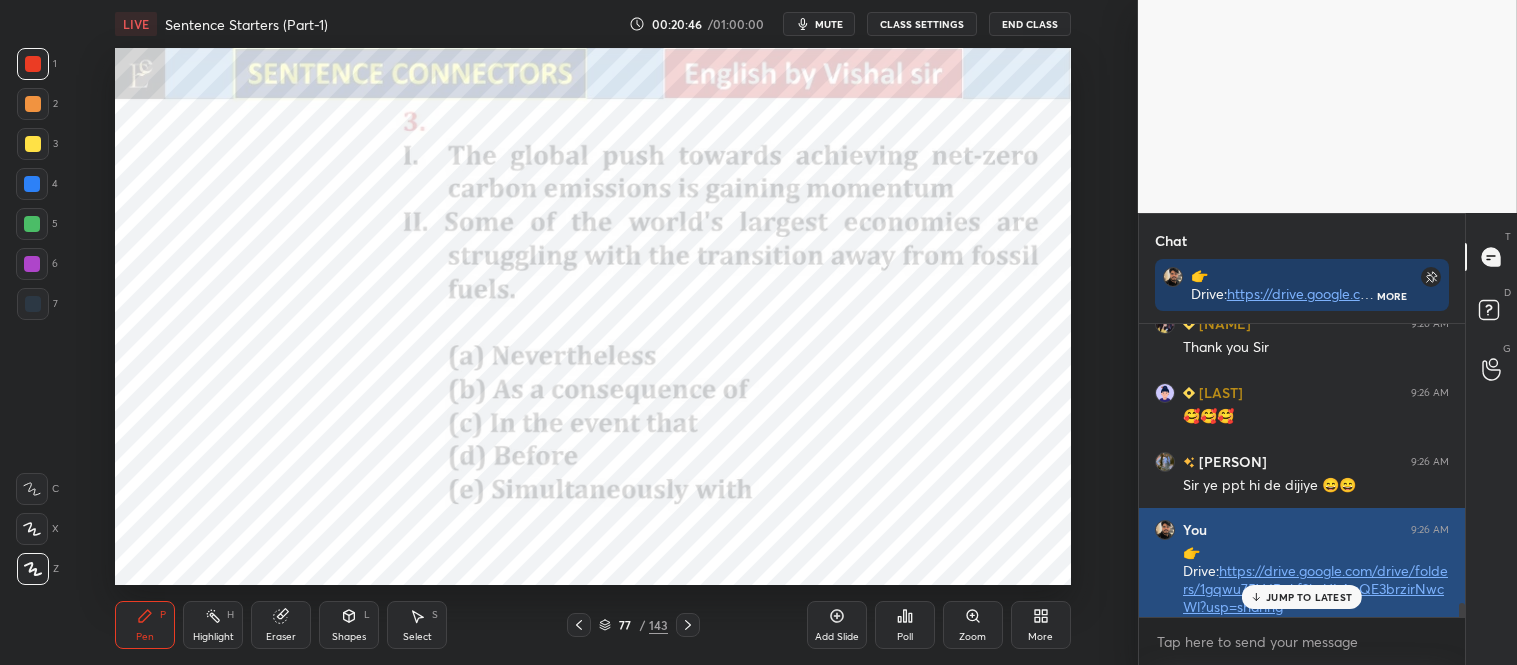 scroll, scrollTop: 287, scrollLeft: 320, axis: both 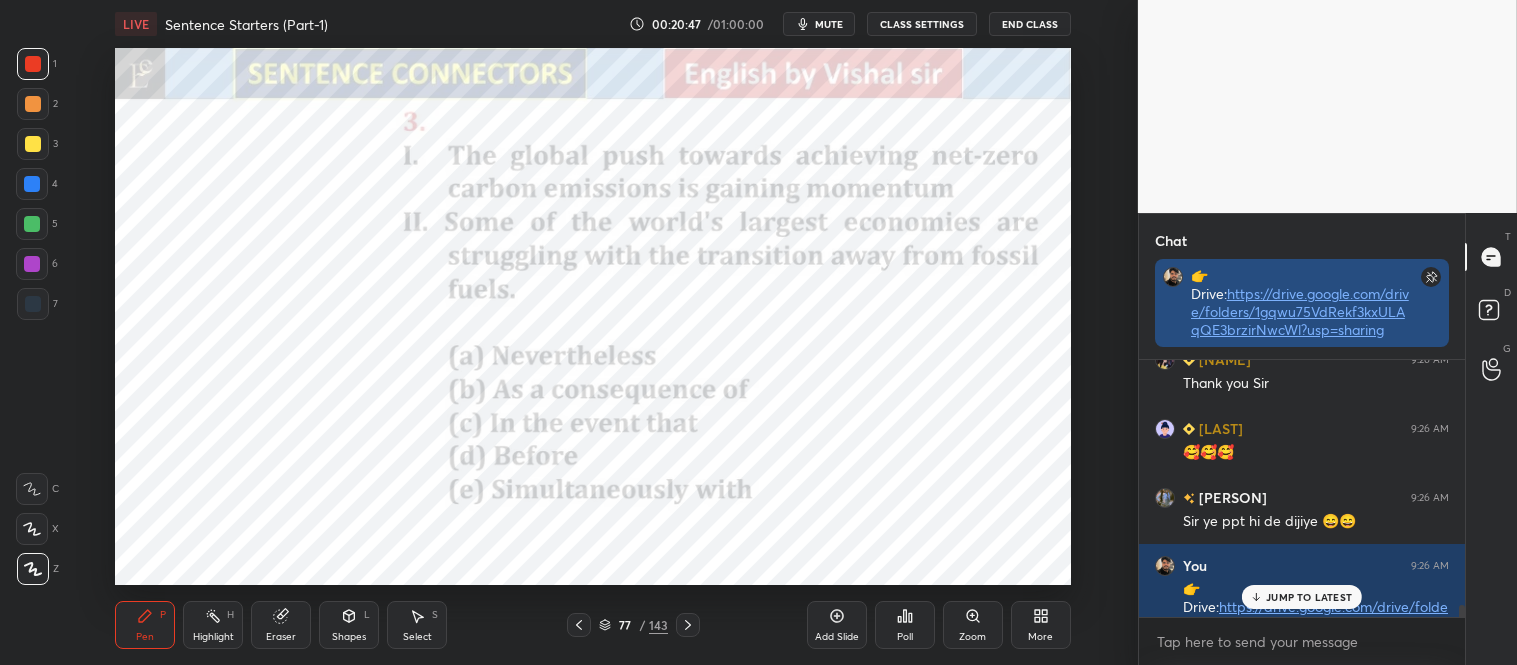 click on "https://drive.google.com/drive/folders/1gqwu75VdRekf3kxULAqQE3brzirNwcWl?usp=sharing" at bounding box center [1300, 311] 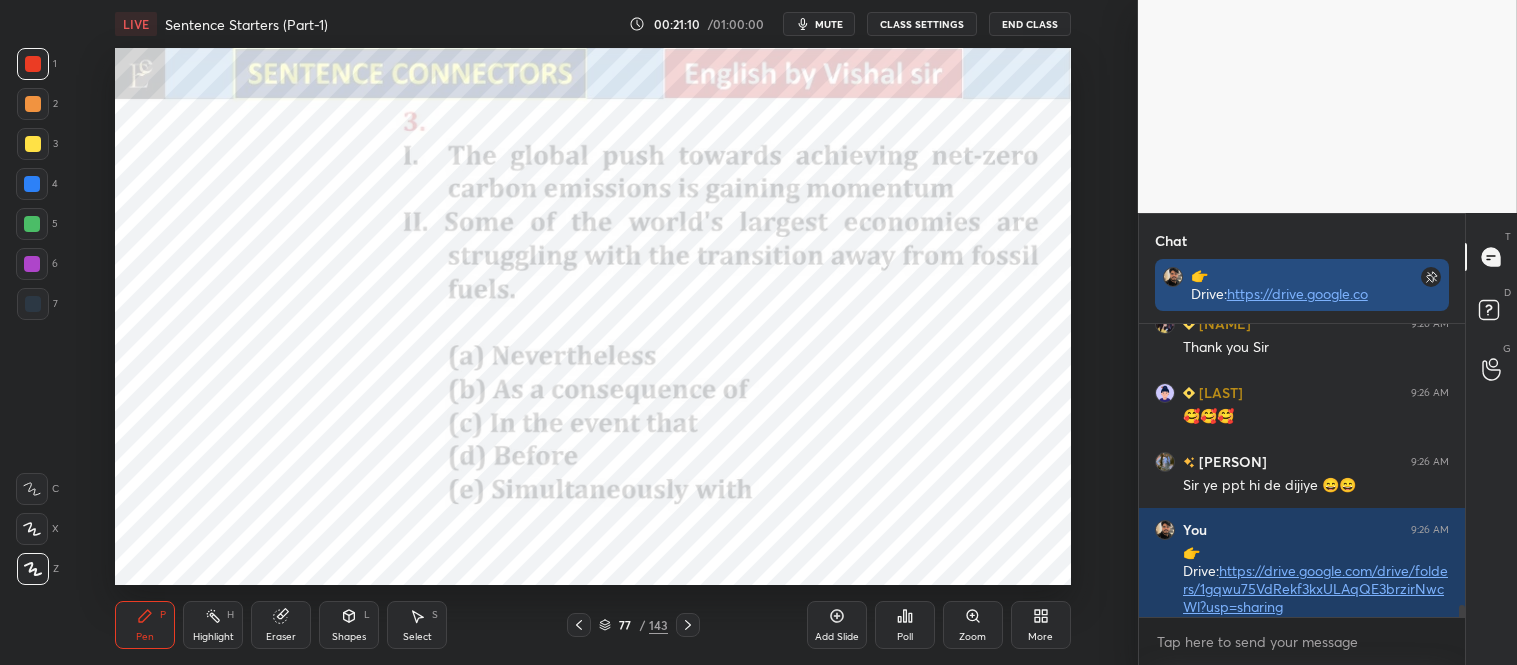 scroll, scrollTop: 7141, scrollLeft: 0, axis: vertical 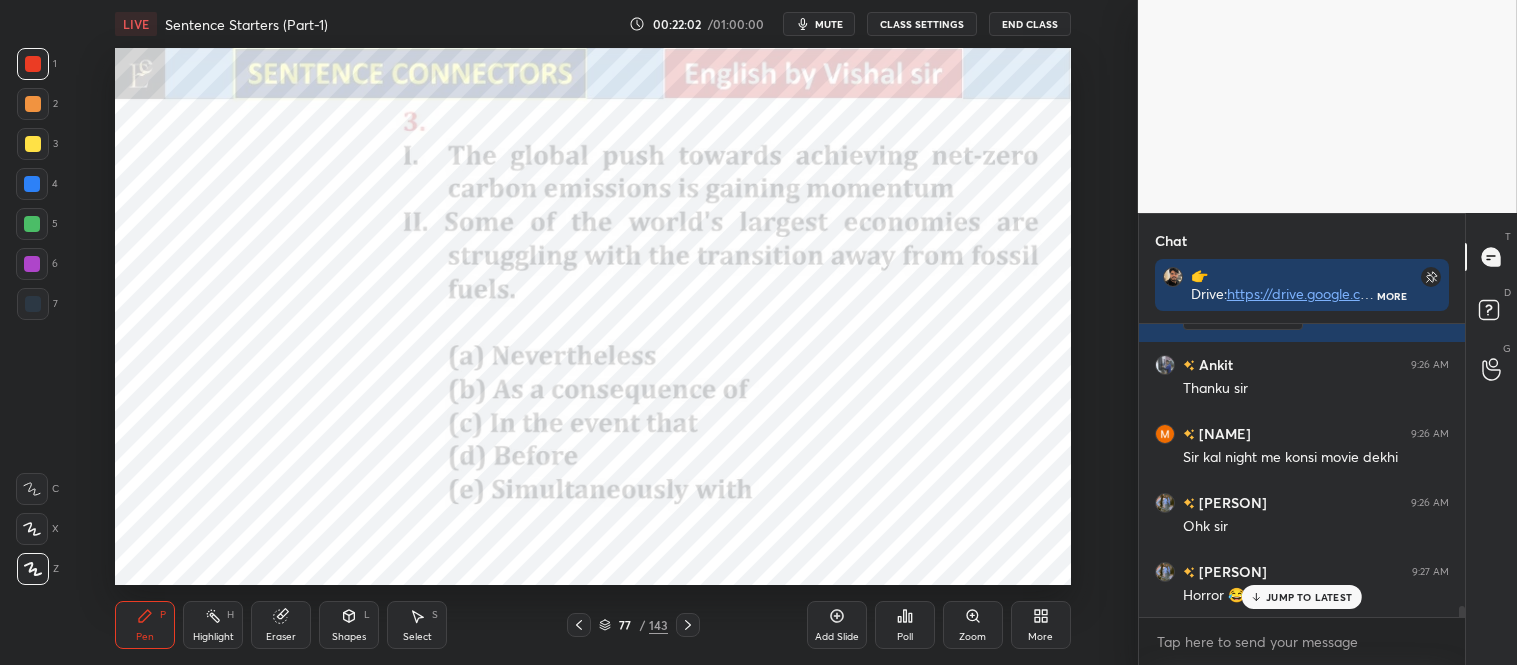 click on "Poll" at bounding box center [905, 625] 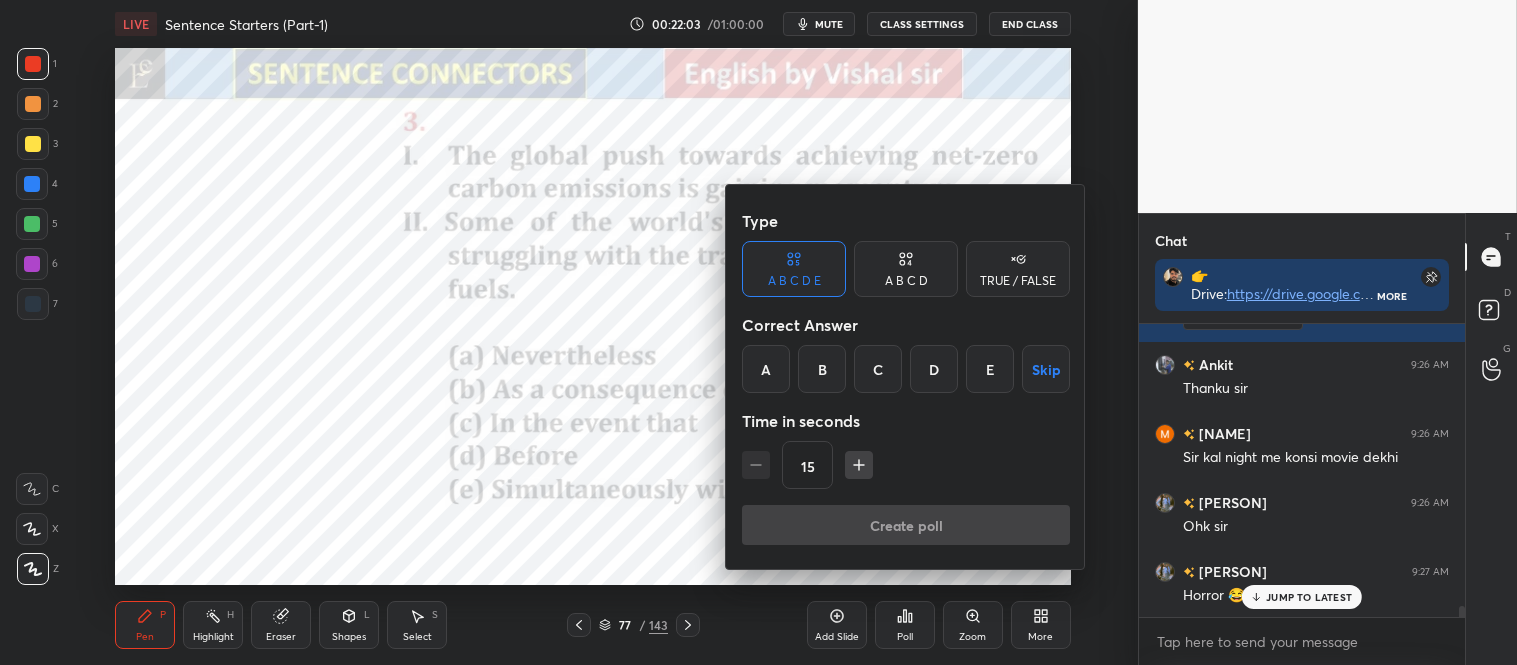 click on "A" at bounding box center (766, 369) 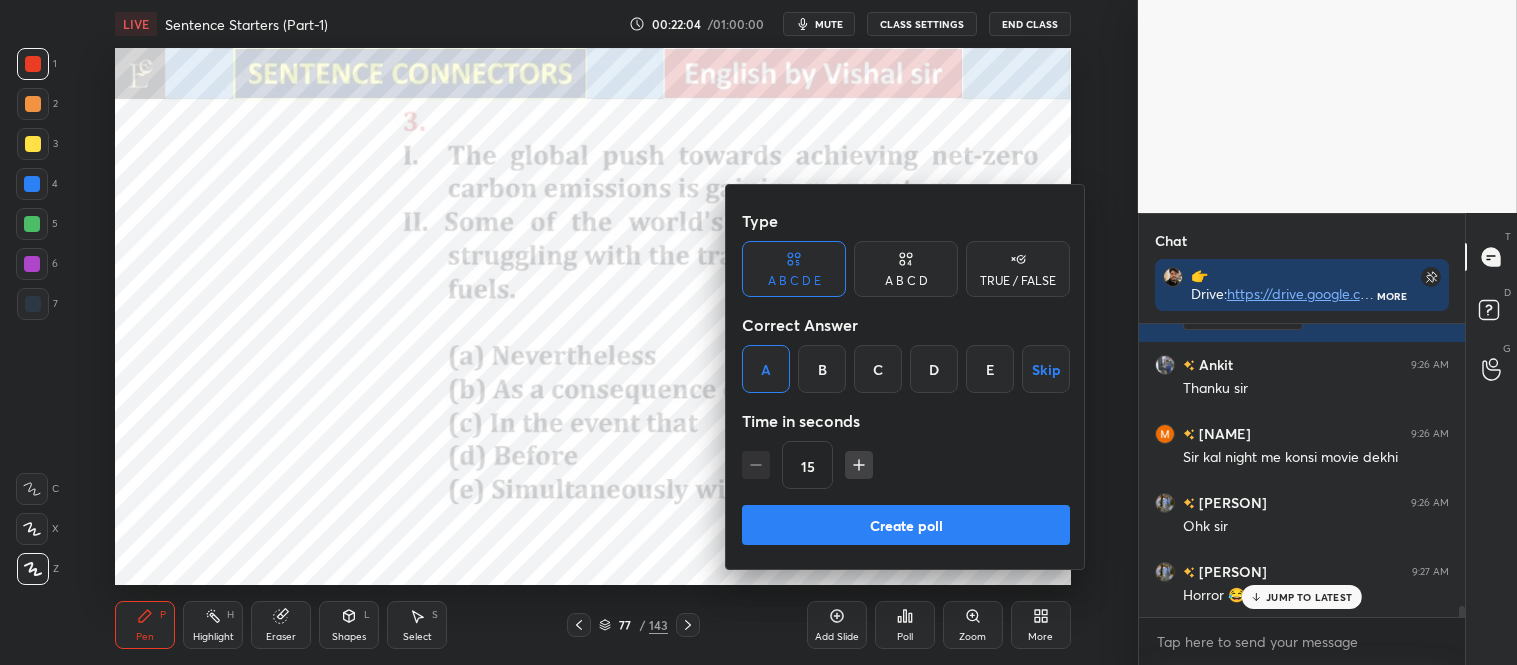 click on "Create poll" at bounding box center (906, 525) 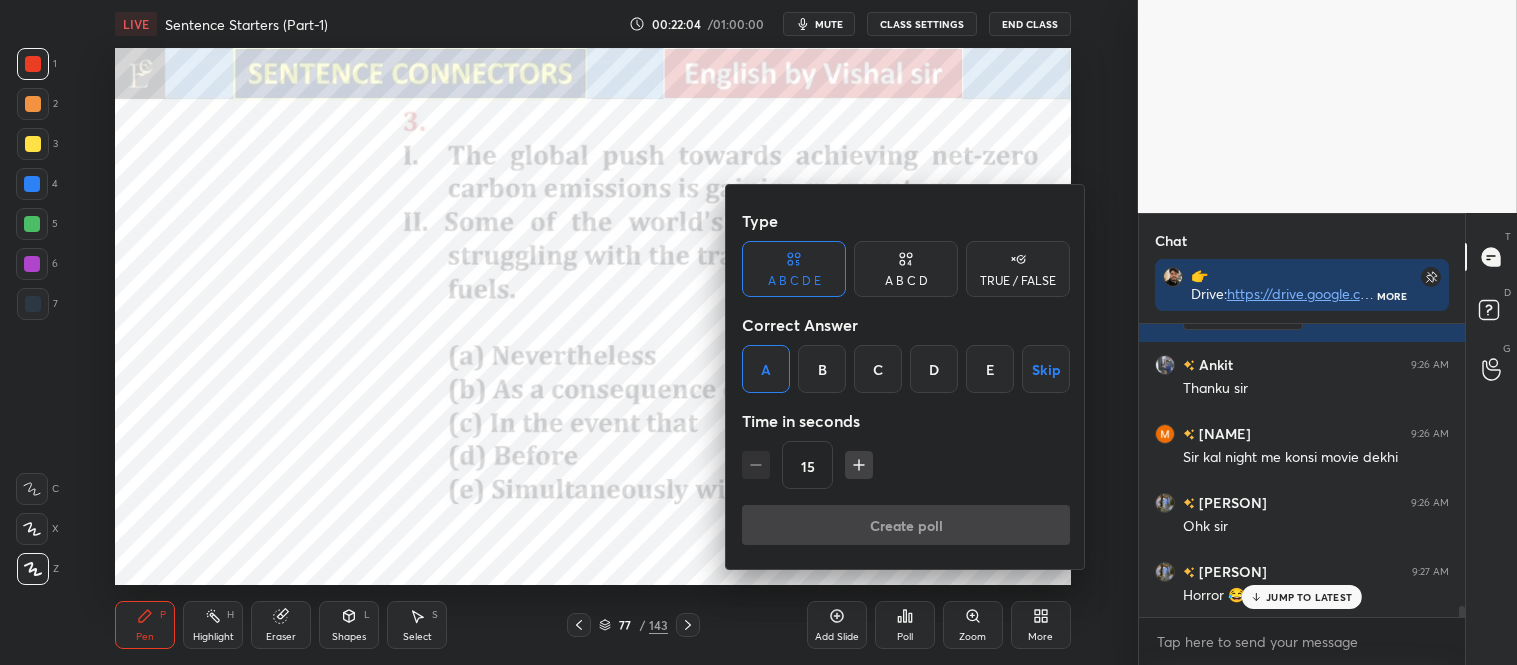 scroll, scrollTop: 255, scrollLeft: 320, axis: both 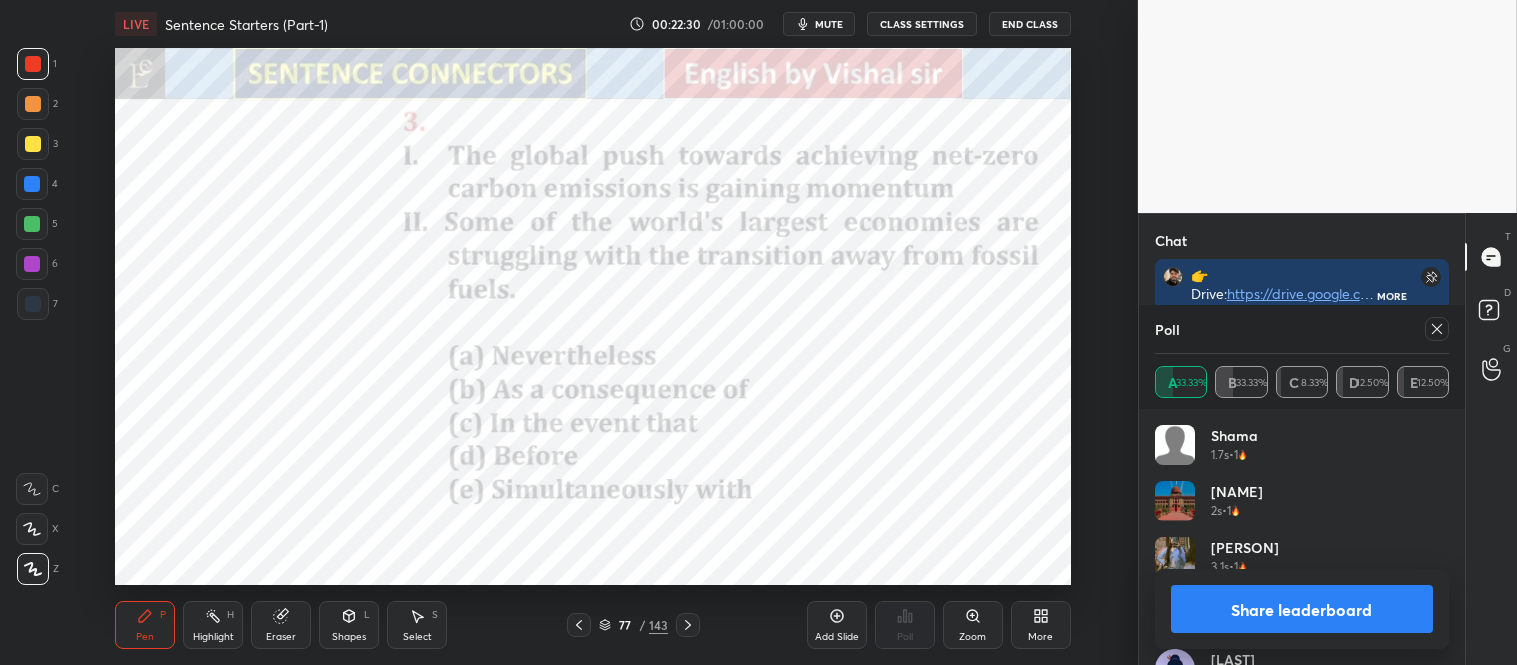 click 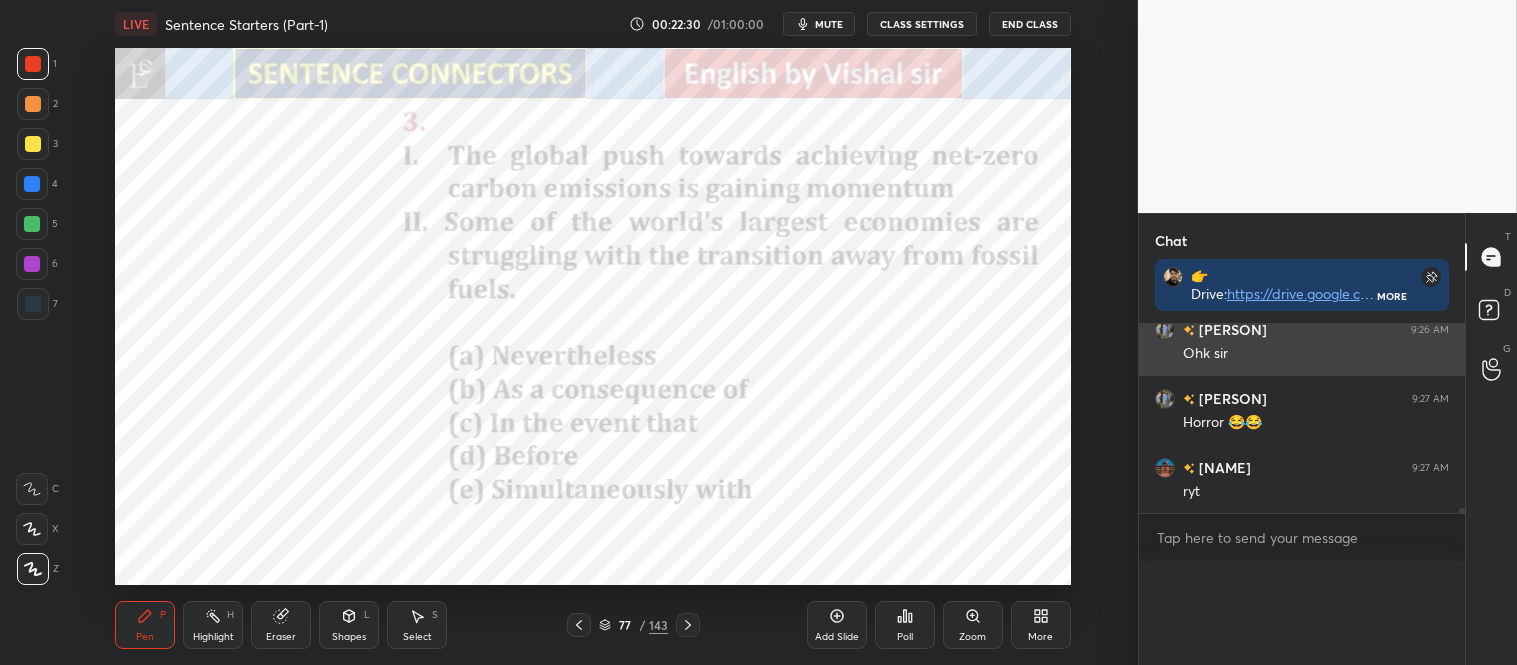scroll, scrollTop: 90, scrollLeft: 288, axis: both 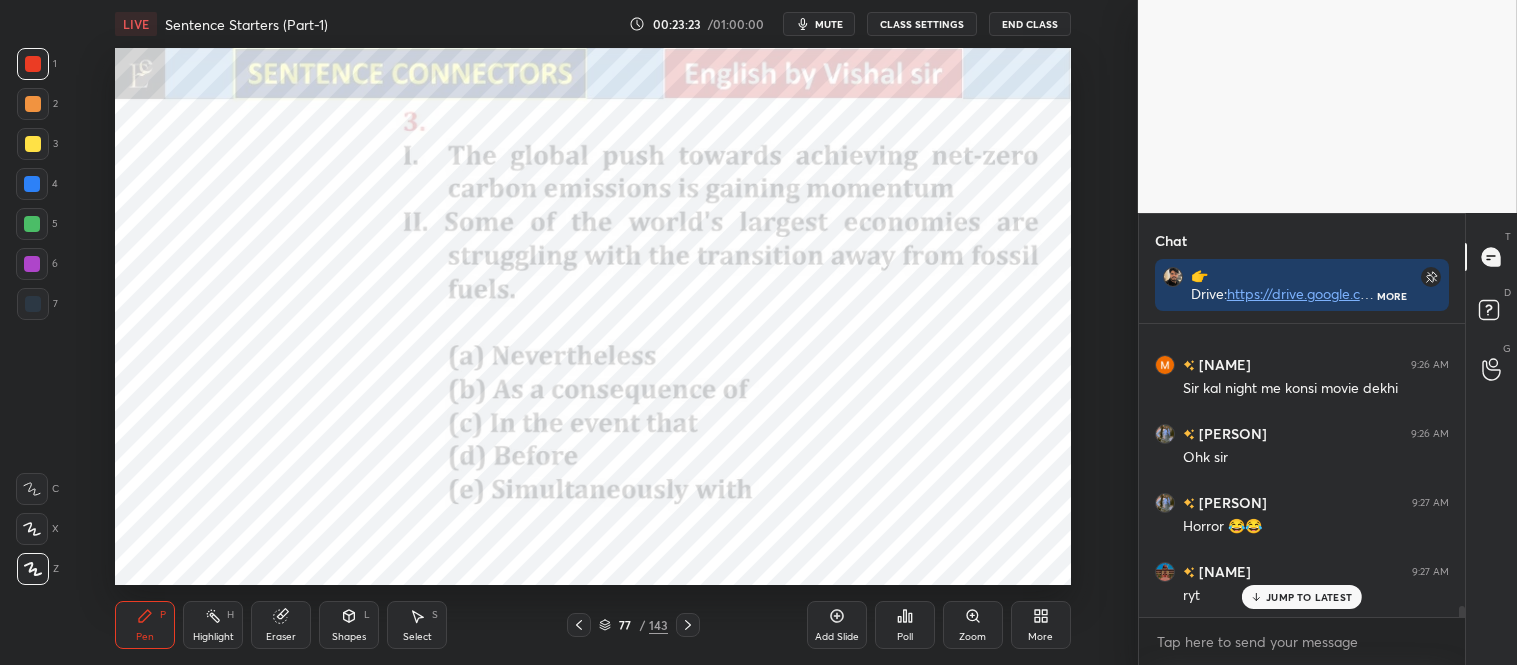 click on "JUMP TO LATEST" at bounding box center [1309, 597] 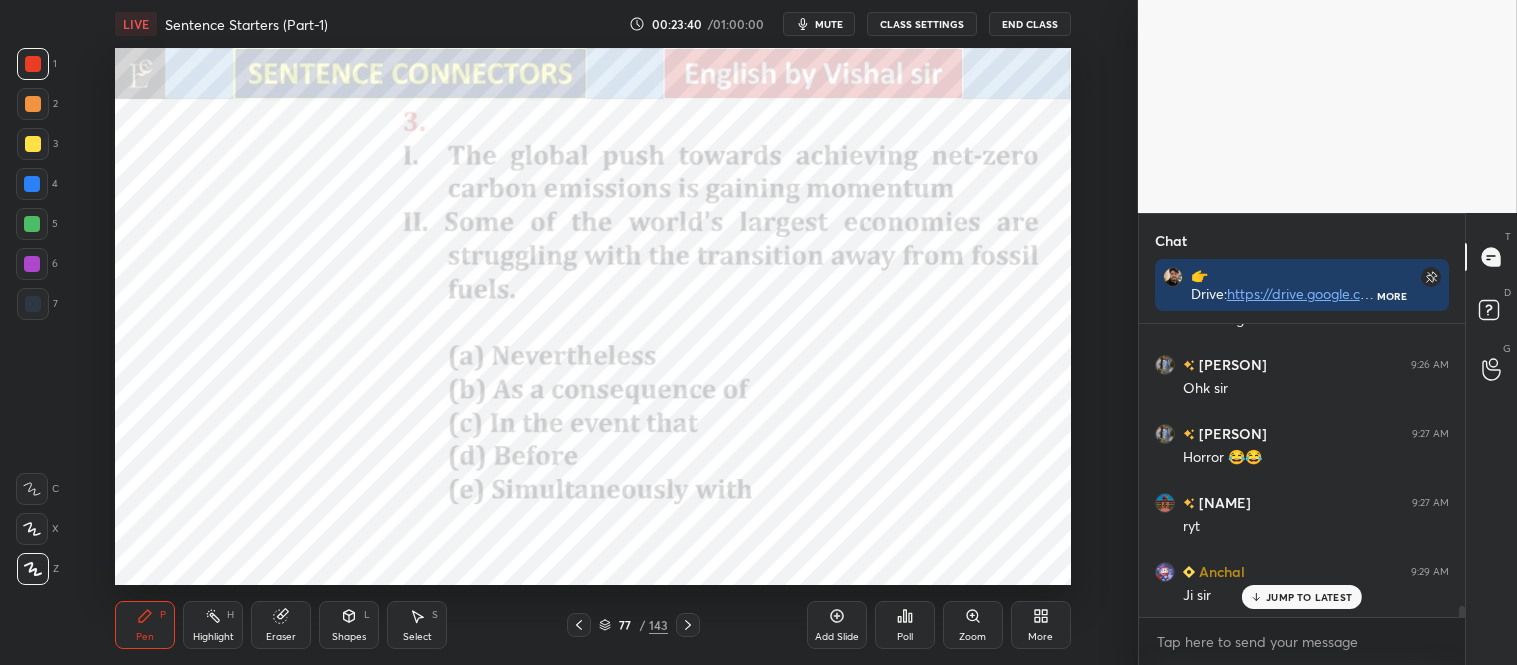 scroll, scrollTop: 7485, scrollLeft: 0, axis: vertical 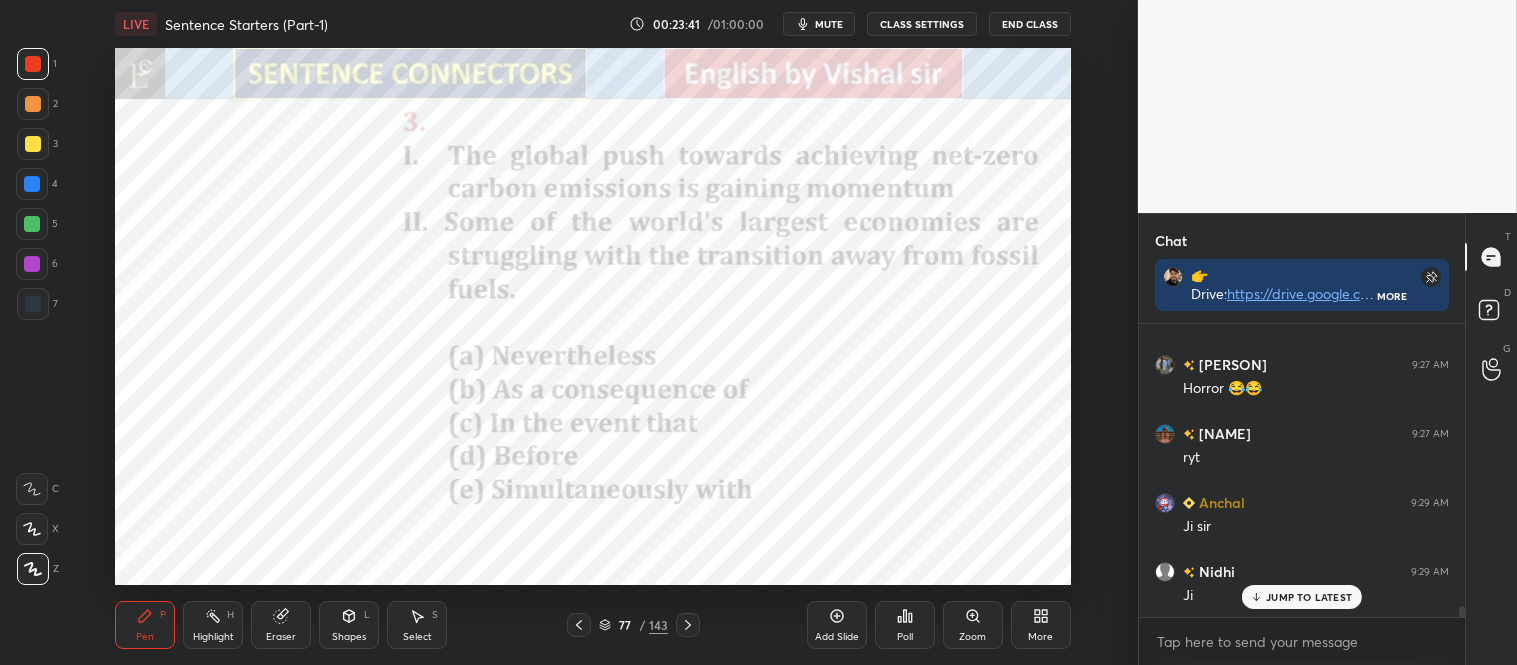 click 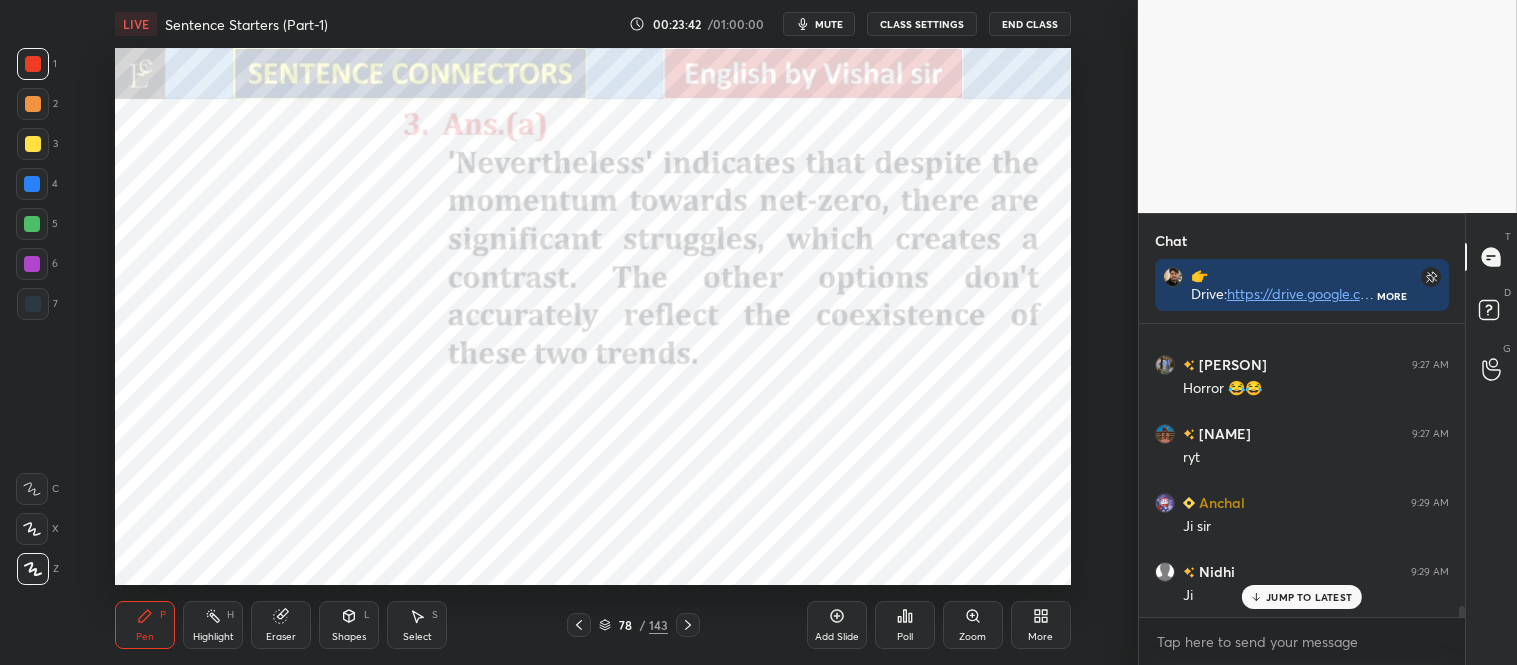 click 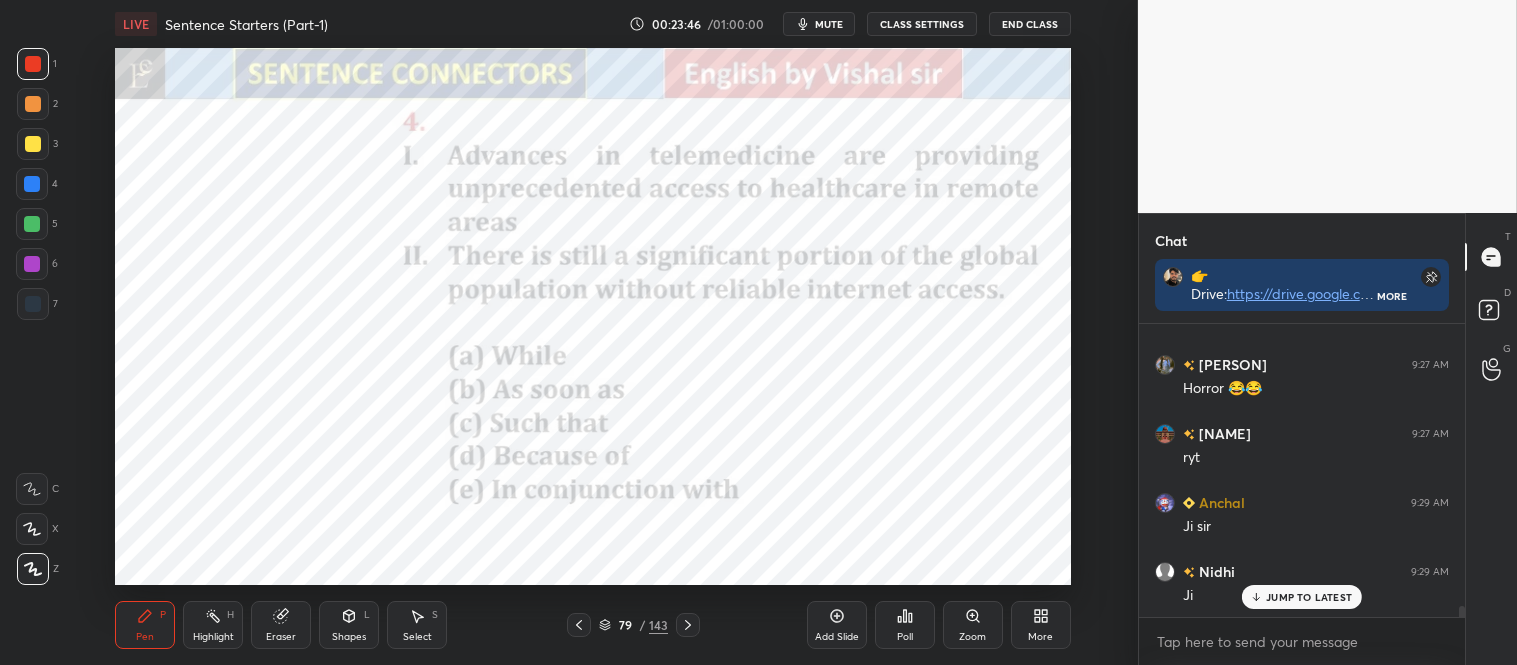 click on "JUMP TO LATEST" at bounding box center [1302, 597] 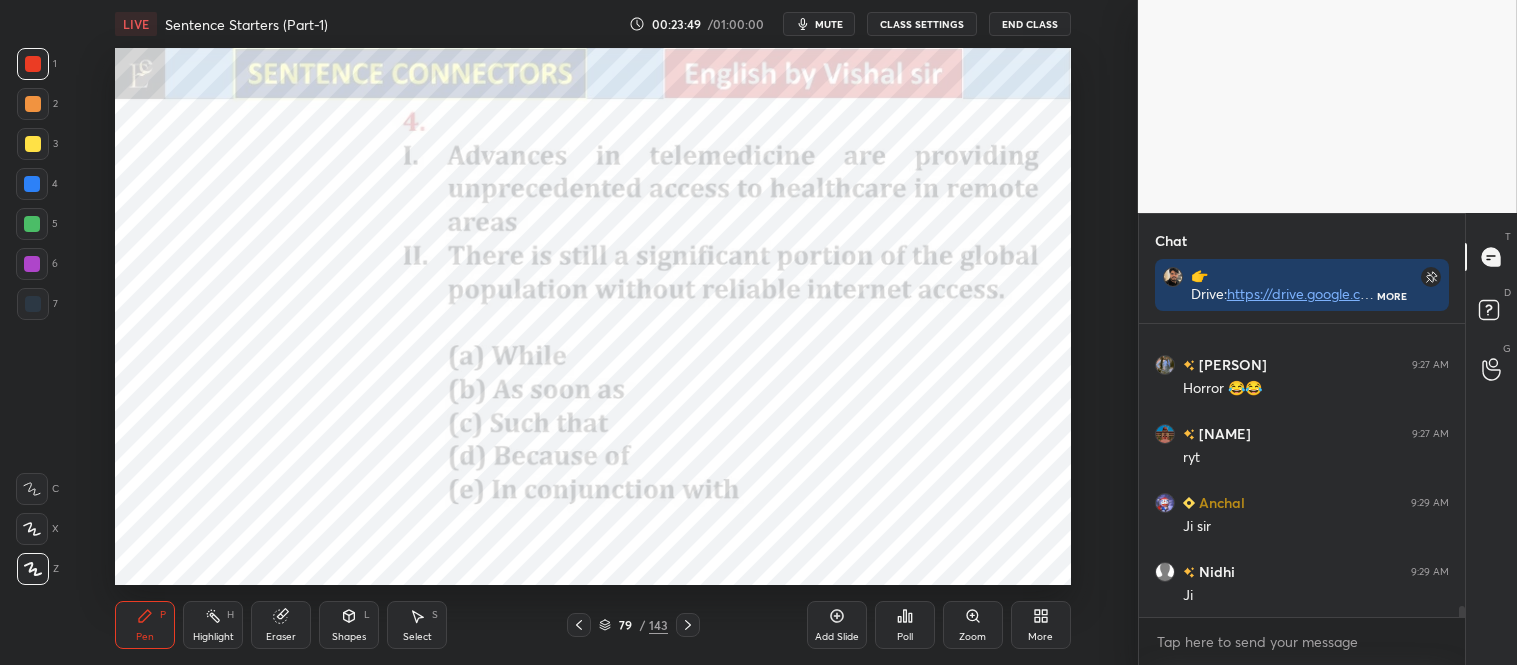 scroll, scrollTop: 7554, scrollLeft: 0, axis: vertical 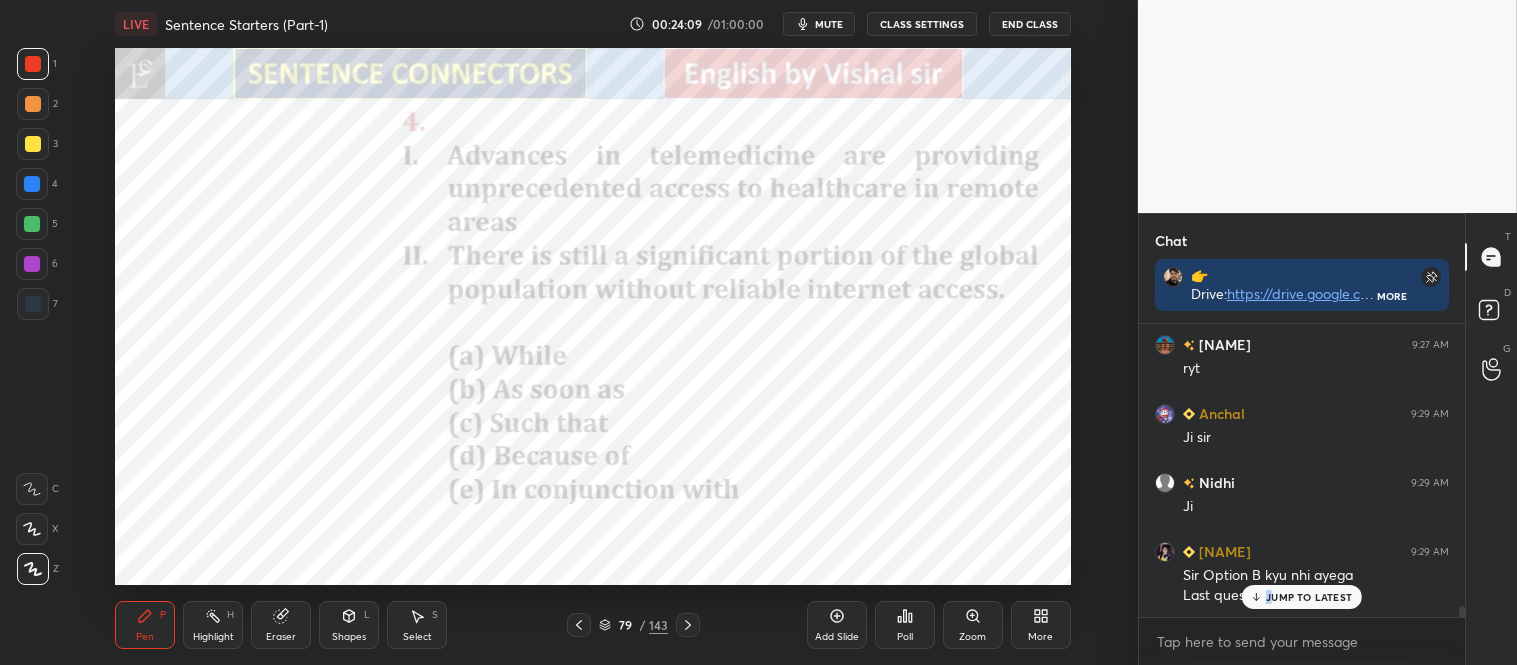 click on "JUMP TO LATEST" at bounding box center [1309, 597] 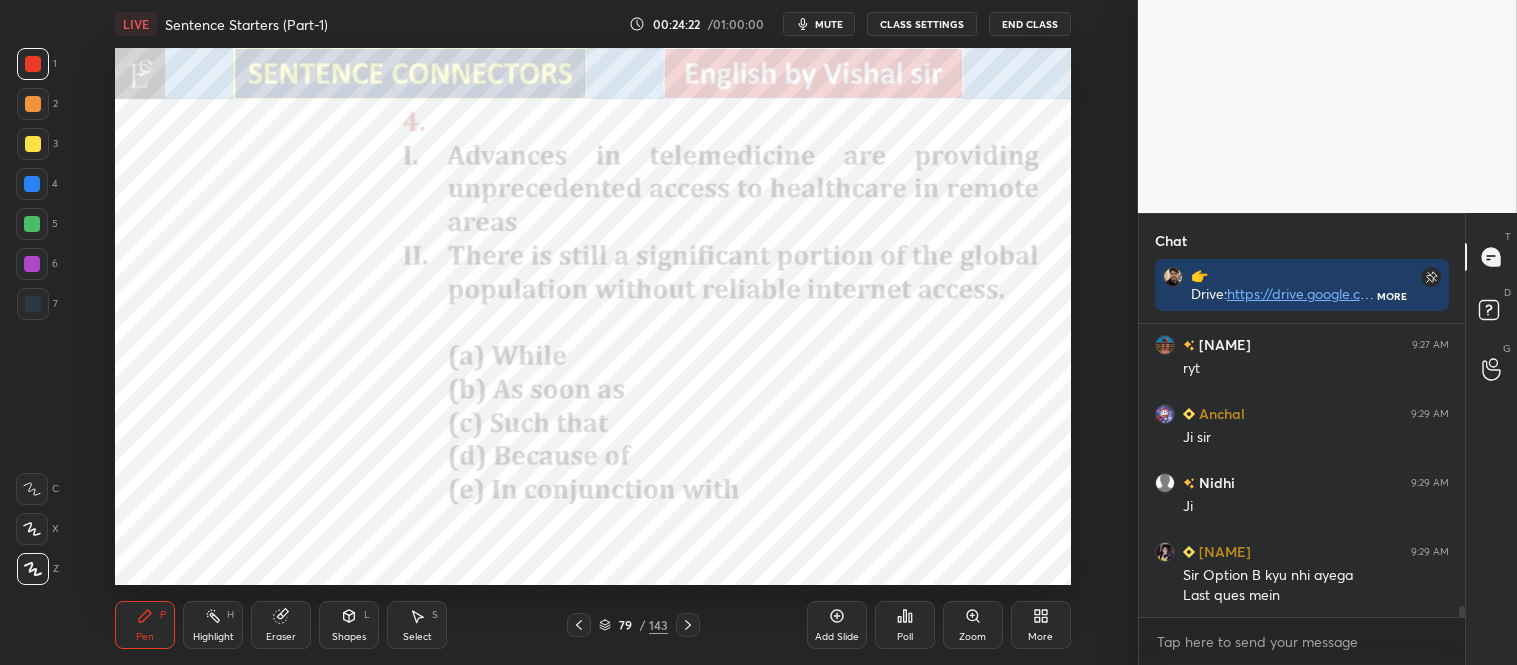 click on "Poll" at bounding box center [905, 625] 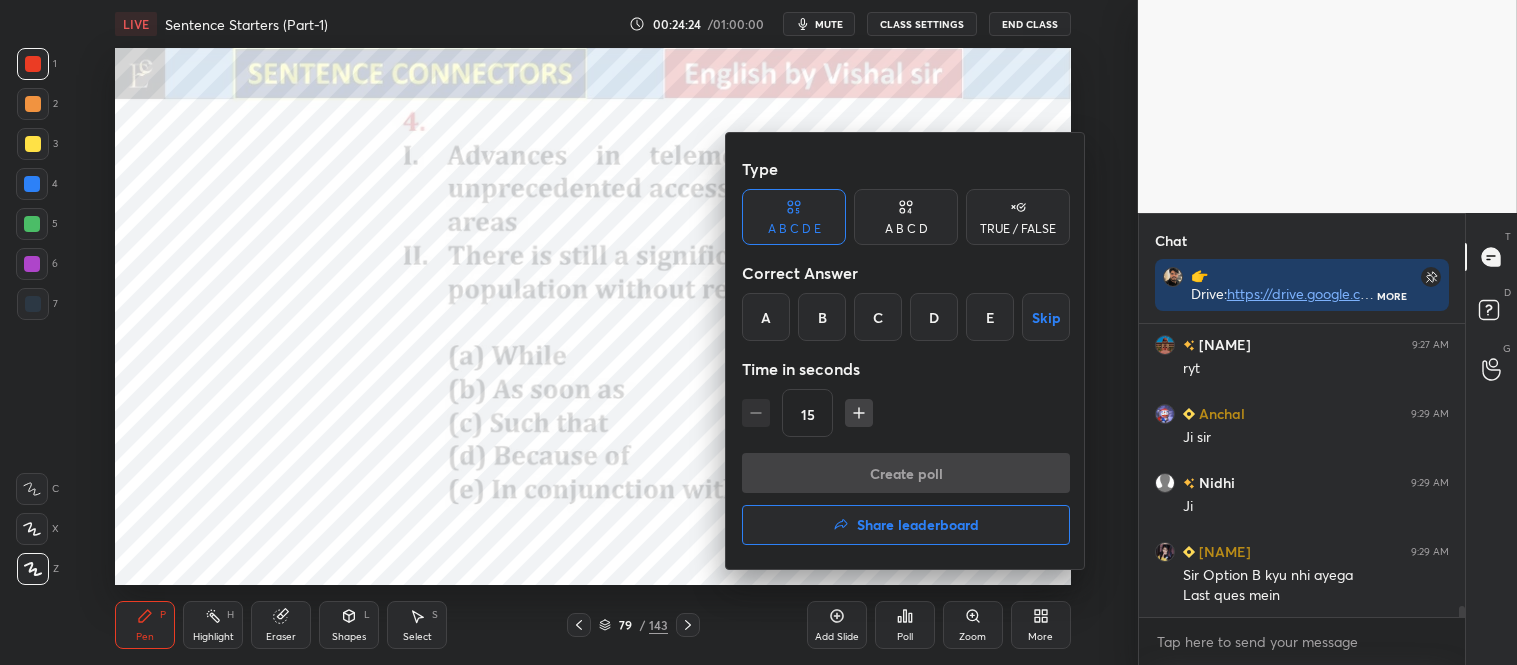 click on "A" at bounding box center [766, 317] 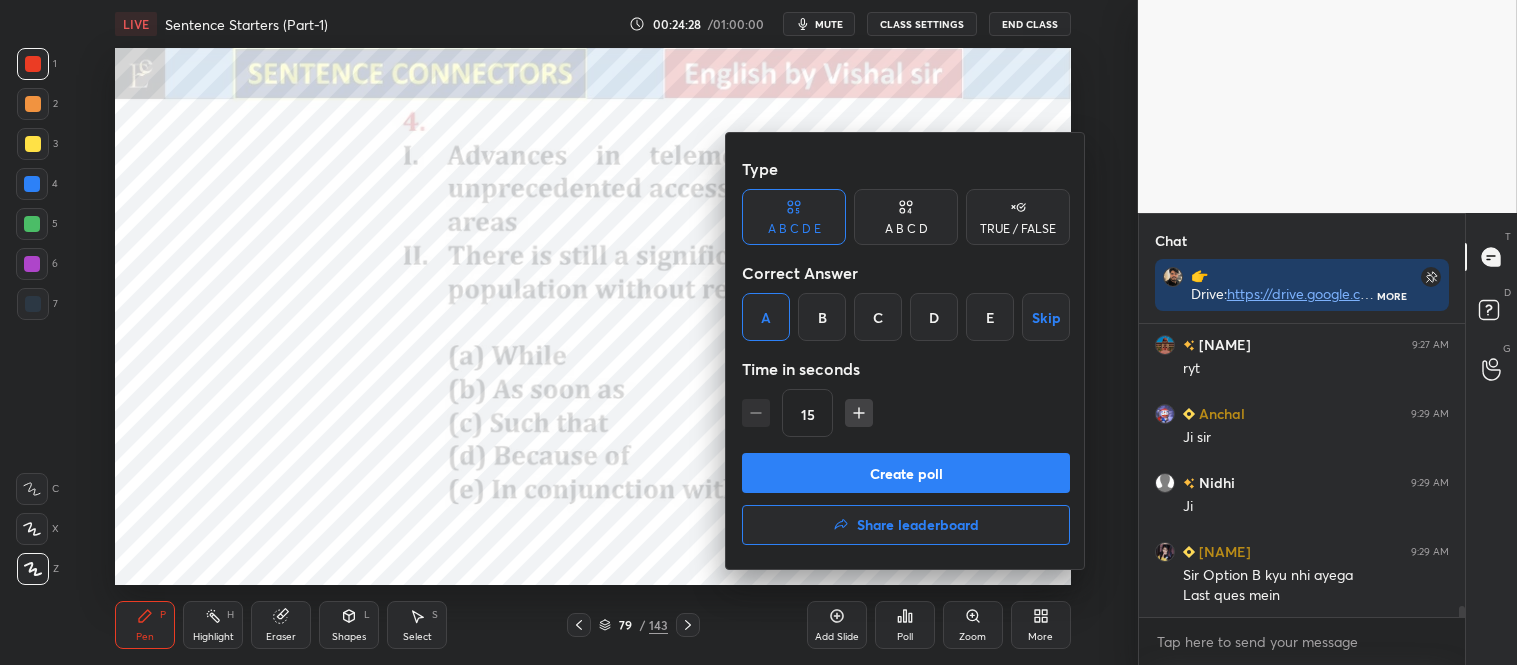 click on "Create poll" at bounding box center (906, 473) 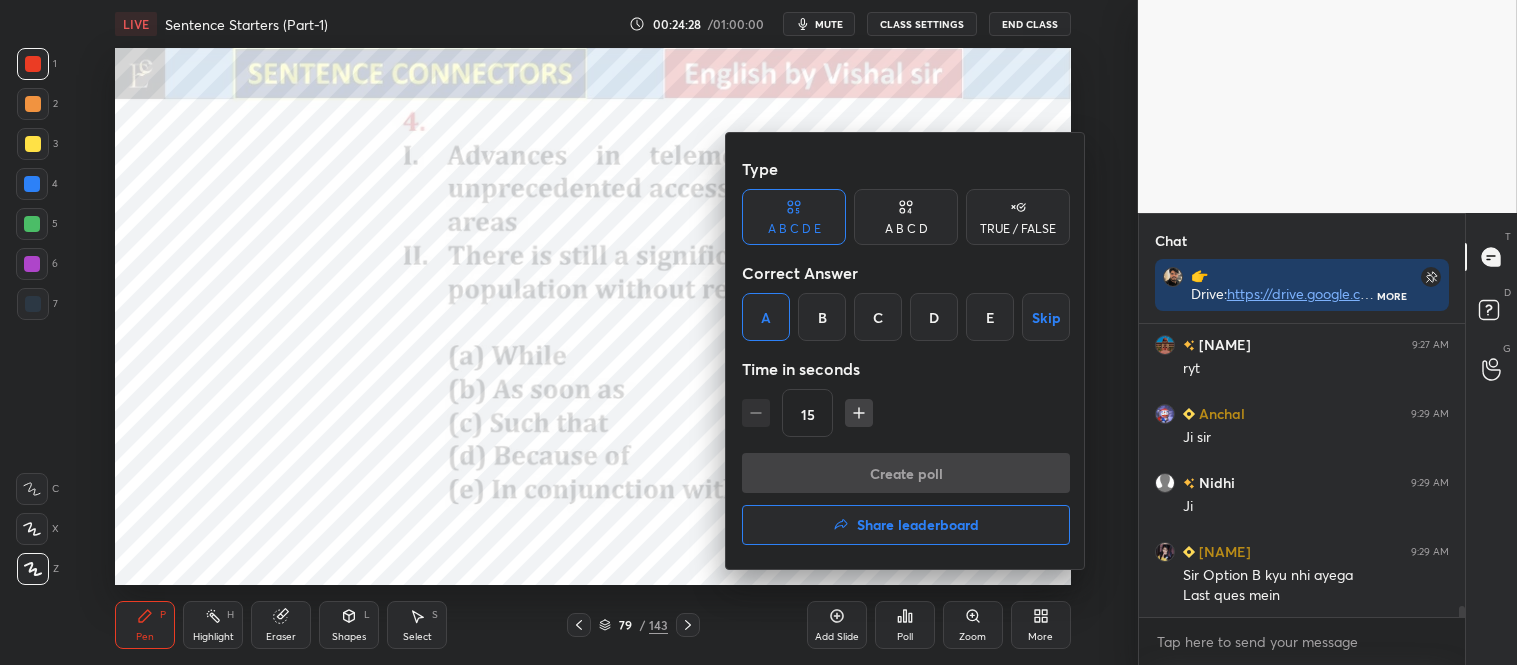 scroll, scrollTop: 255, scrollLeft: 320, axis: both 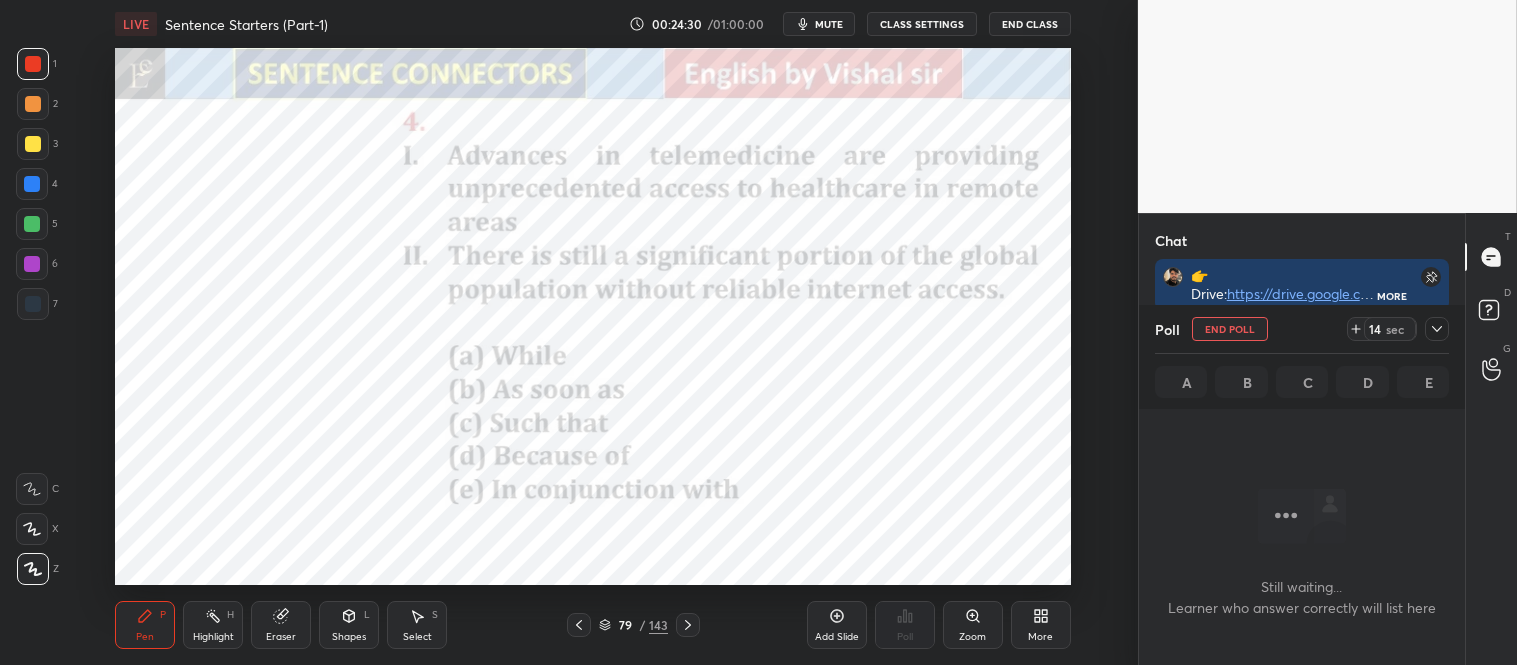 click 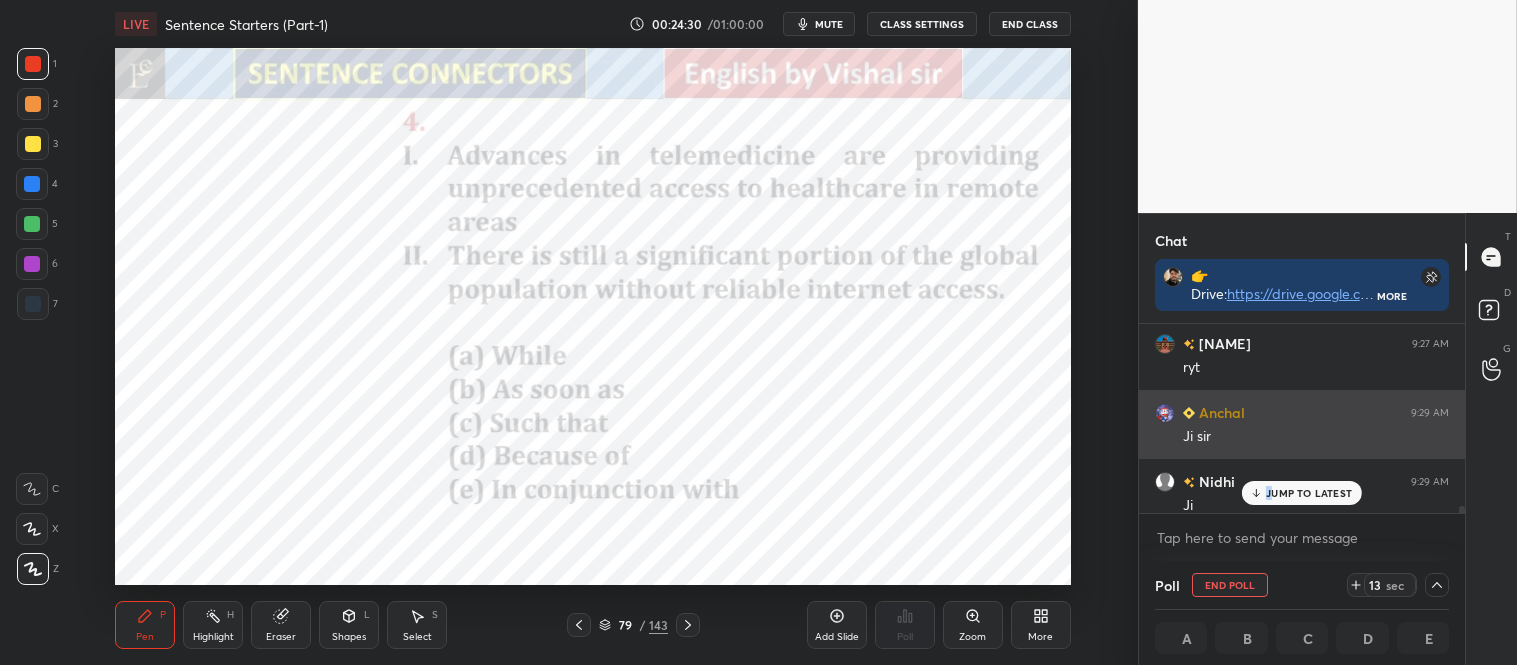scroll, scrollTop: 1, scrollLeft: 6, axis: both 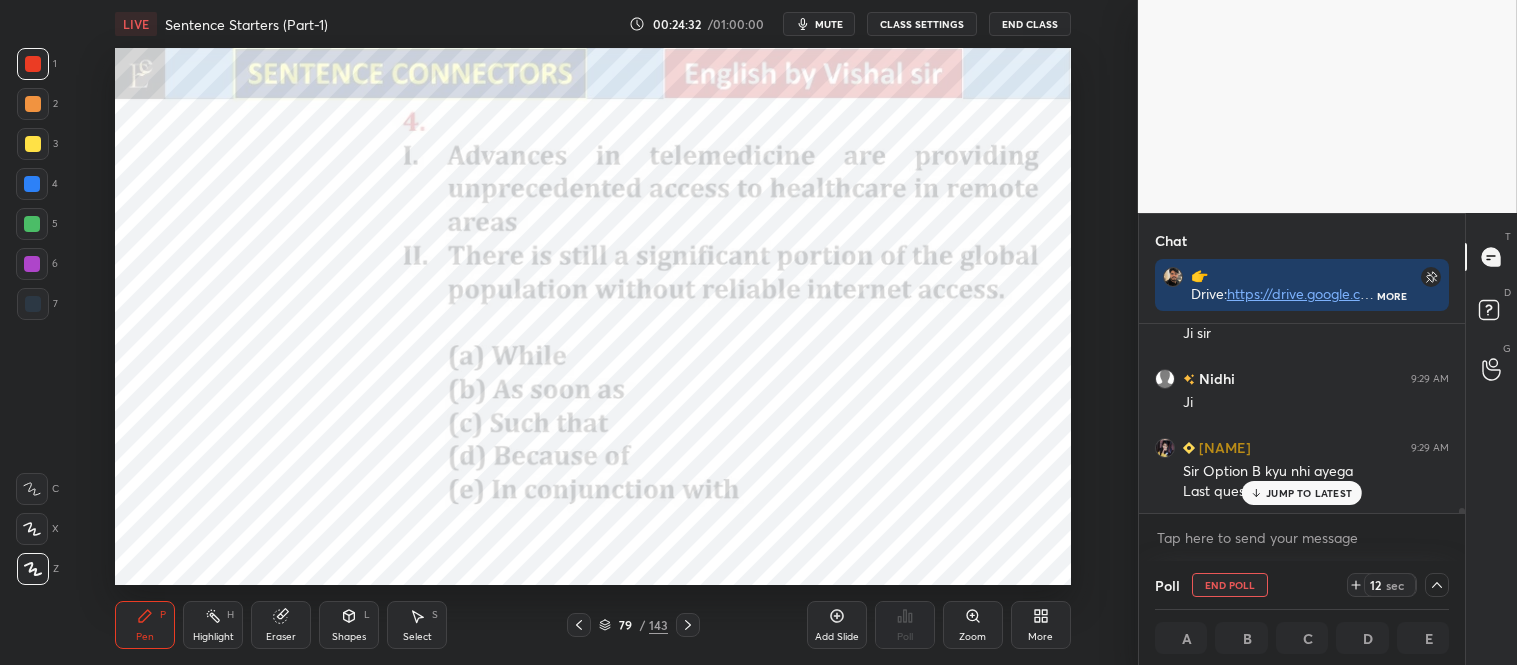 click on "JUMP TO LATEST" at bounding box center [1309, 493] 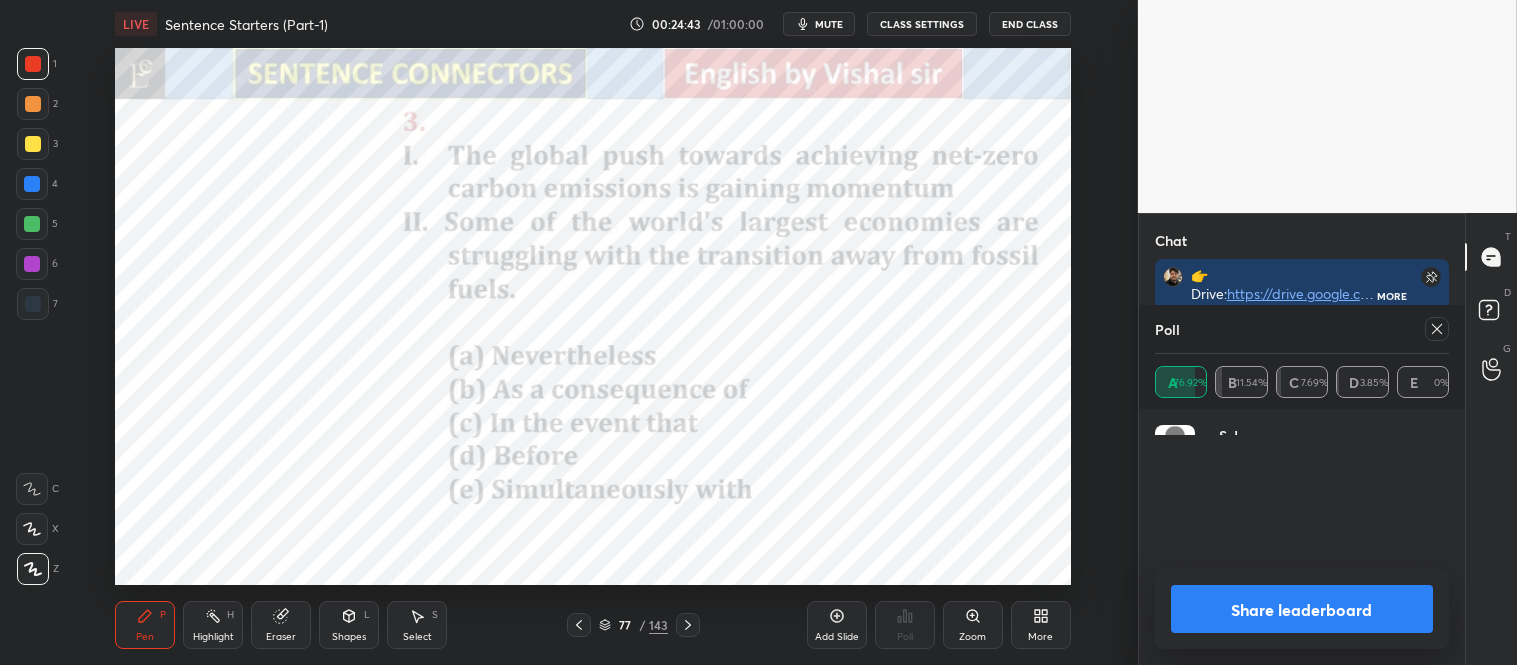 scroll, scrollTop: 5, scrollLeft: 6, axis: both 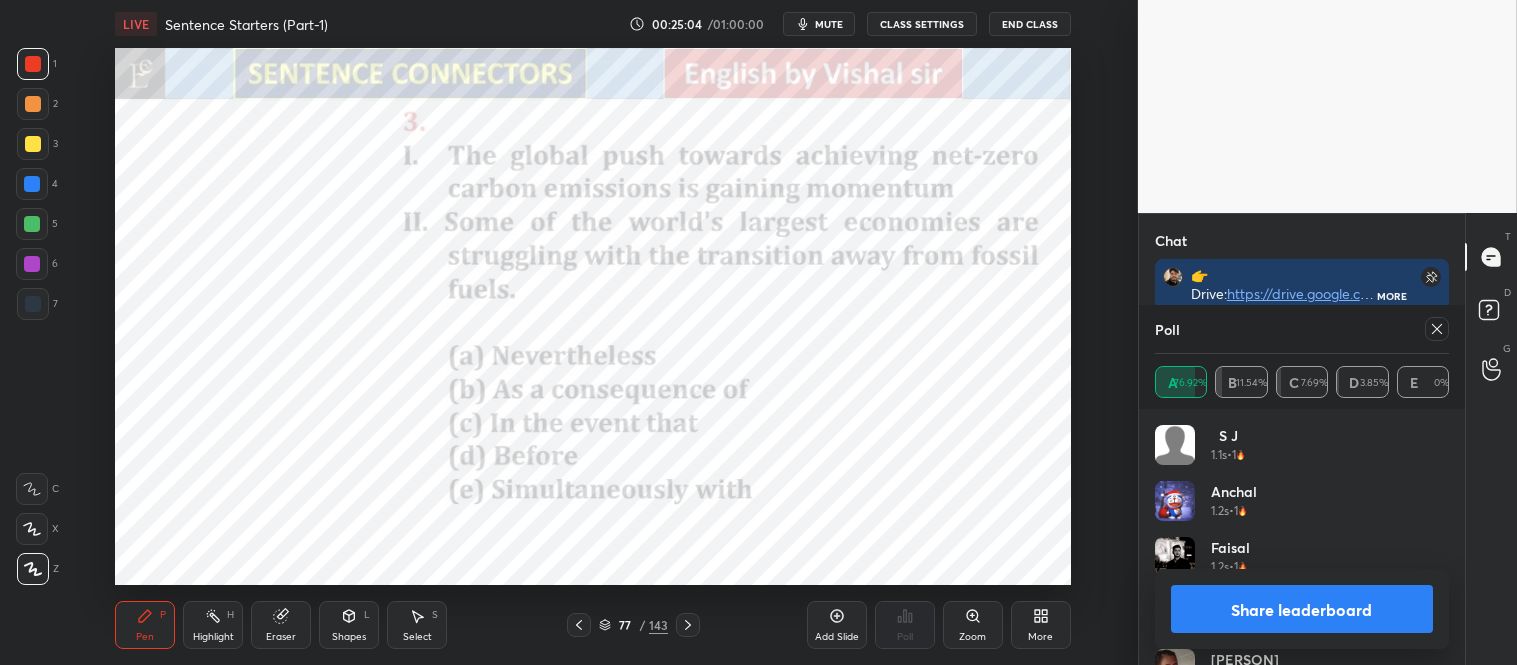click 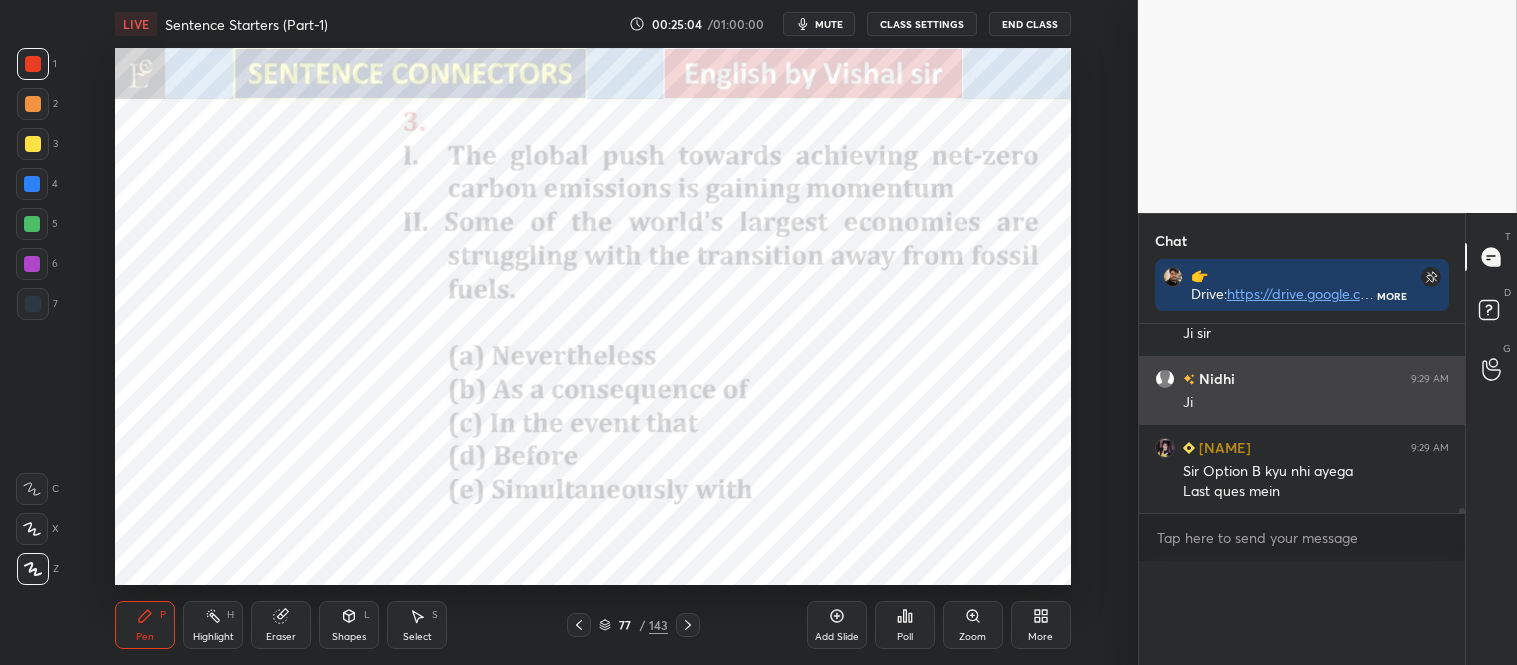 scroll, scrollTop: 0, scrollLeft: 0, axis: both 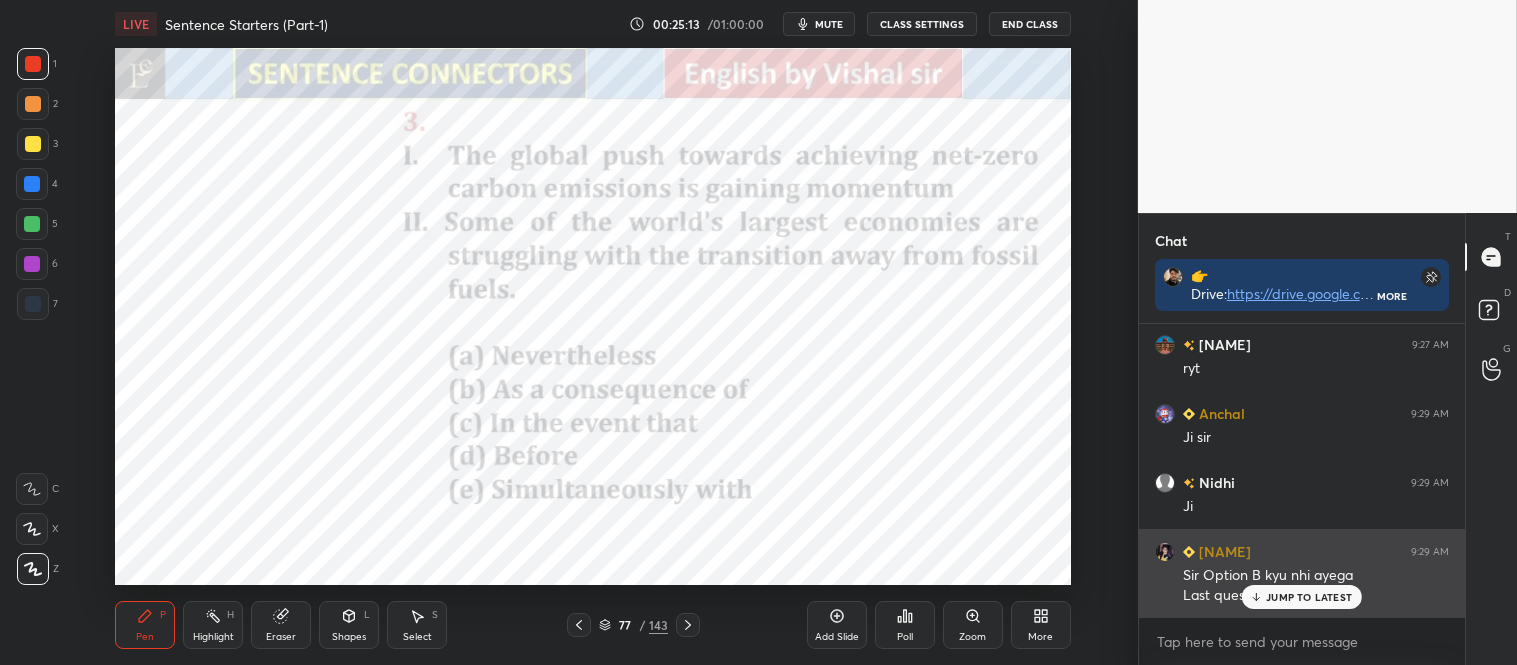 click on "JUMP TO LATEST" at bounding box center (1309, 597) 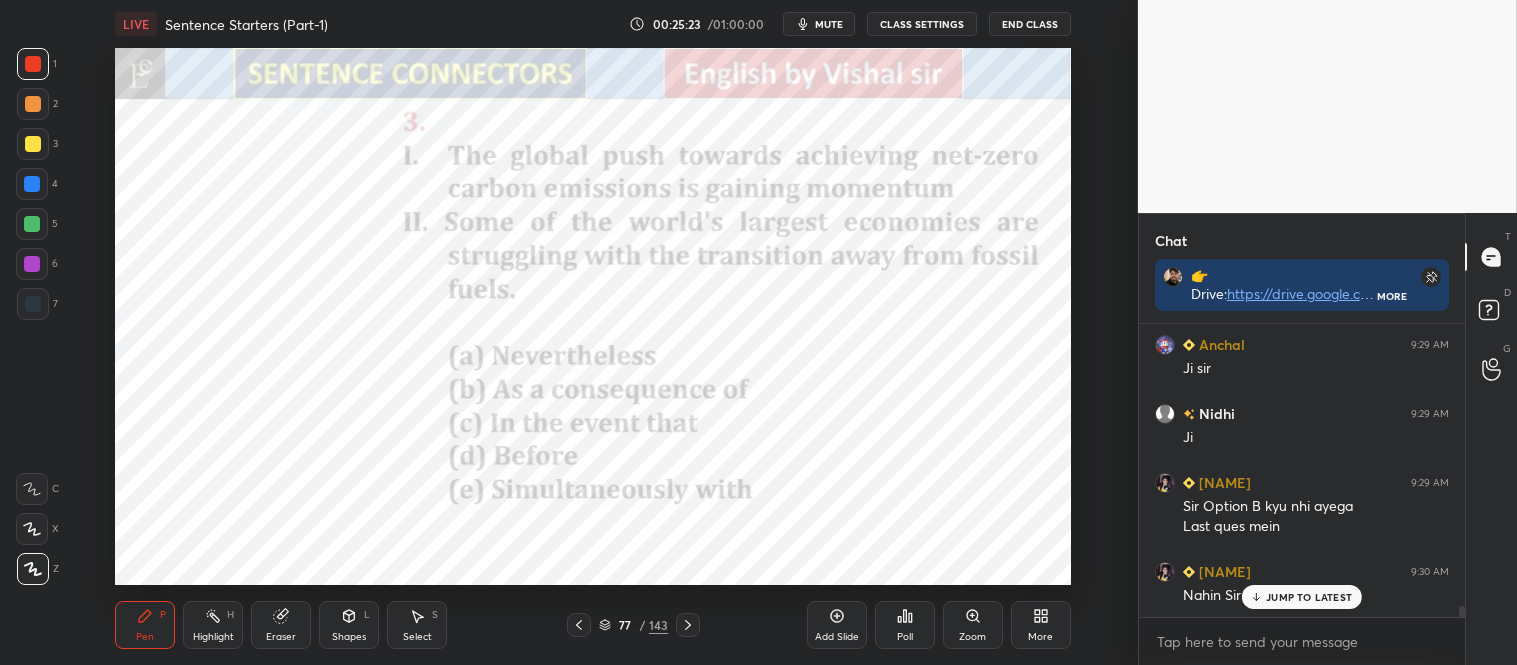 click on "JUMP TO LATEST" at bounding box center (1302, 597) 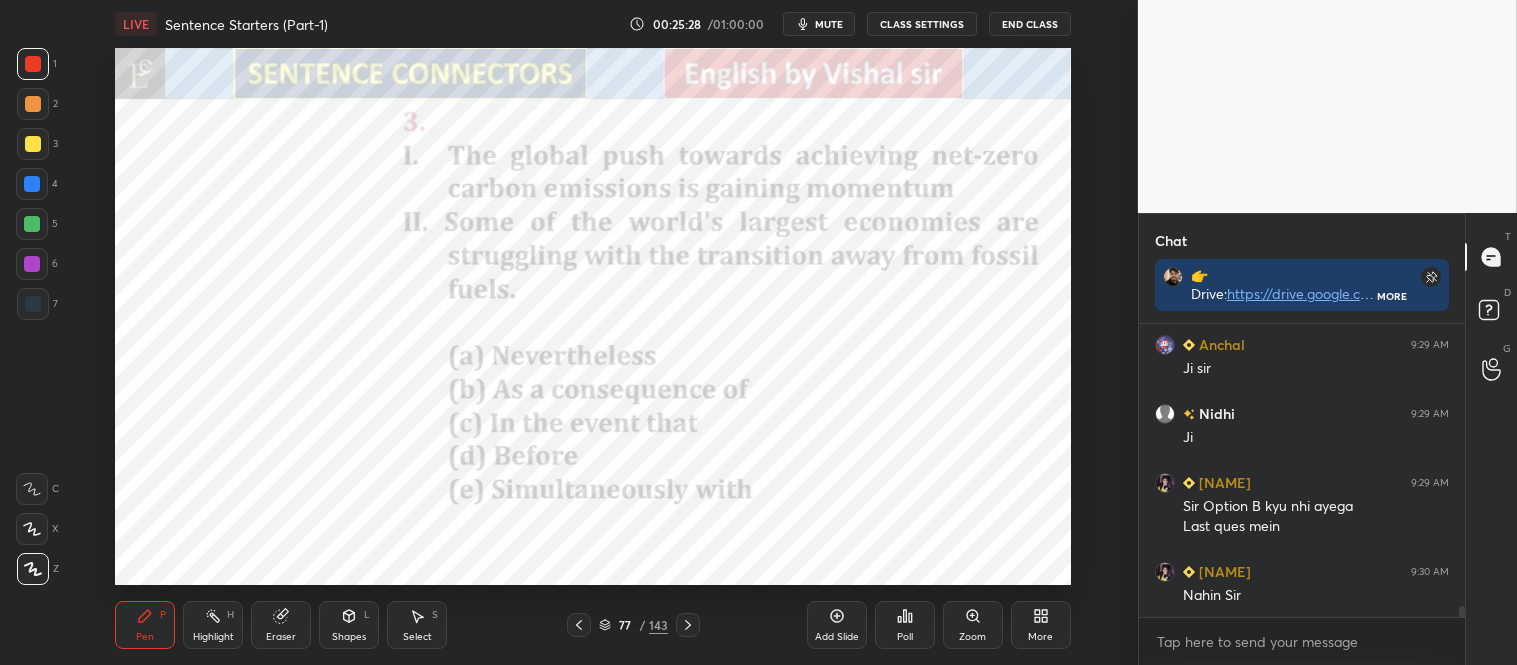 click at bounding box center [688, 625] 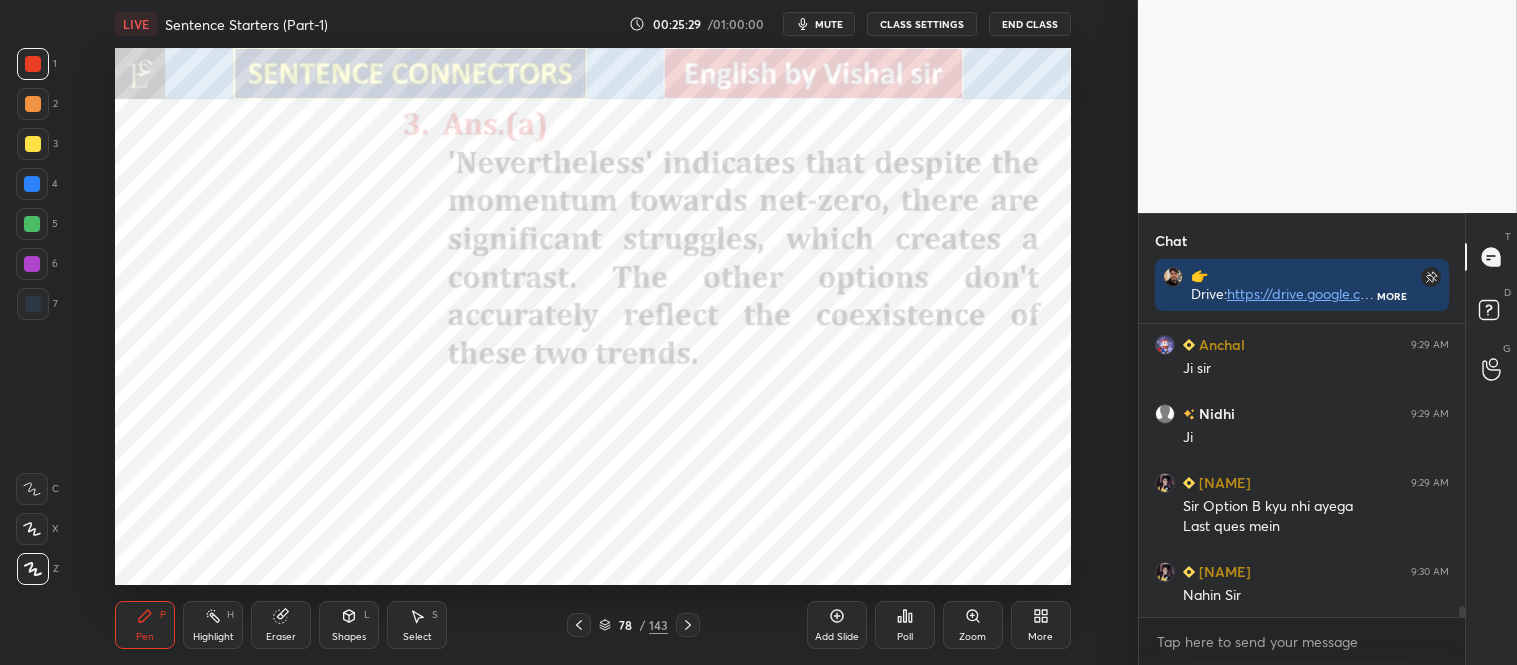 click 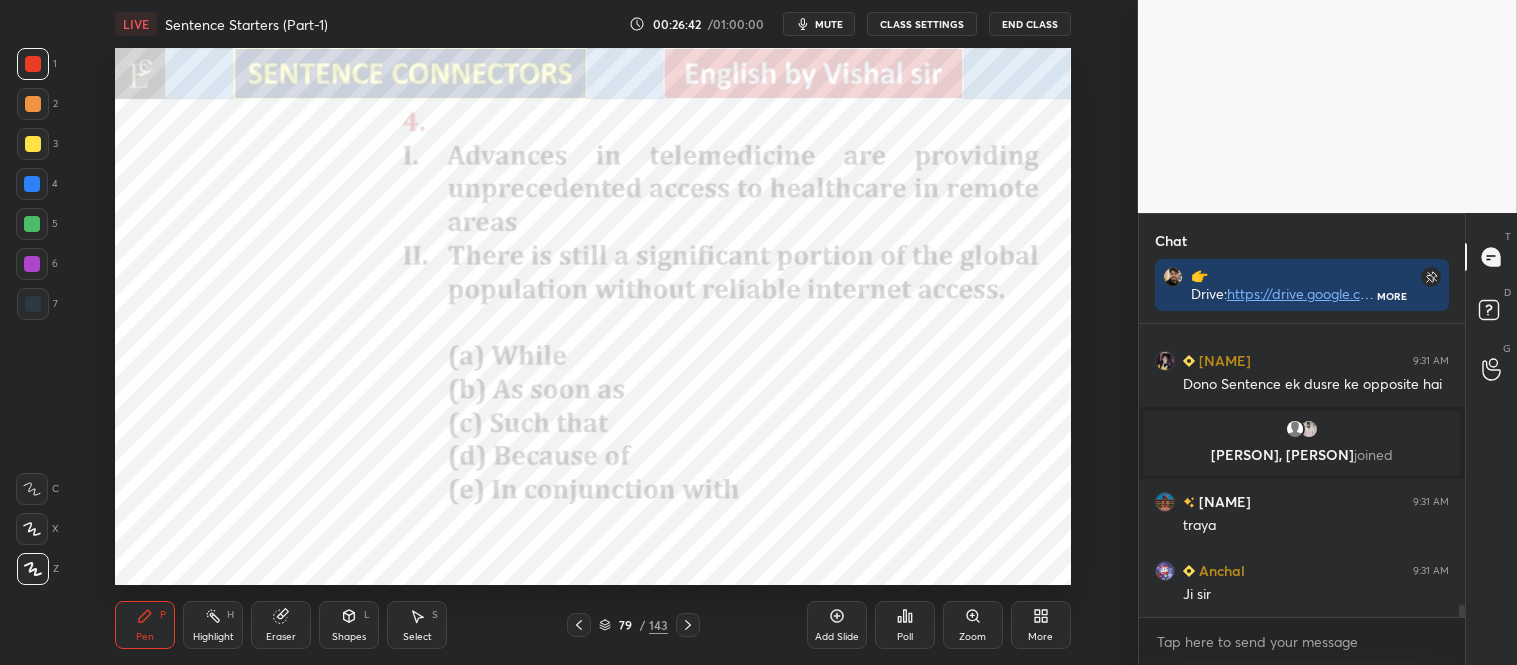 scroll, scrollTop: 7050, scrollLeft: 0, axis: vertical 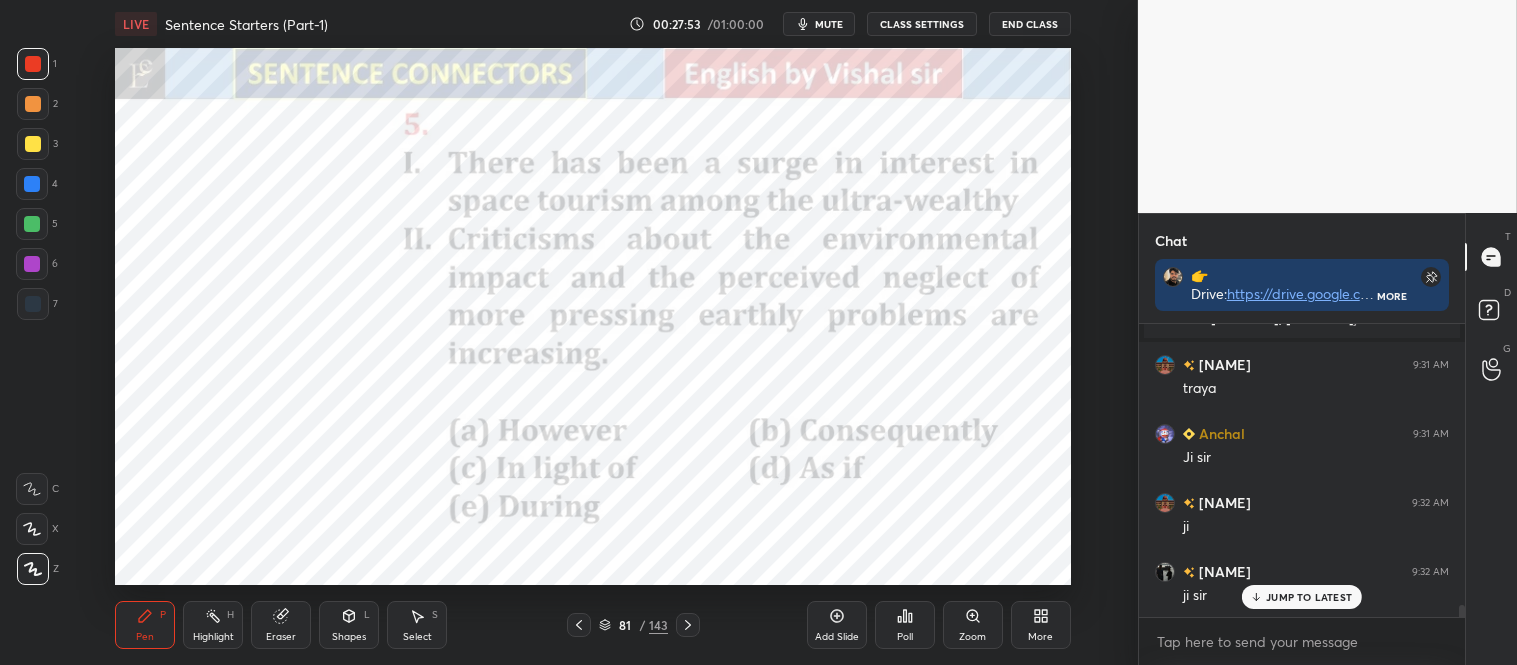 click on "JUMP TO LATEST" at bounding box center (1309, 597) 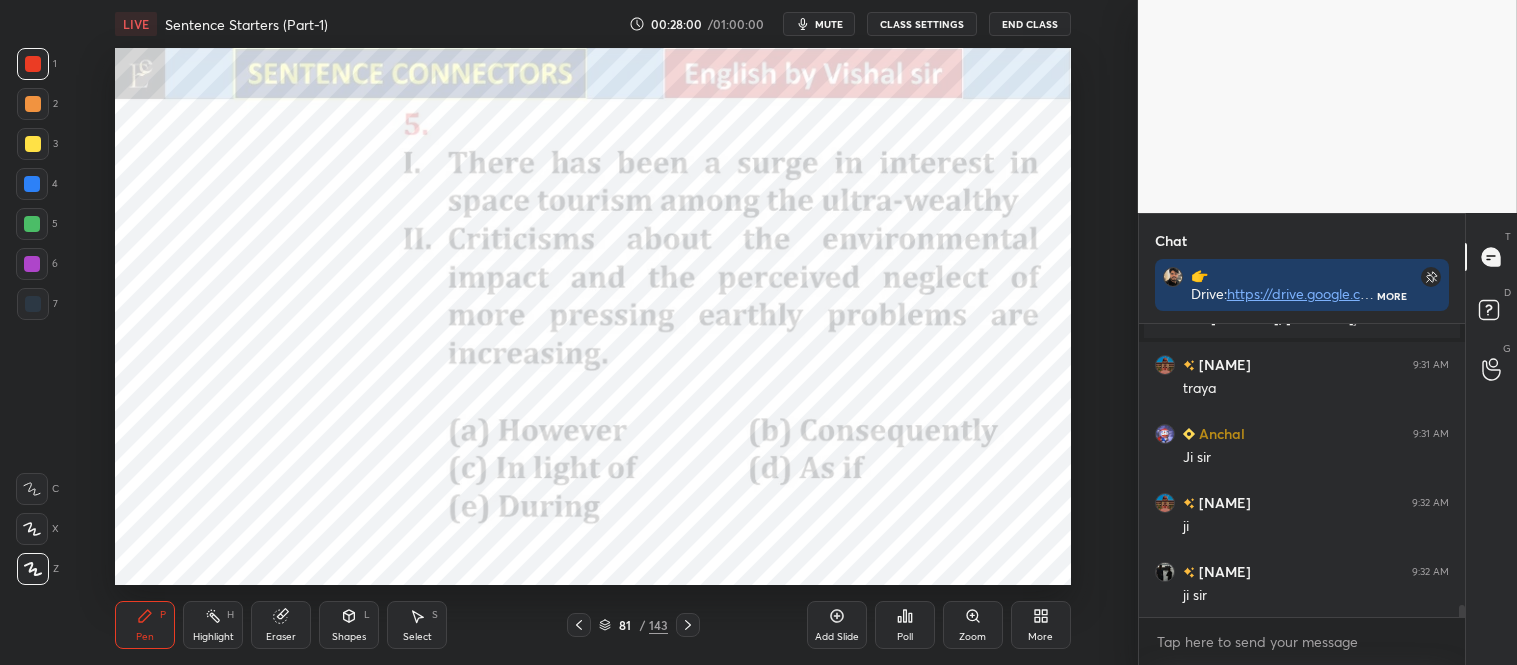 click on "Poll" at bounding box center (905, 625) 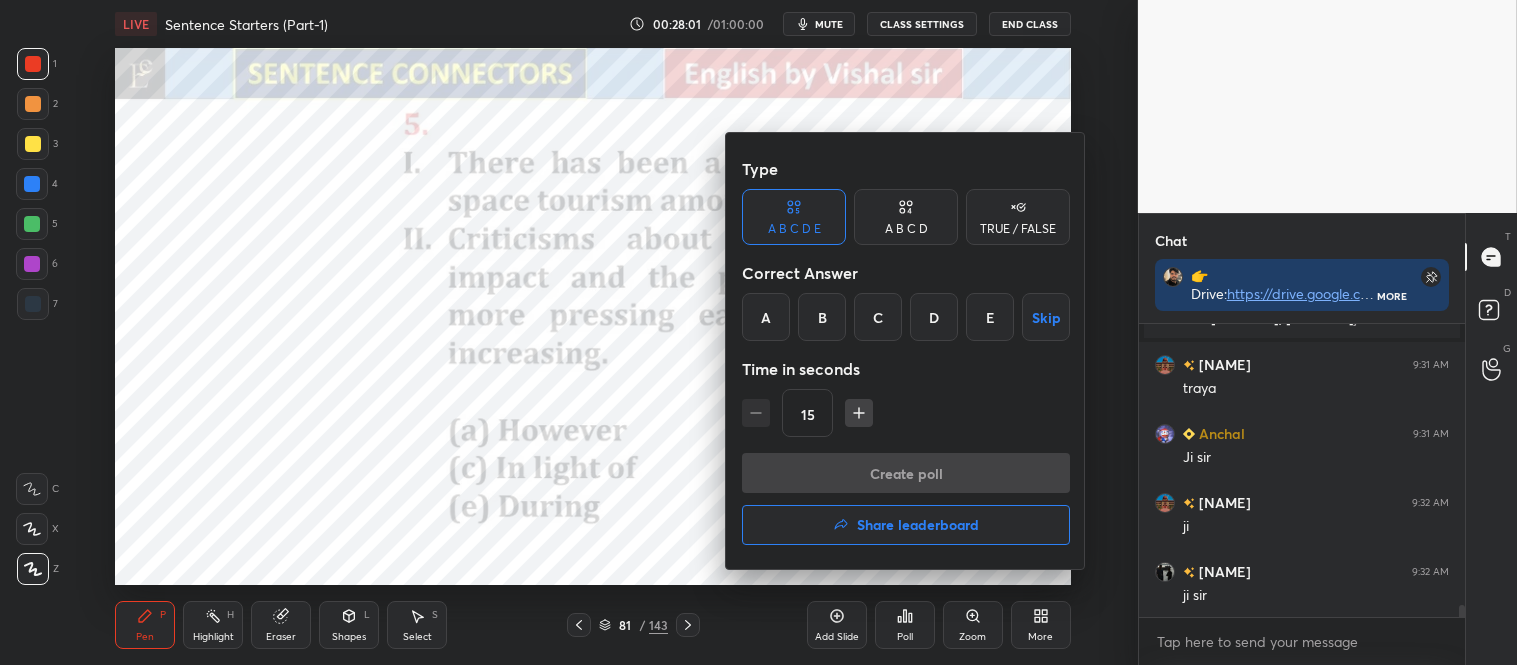click on "A" at bounding box center (766, 317) 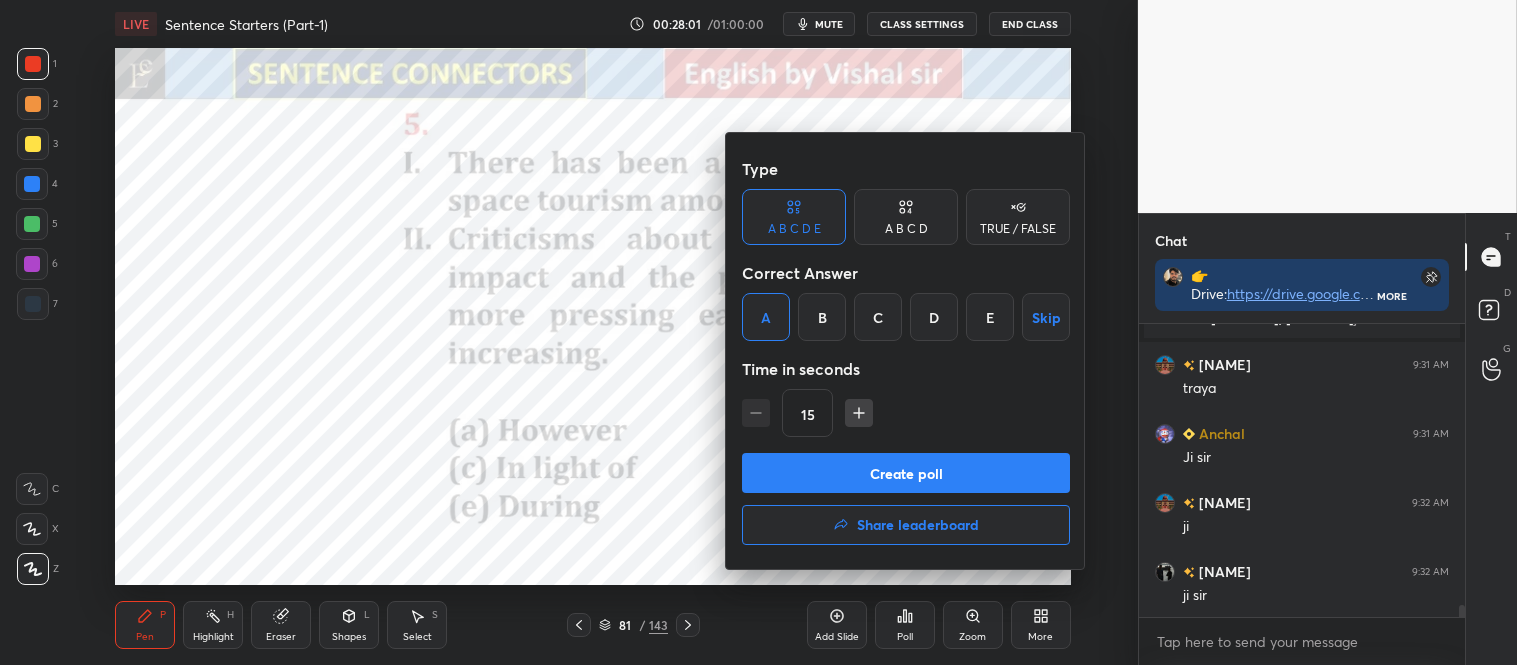 click on "Create poll" at bounding box center (906, 473) 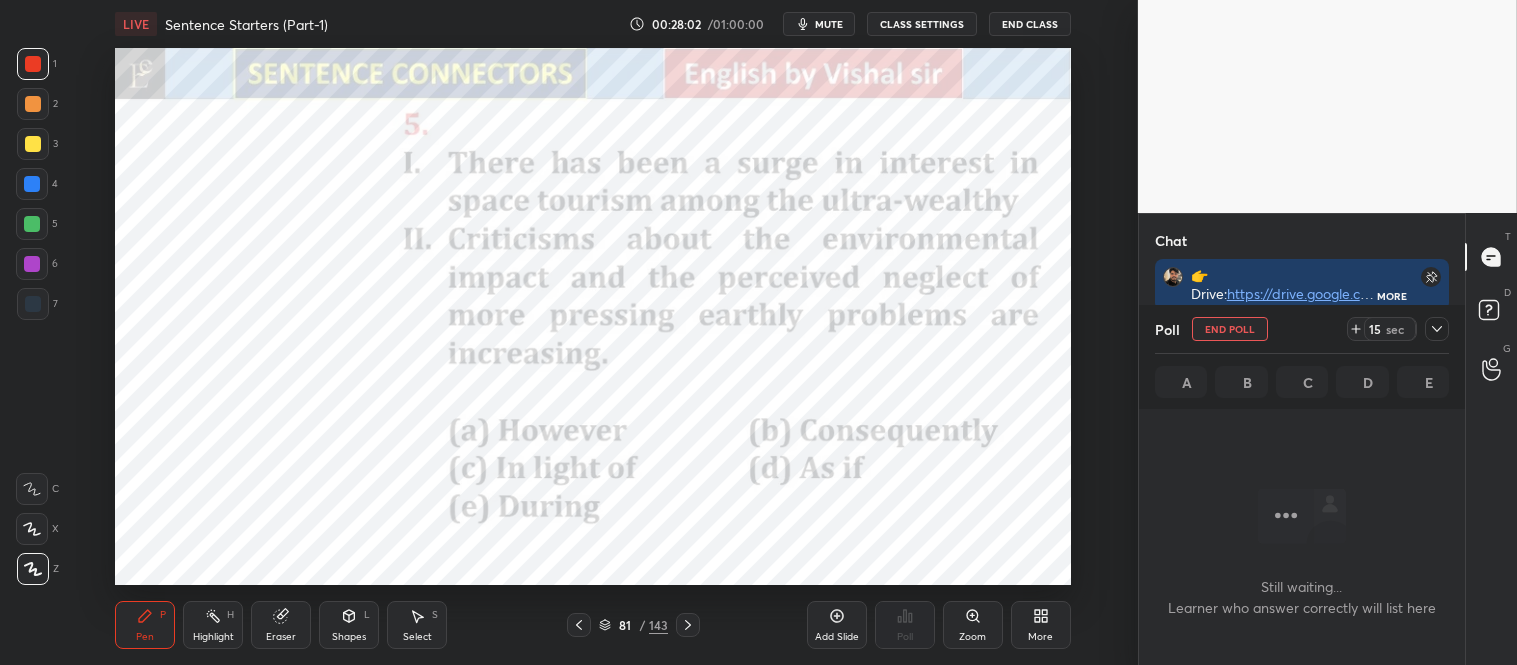 scroll, scrollTop: 190, scrollLeft: 320, axis: both 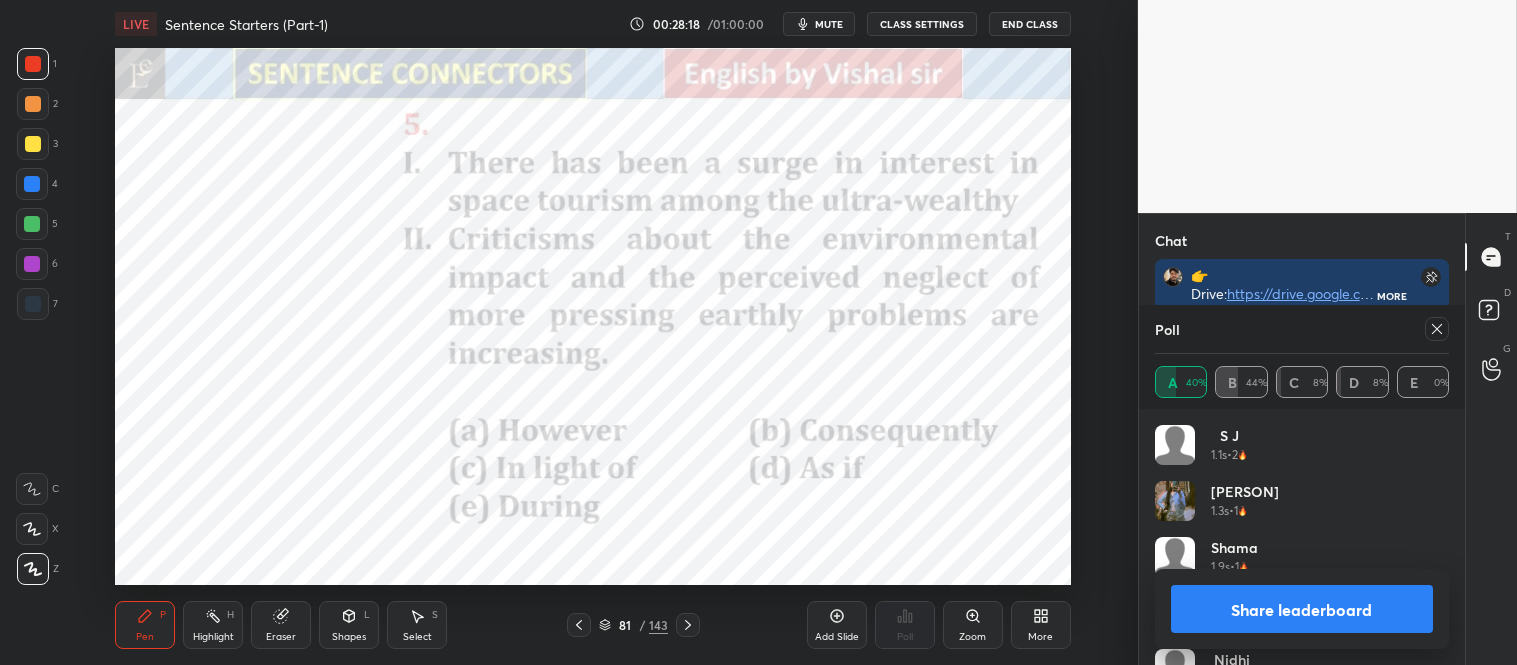 click on "Share leaderboard" at bounding box center [1302, 609] 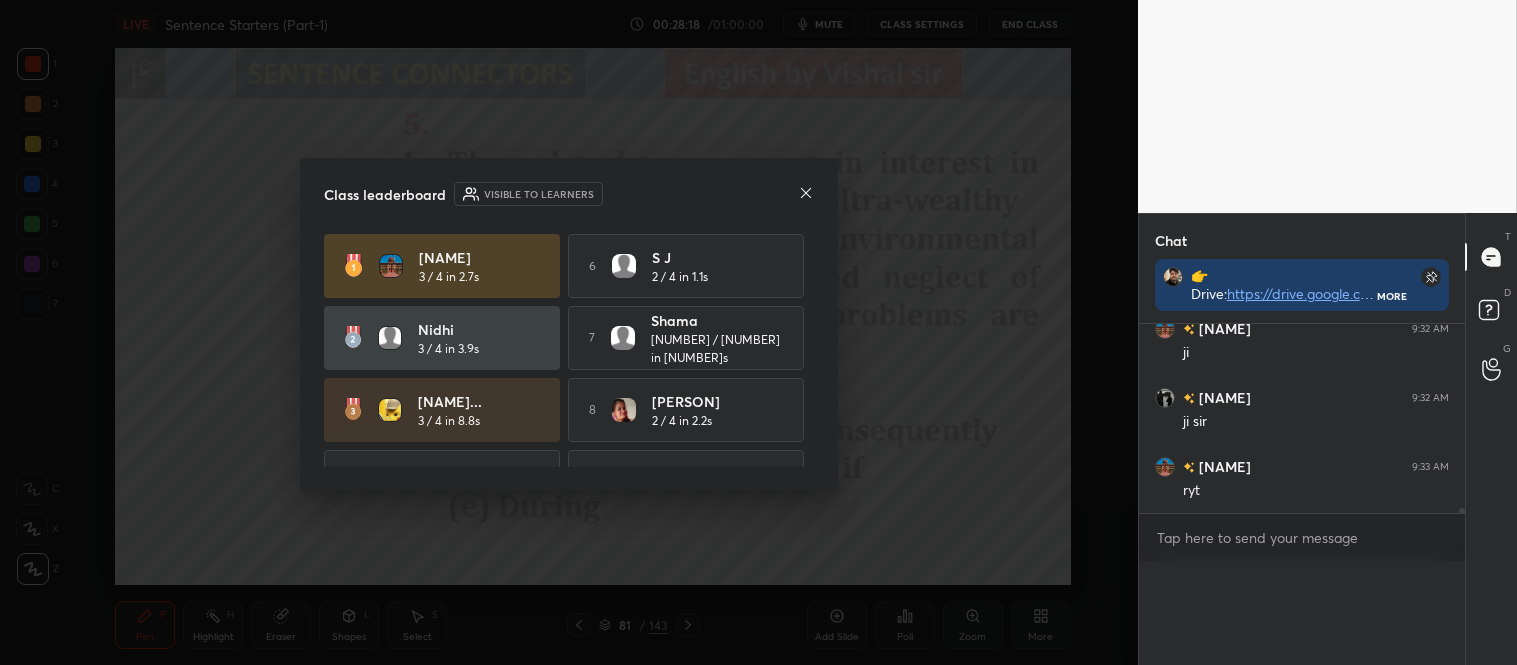 scroll, scrollTop: 0, scrollLeft: 0, axis: both 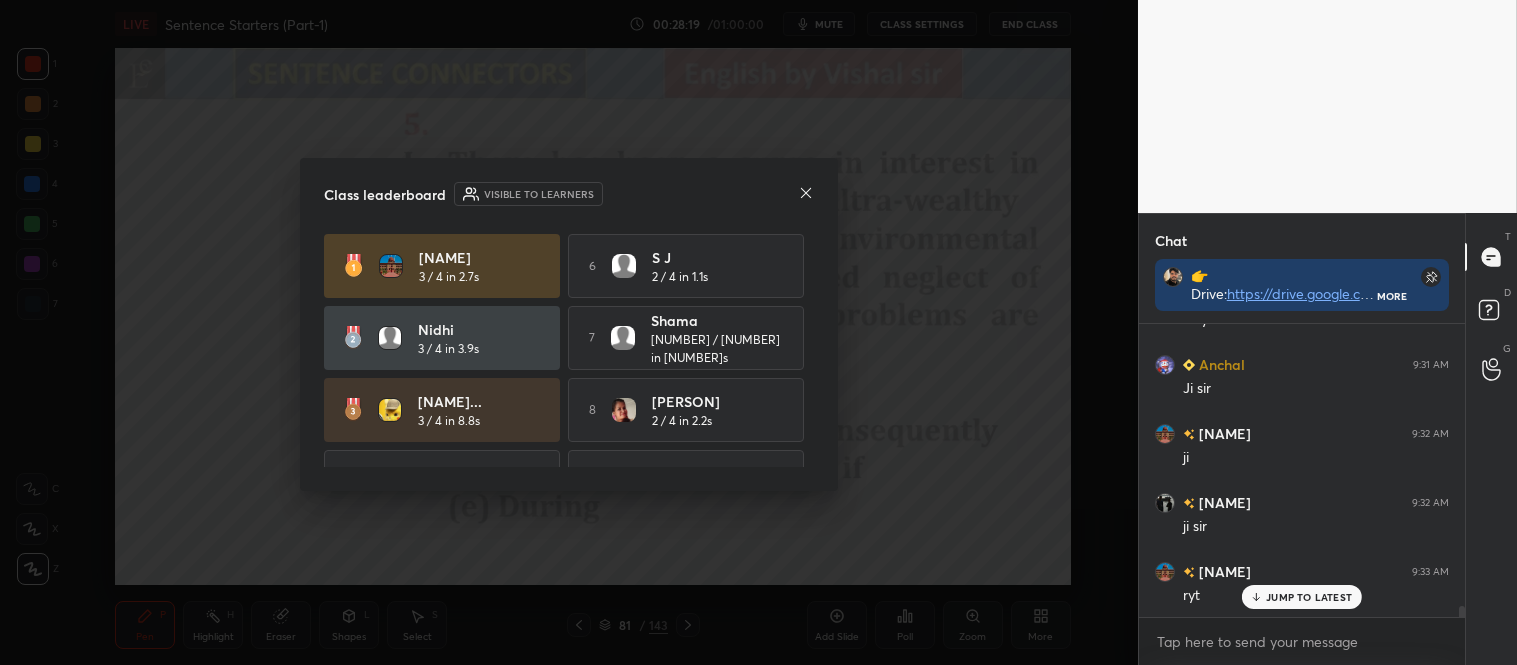 click 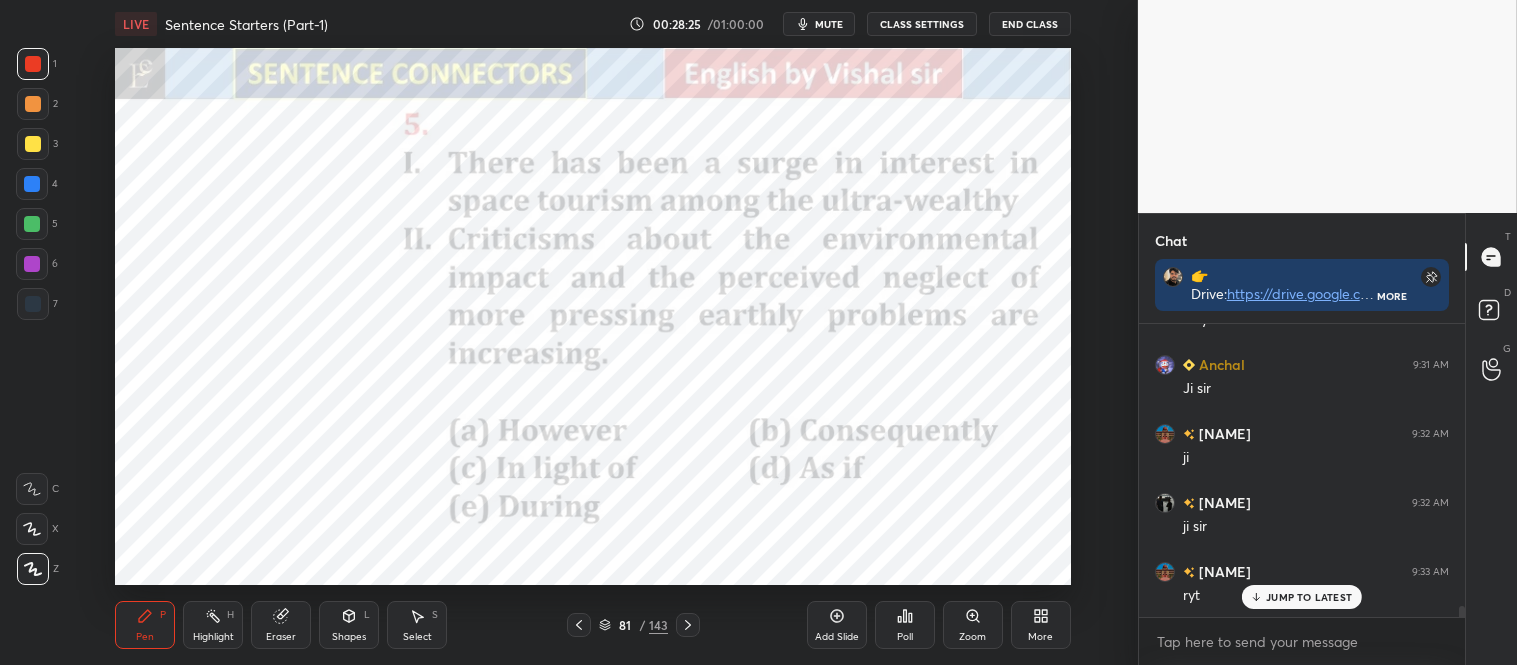 scroll, scrollTop: 7235, scrollLeft: 0, axis: vertical 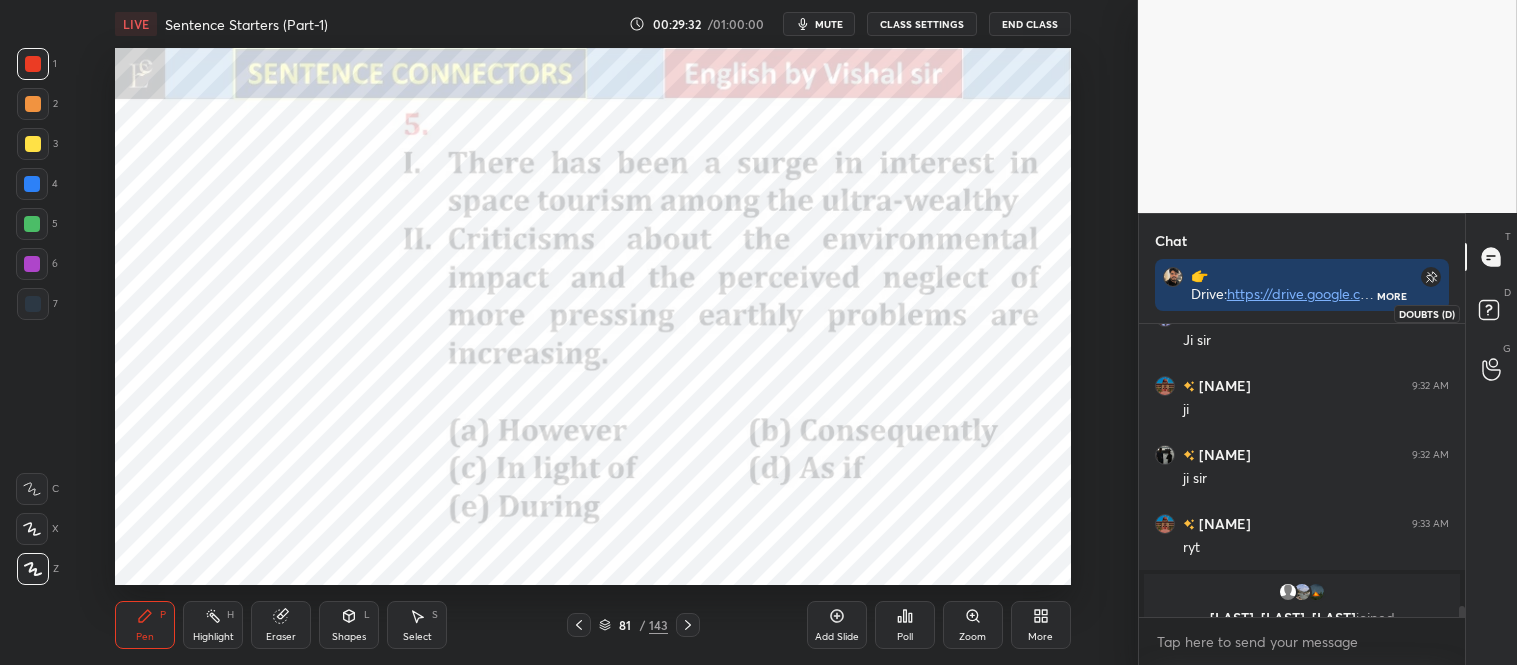 click 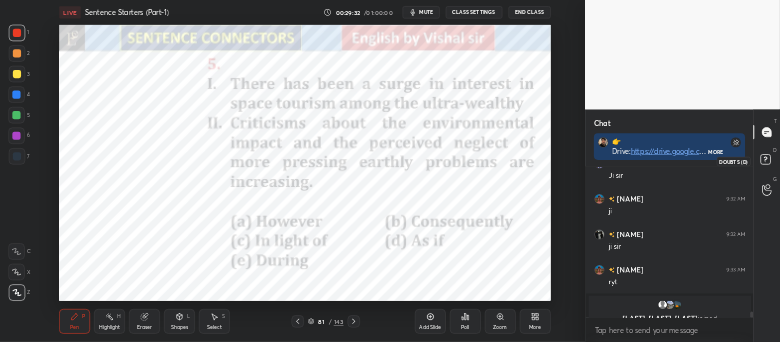 scroll, scrollTop: 392, scrollLeft: 320, axis: both 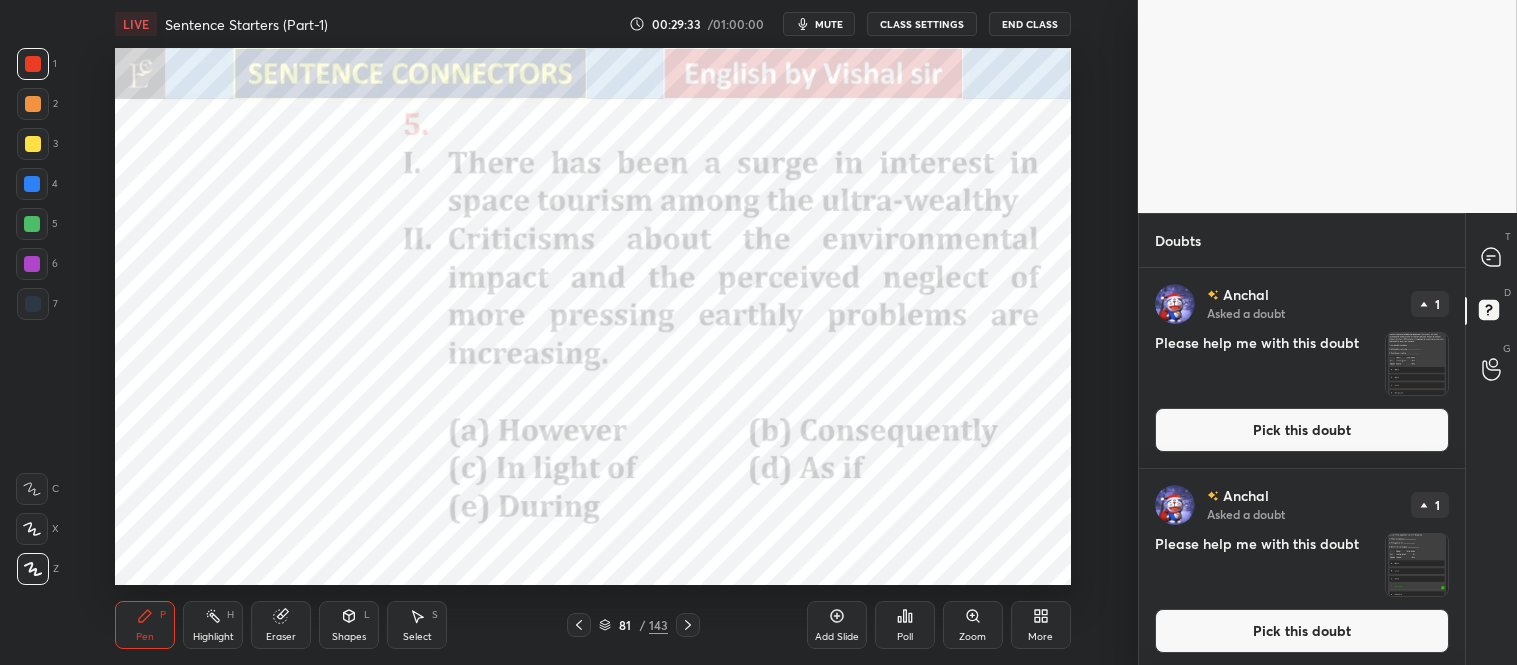 click at bounding box center (1417, 364) 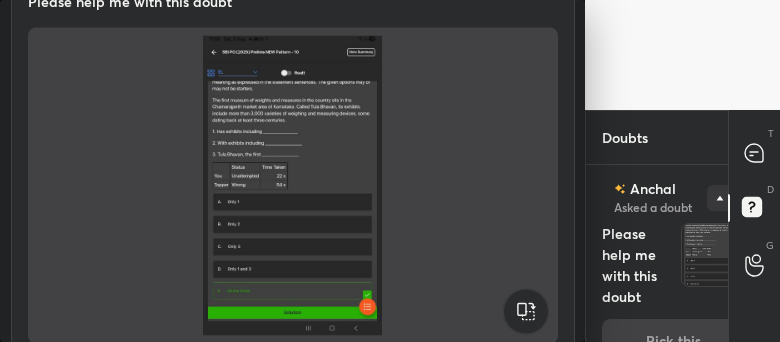 scroll, scrollTop: 99785, scrollLeft: 99494, axis: both 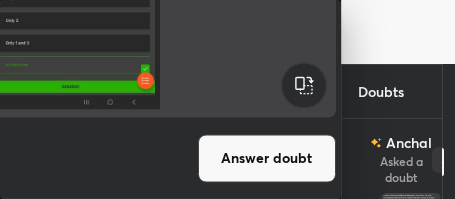 click on "Answer doubt" at bounding box center (267, 158) 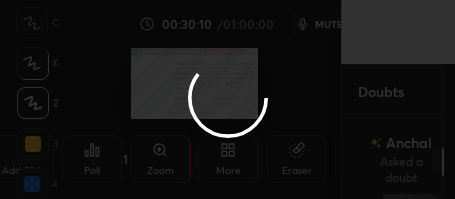 scroll, scrollTop: 544, scrollLeft: 0, axis: vertical 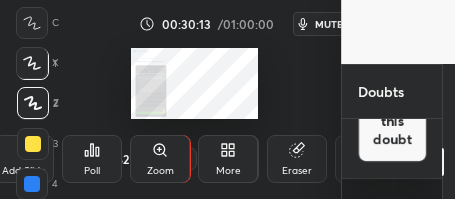 click on "Setting up your live class Poll for   secs No correct answer Start poll" at bounding box center [194, 83] 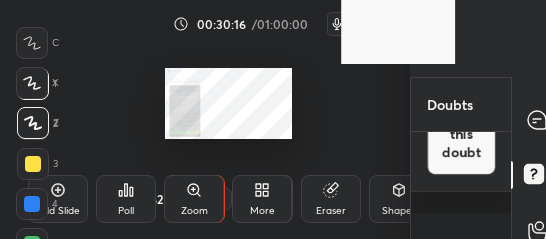 scroll, scrollTop: 99888, scrollLeft: 99670, axis: both 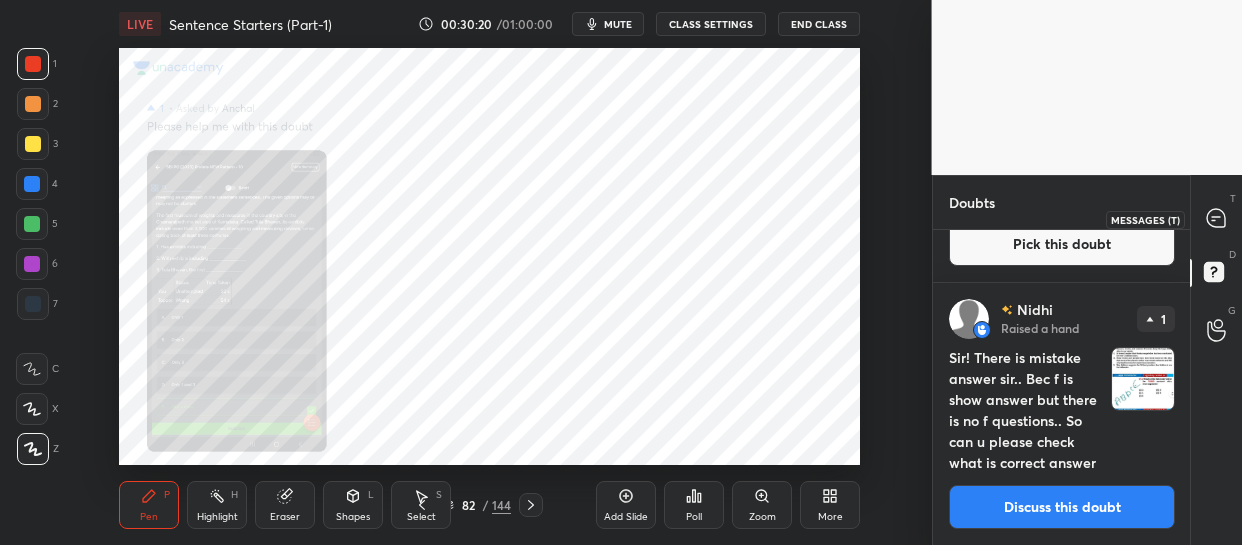 click 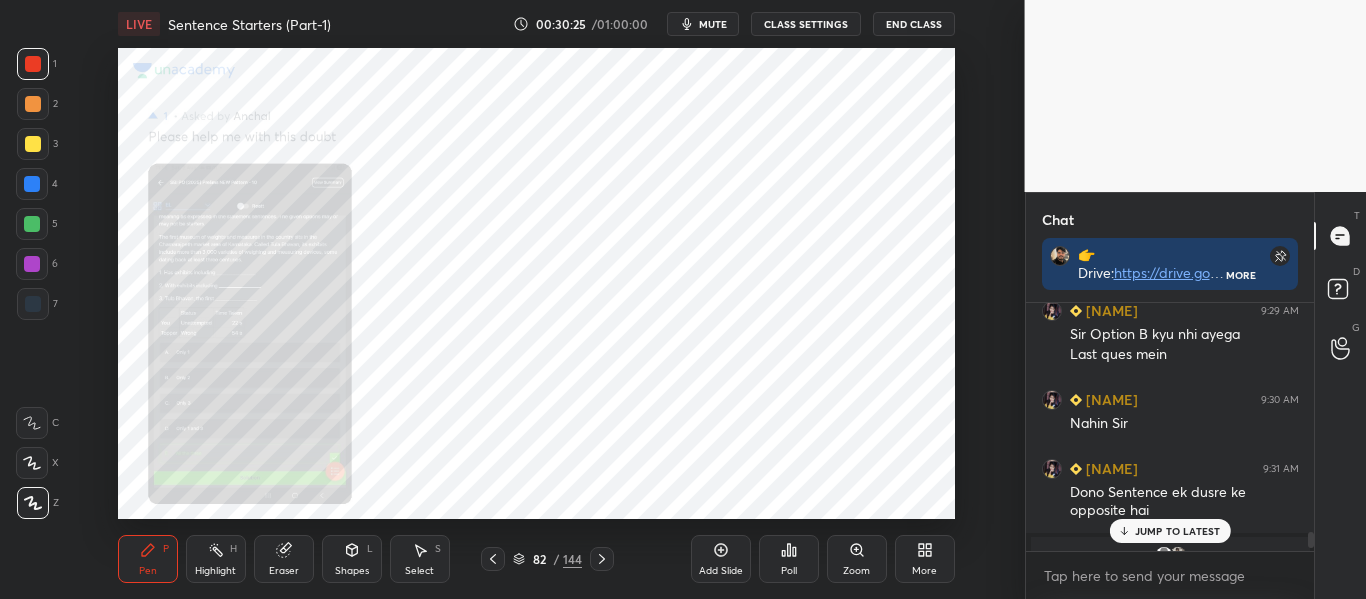 click on "JUMP TO LATEST" at bounding box center [1177, 531] 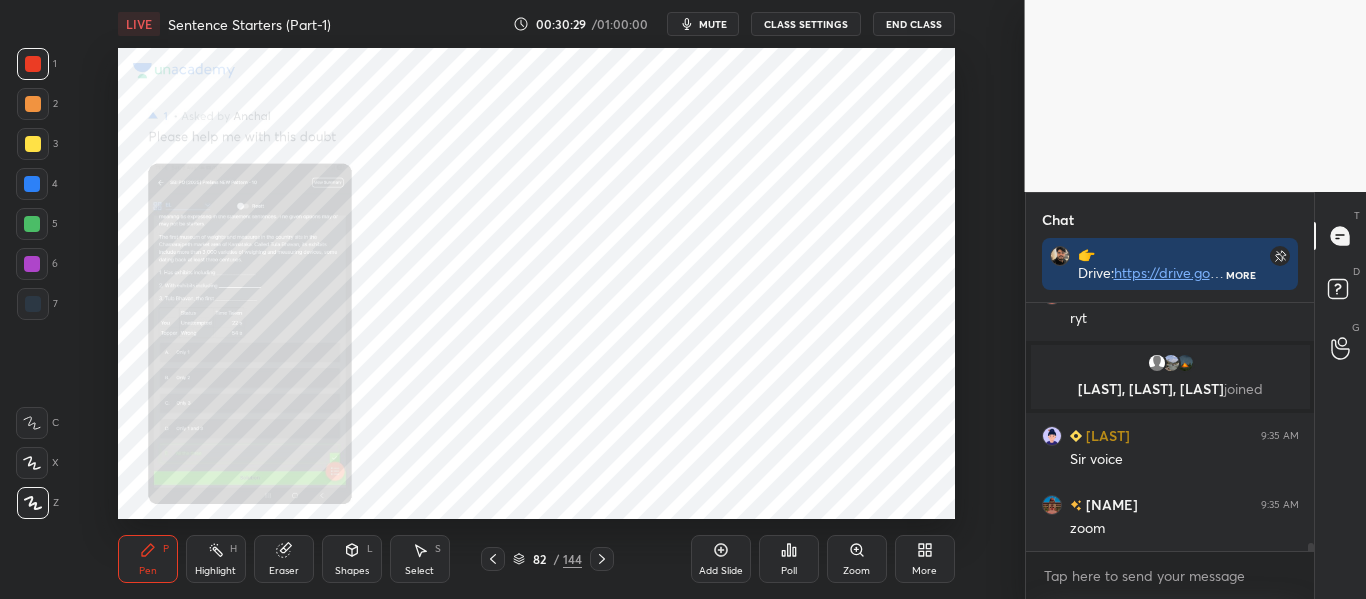 click on "Zoom" at bounding box center [857, 559] 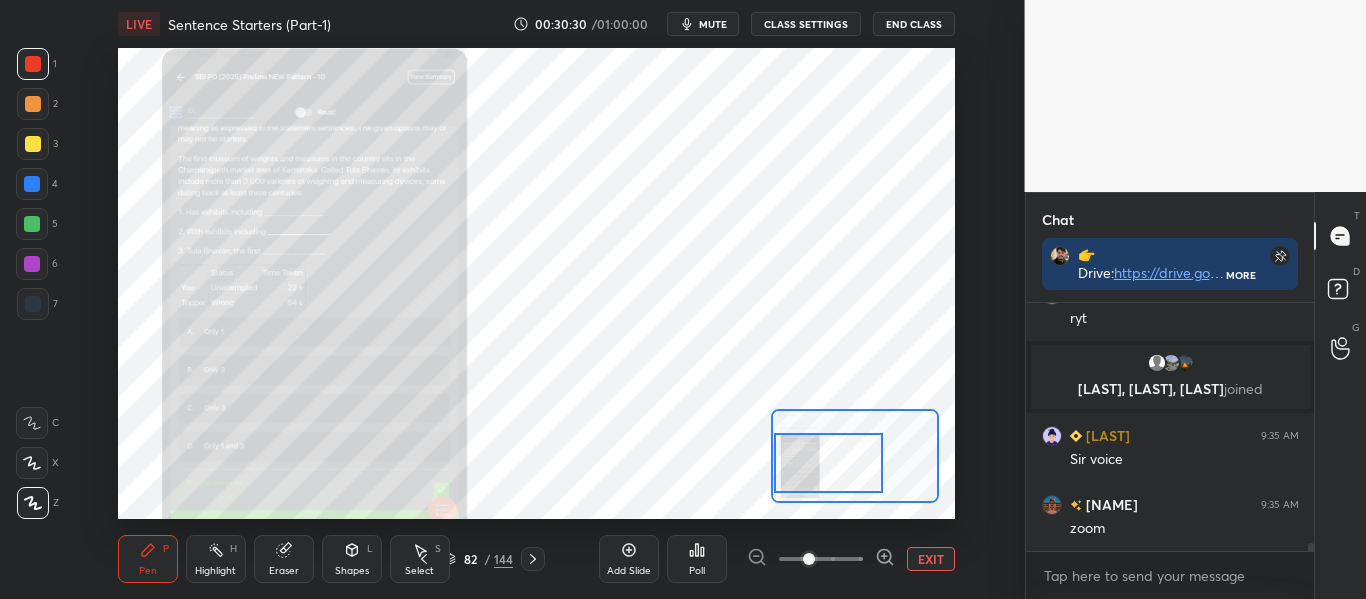click on "Setting up your live class Poll for   secs No correct answer Start poll" at bounding box center (536, 283) 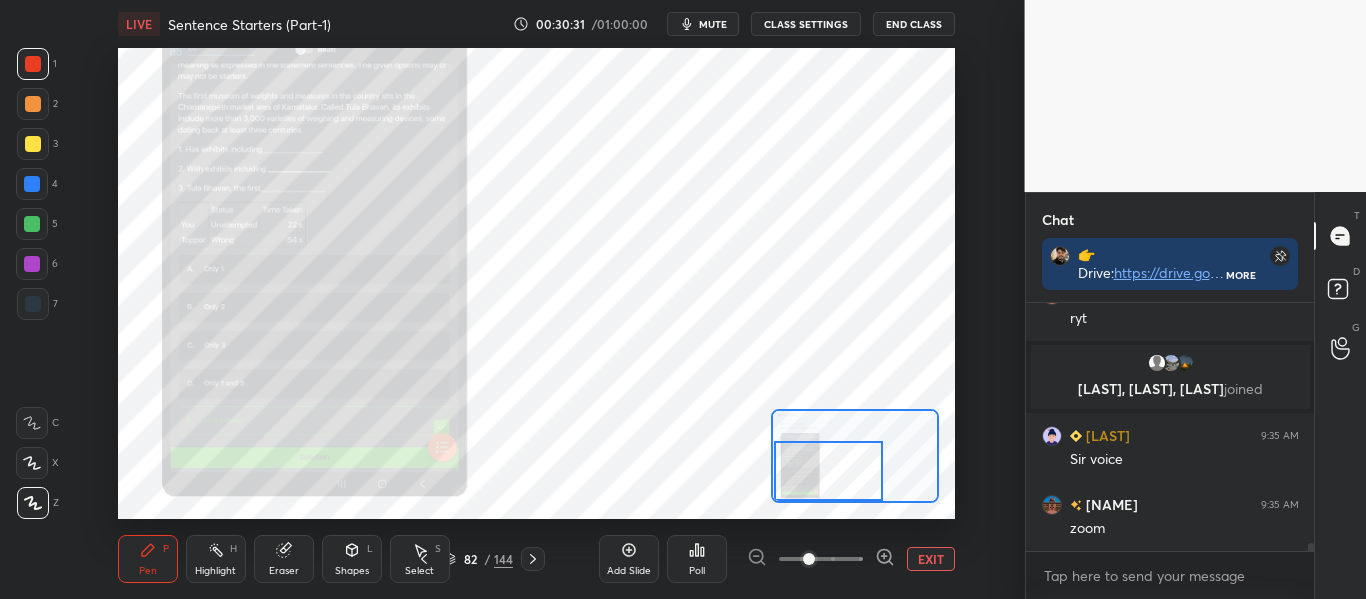 click at bounding box center [821, 559] 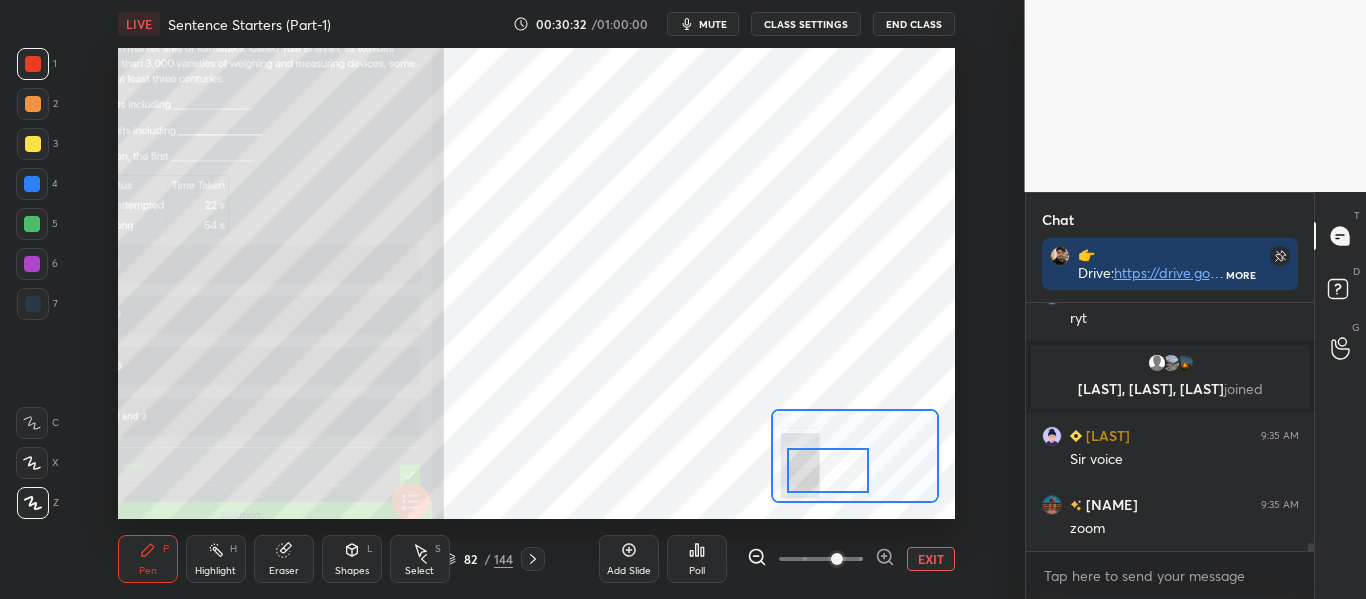 click at bounding box center (821, 559) 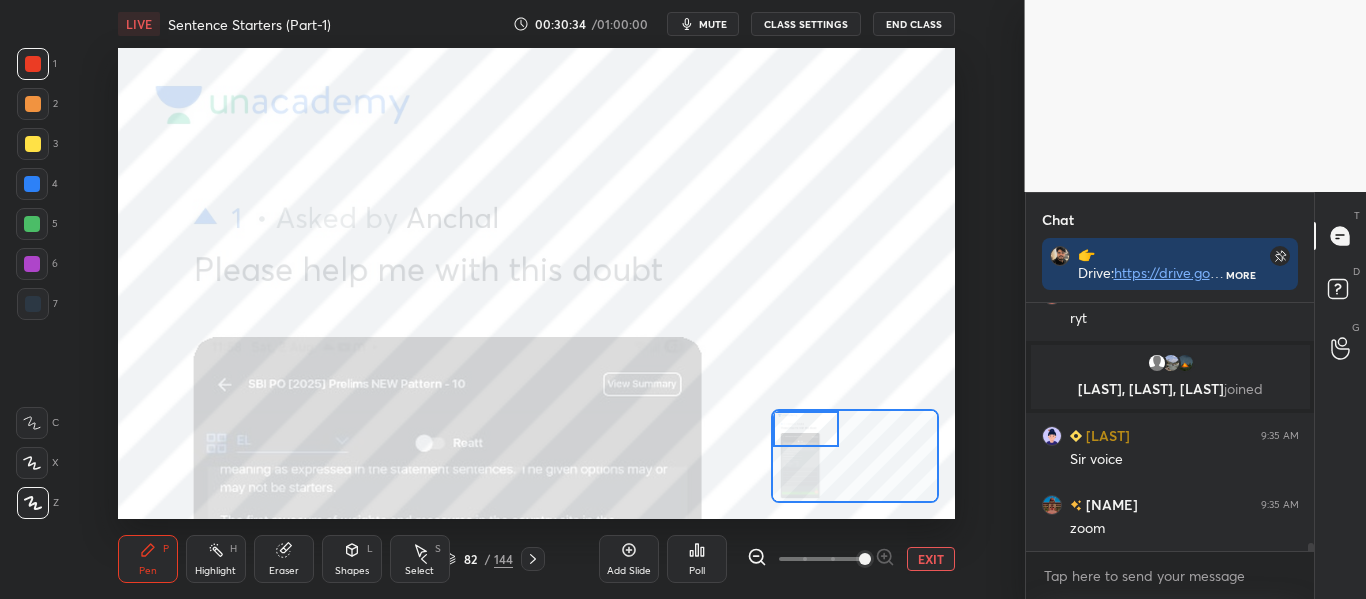 click on "Setting up your live class Poll for   secs No correct answer Start poll" at bounding box center [536, 283] 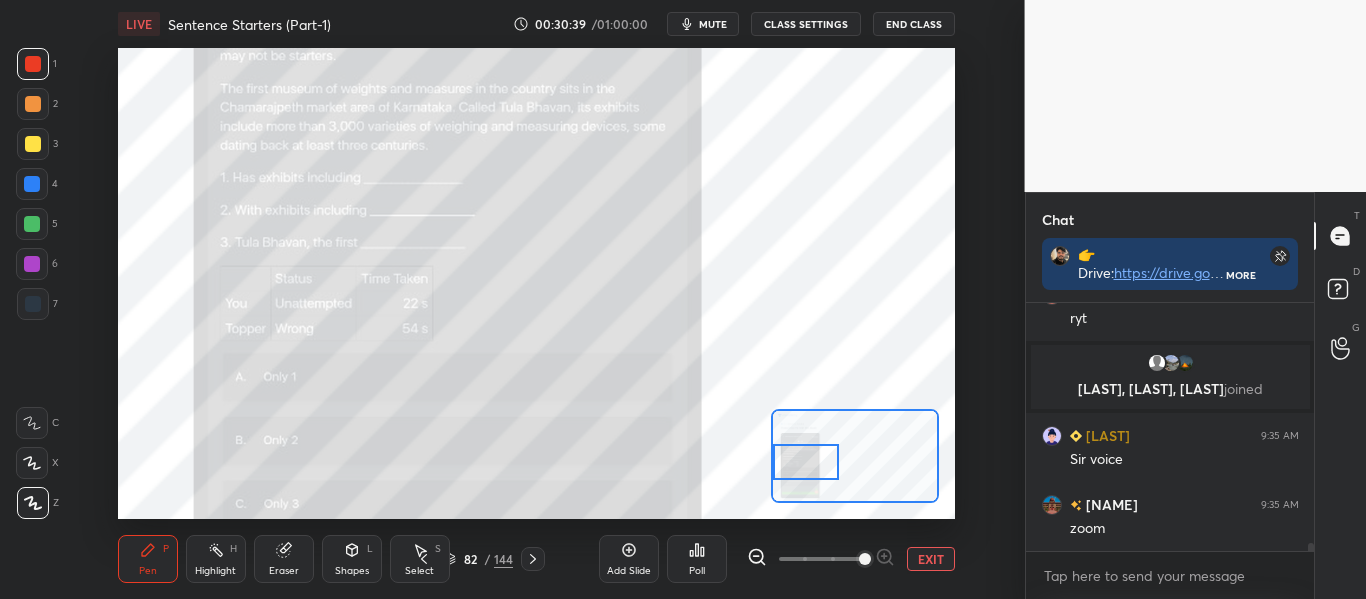drag, startPoint x: 820, startPoint y: 428, endPoint x: 797, endPoint y: 461, distance: 40.22437 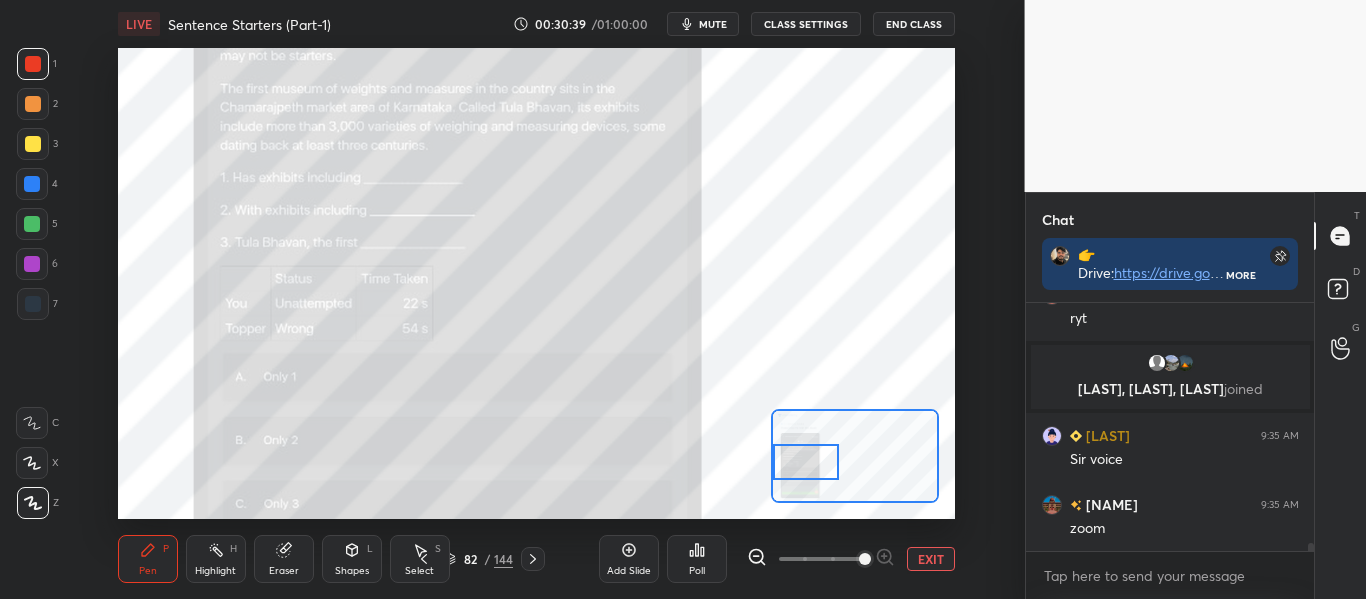 click at bounding box center (805, 462) 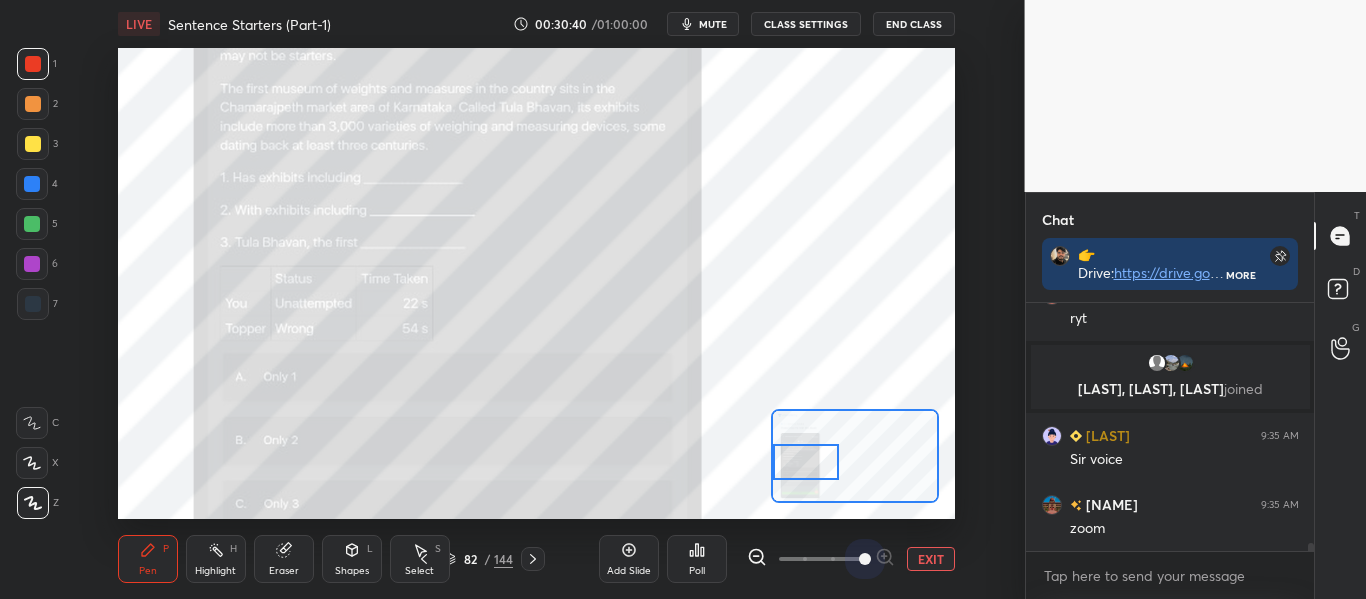 drag, startPoint x: 863, startPoint y: 558, endPoint x: 895, endPoint y: 566, distance: 32.984844 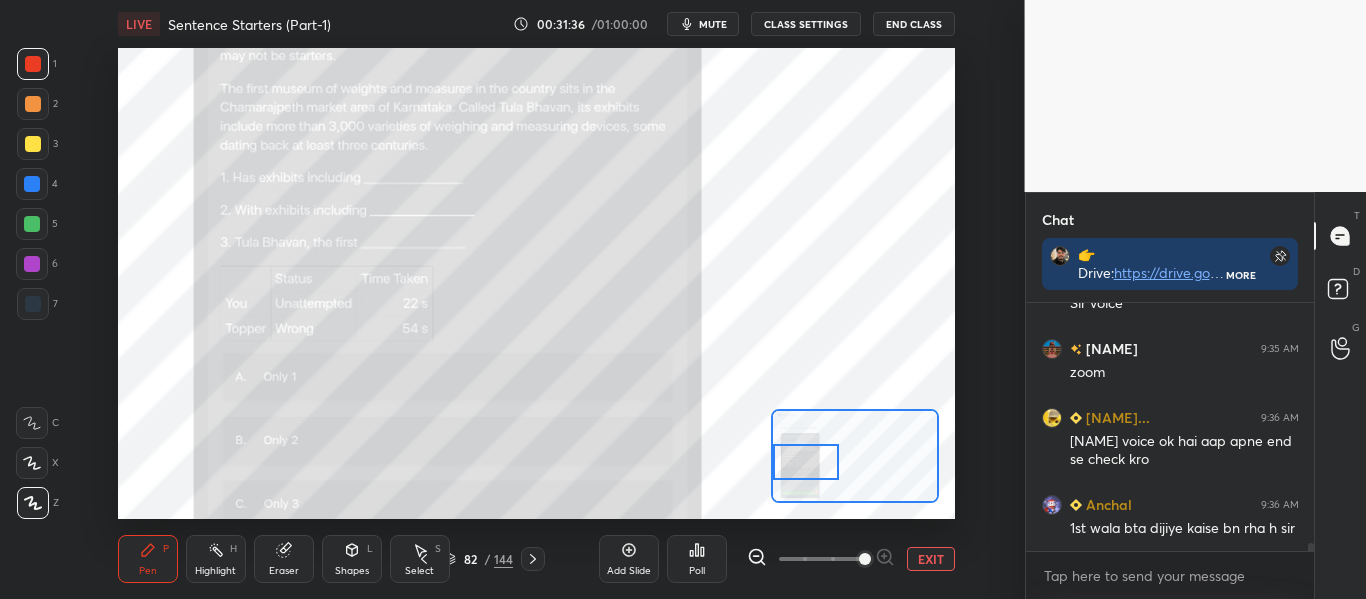 click at bounding box center (33, 144) 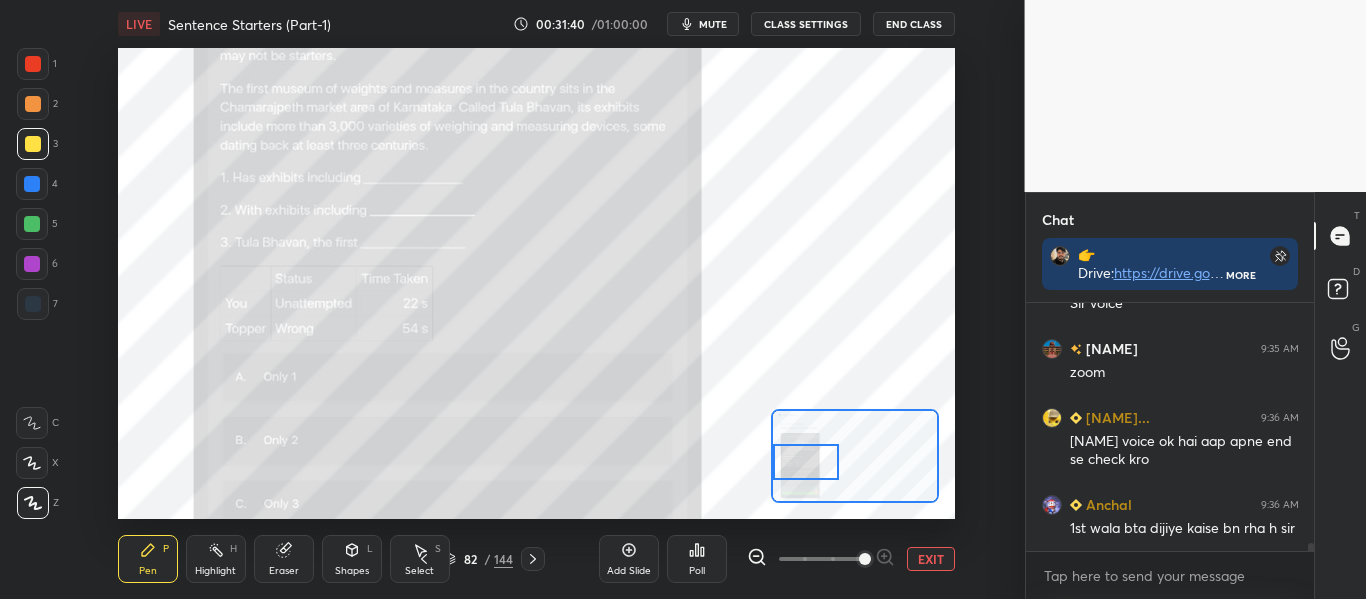 scroll, scrollTop: 7636, scrollLeft: 0, axis: vertical 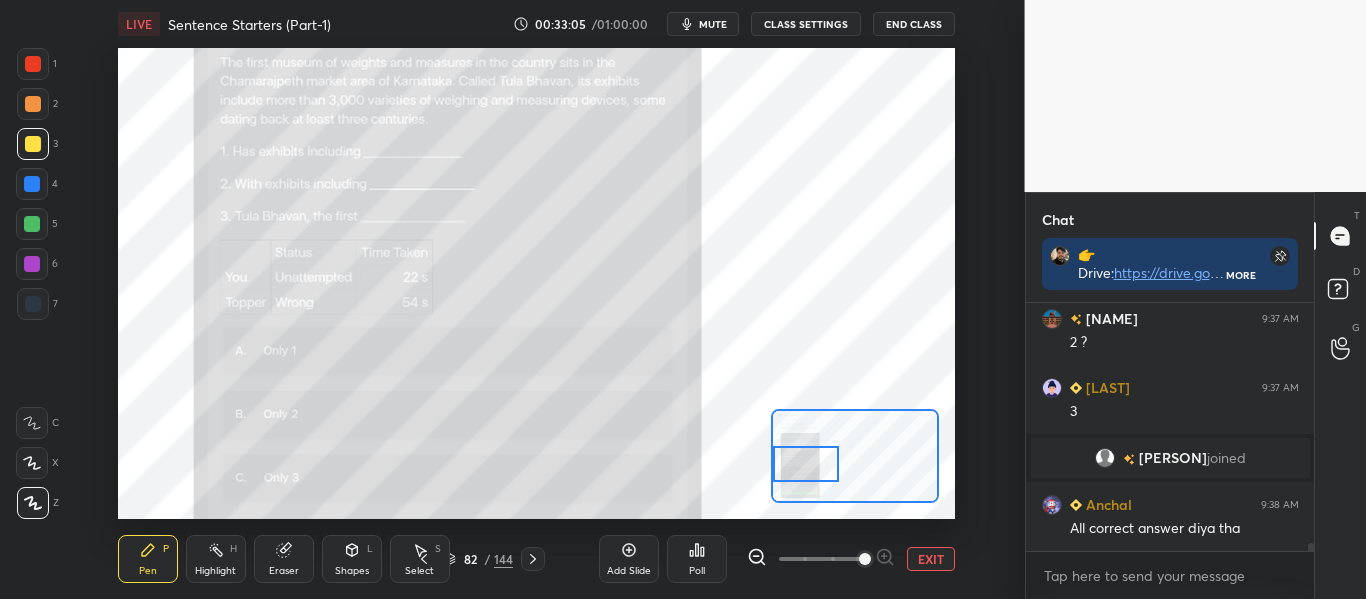 click at bounding box center [33, 64] 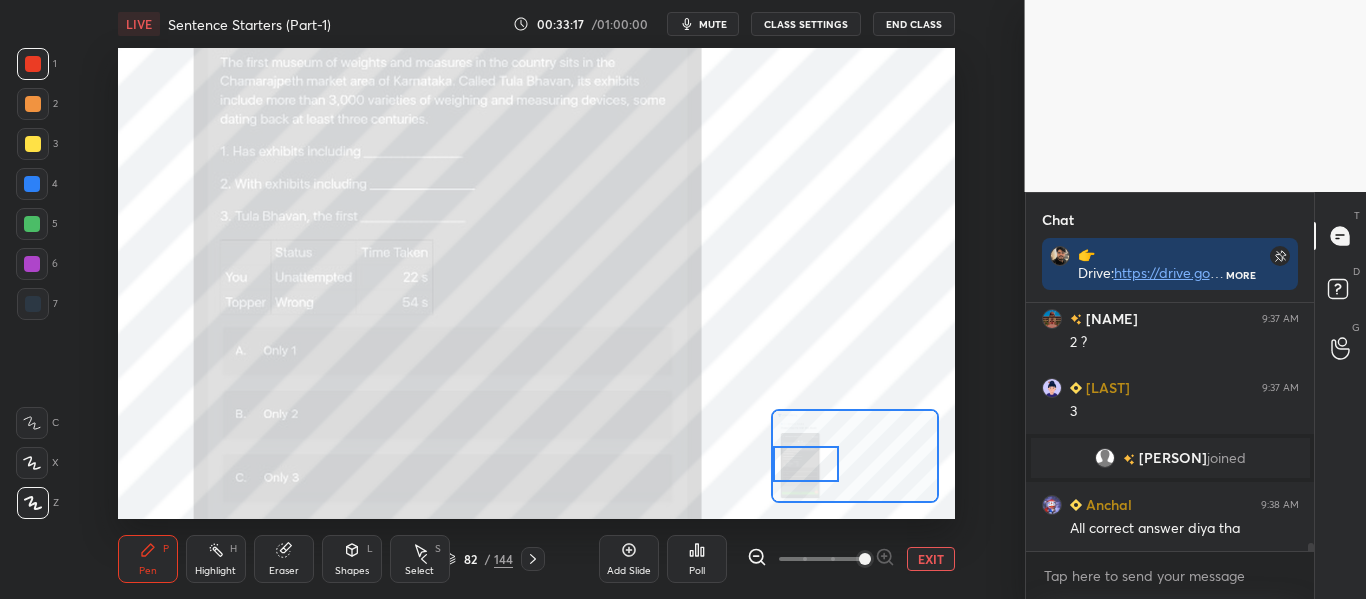 click on "EXIT" at bounding box center (931, 559) 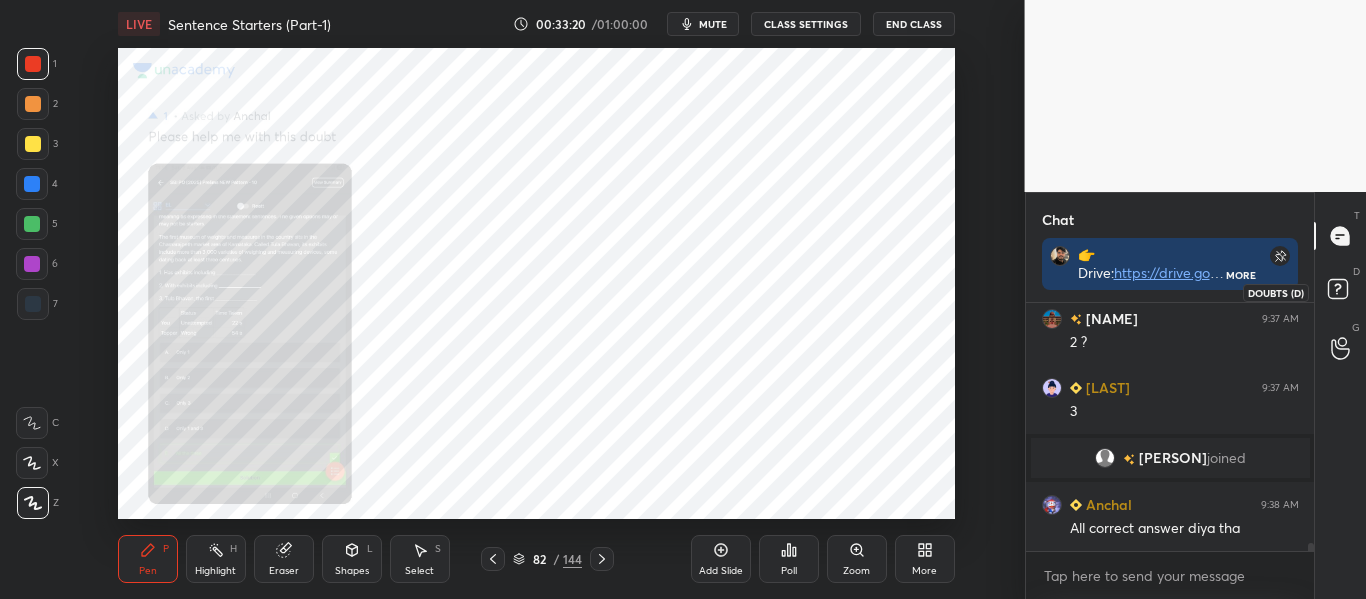 click 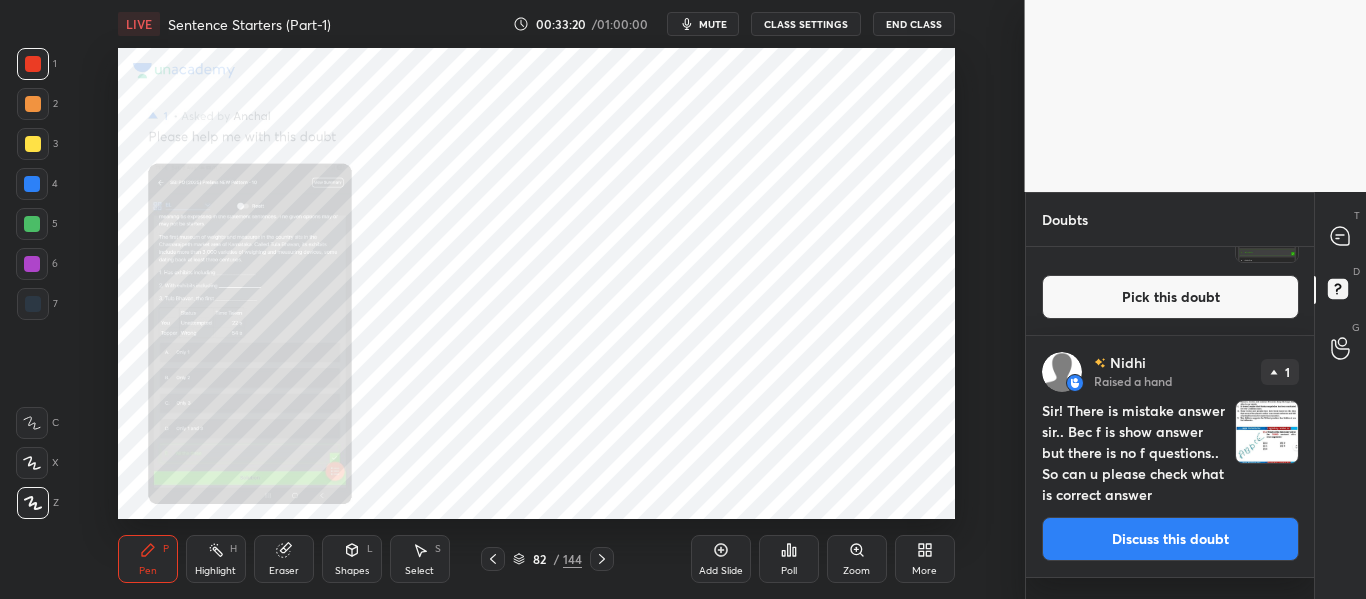 scroll, scrollTop: 0, scrollLeft: 0, axis: both 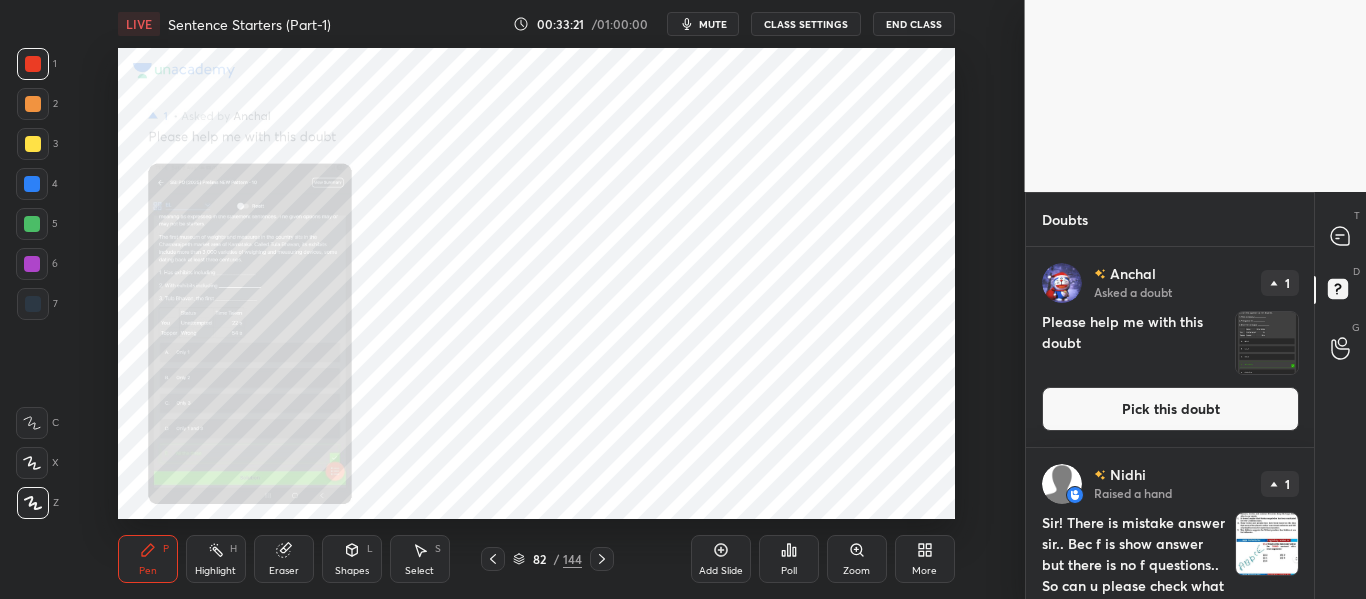 click at bounding box center [1267, 343] 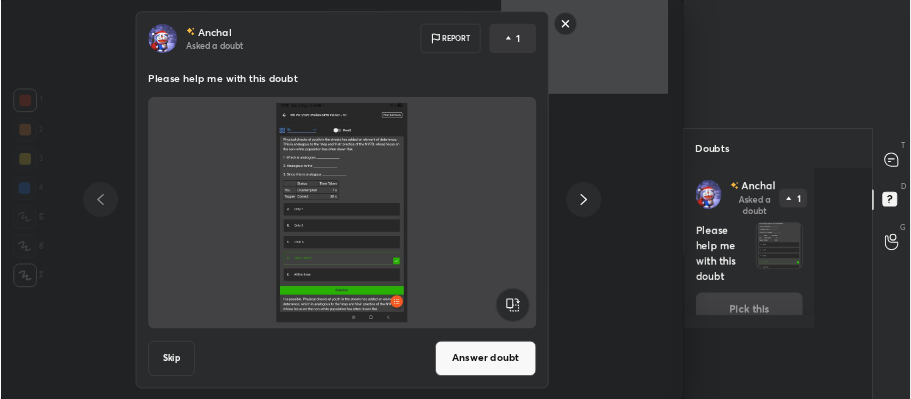 scroll, scrollTop: 99728, scrollLeft: 99396, axis: both 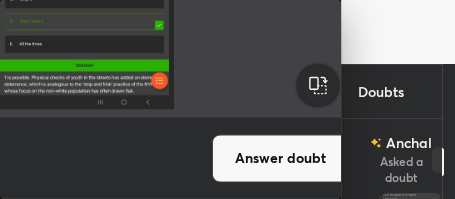 click on "Answer doubt" at bounding box center (281, 158) 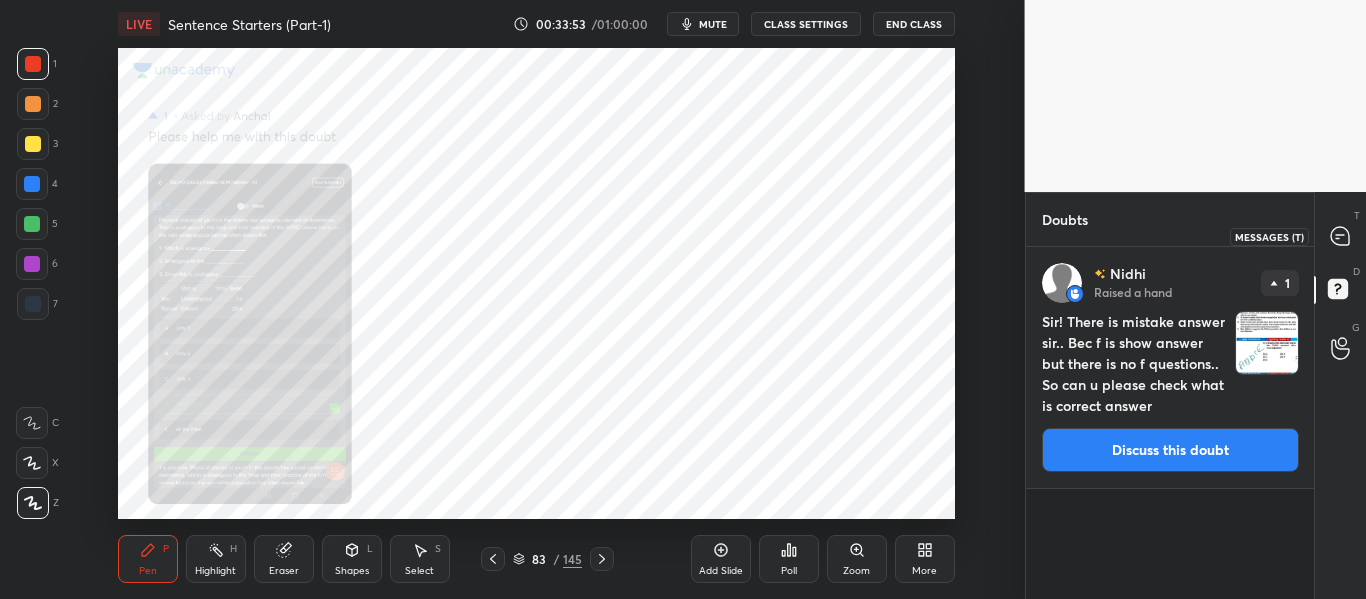 click 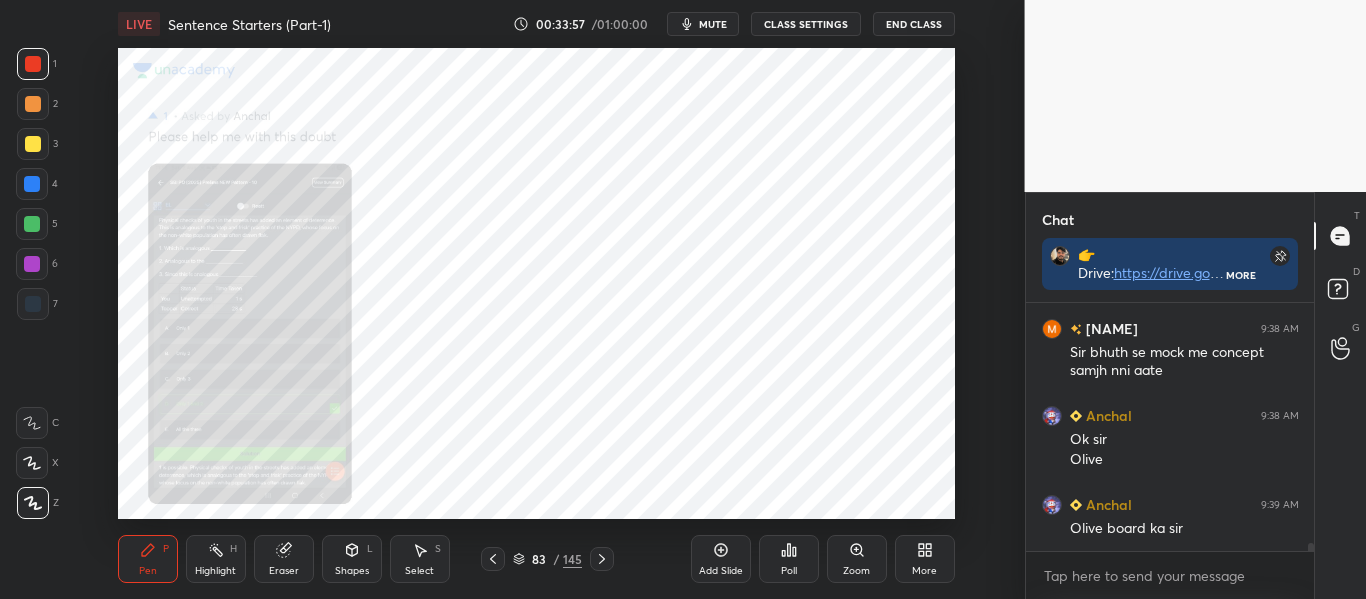 click on "Zoom" at bounding box center [857, 559] 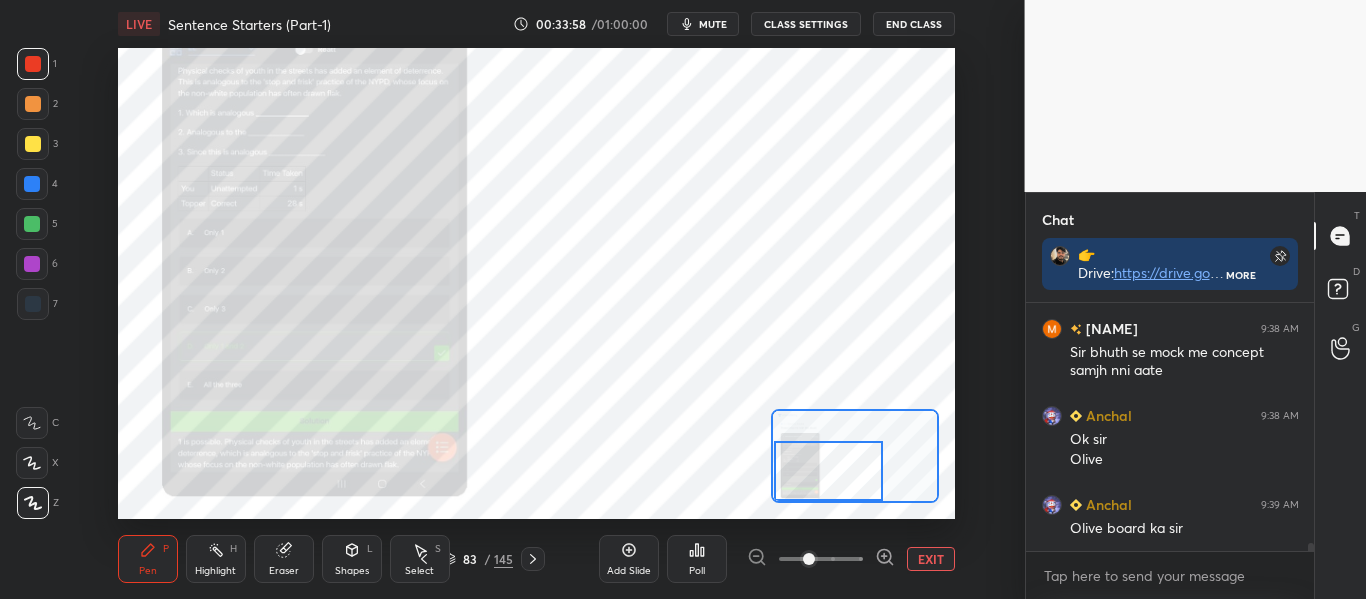 click on "Setting up your live class Poll for   secs No correct answer Start poll" at bounding box center [536, 283] 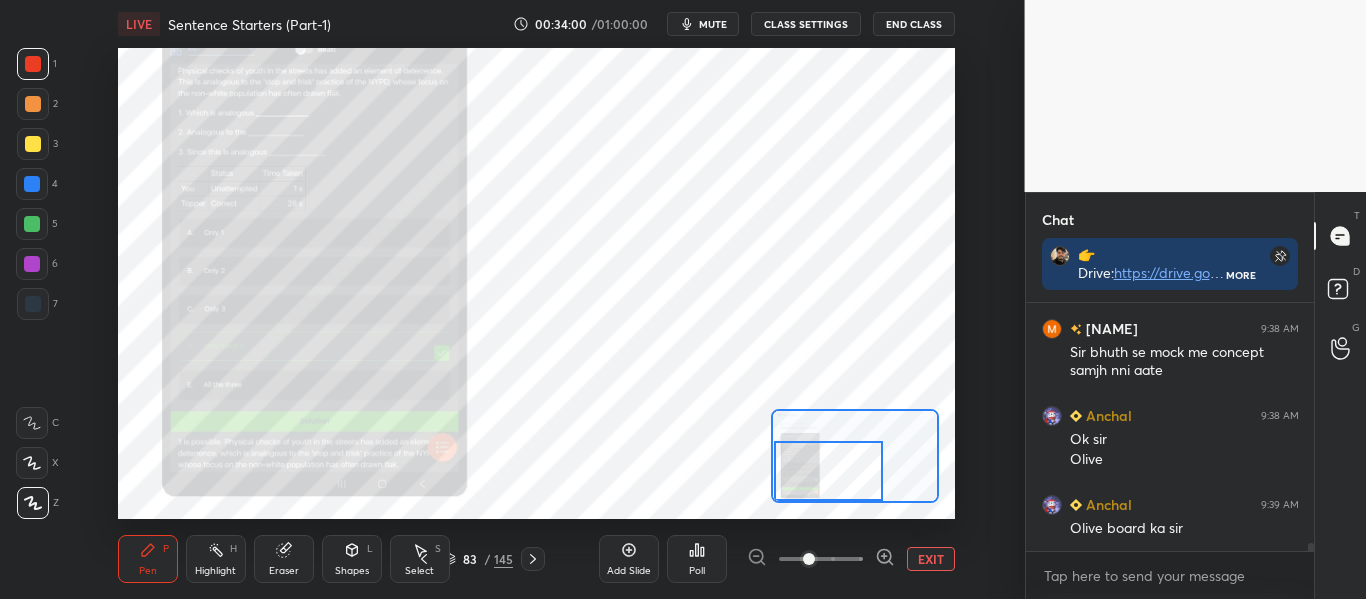 click at bounding box center (821, 559) 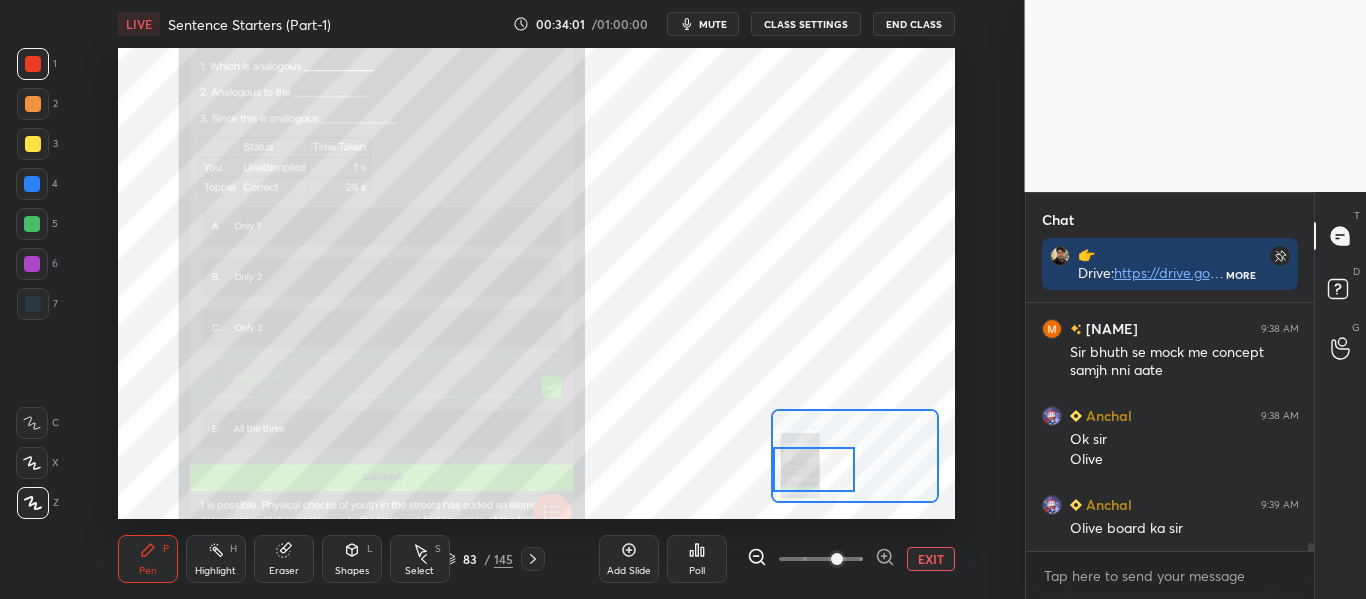 click on "Setting up your live class Poll for   secs No correct answer Start poll" at bounding box center [536, 283] 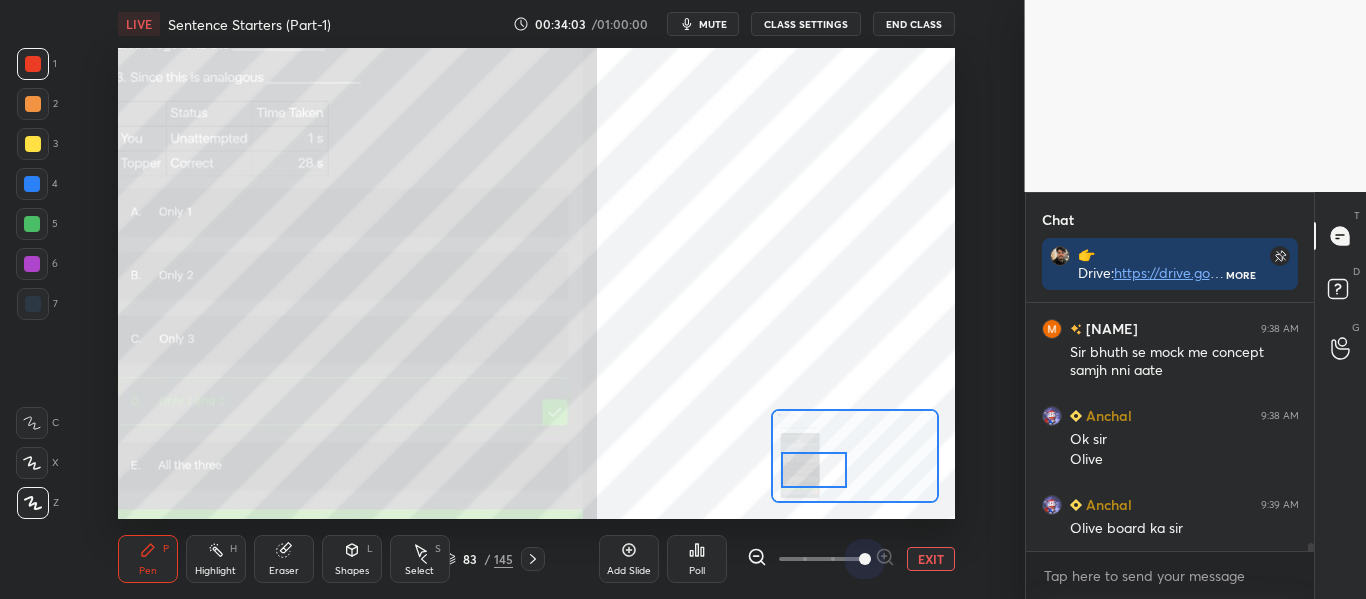 click at bounding box center [821, 559] 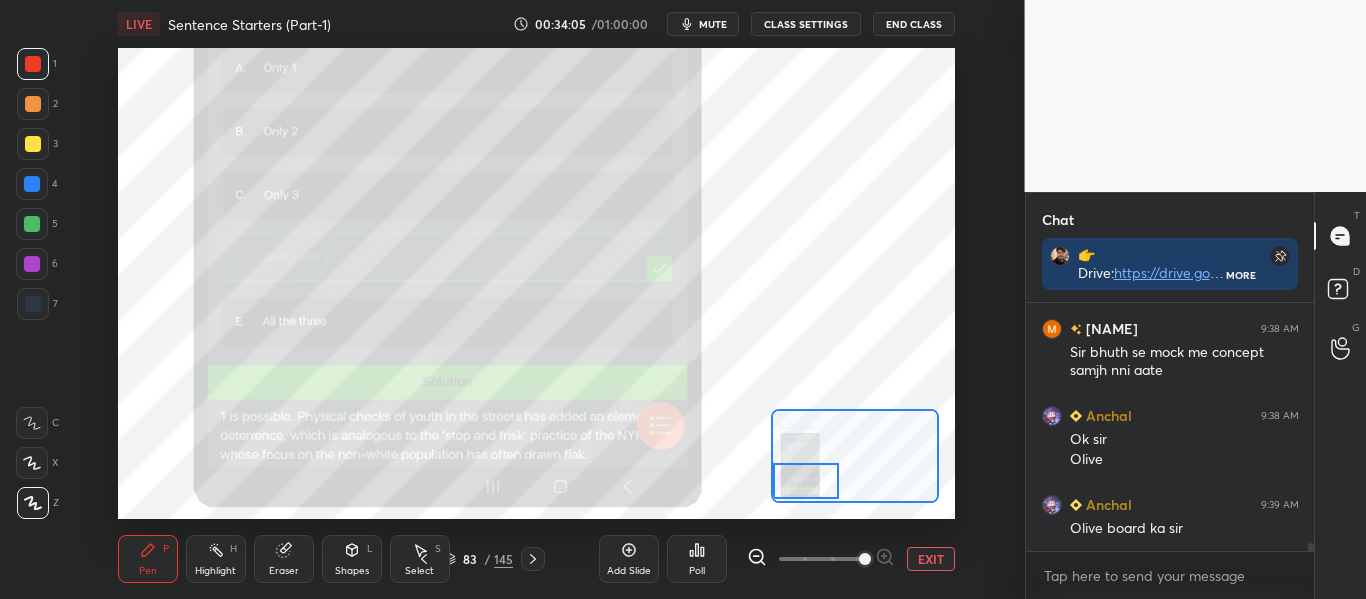 drag, startPoint x: 810, startPoint y: 469, endPoint x: 783, endPoint y: 482, distance: 29.966648 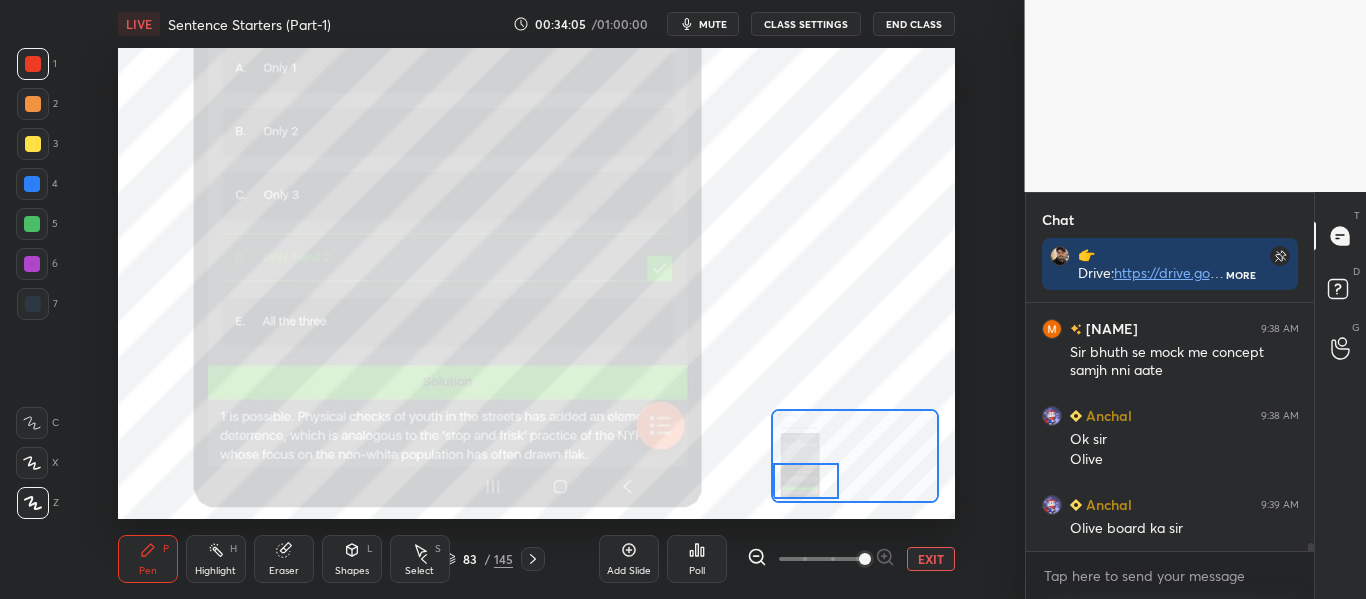click at bounding box center [805, 481] 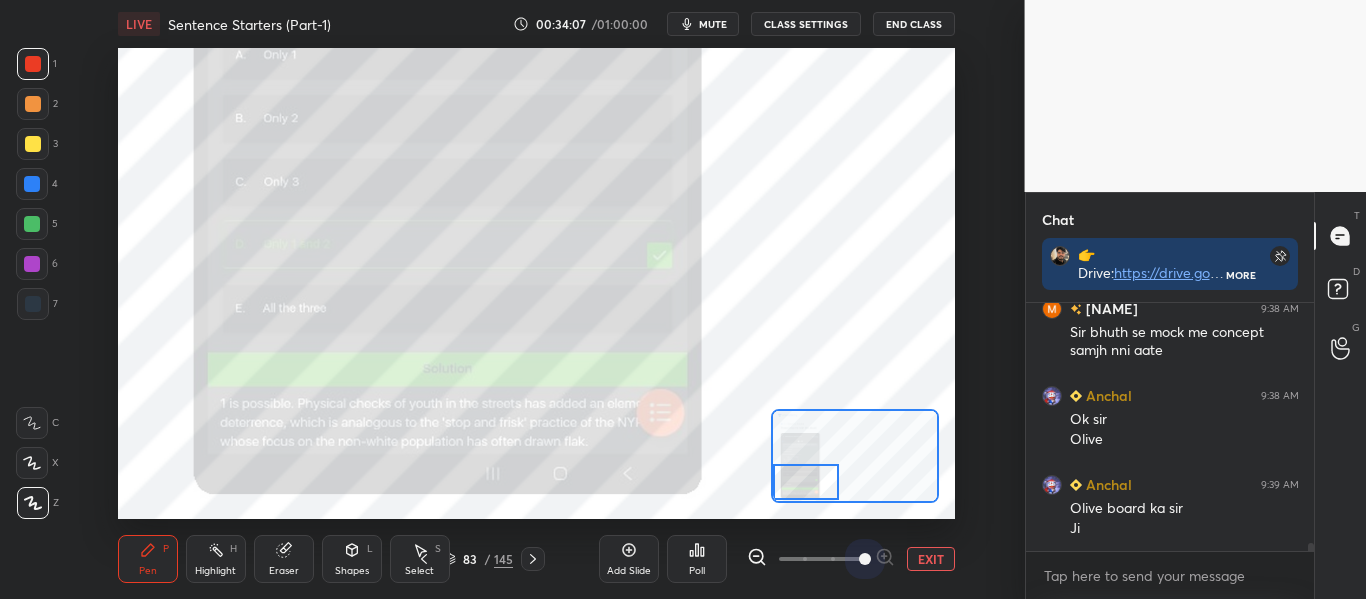 drag, startPoint x: 862, startPoint y: 554, endPoint x: 887, endPoint y: 554, distance: 25 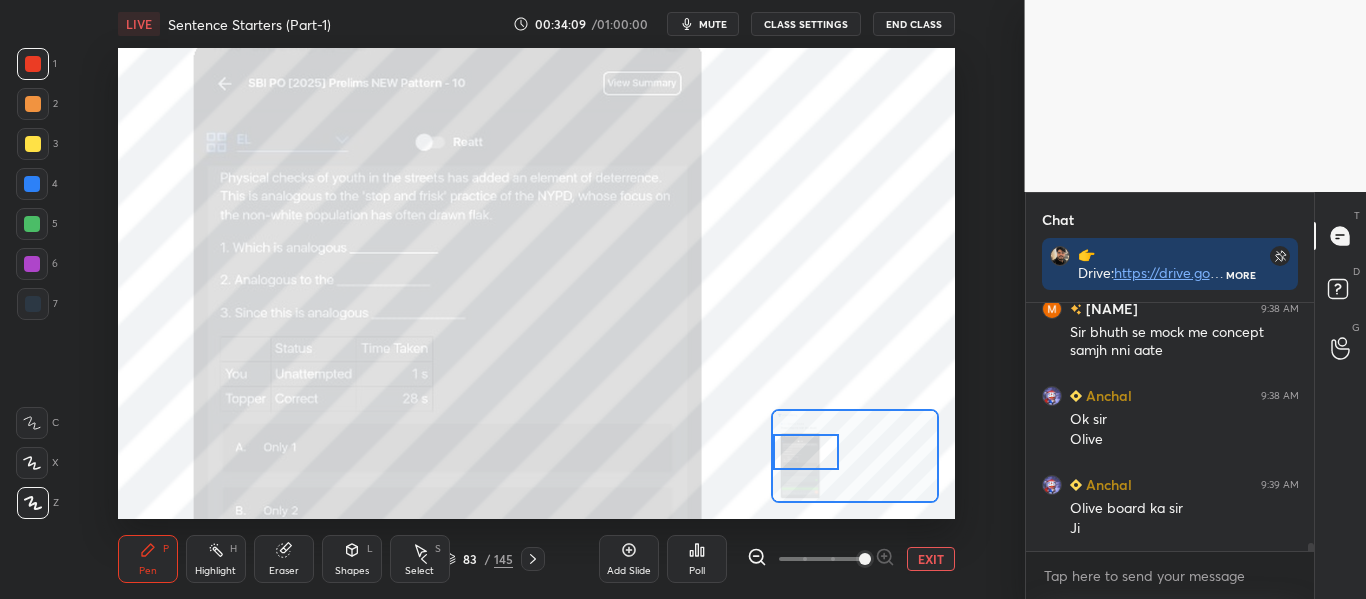 drag, startPoint x: 814, startPoint y: 489, endPoint x: 809, endPoint y: 459, distance: 30.413813 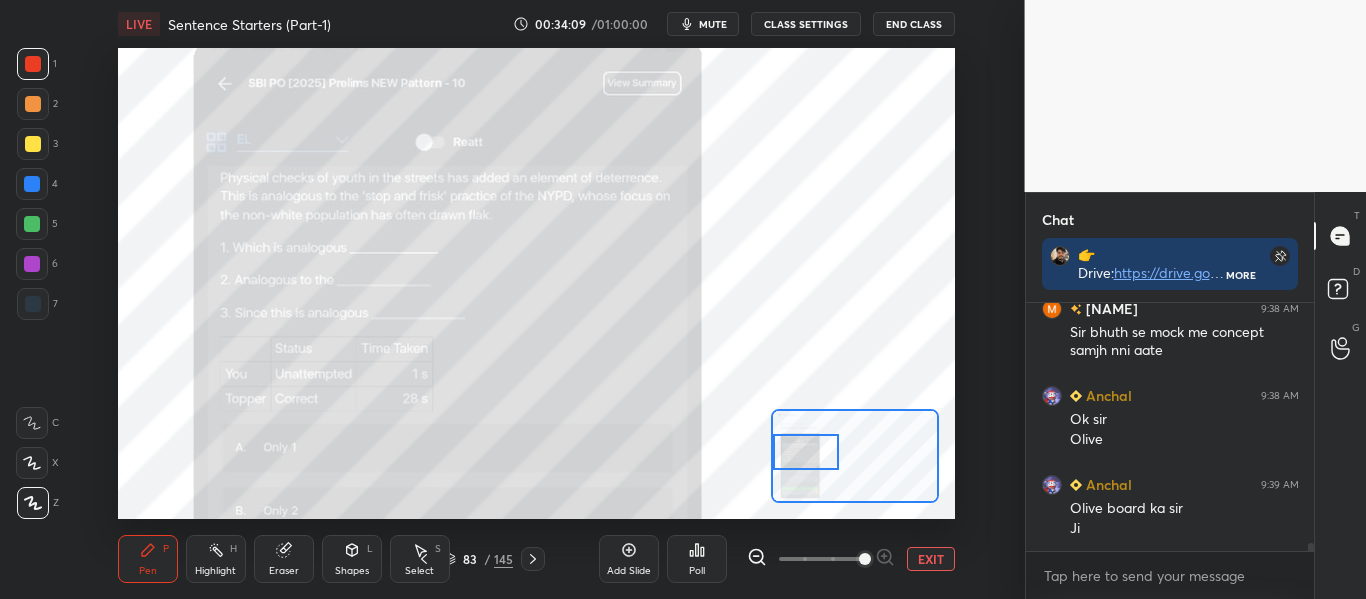 click at bounding box center [805, 452] 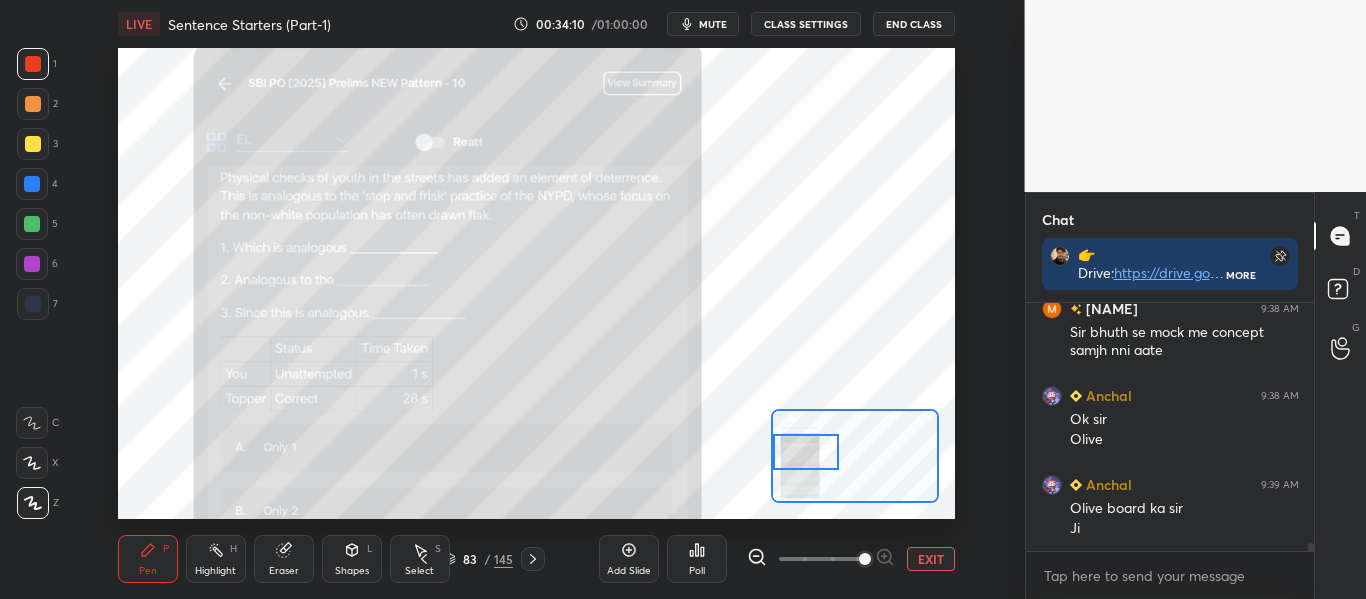 click at bounding box center [805, 452] 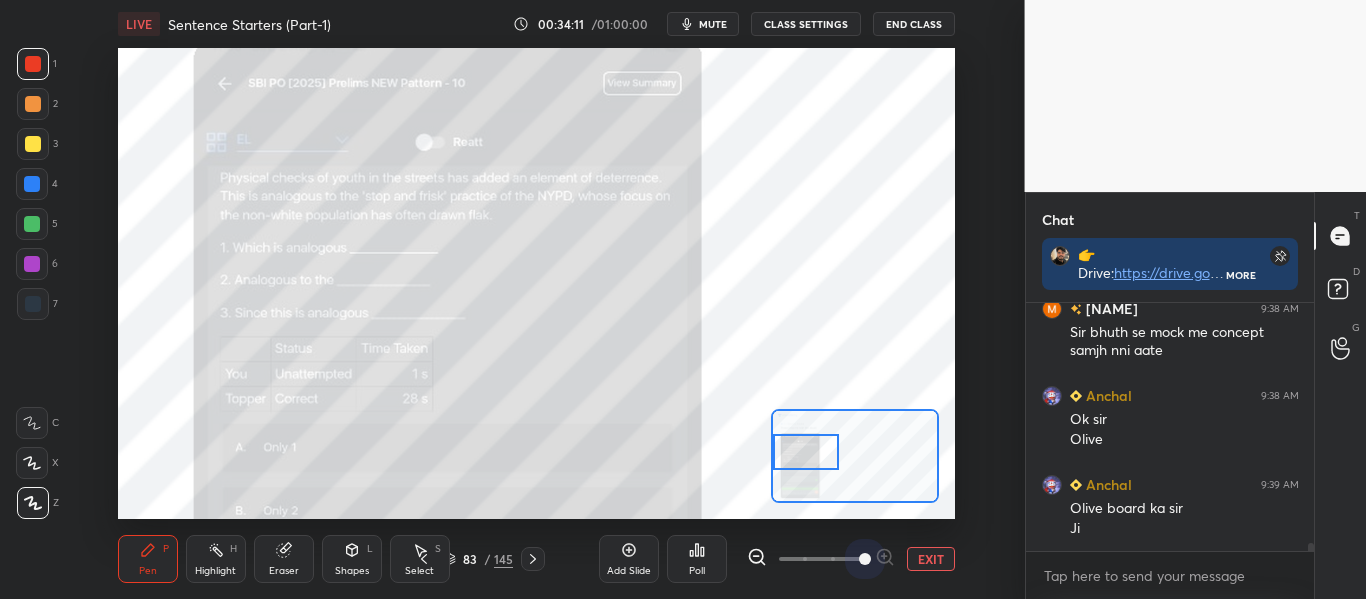 drag, startPoint x: 866, startPoint y: 558, endPoint x: 912, endPoint y: 565, distance: 46.52956 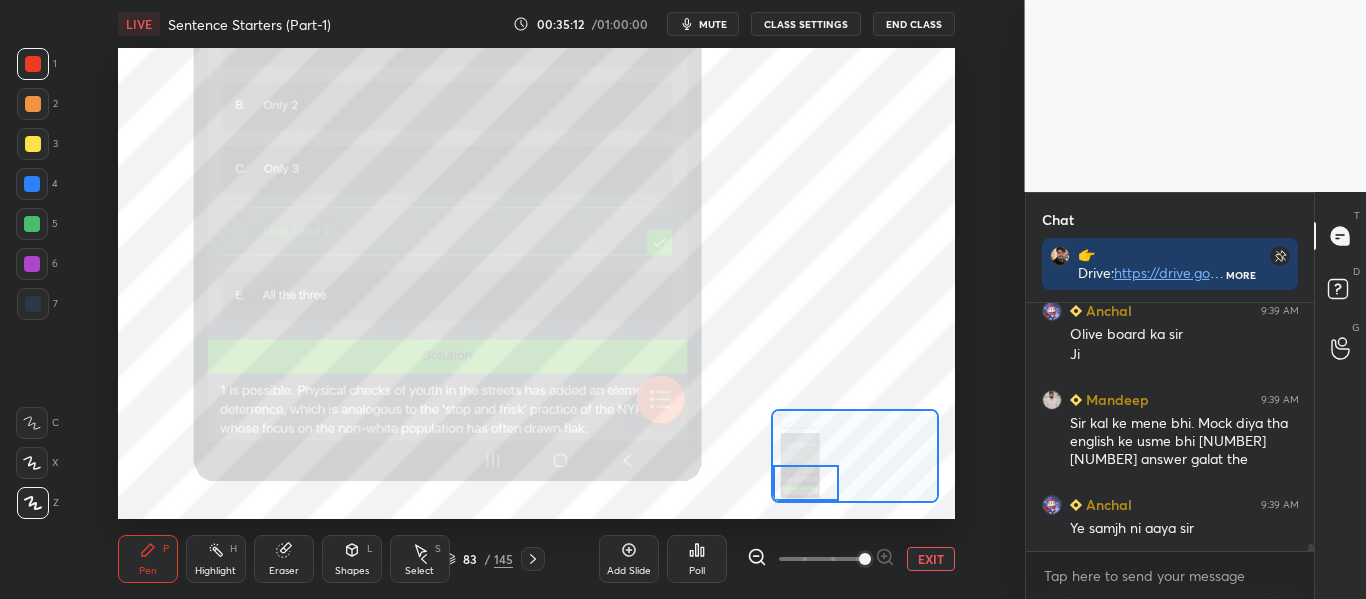 drag, startPoint x: 790, startPoint y: 443, endPoint x: 752, endPoint y: 514, distance: 80.529495 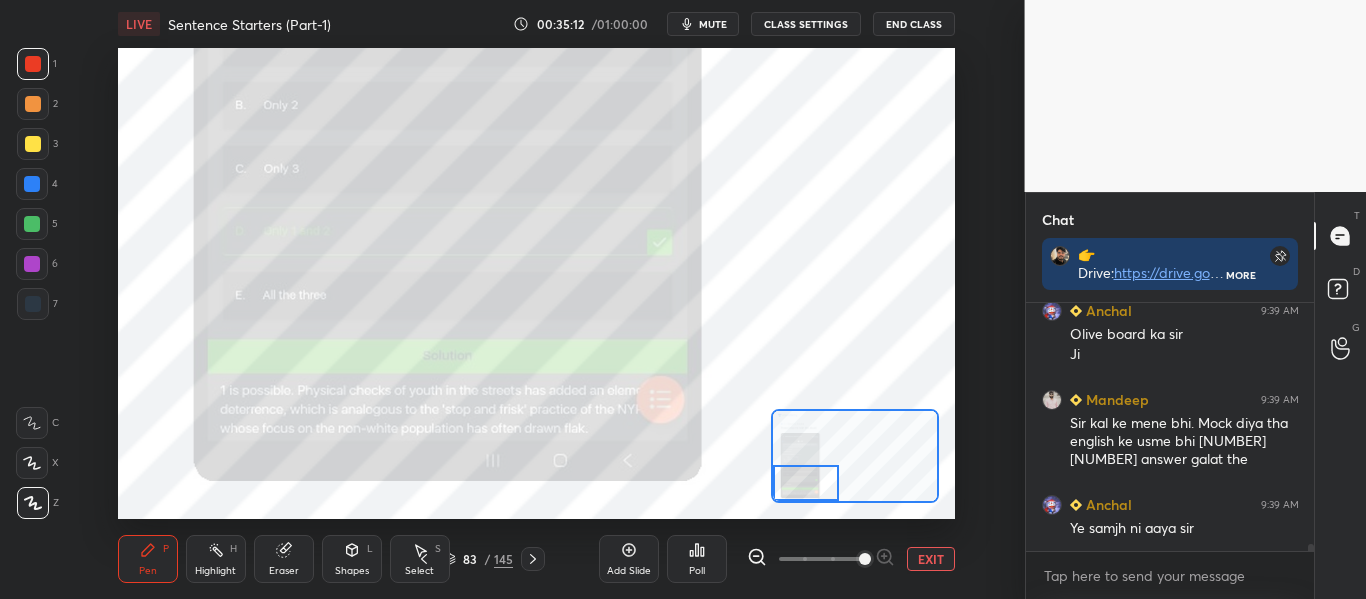 click on "LIVE Sentence Starters (Part-1) 00:35:12 /  01:00:00 mute CLASS SETTINGS End Class Setting up your live class Poll for   secs No correct answer Start poll Back Sentence Starters (Part-1) • L18 of Vardaan : English Course Mains Exam 2025 Vishal Parihar Pen P Highlight H Eraser Shapes L Select S 83 / 145 Add Slide Poll EXIT" at bounding box center [536, 299] 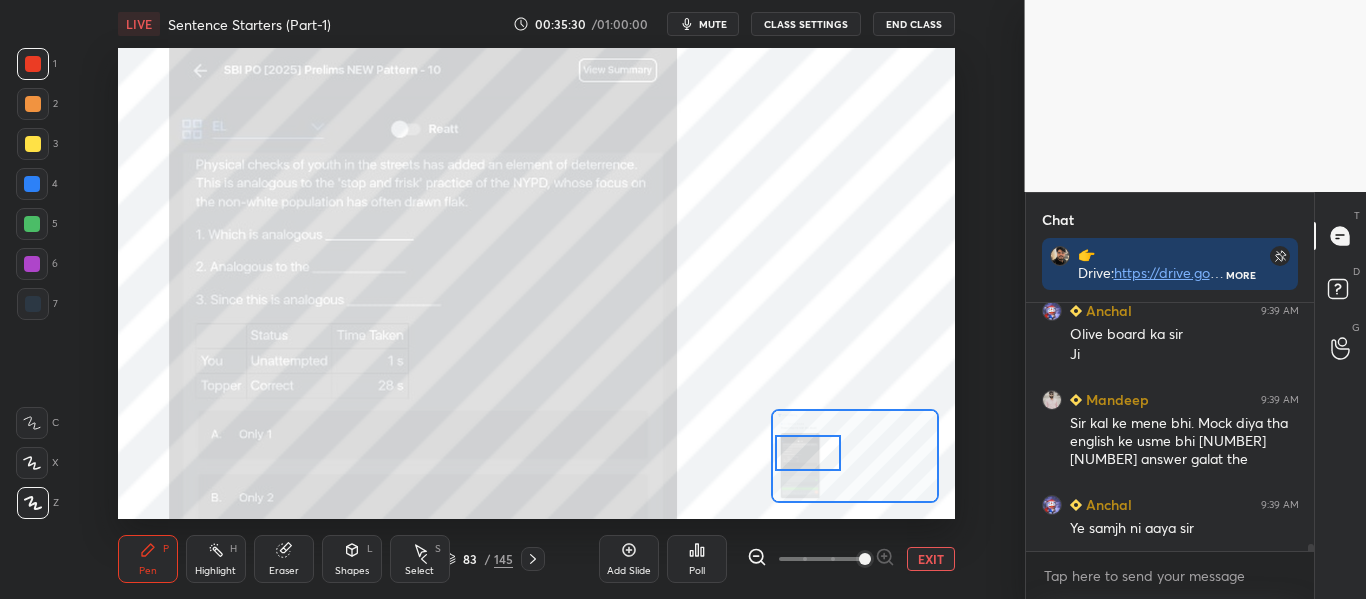 scroll, scrollTop: 8177, scrollLeft: 0, axis: vertical 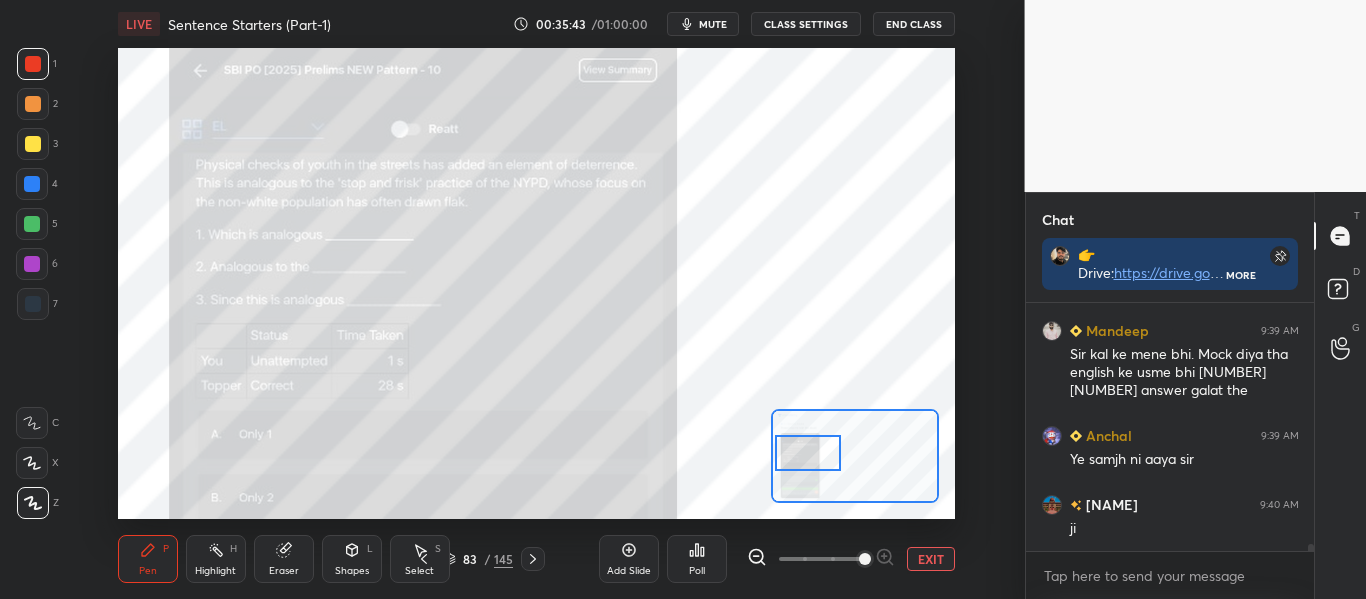 click at bounding box center (33, 144) 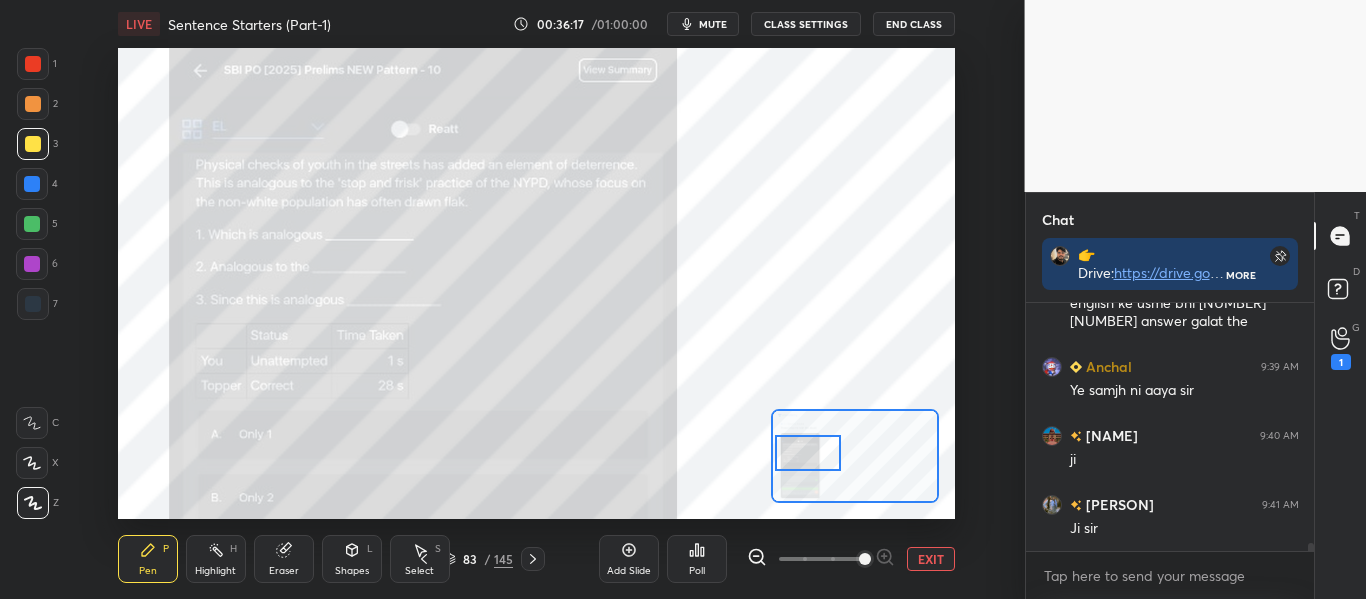 scroll, scrollTop: 7850, scrollLeft: 0, axis: vertical 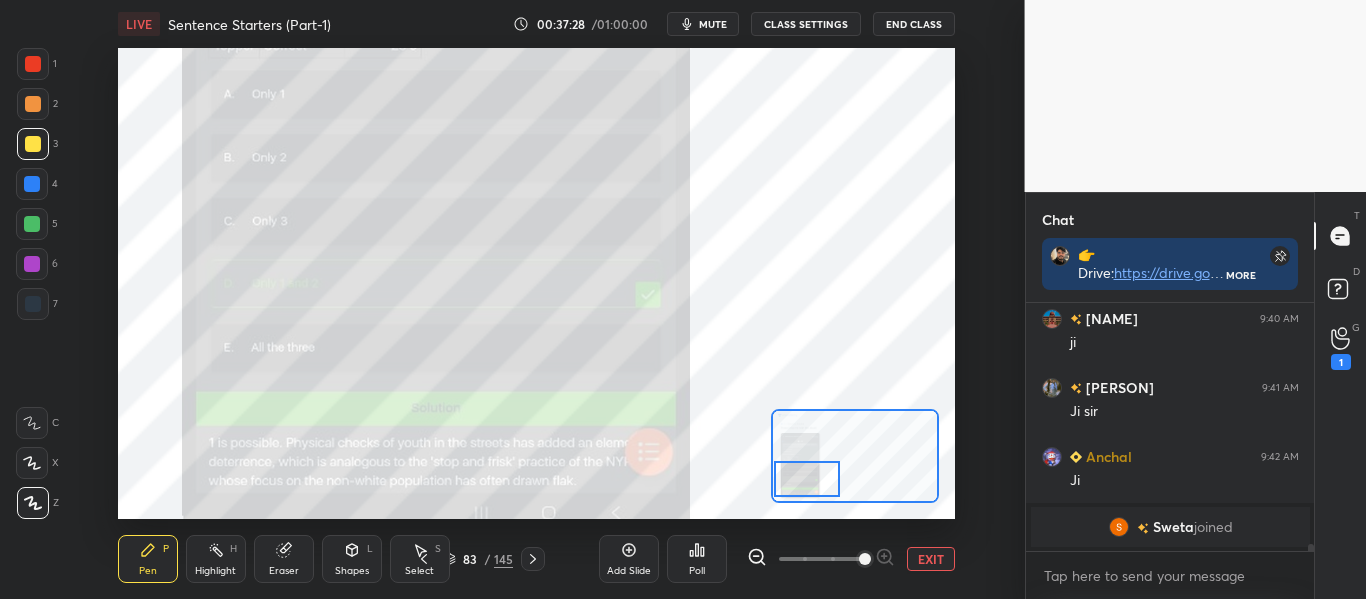 click at bounding box center (806, 479) 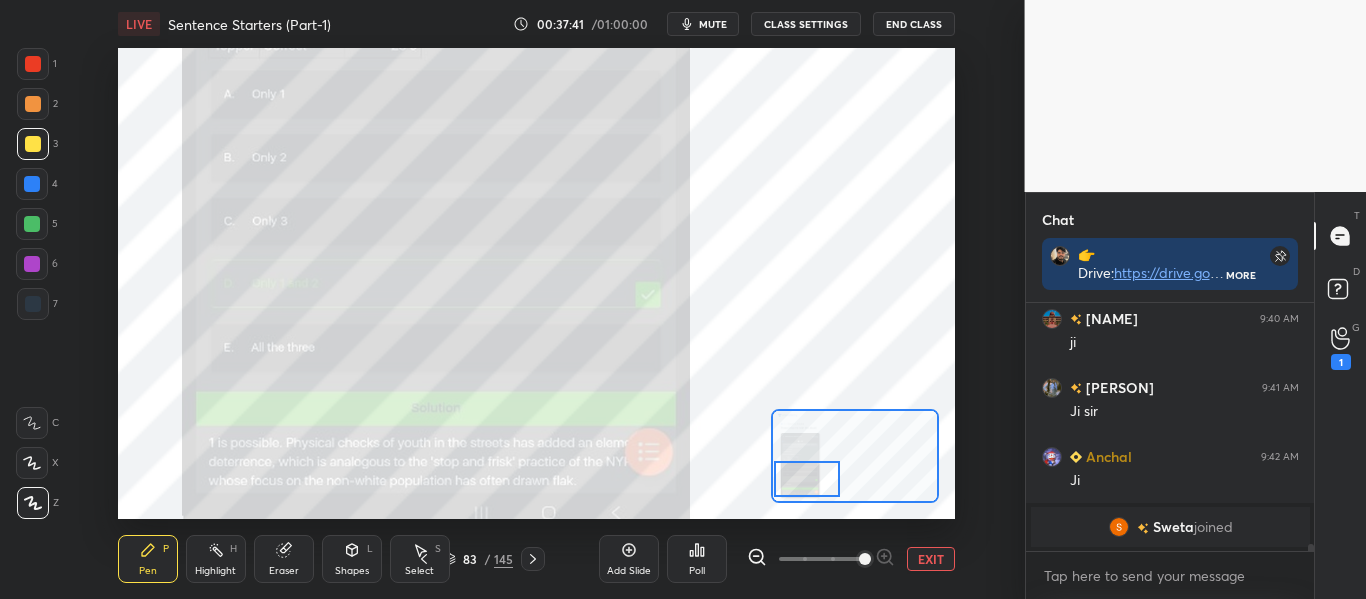 click at bounding box center (854, 456) 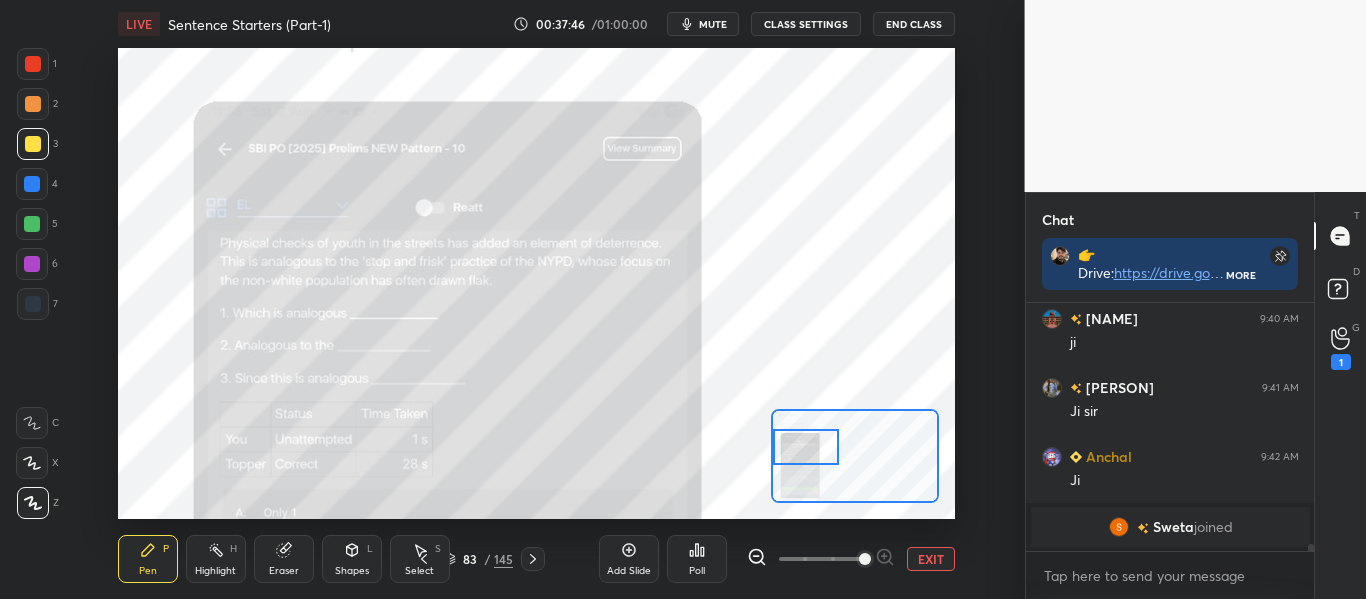 click on "EXIT" at bounding box center [931, 559] 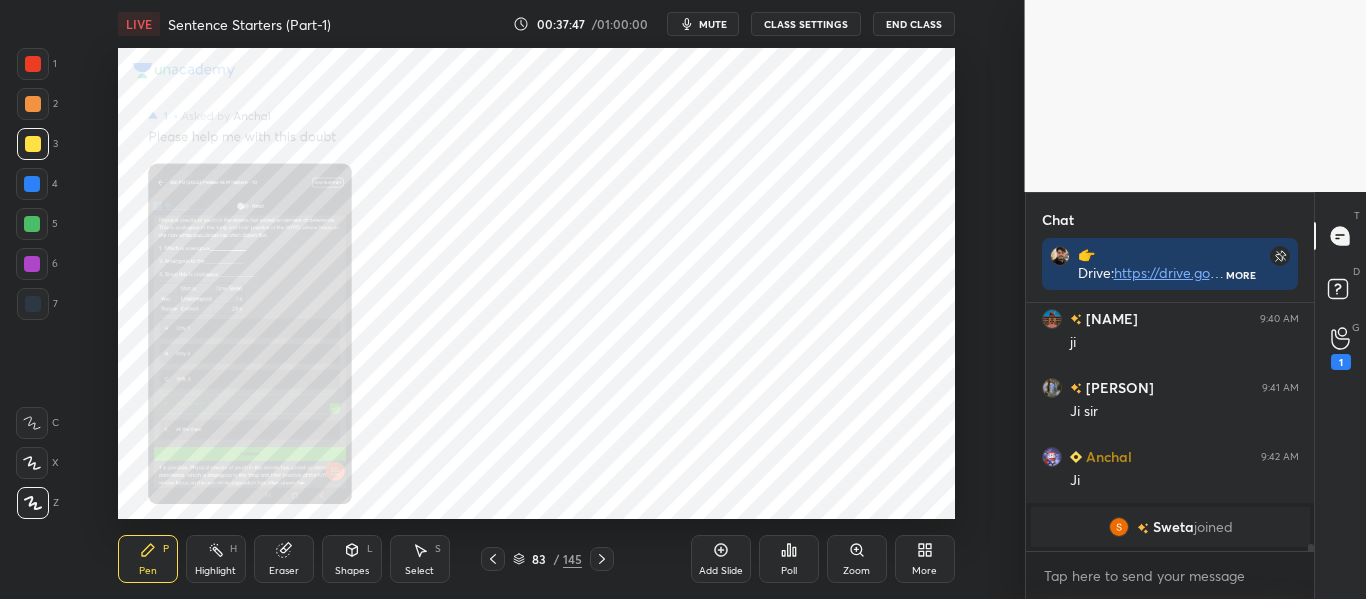 click at bounding box center (33, 64) 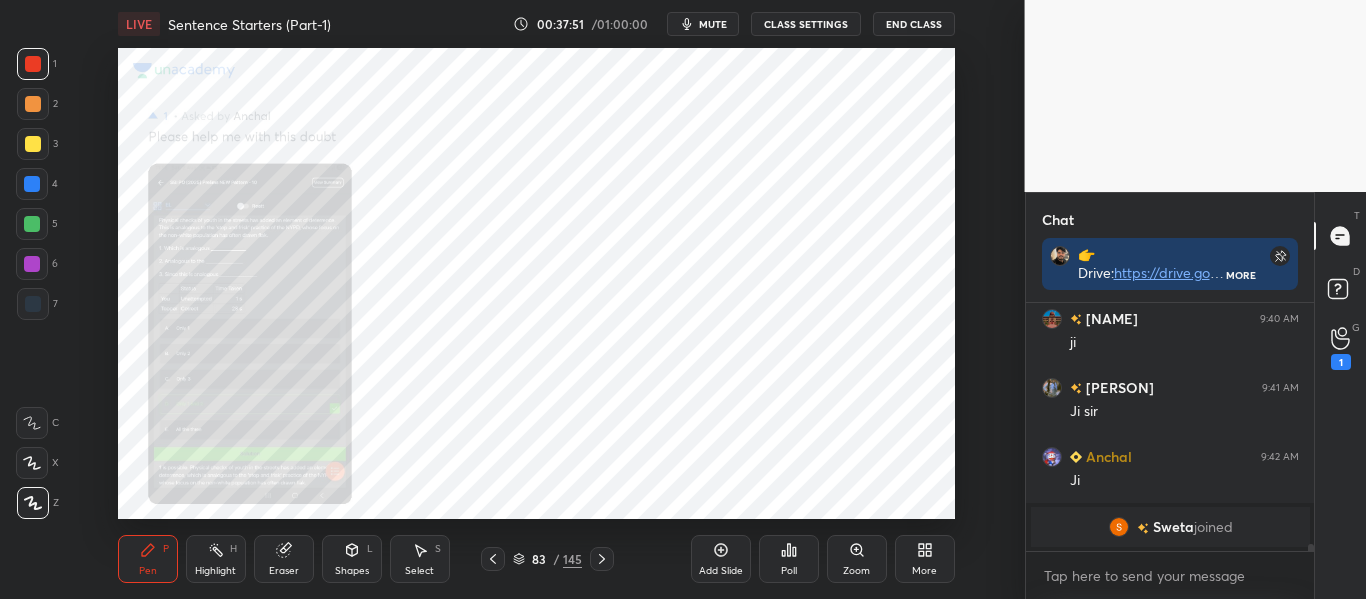 scroll, scrollTop: 7995, scrollLeft: 0, axis: vertical 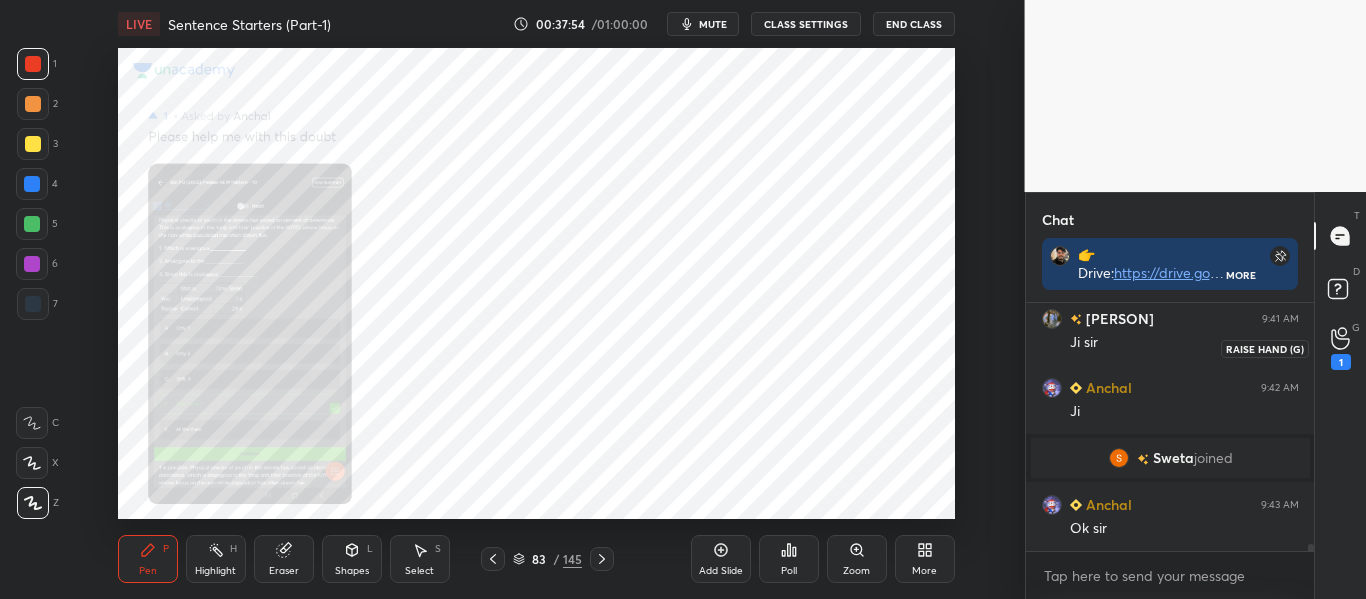 click on "1" at bounding box center [1341, 362] 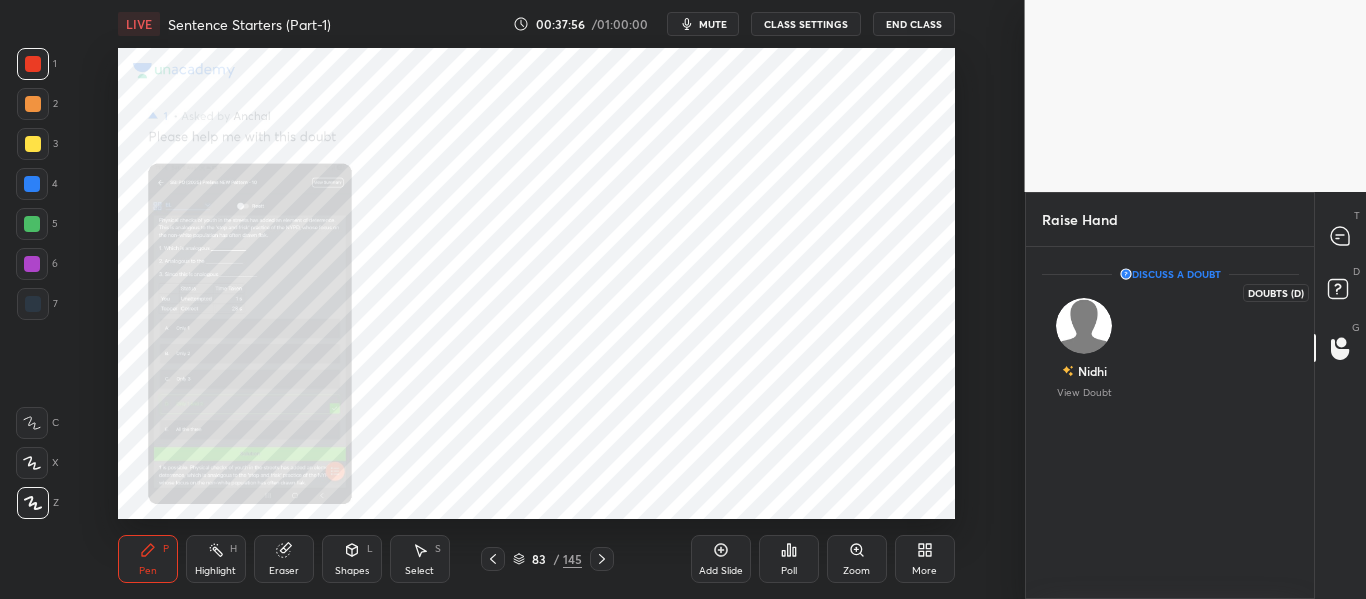 click 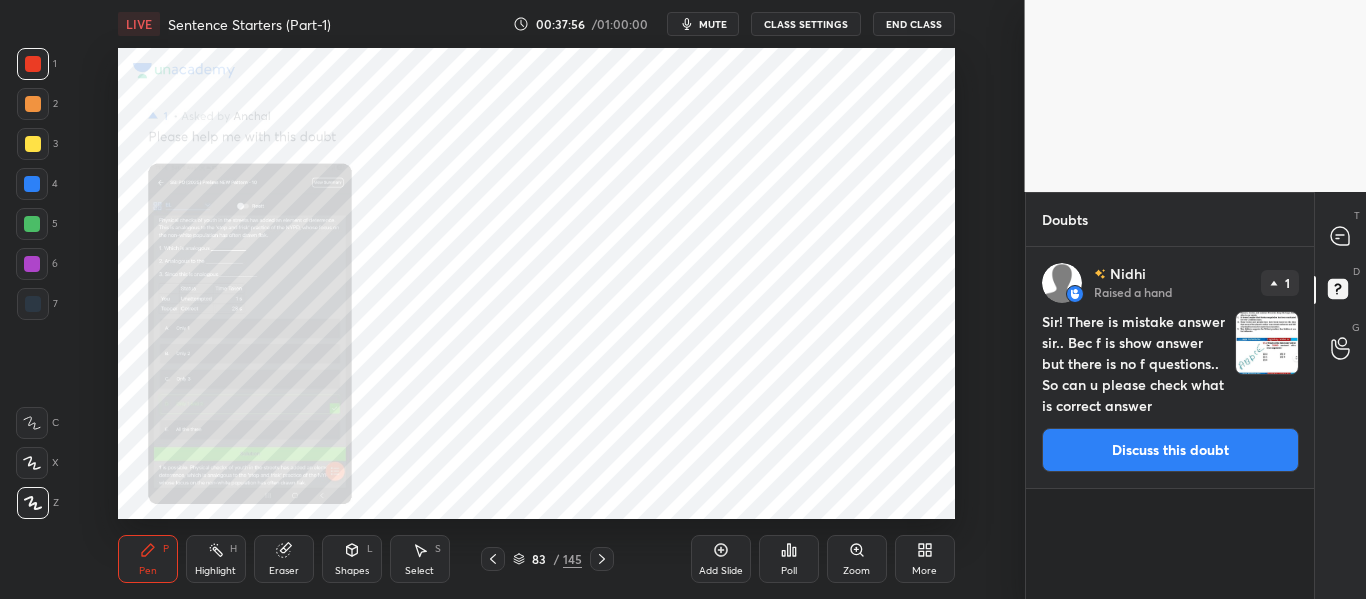 scroll, scrollTop: 7, scrollLeft: 7, axis: both 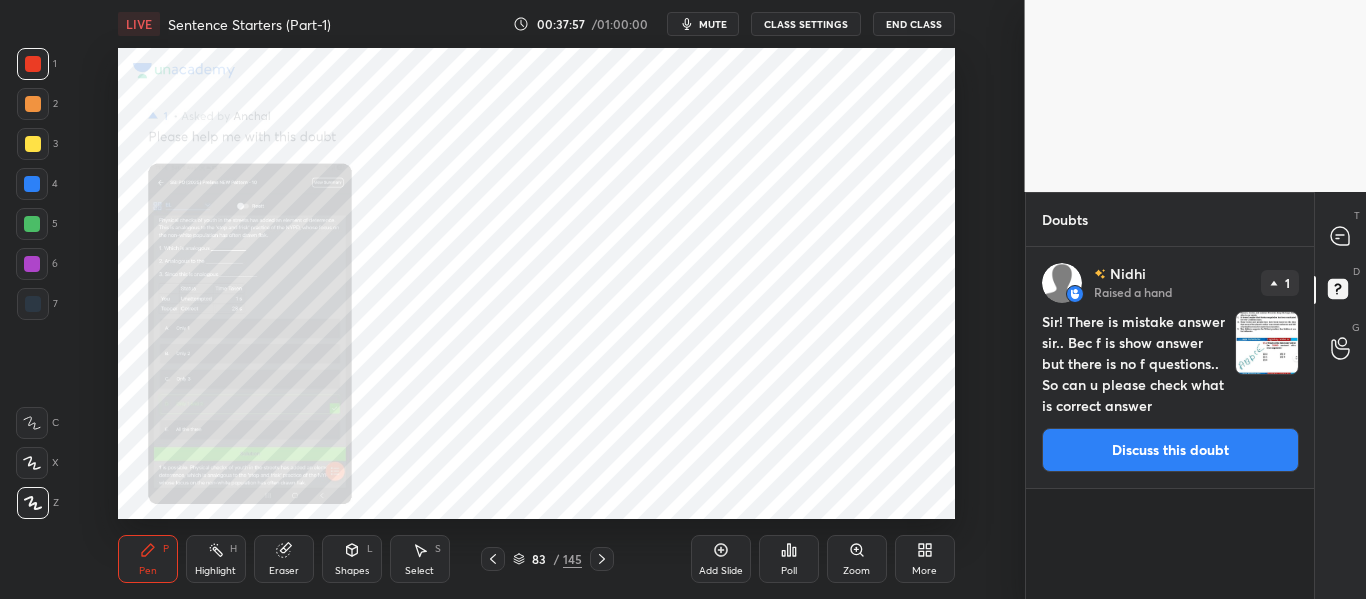 click at bounding box center [1267, 343] 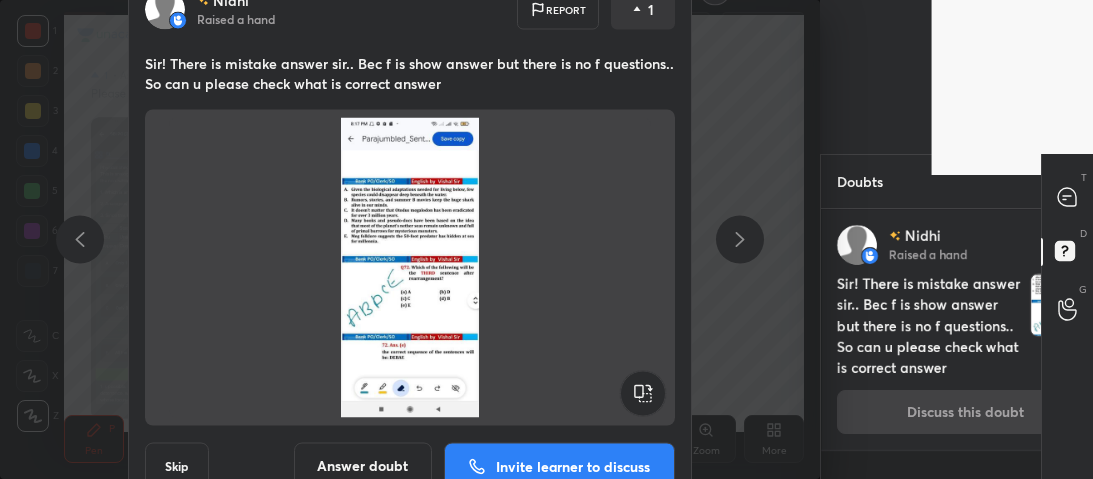 scroll, scrollTop: 99648, scrollLeft: 99260, axis: both 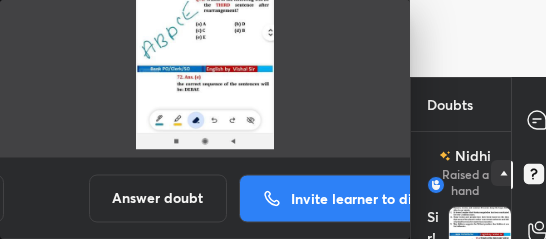 click on "Invite learner to discuss" at bounding box center (368, 198) 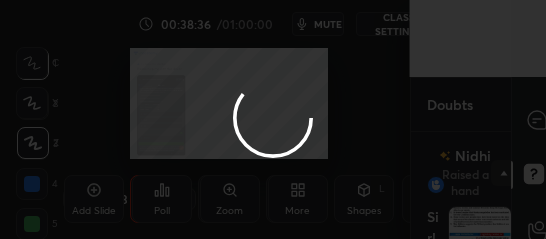 scroll, scrollTop: 958, scrollLeft: 0, axis: vertical 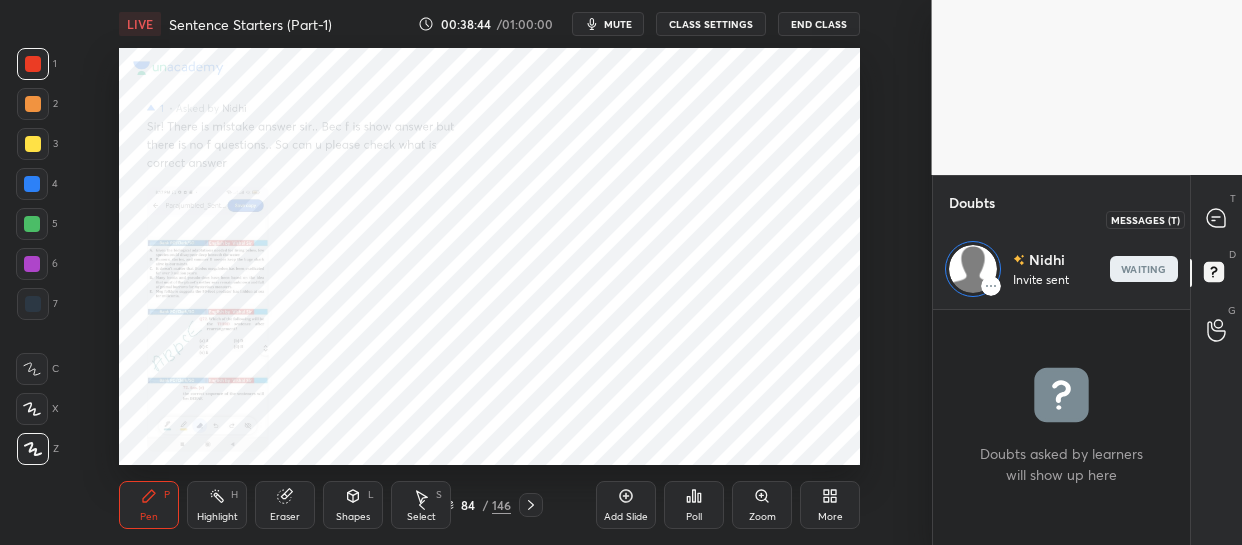 click 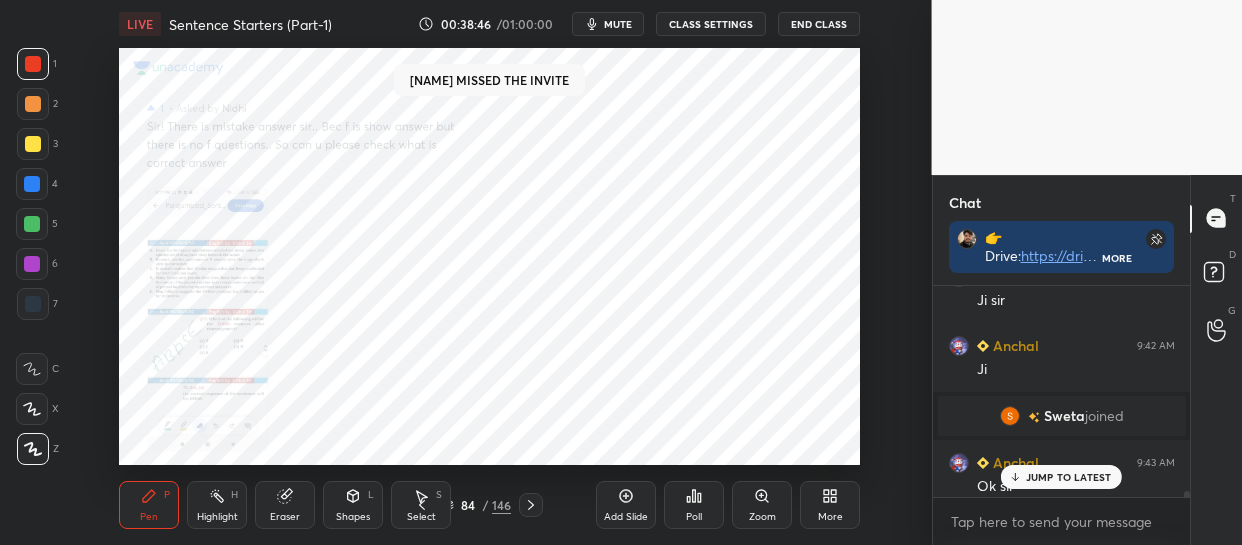 click on "Zoom" at bounding box center [762, 505] 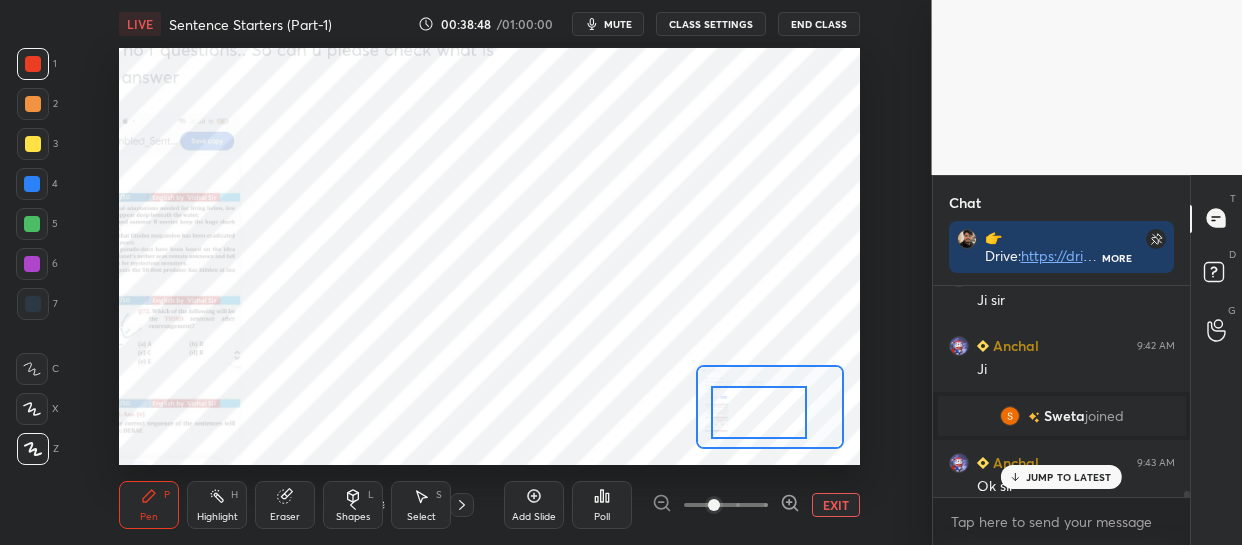 click at bounding box center (759, 412) 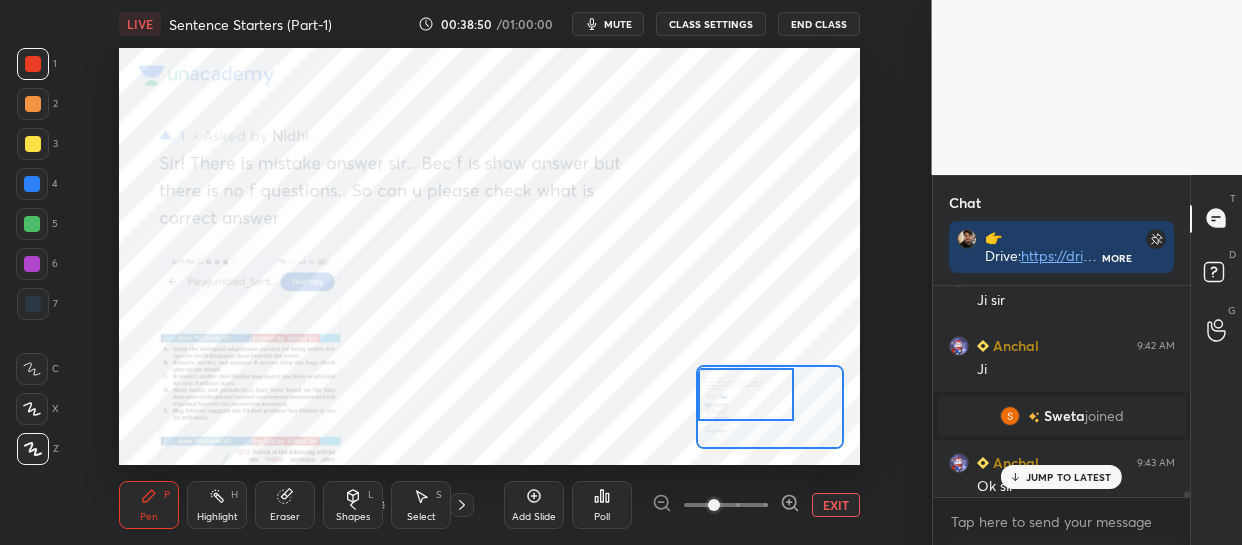 click on "Setting up your live class Poll for   secs No correct answer Start poll" at bounding box center (489, 256) 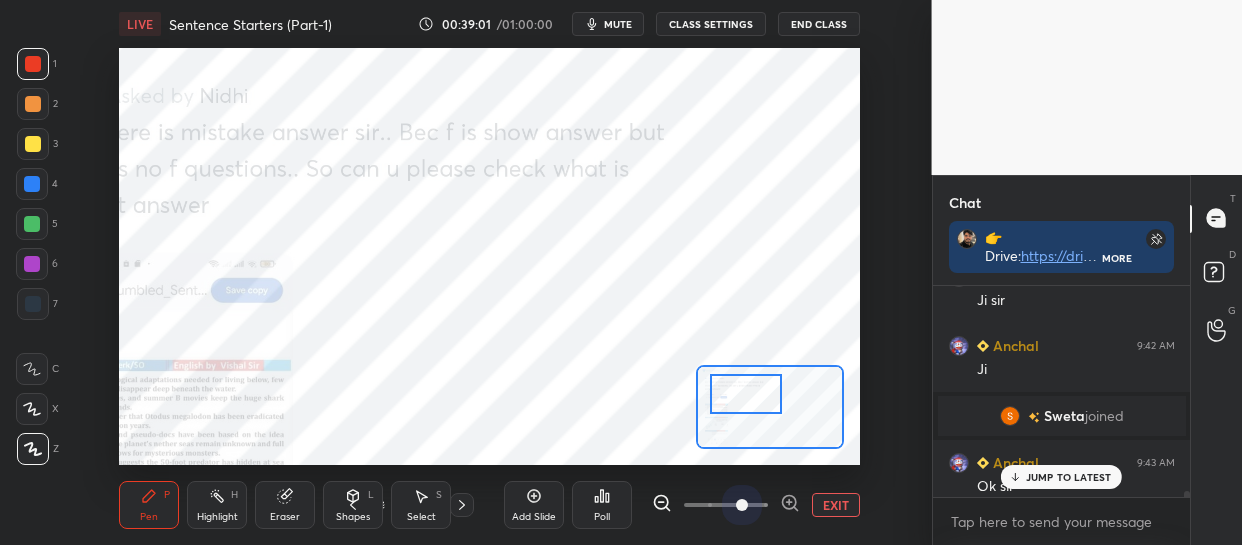 click at bounding box center (726, 505) 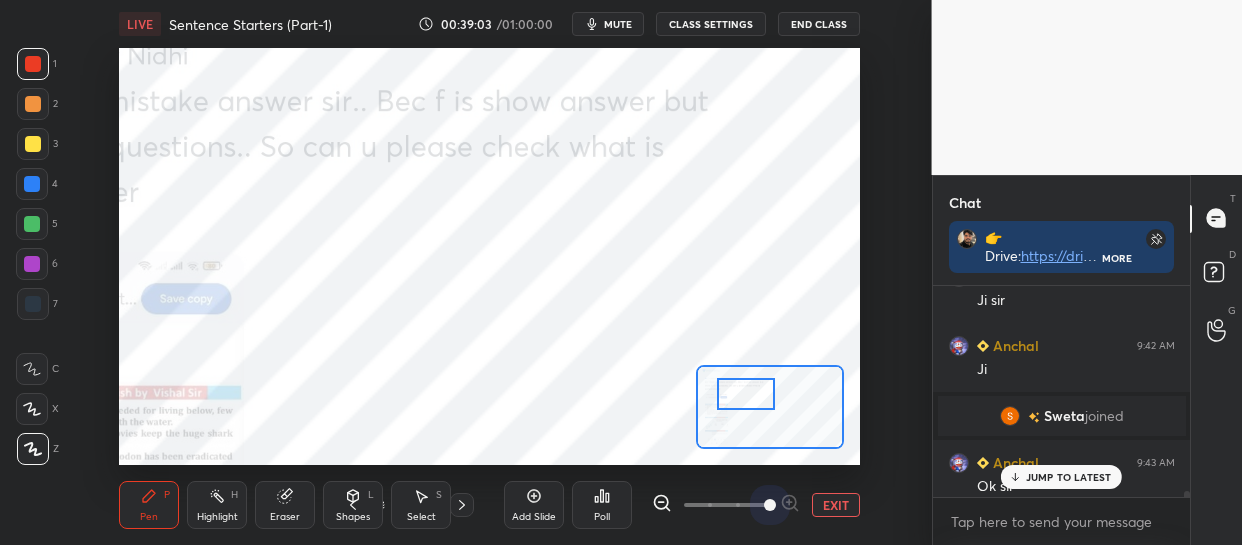 click at bounding box center (726, 505) 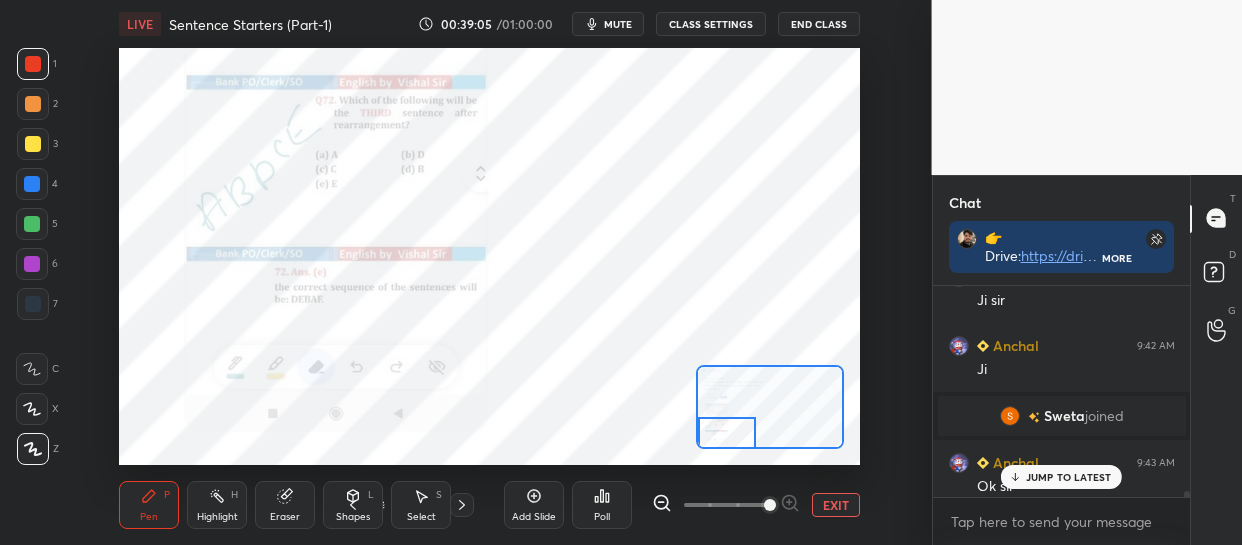drag, startPoint x: 742, startPoint y: 386, endPoint x: 702, endPoint y: 473, distance: 95.7549 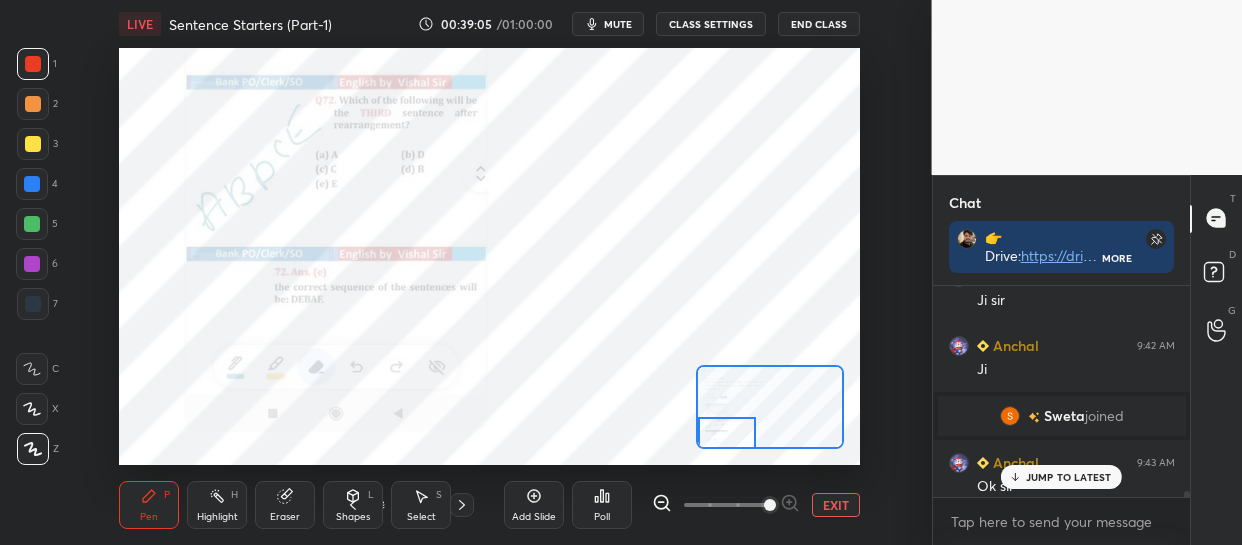 click on "LIVE Sentence Starters (Part-1) 00:39:05 /  01:00:00 mute CLASS SETTINGS End Class Setting up your live class Poll for   secs No correct answer Start poll Back Sentence Starters (Part-1) • L18 of Vardaan : English Course Mains Exam 2025 Vishal Parihar Pen P Highlight H Eraser Shapes L Select S 84 / 146 Add Slide Poll EXIT" at bounding box center [490, 272] 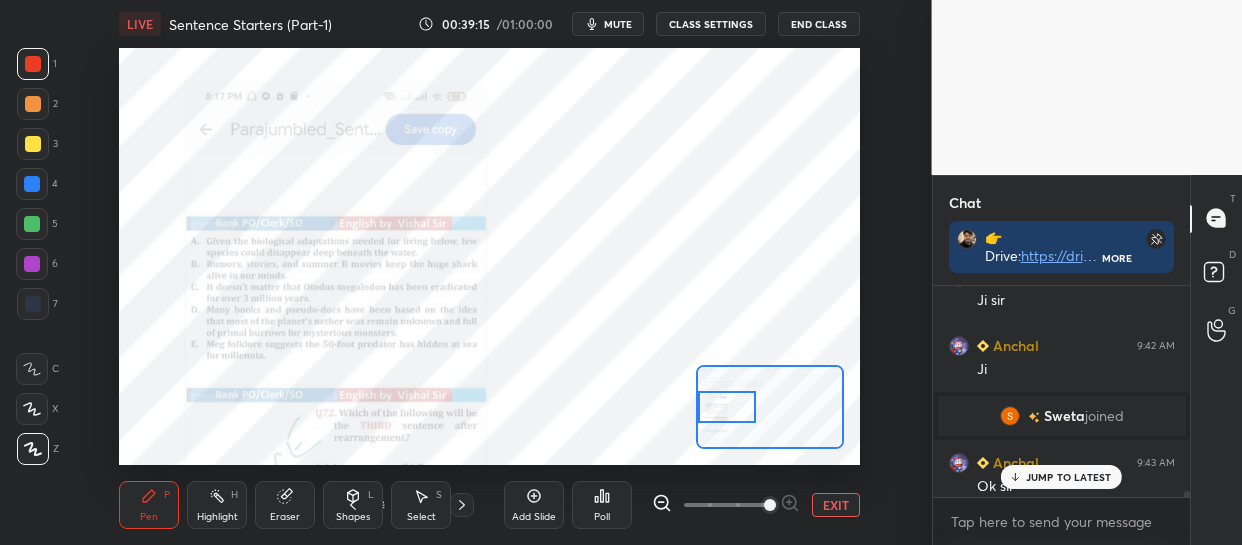 drag, startPoint x: 720, startPoint y: 420, endPoint x: 714, endPoint y: 396, distance: 24.738634 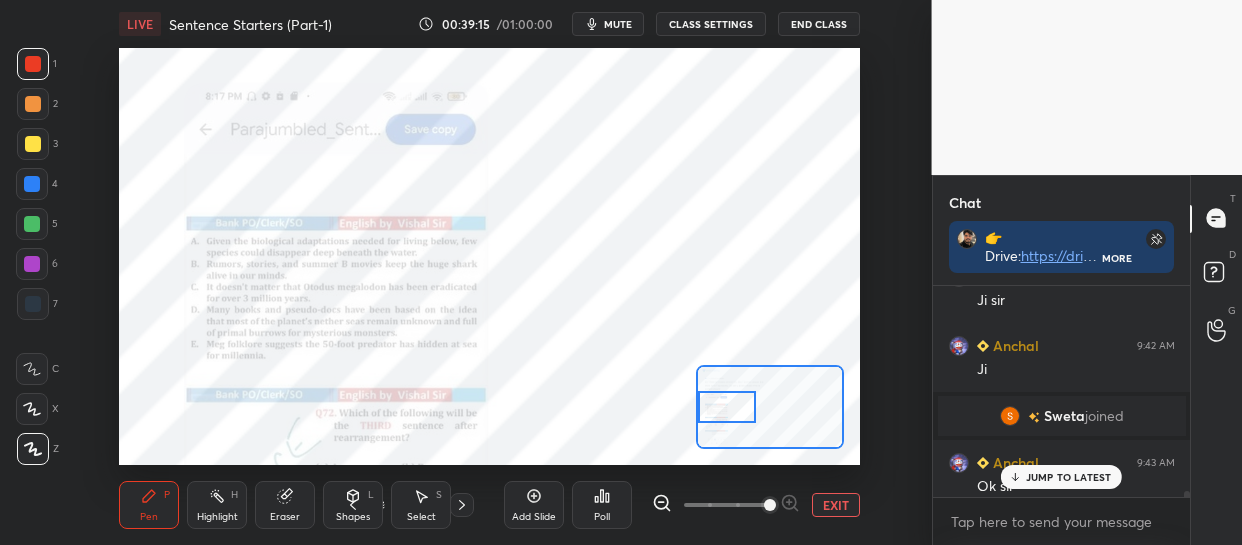 click at bounding box center (727, 407) 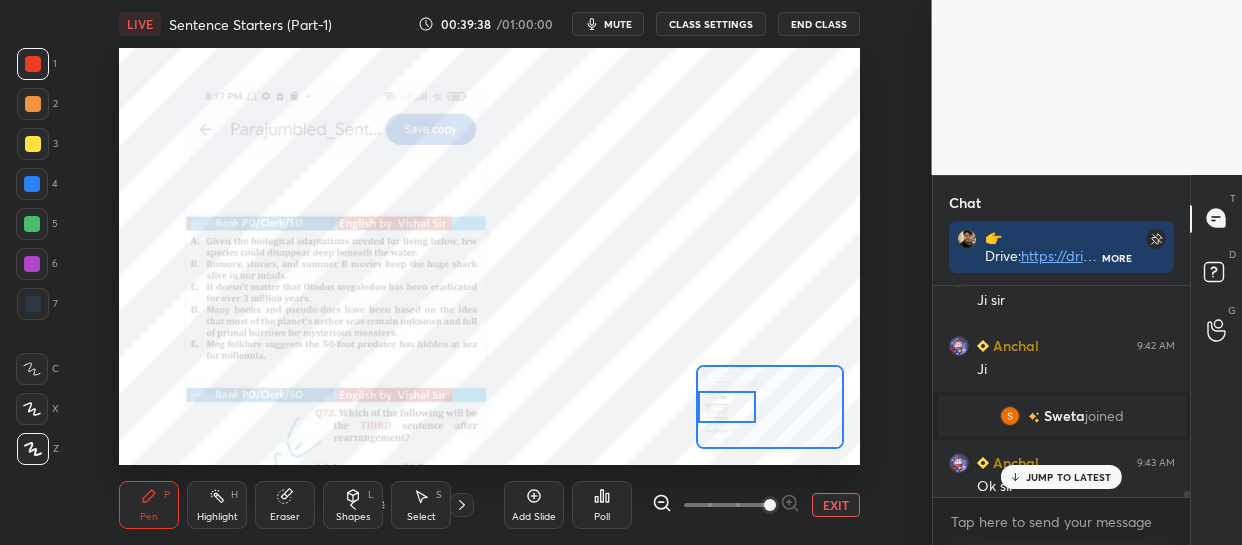 click on "JUMP TO LATEST" at bounding box center (1069, 477) 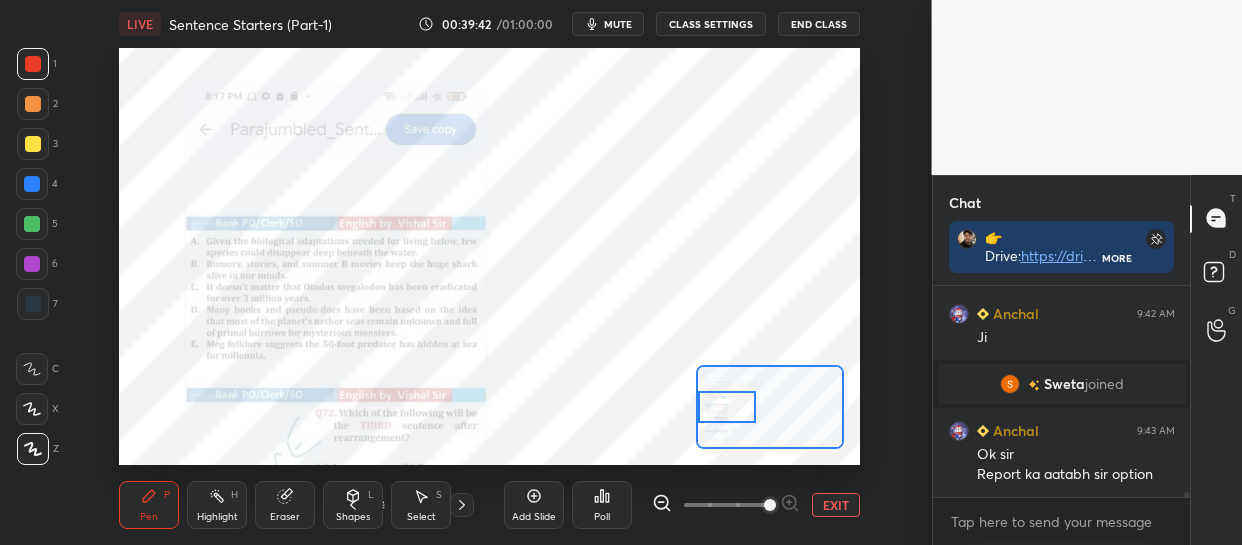 scroll, scrollTop: 8267, scrollLeft: 0, axis: vertical 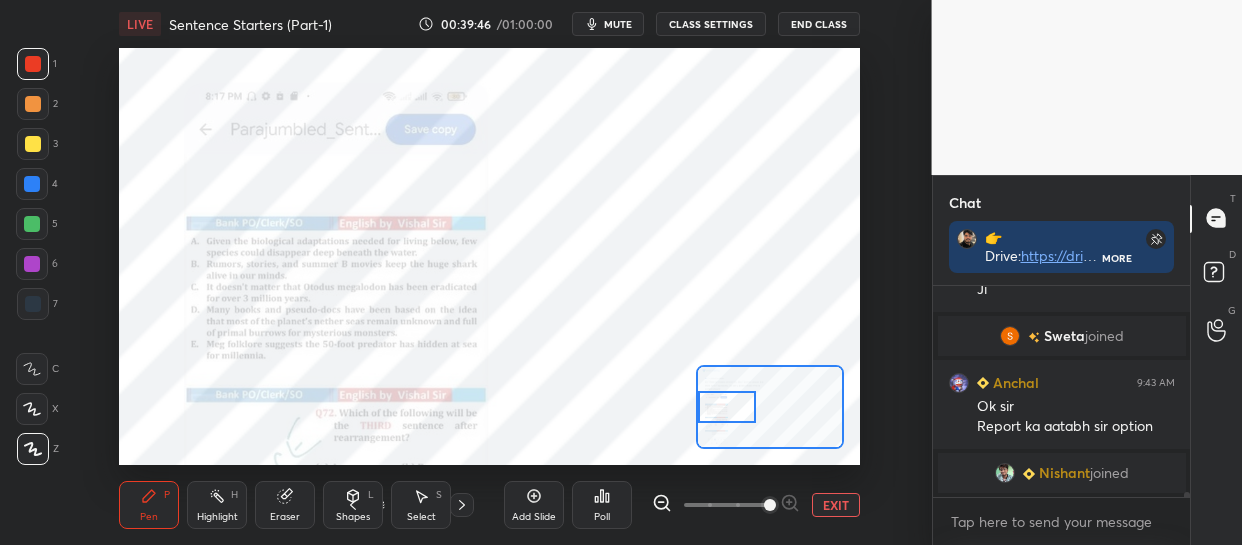 click at bounding box center [727, 407] 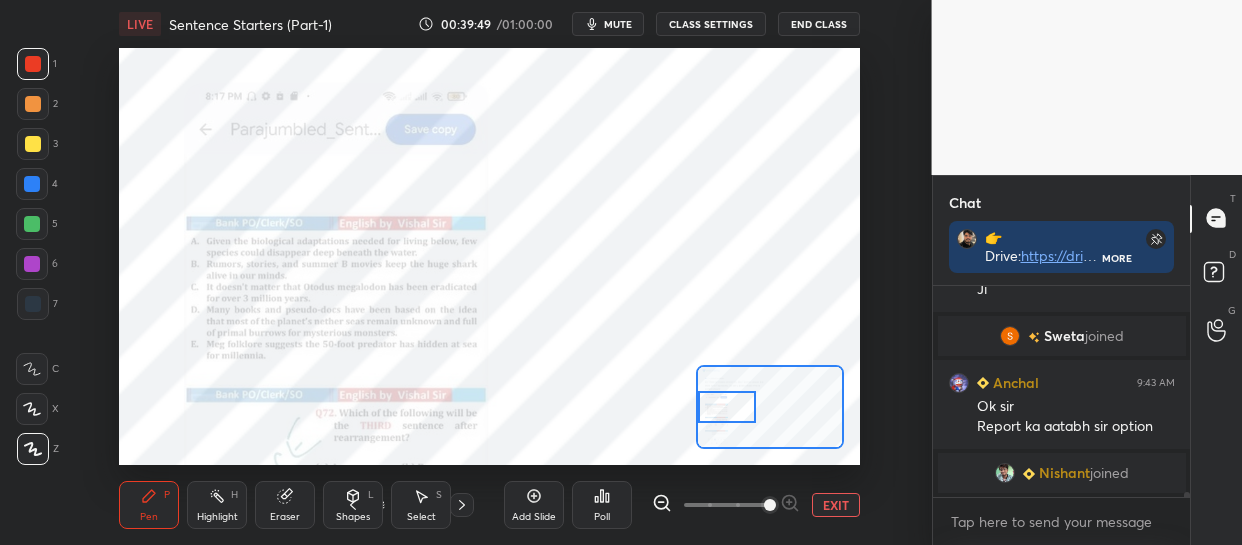 click at bounding box center [727, 407] 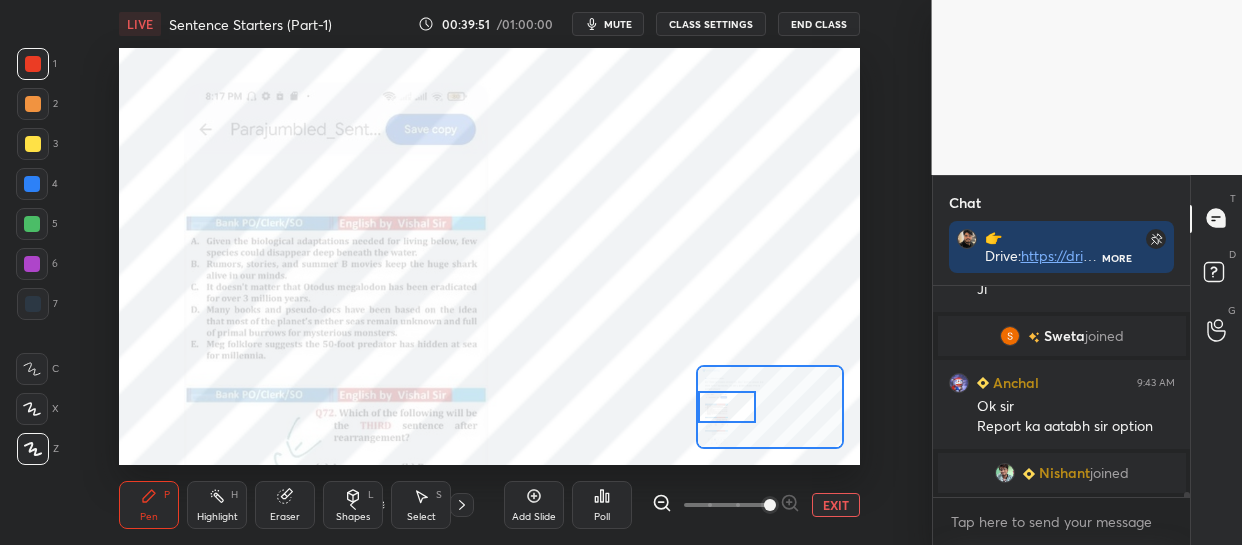 click at bounding box center [32, 184] 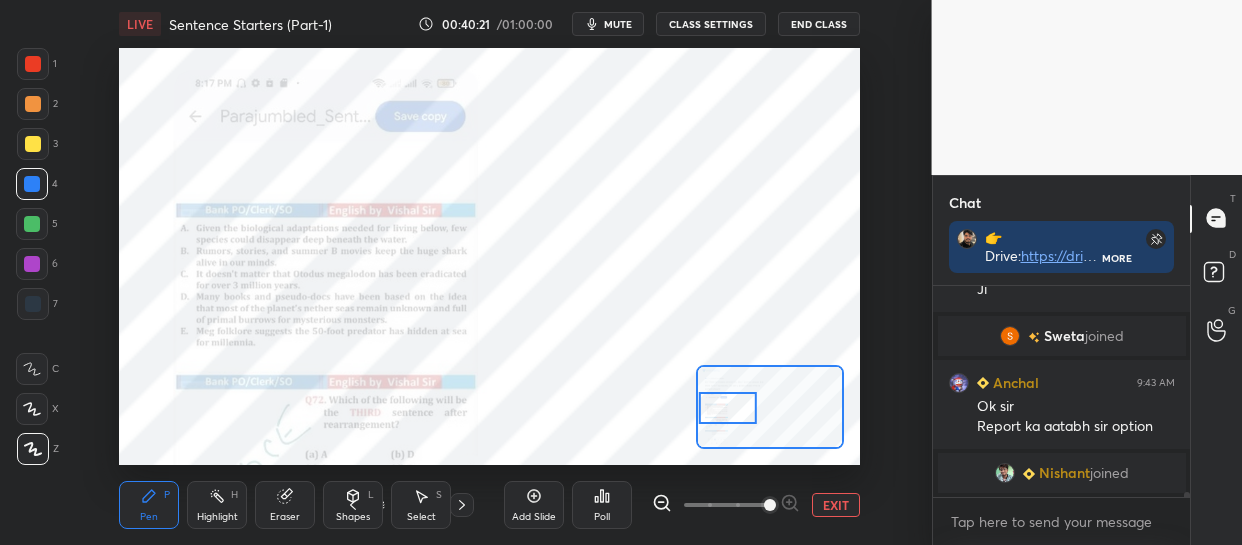 drag, startPoint x: 716, startPoint y: 432, endPoint x: 716, endPoint y: 420, distance: 12 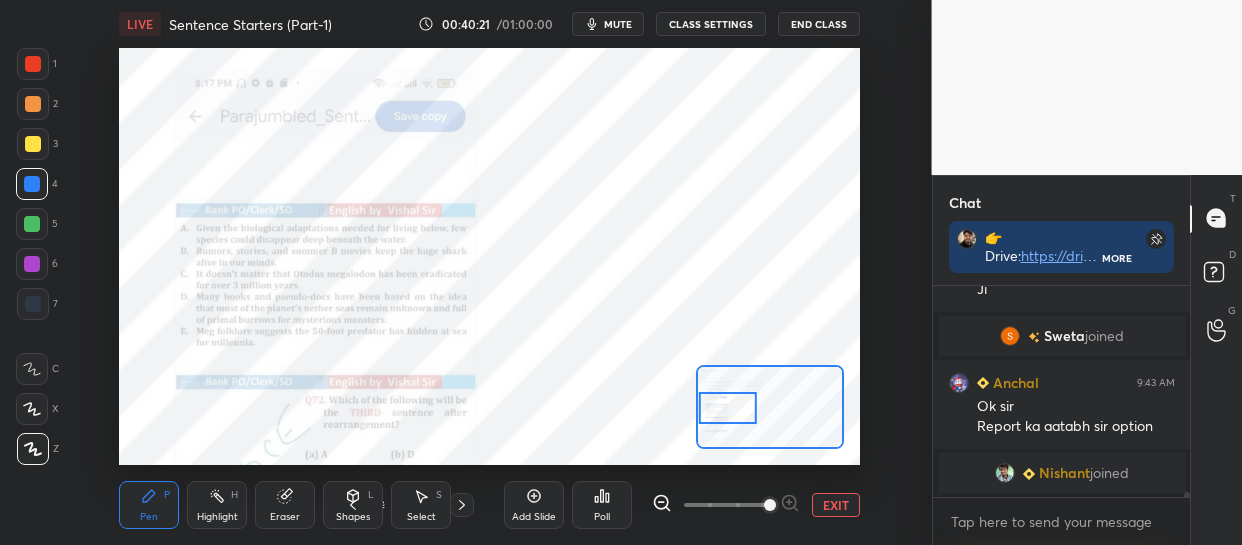 click at bounding box center (728, 408) 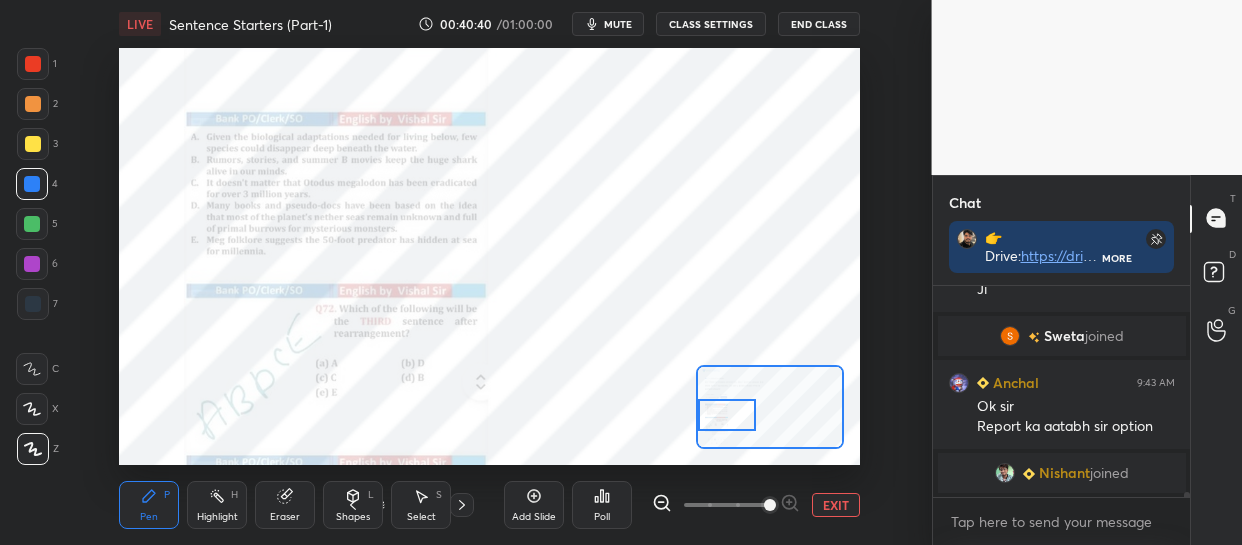 scroll, scrollTop: 190, scrollLeft: 252, axis: both 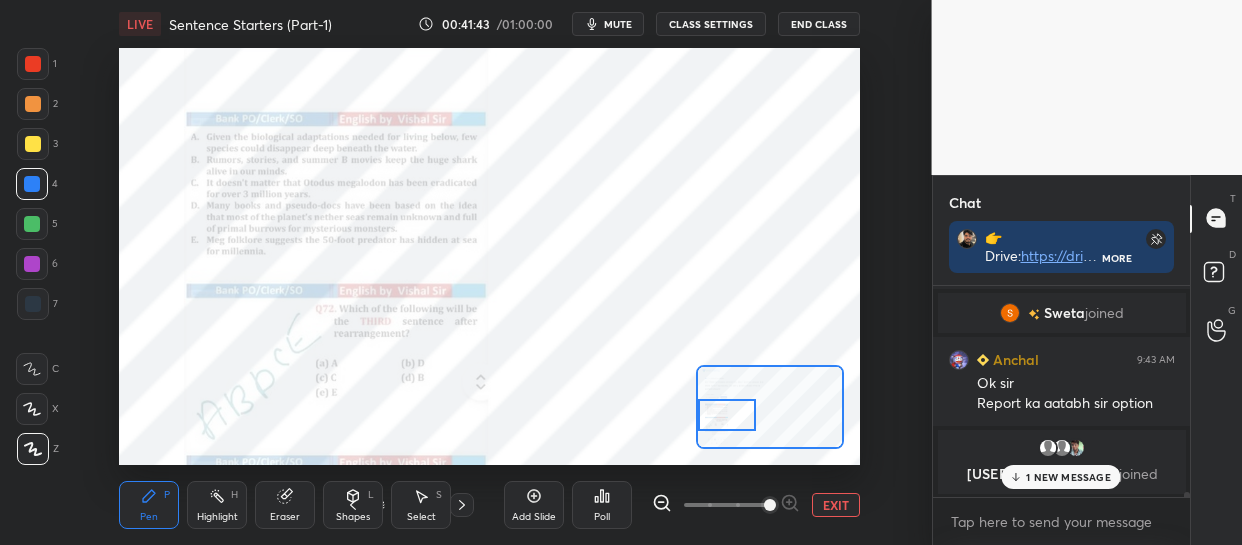 click on "1 NEW MESSAGE" at bounding box center (1061, 477) 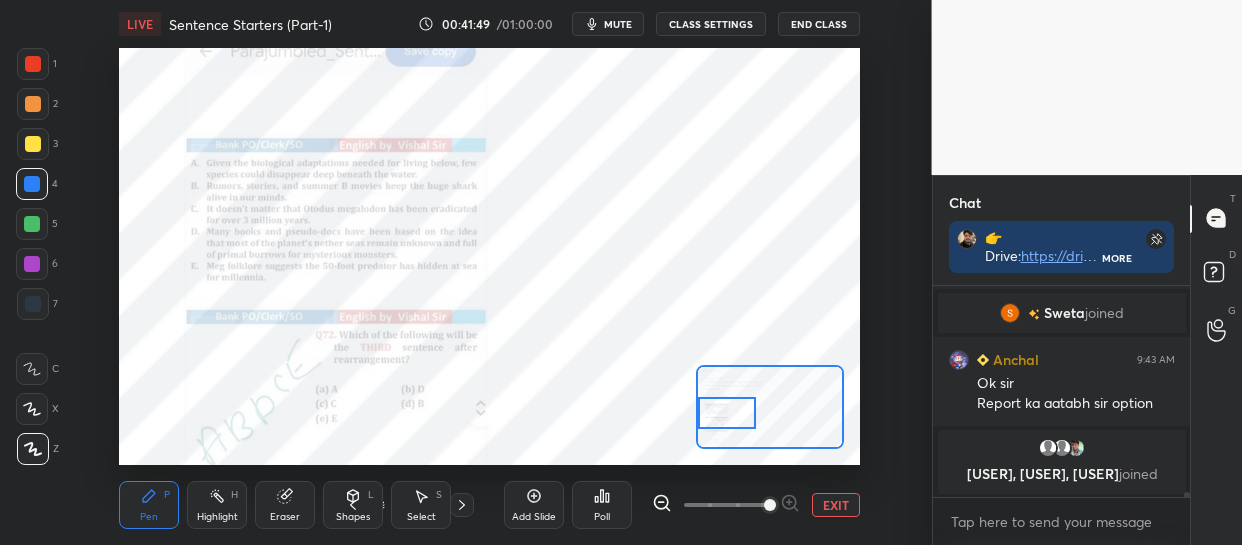 drag, startPoint x: 710, startPoint y: 412, endPoint x: 698, endPoint y: 410, distance: 12.165525 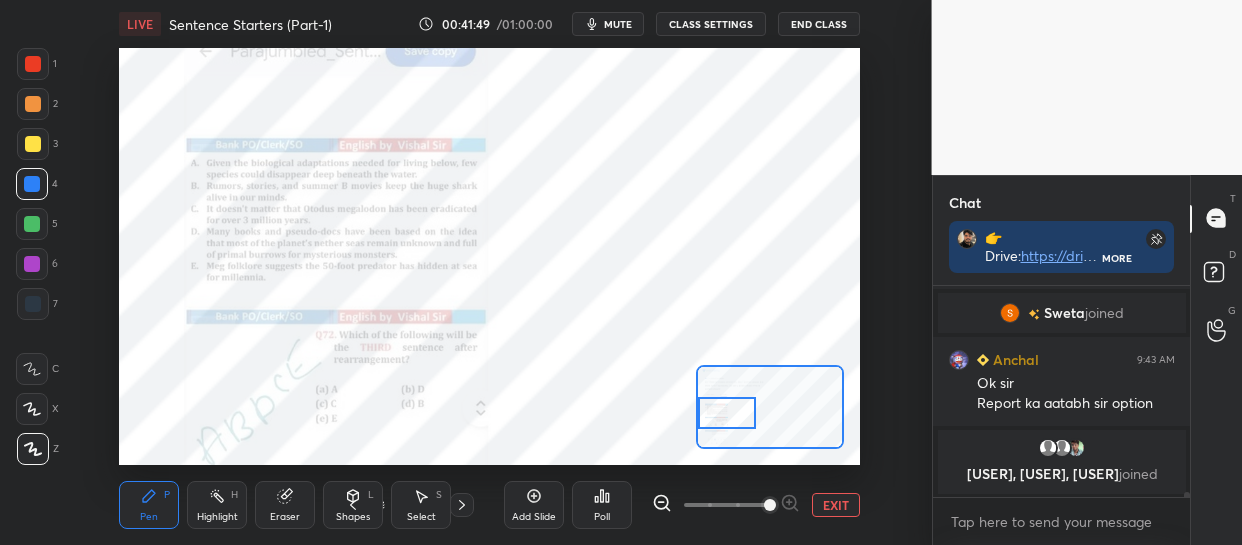 click at bounding box center (727, 413) 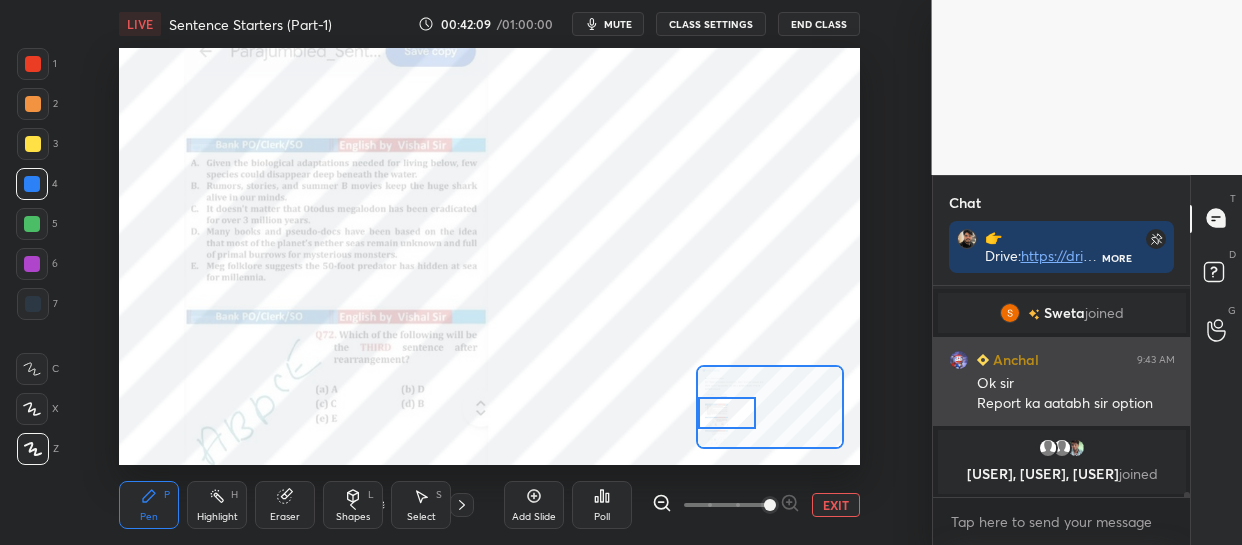scroll, scrollTop: 7999, scrollLeft: 0, axis: vertical 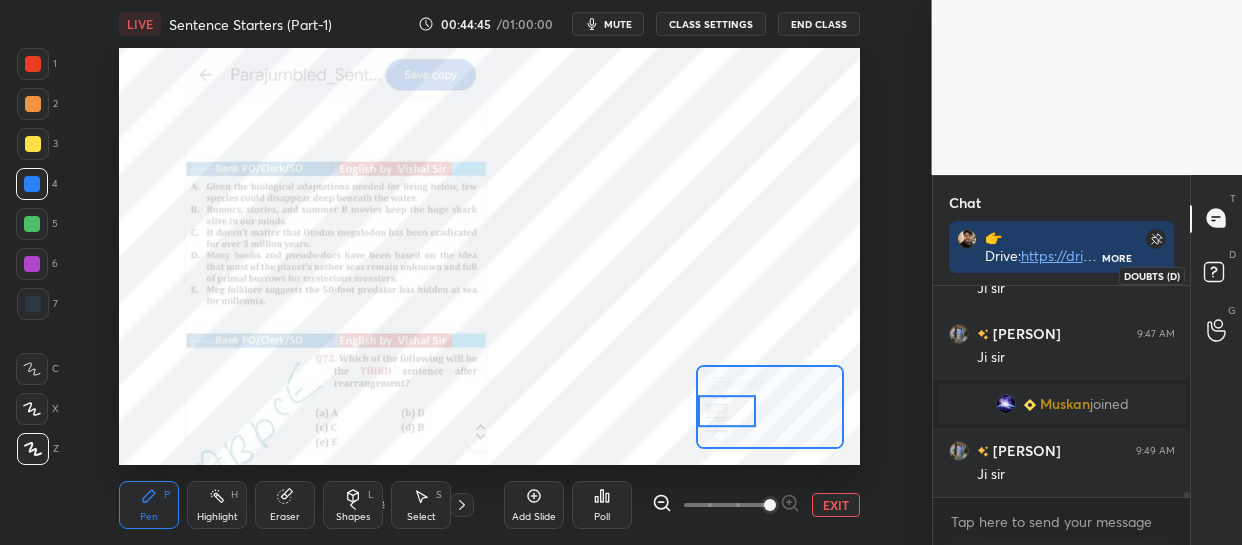 click 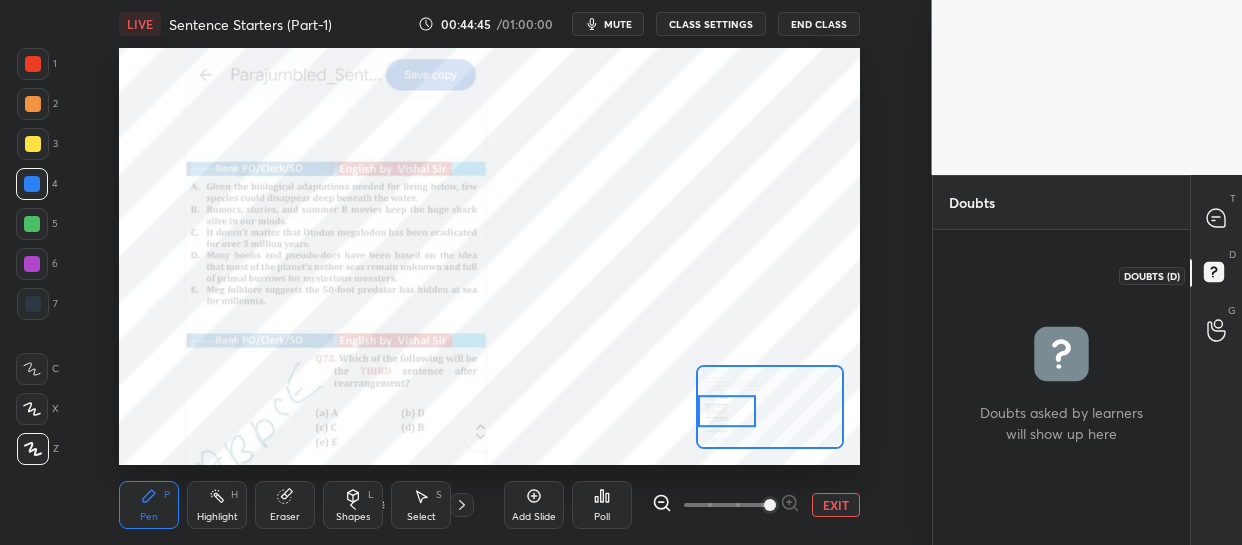 scroll, scrollTop: 6, scrollLeft: 7, axis: both 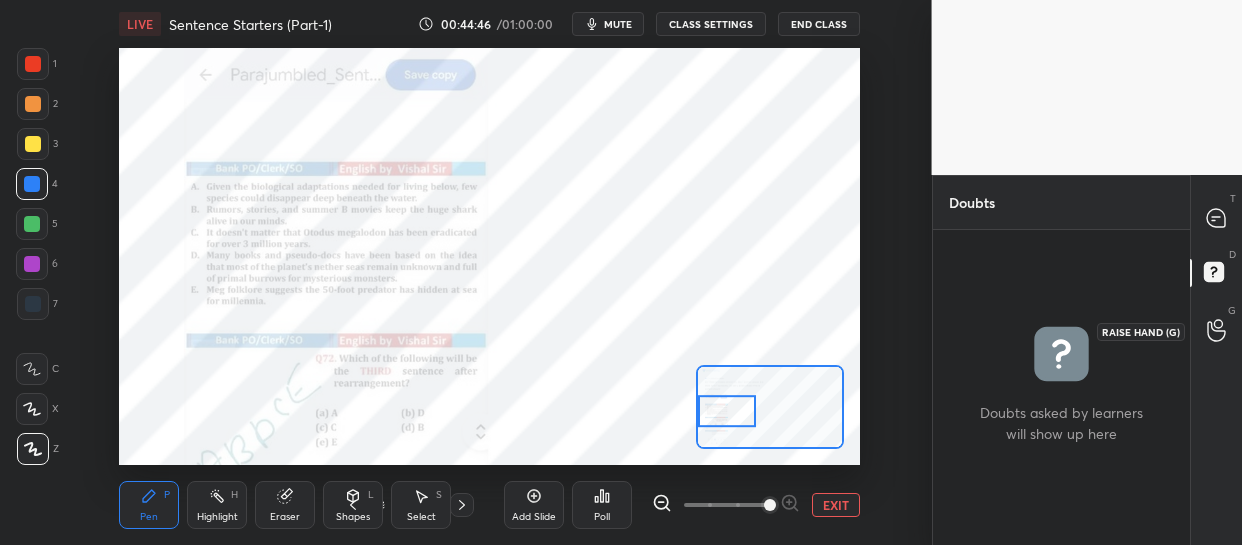 click on "G Raise Hand (G)" at bounding box center [1216, 331] 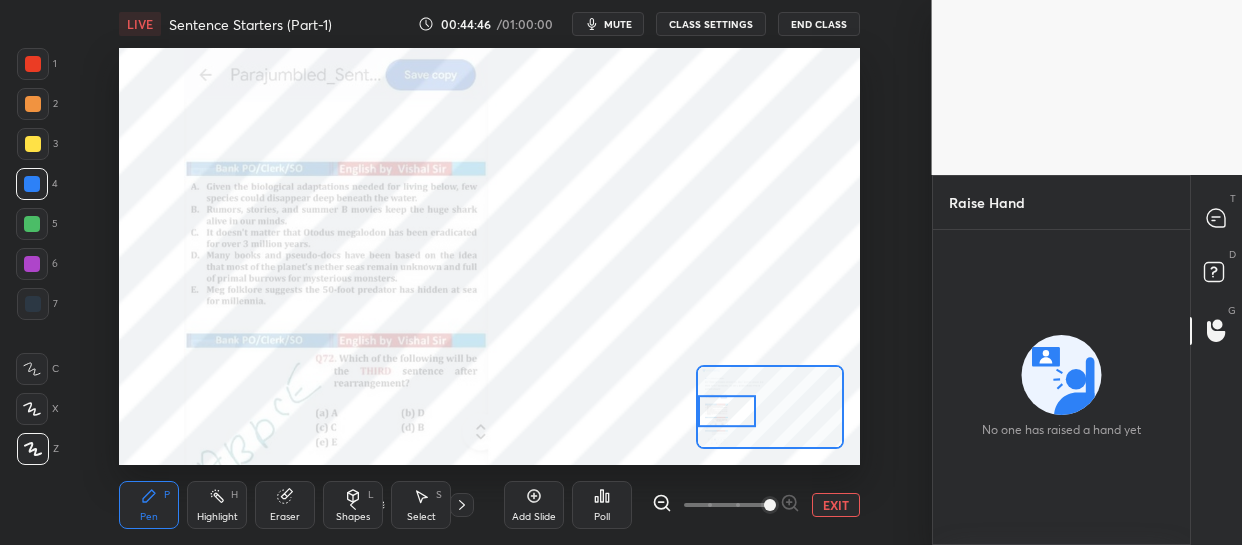 click on "D Doubts (D)" at bounding box center [1216, 275] 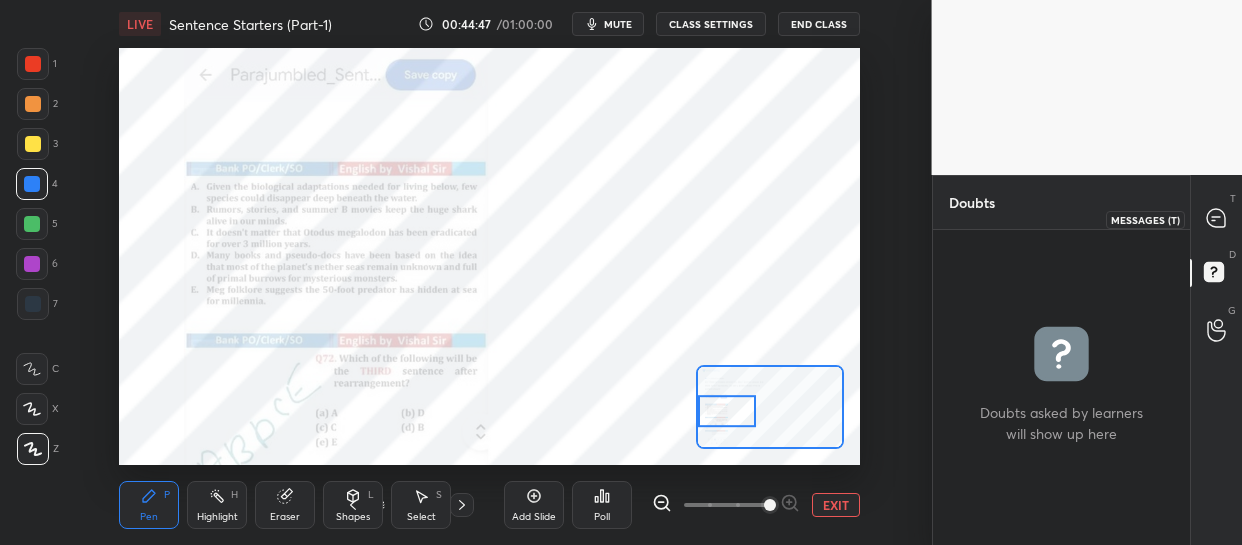 click 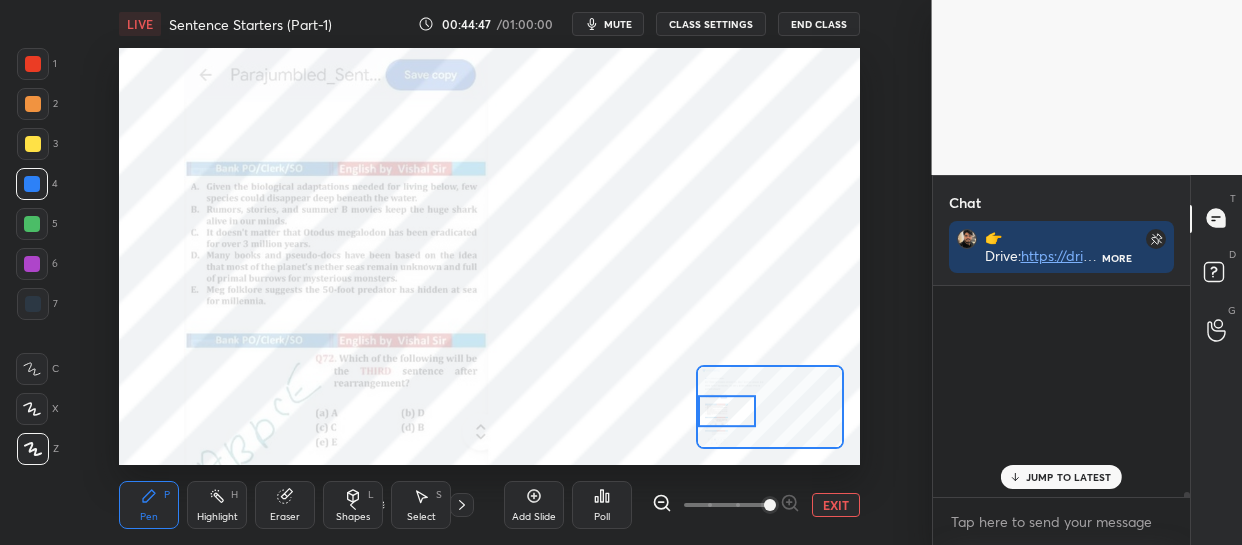 scroll, scrollTop: 253, scrollLeft: 252, axis: both 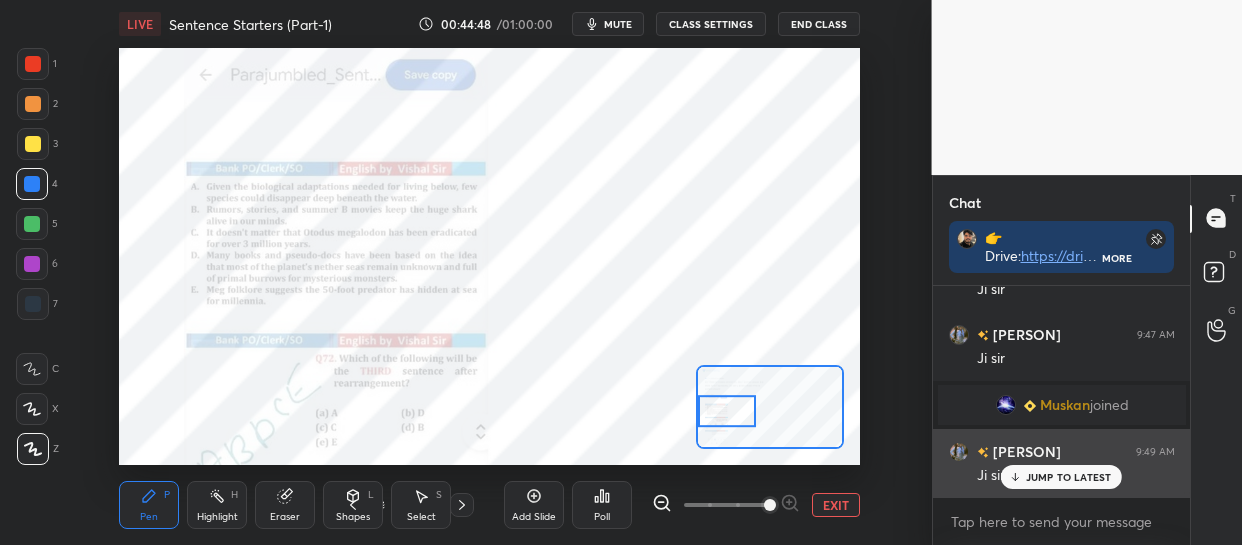 click on "JUMP TO LATEST" at bounding box center [1069, 477] 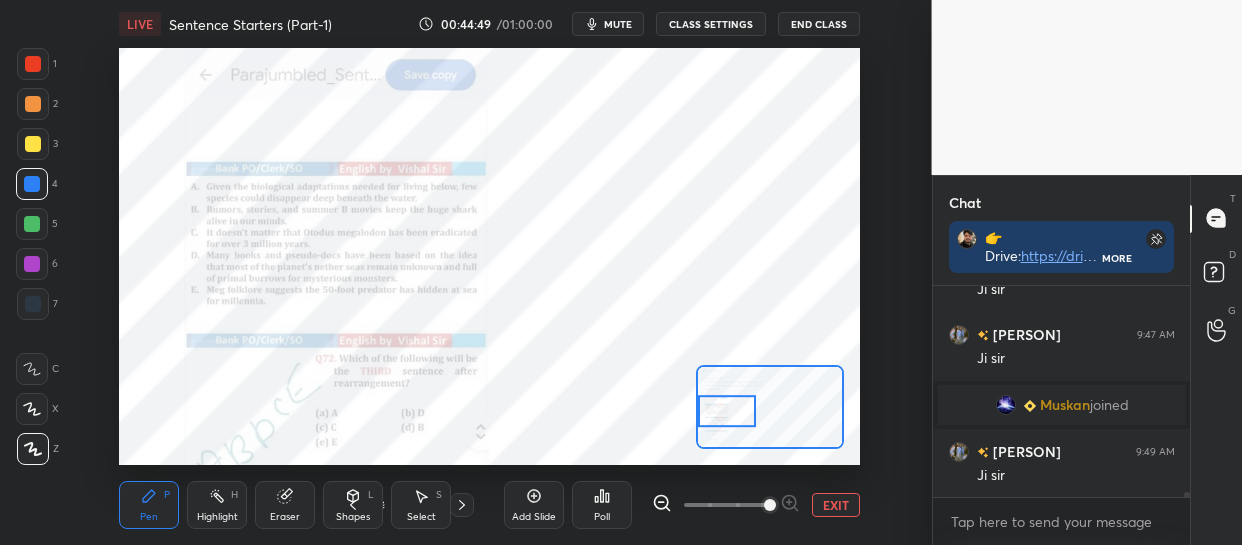 click on "EXIT" at bounding box center [836, 505] 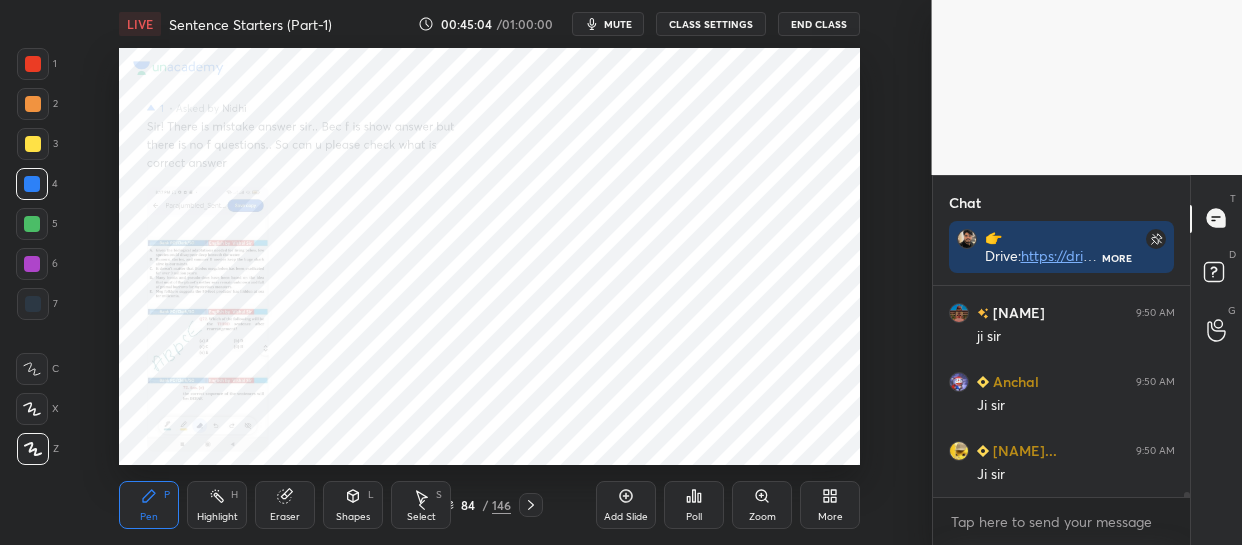 scroll, scrollTop: 8728, scrollLeft: 0, axis: vertical 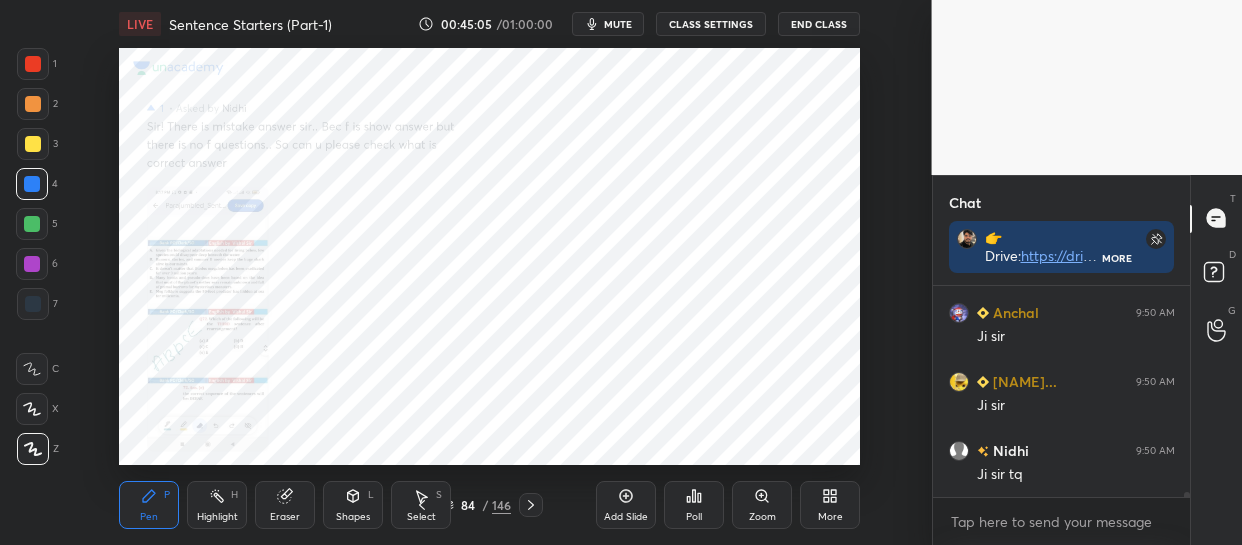 click at bounding box center (33, 64) 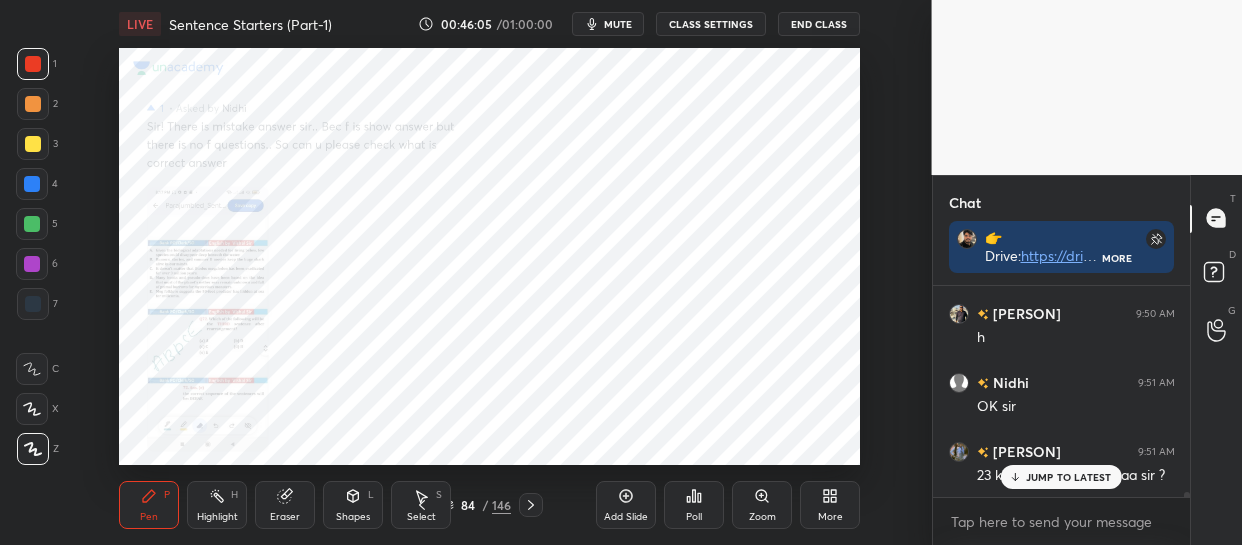 scroll, scrollTop: 9141, scrollLeft: 0, axis: vertical 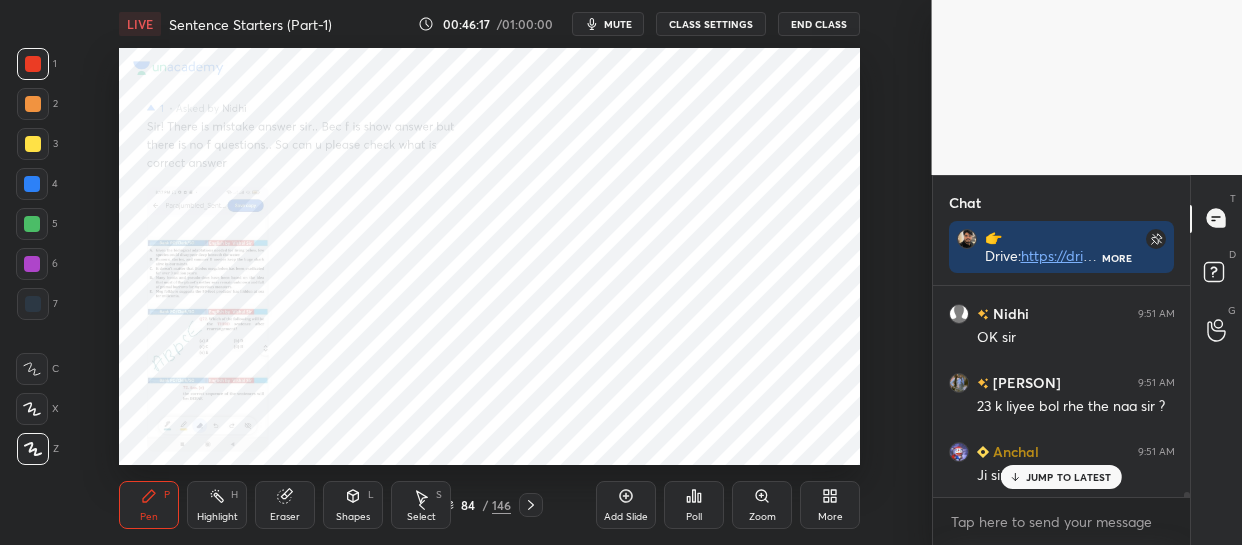 click on "JUMP TO LATEST" at bounding box center [1069, 477] 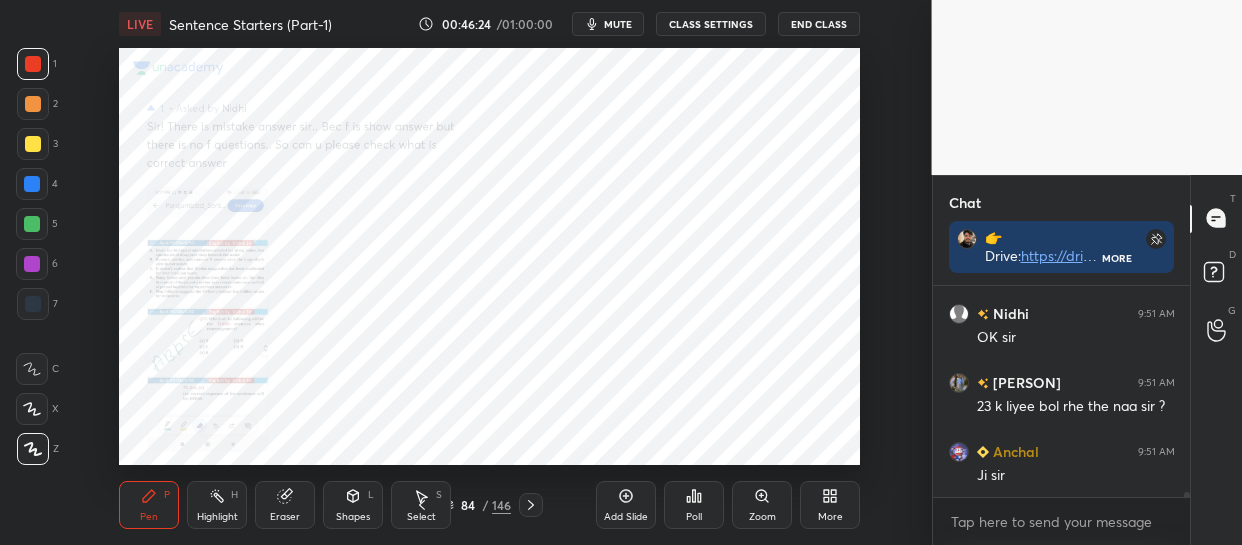 scroll, scrollTop: 9210, scrollLeft: 0, axis: vertical 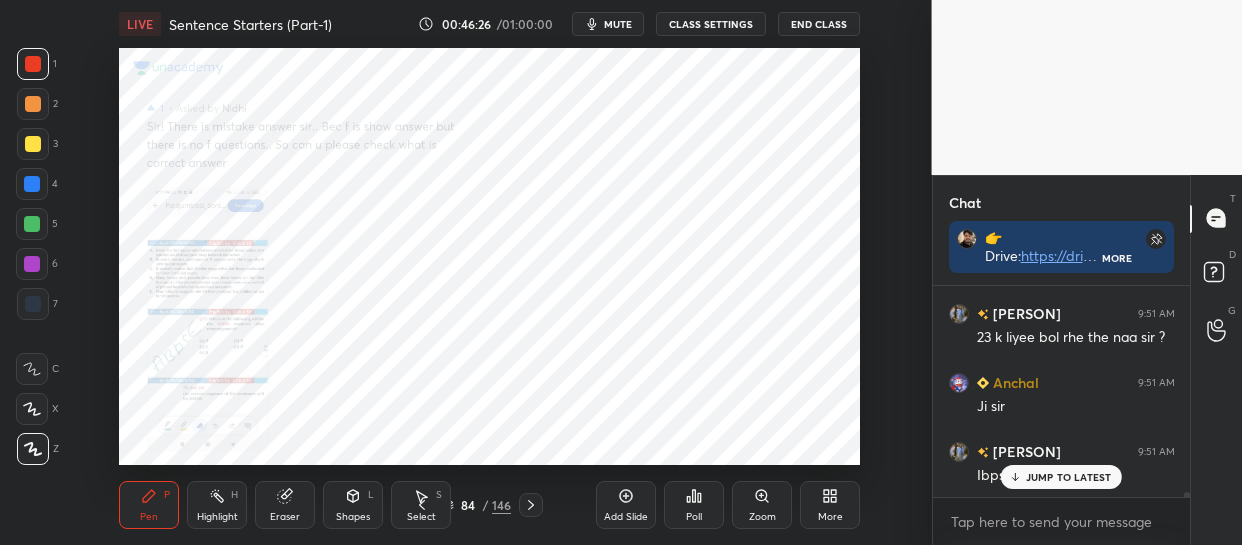 click on "JUMP TO LATEST" at bounding box center [1069, 477] 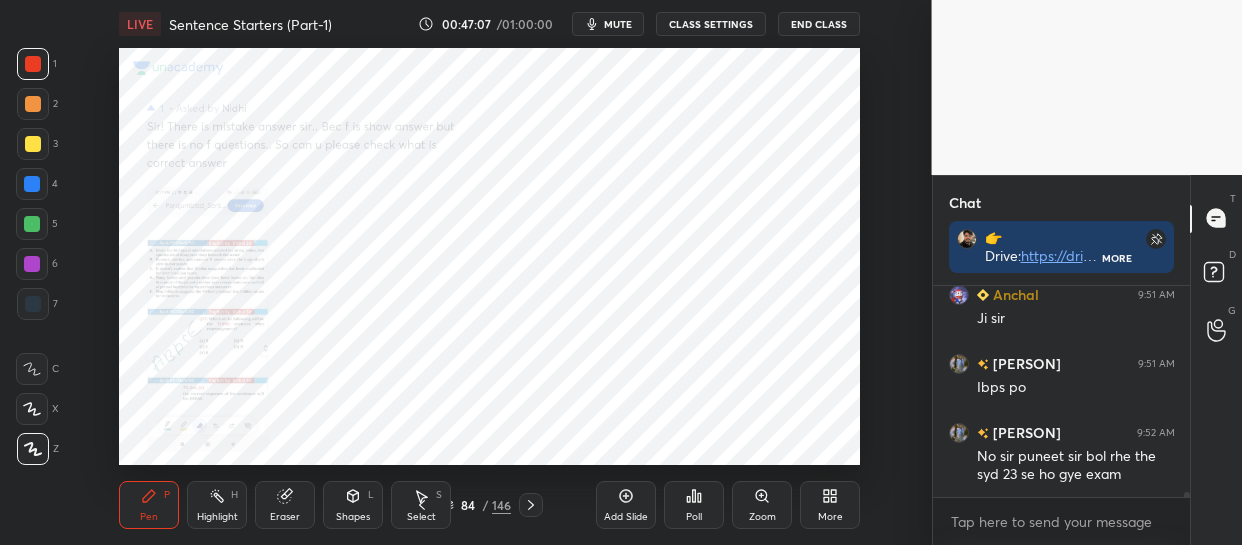 scroll, scrollTop: 9367, scrollLeft: 0, axis: vertical 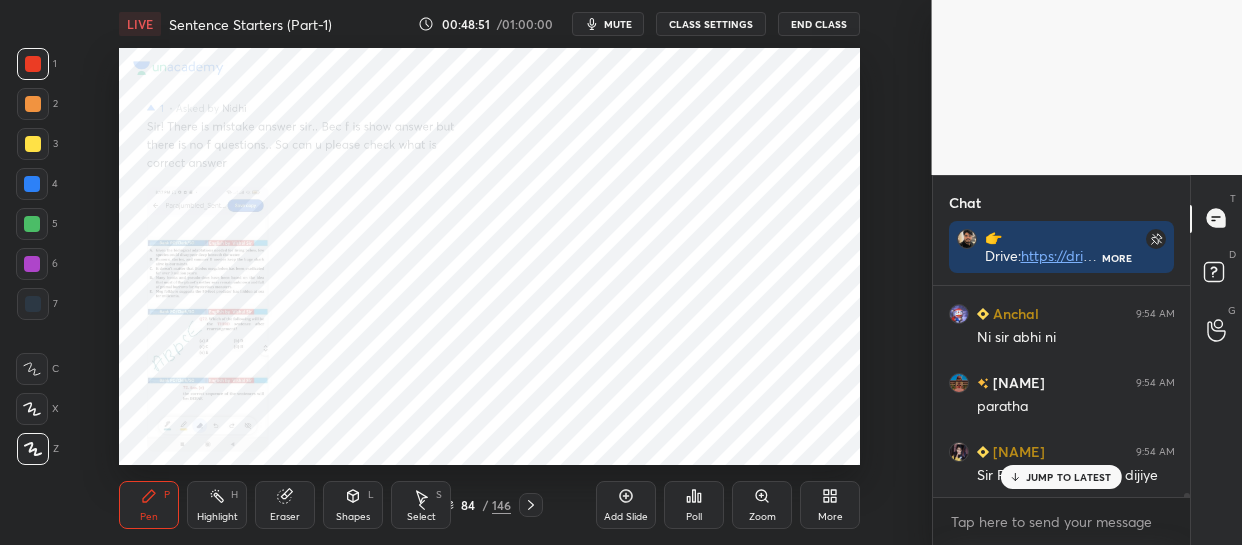 click on "JUMP TO LATEST" at bounding box center (1069, 477) 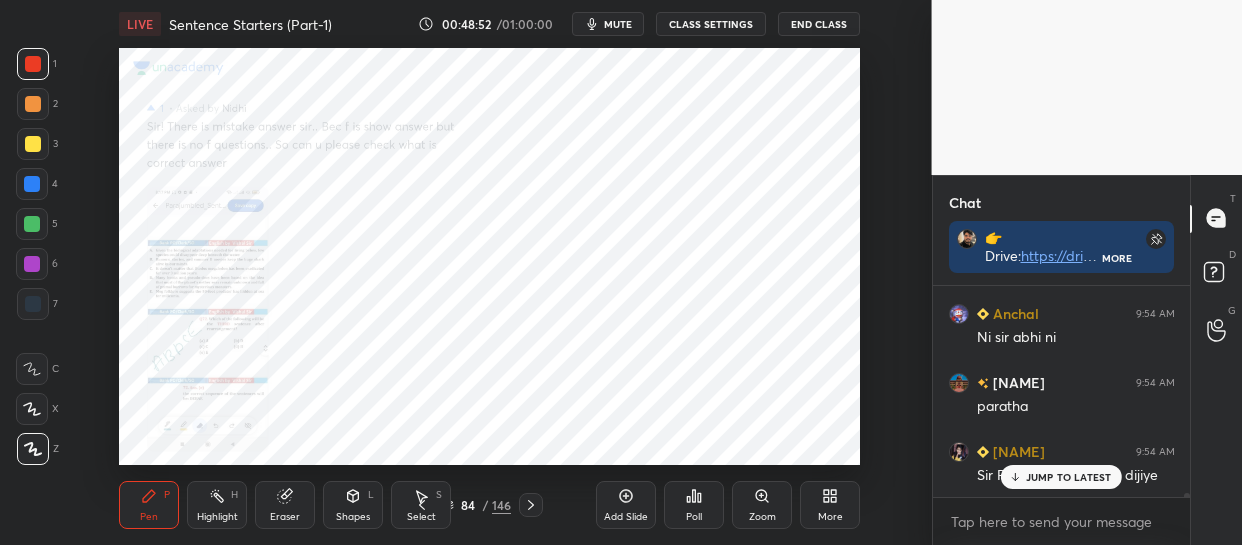 scroll, scrollTop: 10680, scrollLeft: 0, axis: vertical 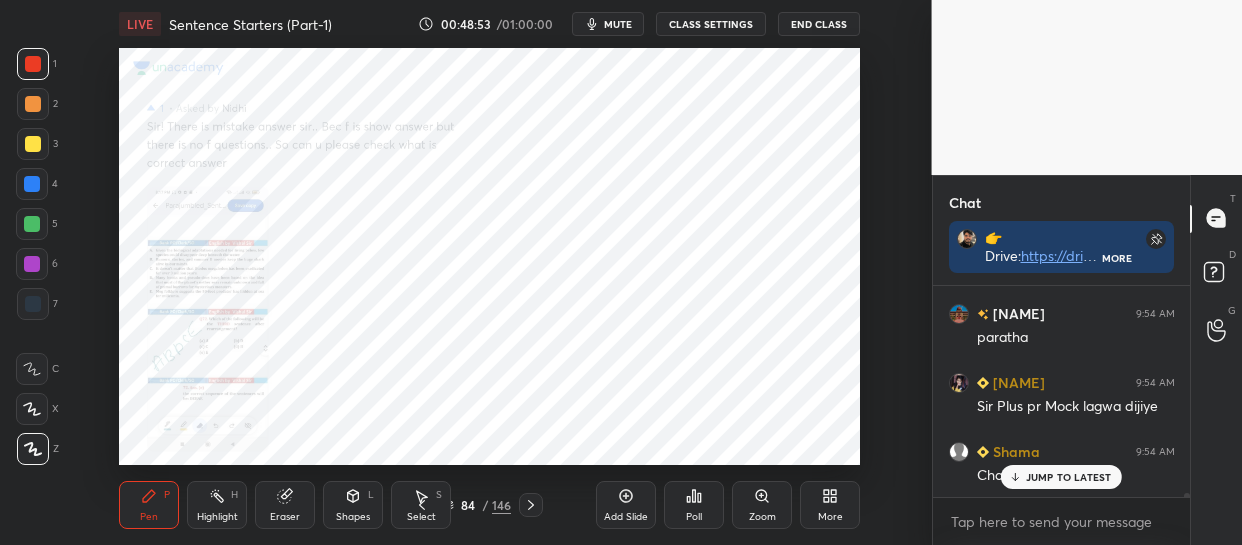 click on "JUMP TO LATEST" at bounding box center [1069, 477] 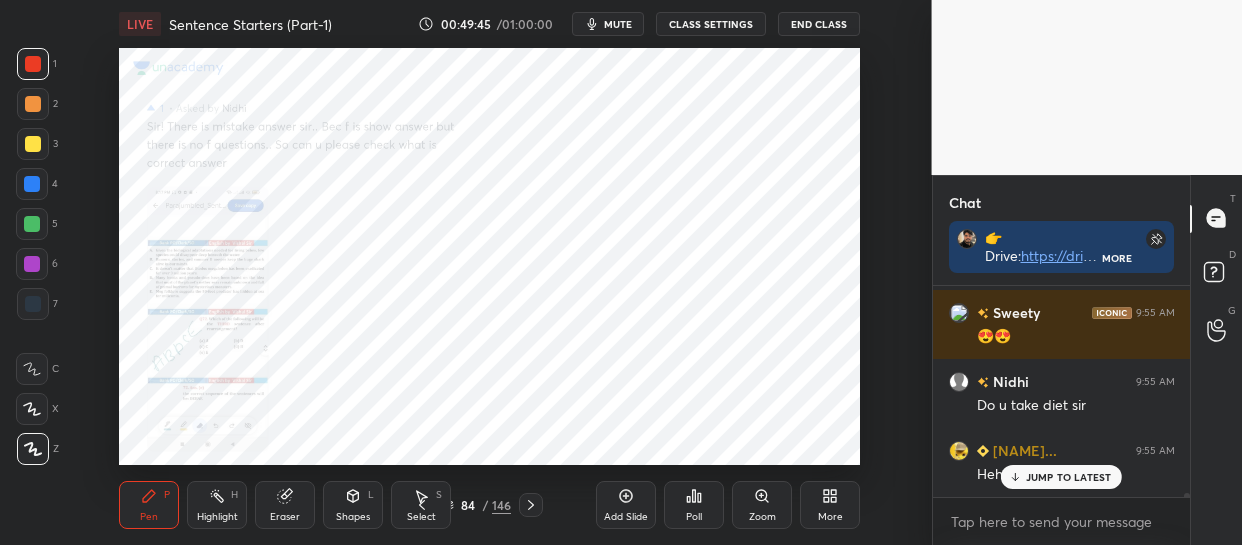 scroll, scrollTop: 11613, scrollLeft: 0, axis: vertical 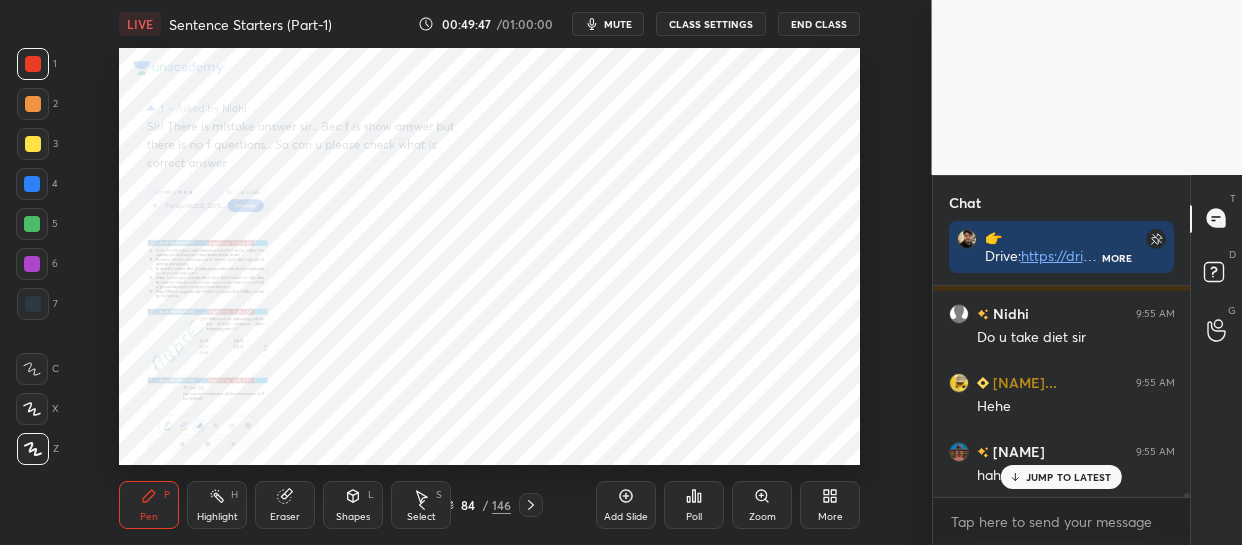 click on "Add Slide" at bounding box center (626, 505) 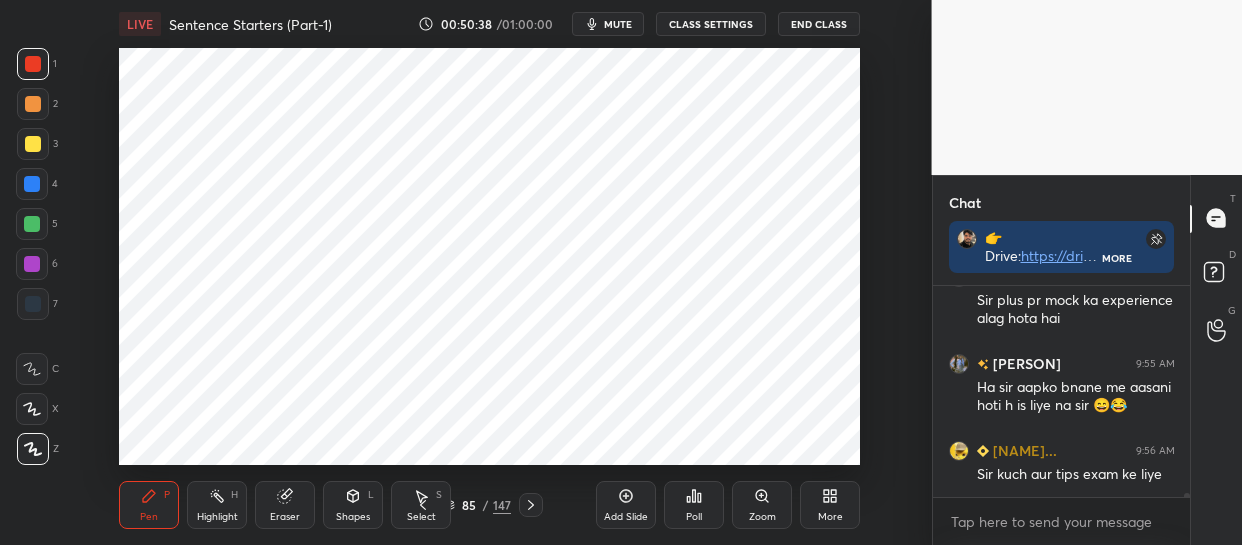 scroll, scrollTop: 11995, scrollLeft: 0, axis: vertical 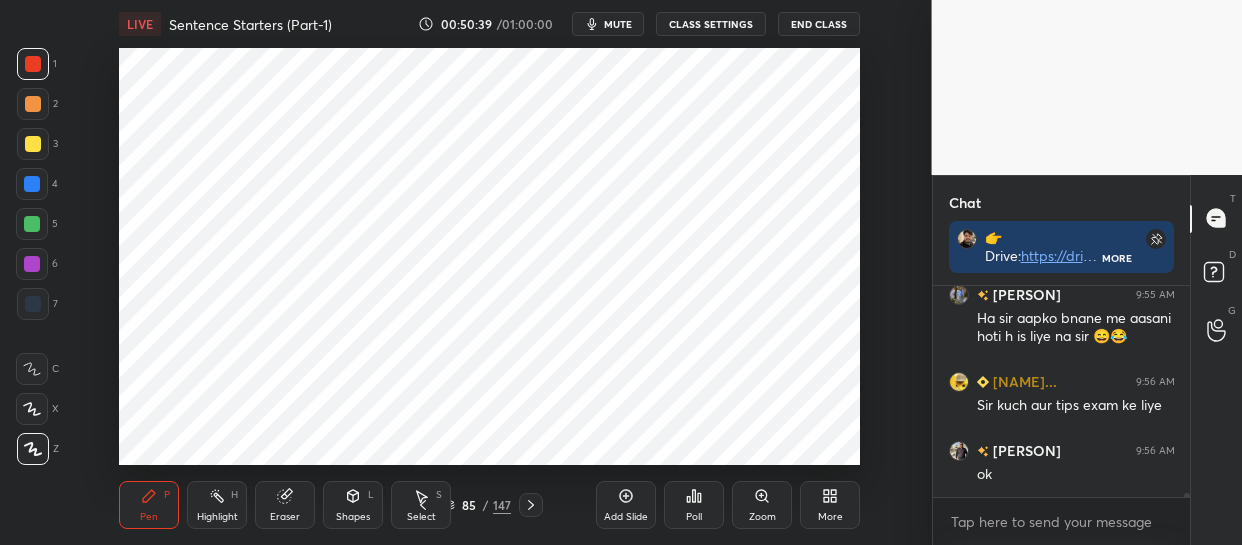 click on "End Class" at bounding box center (819, 24) 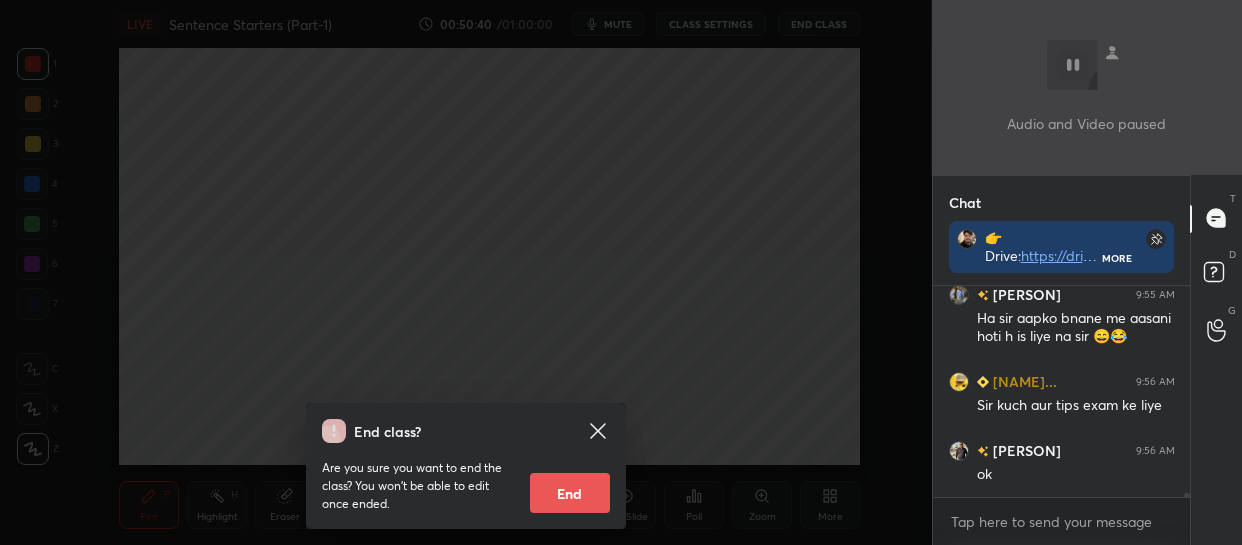 click on "End" at bounding box center (570, 493) 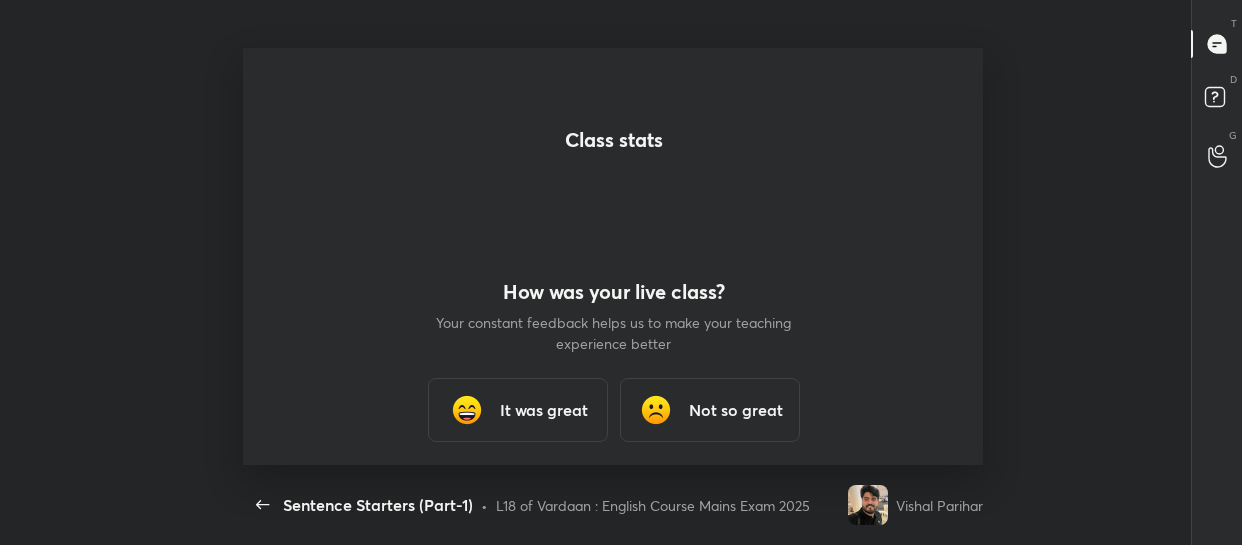 scroll, scrollTop: 99583, scrollLeft: 99083, axis: both 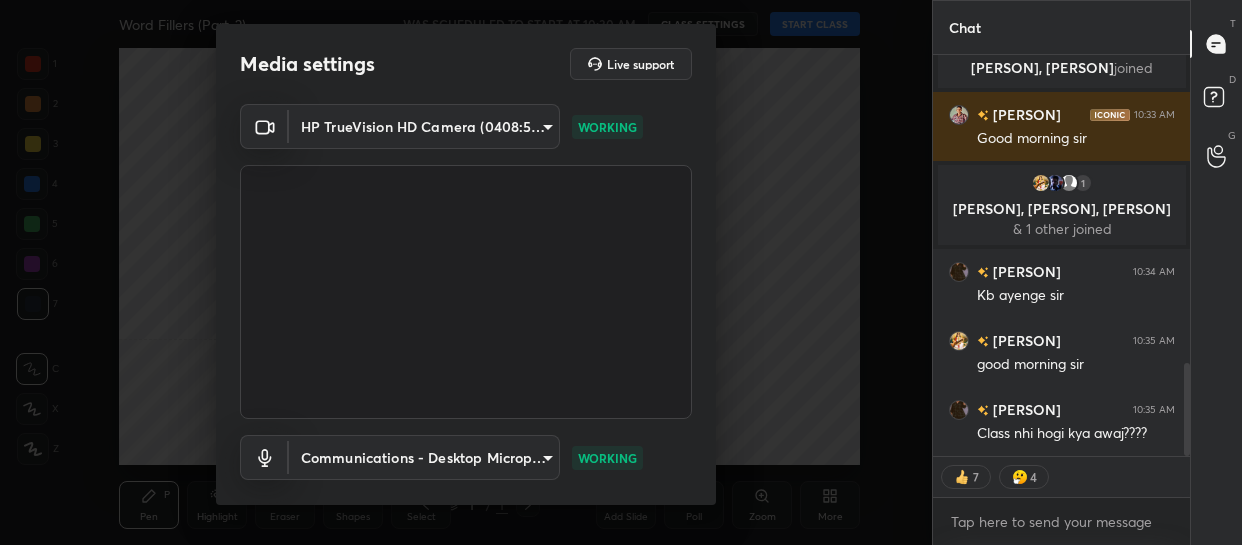 type on "x" 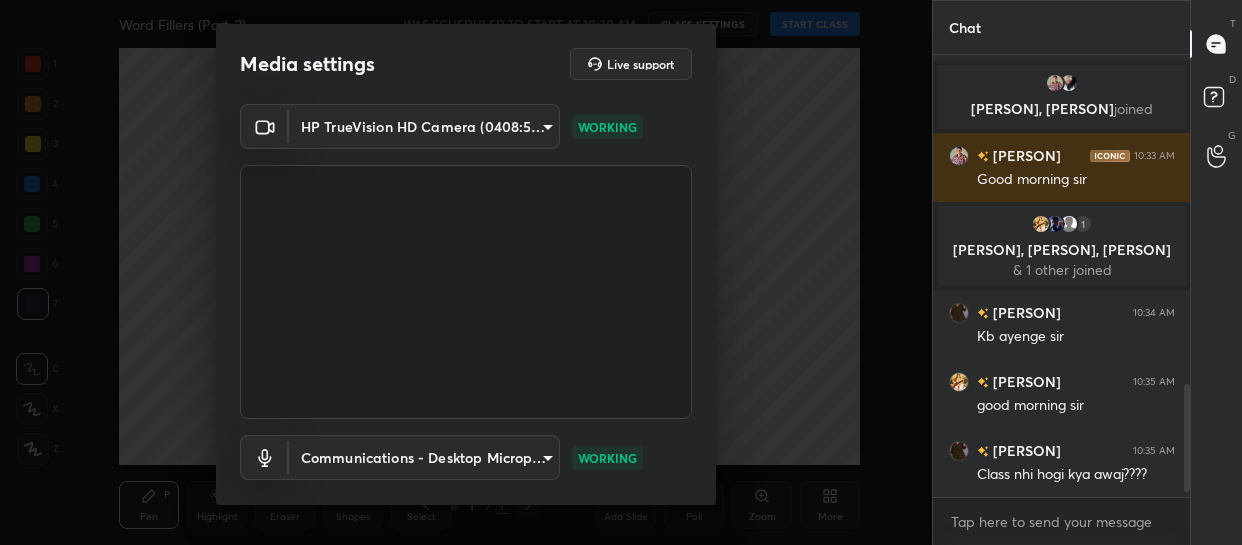 scroll, scrollTop: 436, scrollLeft: 252, axis: both 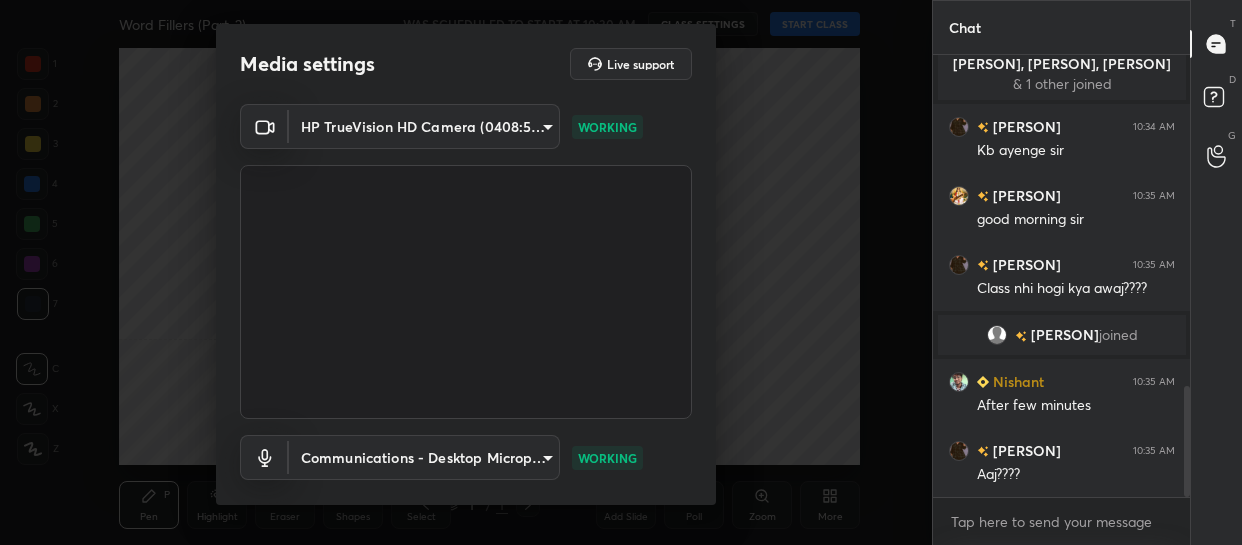click on "1 2 3 4 5 6 7 C X Z C X Z E E Erase all H H Word Fillers (Part-2) WAS SCHEDULED TO START AT 10:30 AM CLASS SETTINGS START CLASS Setting up your live class Back Word Fillers (Part-2) • L20 of English for IBPS PO/Clerk SBI PO/Clerk Pre 2025 [PERSON] Pen P Highlight H Eraser Shapes L Select S 1 / 1 Add Slide Poll Zoom More Chat [PERSON] 10:33 AM Good morning sir 1 [PERSON], [PERSON], [PERSON] 1 other joined [PERSON] 10:34 AM Kb ayenge sir [PERSON] 10:35 AM good morning sir [PERSON] 10:35 AM Class nhi hogi kya awaj???? [PERSON] joined [PERSON] 10:35 AM After few minutes [PERSON] 10:35 AM Aaj???? JUMP TO LATEST Enable hand raising Enable raise hand to speak to learners. Once enabled, chat will be turned off temporarily. Enable x introducing Raise a hand with a doubt Now learners can raise their hand along with a doubt How it works? Doubts asked by learners will show up here Raise hand disabled You have disabled Raise hand currently. Enable it to invite learners to speak Enable Can't raise hand Got it T Messages (T)" at bounding box center [621, 272] 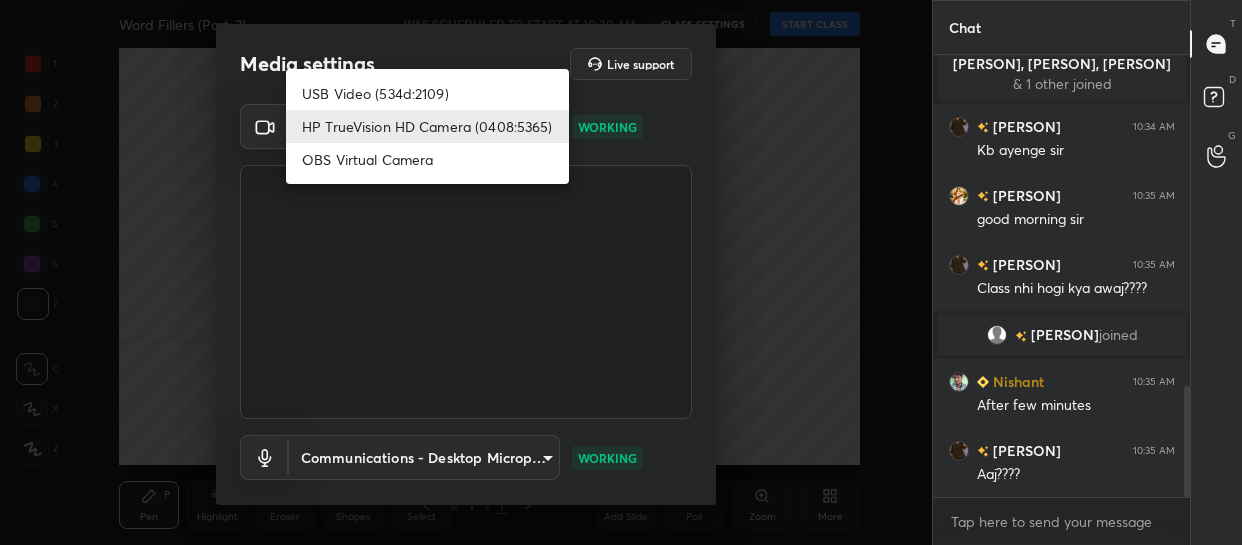 click on "USB Video (534d:2109)" at bounding box center [427, 93] 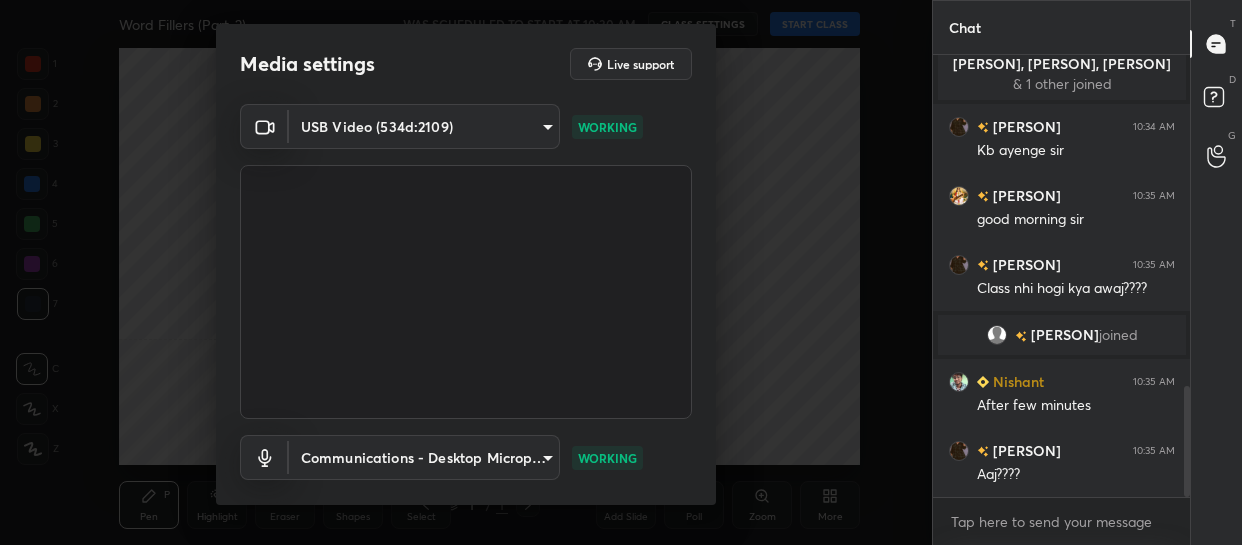click on "1 2 3 4 5 6 7 C X Z C X Z E E Erase all H H Word Fillers (Part-2) WAS SCHEDULED TO START AT 10:30 AM CLASS SETTINGS START CLASS Setting up your live class Back Word Fillers (Part-2) • L20 of English for IBPS PO/Clerk SBI PO/Clerk Pre 2025 [PERSON] Pen P Highlight H Eraser Shapes L Select S 1 / 1 Add Slide Poll Zoom More Chat [PERSON] 10:33 AM Good morning sir 1 [PERSON], [PERSON], [PERSON] 1 other joined [PERSON] 10:34 AM Kb ayenge sir [PERSON] 10:35 AM good morning sir [PERSON] 10:35 AM Class nhi hogi kya awaj???? [PERSON] joined [PERSON] 10:35 AM After few minutes [PERSON] 10:35 AM Aaj???? JUMP TO LATEST Enable hand raising Enable raise hand to speak to learners. Once enabled, chat will be turned off temporarily. Enable x introducing Raise a hand with a doubt Now learners can raise their hand along with a doubt How it works? Doubts asked by learners will show up here Raise hand disabled You have disabled Raise hand currently. Enable it to invite learners to speak Enable Can't raise hand Got it T Messages (T)" at bounding box center [621, 272] 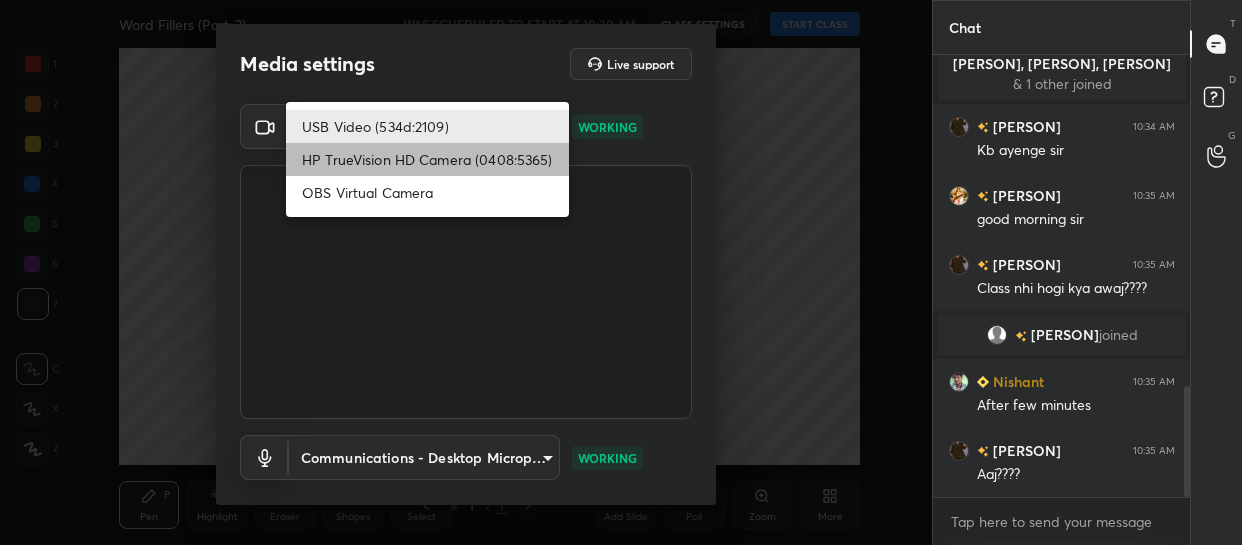 click on "HP TrueVision HD Camera (0408:5365)" at bounding box center (427, 159) 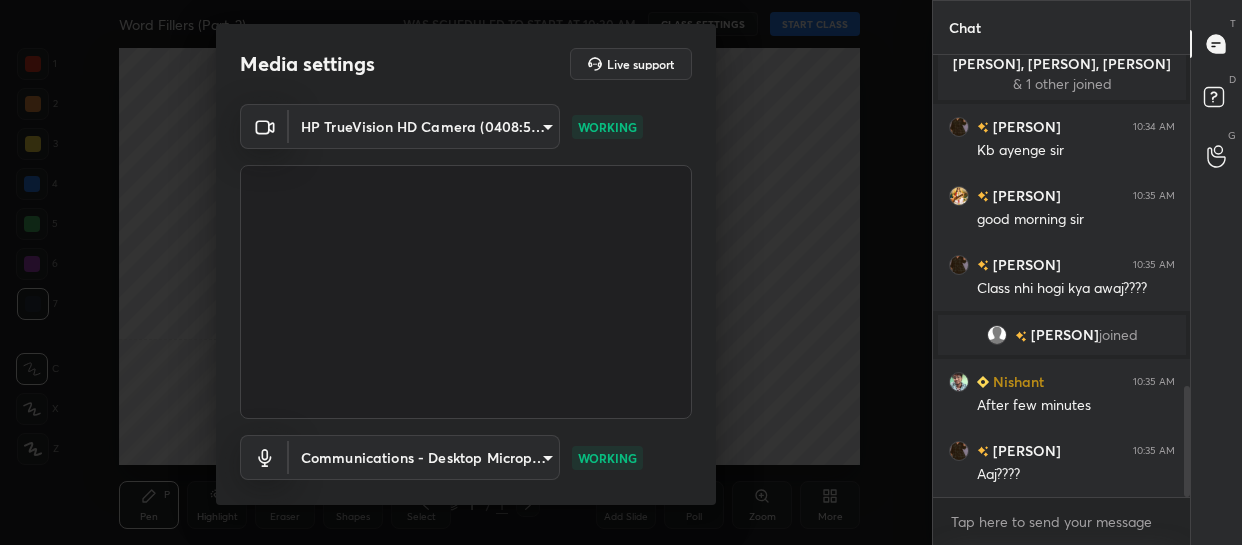click on "1 2 3 4 5 6 7 C X Z C X Z E E Erase all H H Word Fillers (Part-2) WAS SCHEDULED TO START AT 10:30 AM CLASS SETTINGS START CLASS Setting up your live class Back Word Fillers (Part-2) • L20 of English for IBPS PO/Clerk SBI PO/Clerk Pre 2025 [PERSON] Pen P Highlight H Eraser Shapes L Select S 1 / 1 Add Slide Poll Zoom More Chat [PERSON] 10:33 AM Good morning sir 1 [PERSON], [PERSON], [PERSON] 1 other joined [PERSON] 10:34 AM Kb ayenge sir [PERSON] 10:35 AM good morning sir [PERSON] 10:35 AM Class nhi hogi kya awaj???? [PERSON] joined [PERSON] 10:35 AM After few minutes [PERSON] 10:35 AM Aaj???? JUMP TO LATEST Enable hand raising Enable raise hand to speak to learners. Once enabled, chat will be turned off temporarily. Enable x introducing Raise a hand with a doubt Now learners can raise their hand along with a doubt How it works? Doubts asked by learners will show up here Raise hand disabled You have disabled Raise hand currently. Enable it to invite learners to speak Enable Can't raise hand Got it T Messages (T)" at bounding box center (621, 272) 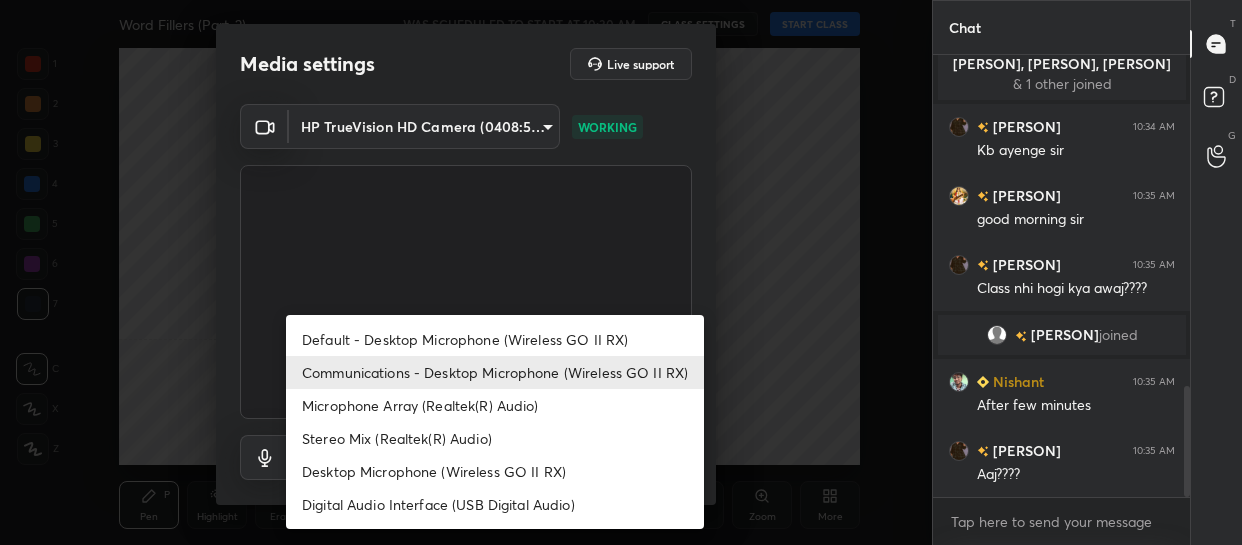 click on "Default - Desktop Microphone (Wireless GO II RX)" at bounding box center [495, 339] 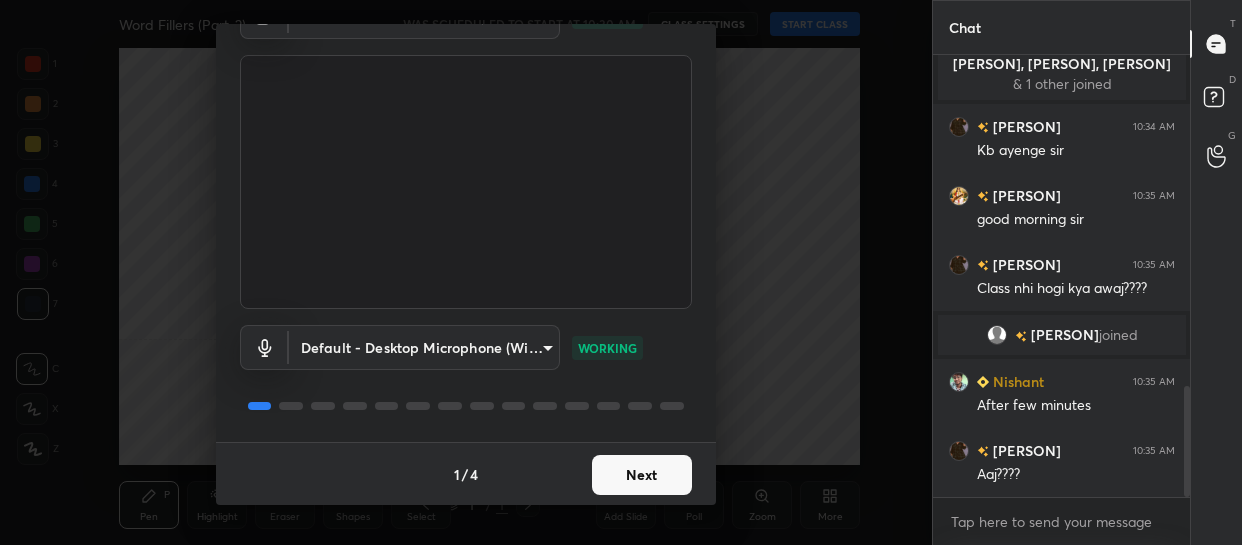 click on "Next" at bounding box center [642, 475] 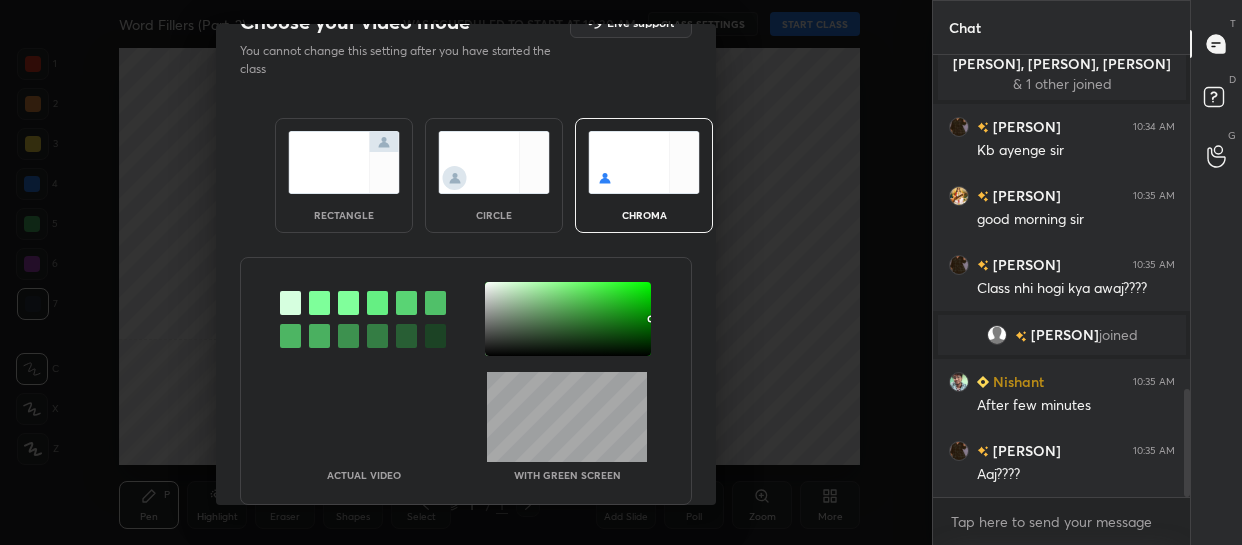 scroll, scrollTop: 1367, scrollLeft: 0, axis: vertical 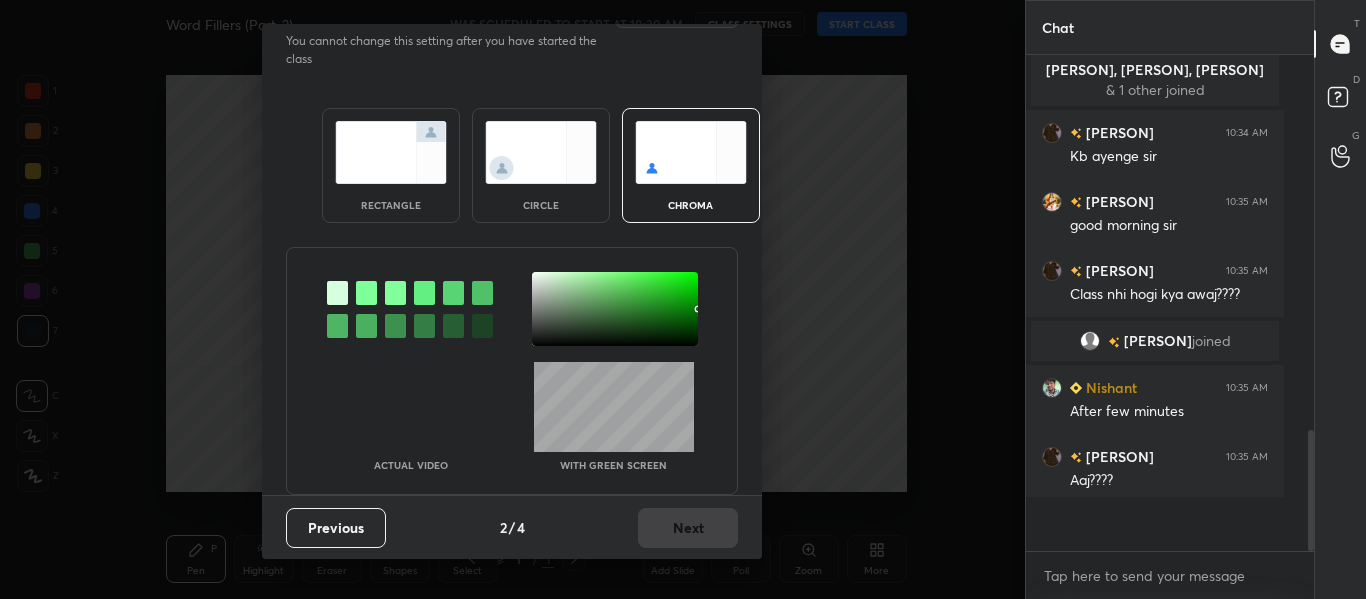 type on "x" 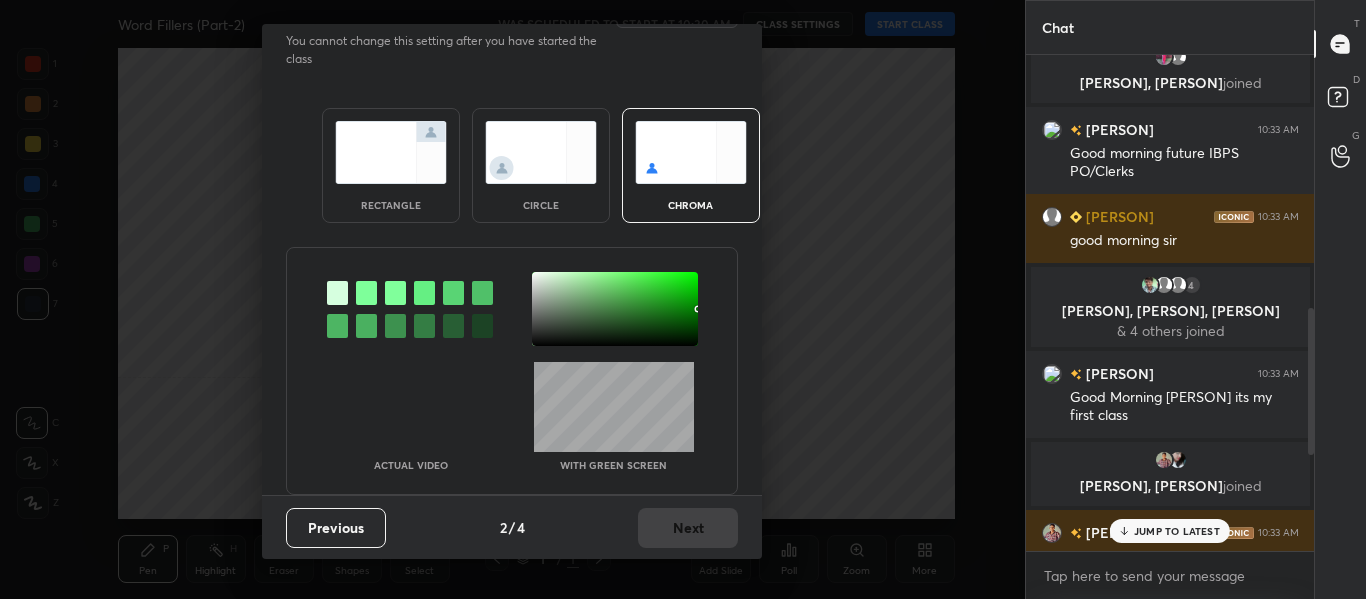 drag, startPoint x: 407, startPoint y: 158, endPoint x: 471, endPoint y: 364, distance: 215.71277 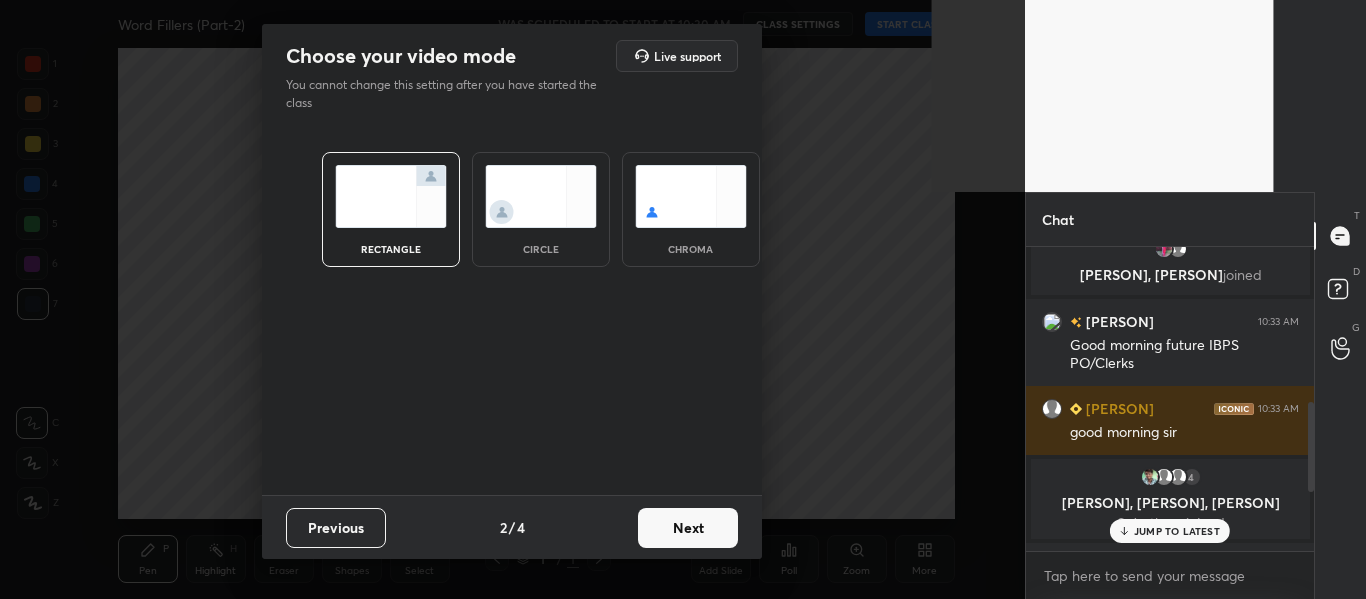 click on "Next" at bounding box center (688, 528) 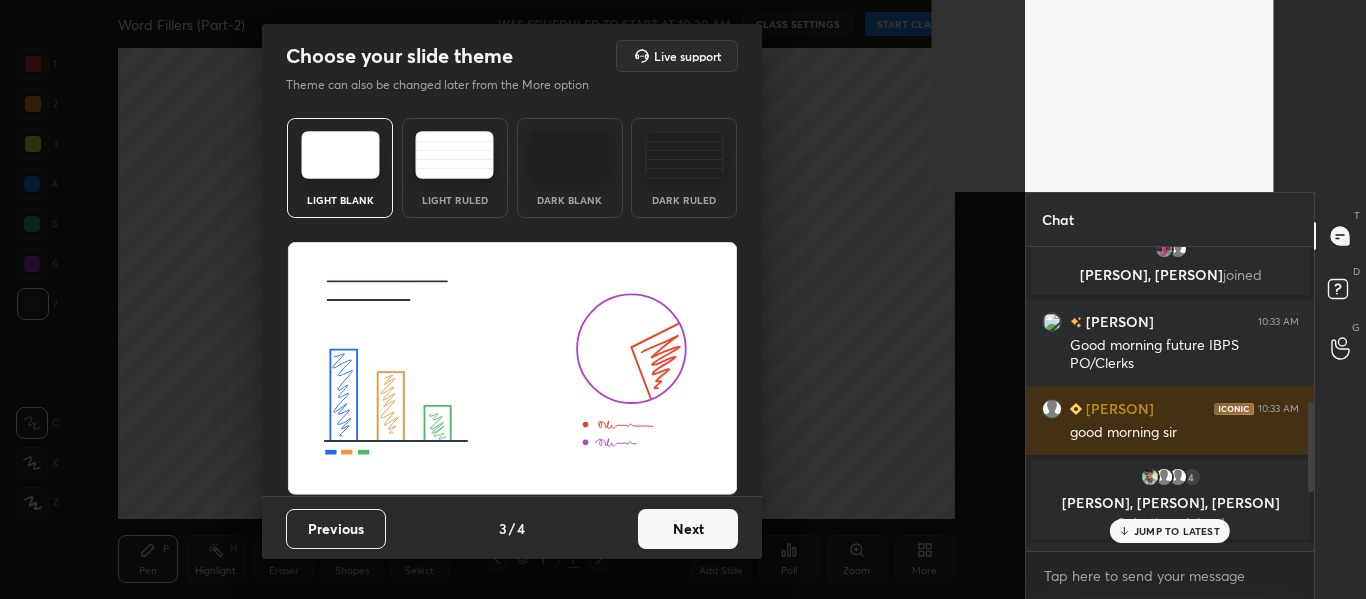 click on "Next" at bounding box center [688, 529] 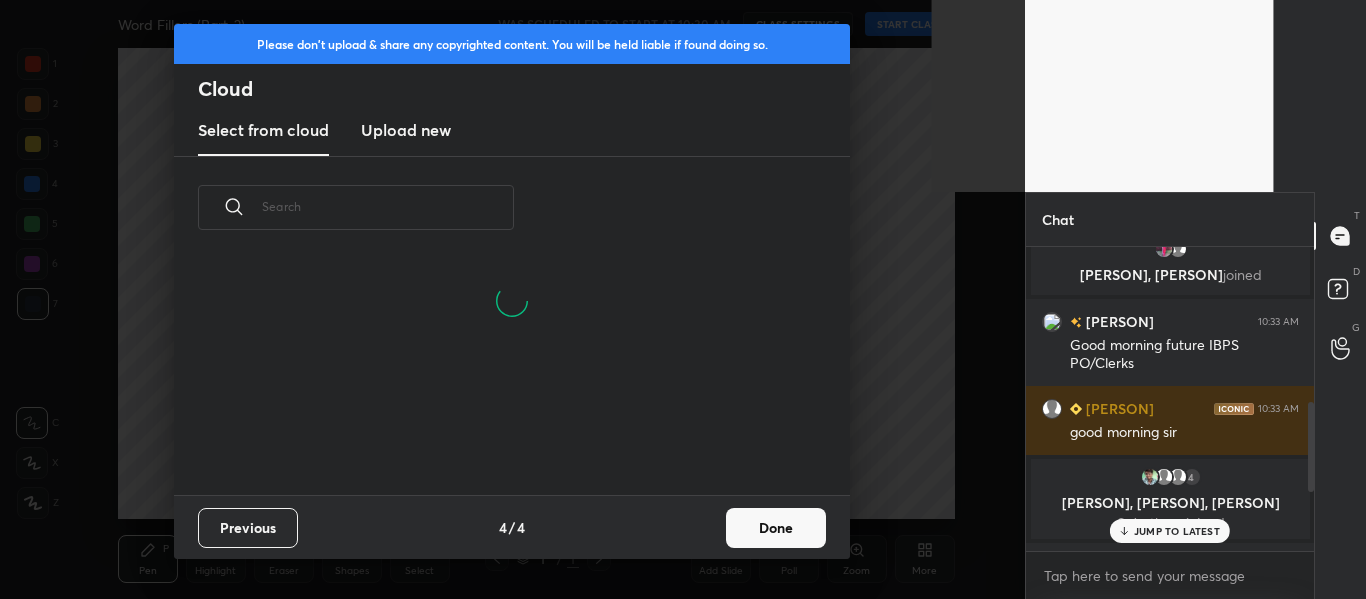 click on "Done" at bounding box center [776, 528] 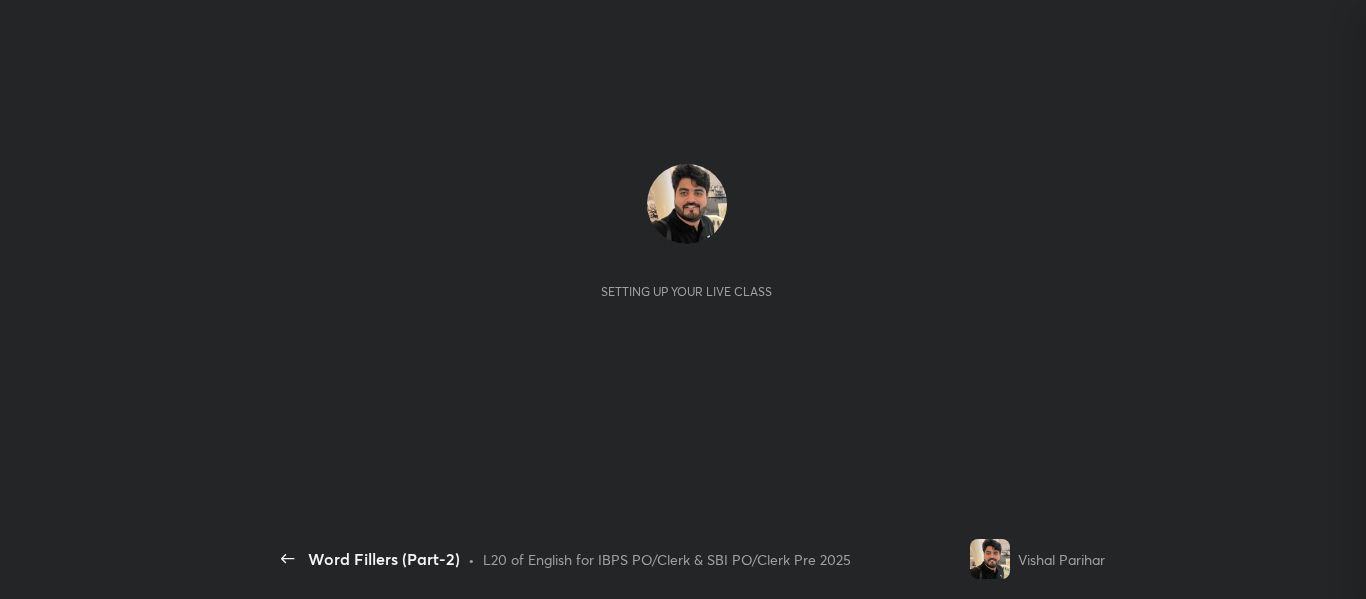scroll, scrollTop: 0, scrollLeft: 0, axis: both 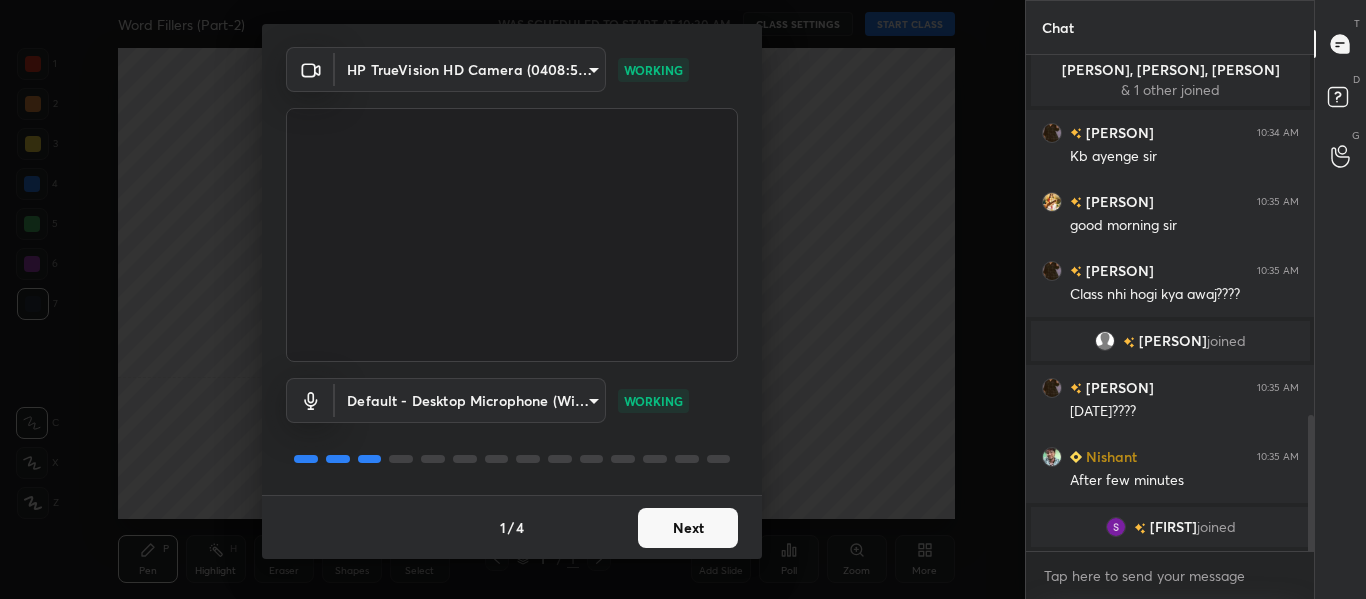 click on "Next" at bounding box center (688, 528) 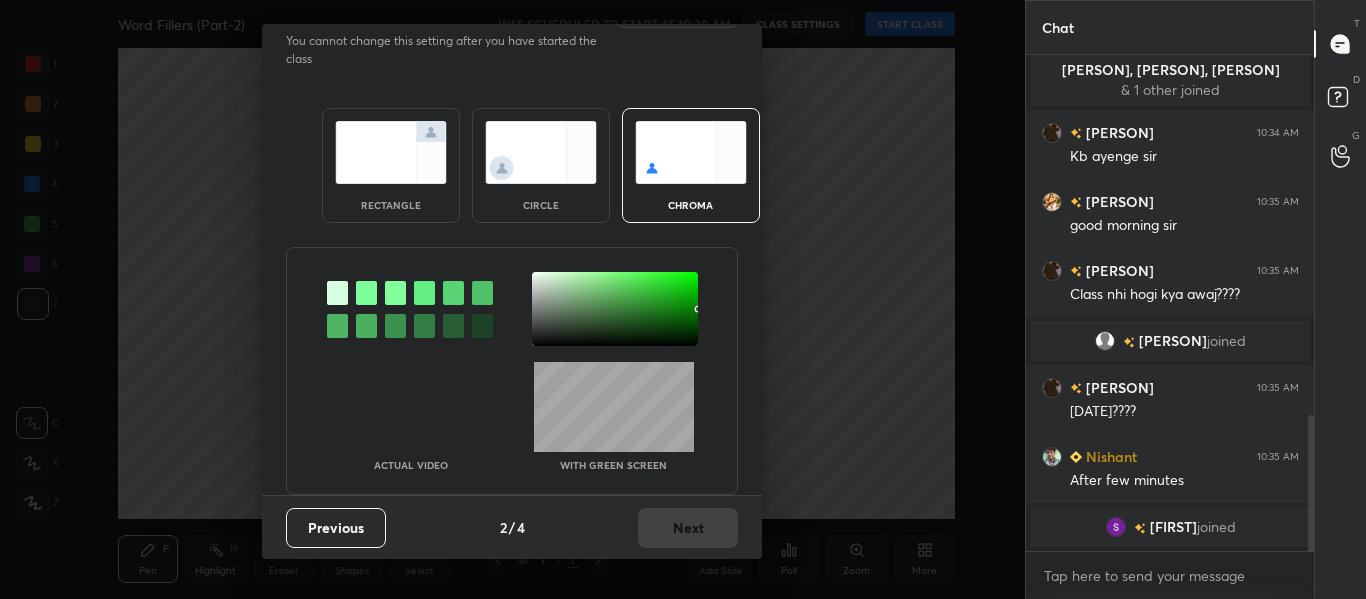 scroll, scrollTop: 0, scrollLeft: 0, axis: both 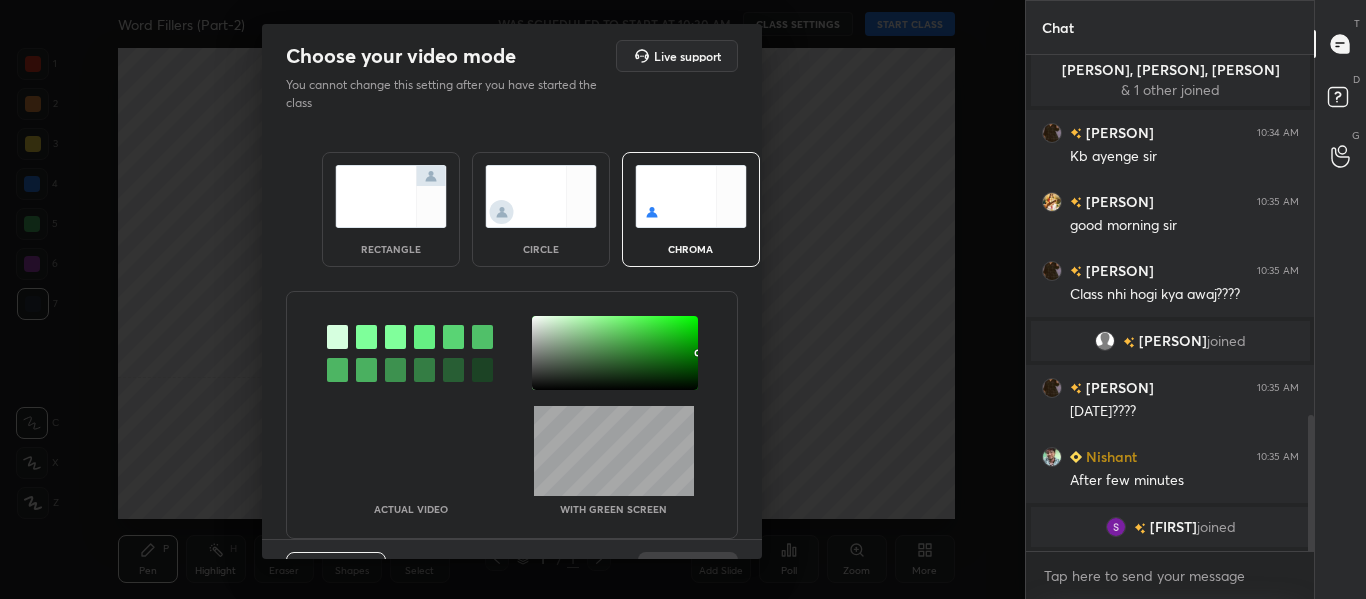 click on "Actual Video With green screen" at bounding box center [512, 415] 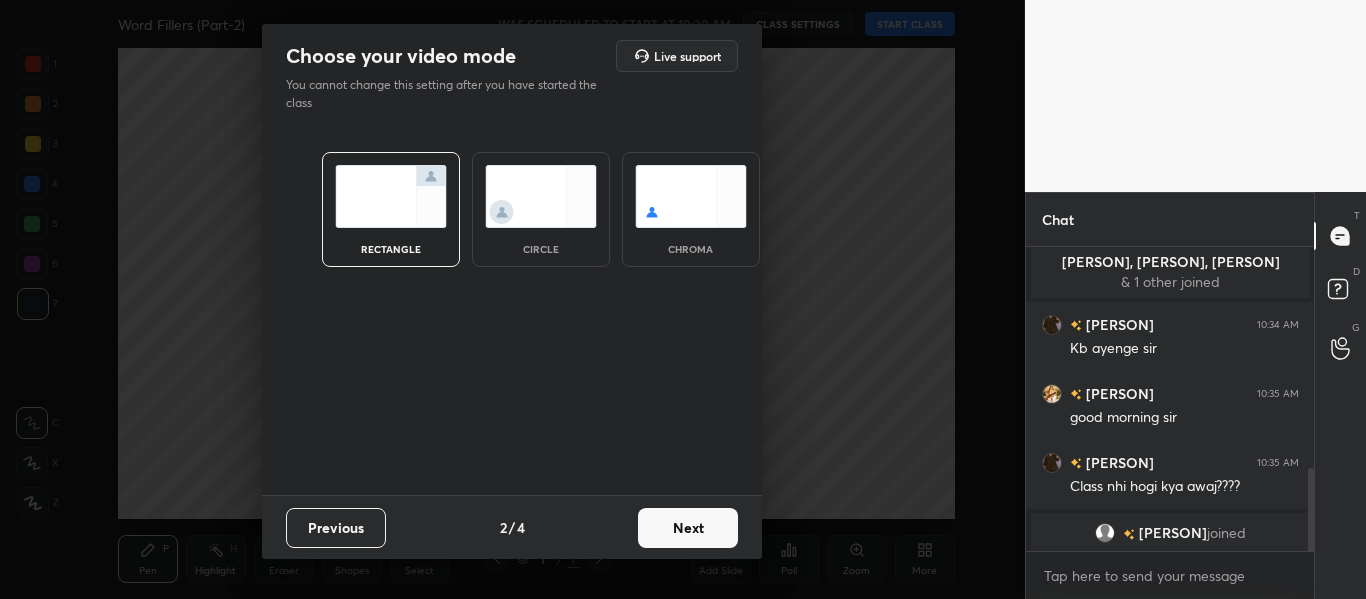 scroll, scrollTop: 298, scrollLeft: 282, axis: both 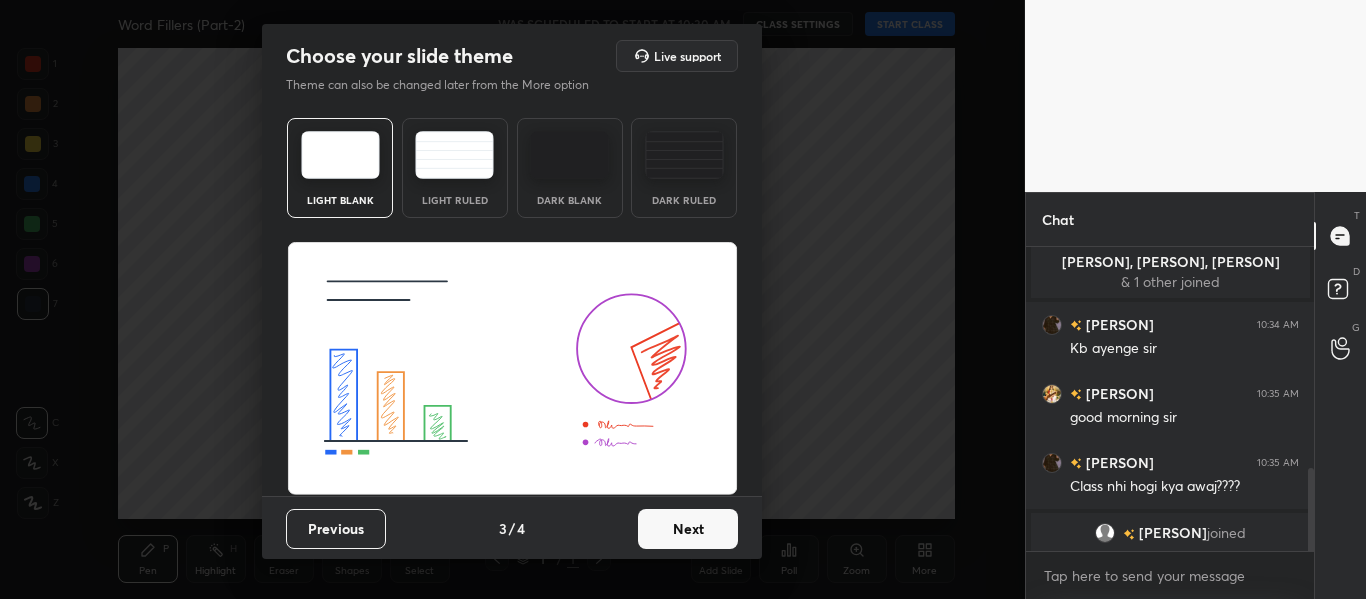 drag, startPoint x: 686, startPoint y: 533, endPoint x: 707, endPoint y: 534, distance: 21.023796 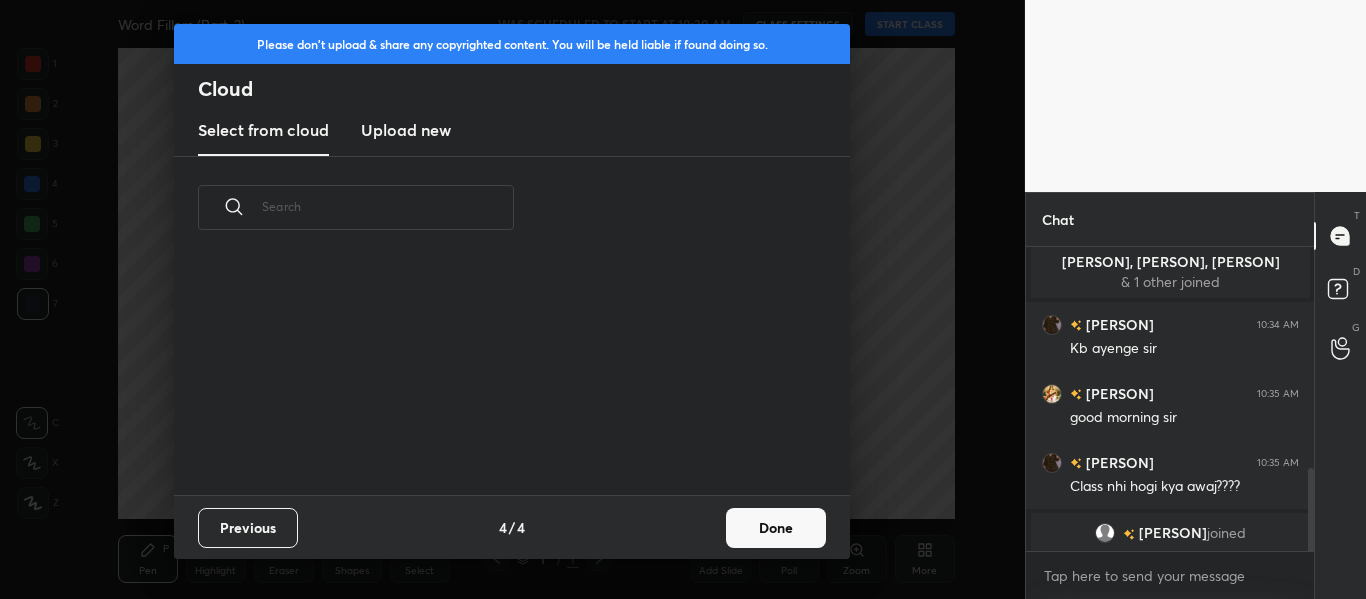 click on "Previous 4 / 4 Done" at bounding box center (512, 527) 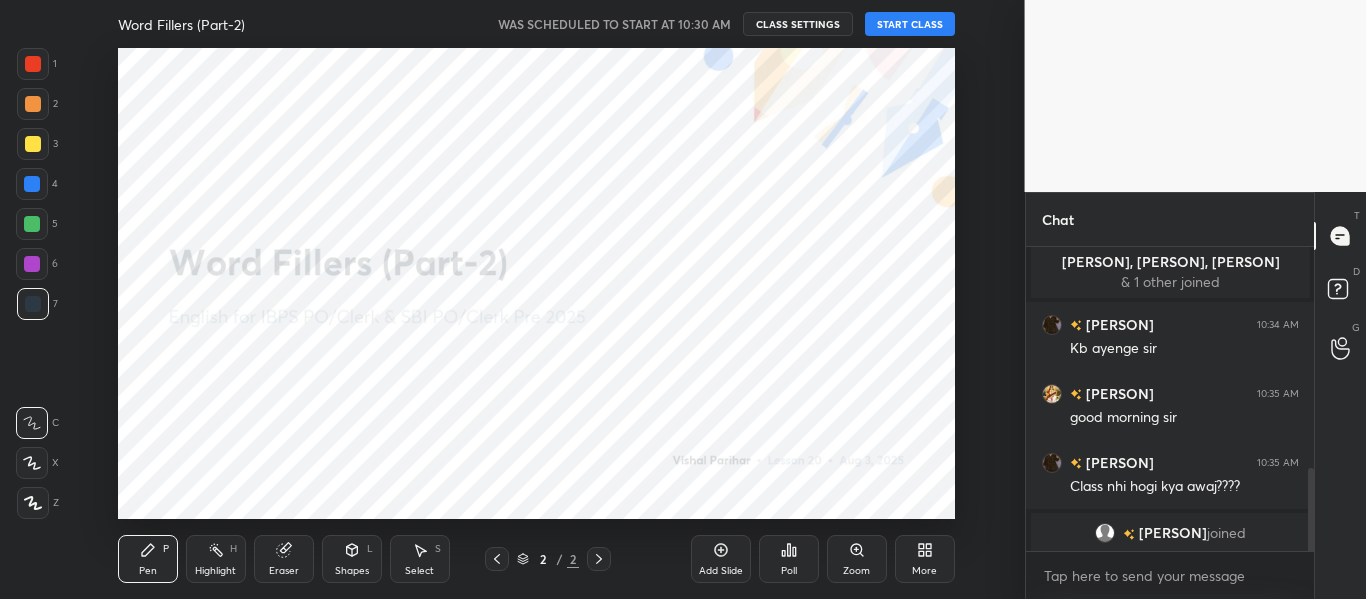 click on "START CLASS" at bounding box center (910, 24) 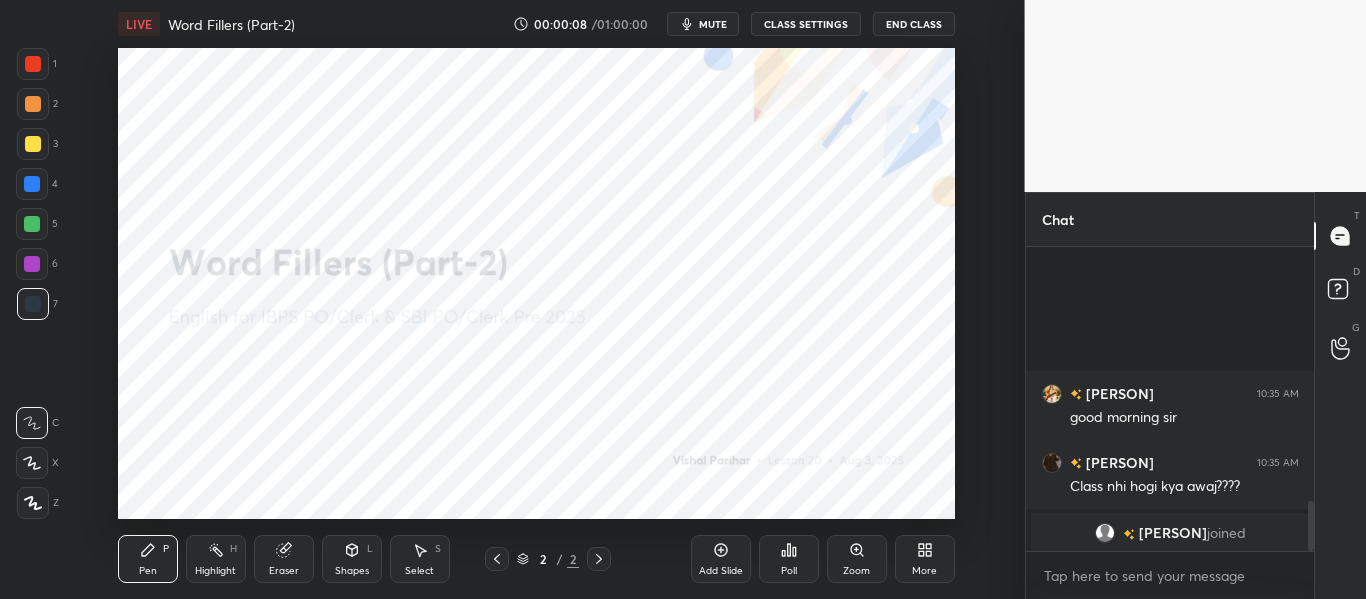 scroll, scrollTop: 1527, scrollLeft: 0, axis: vertical 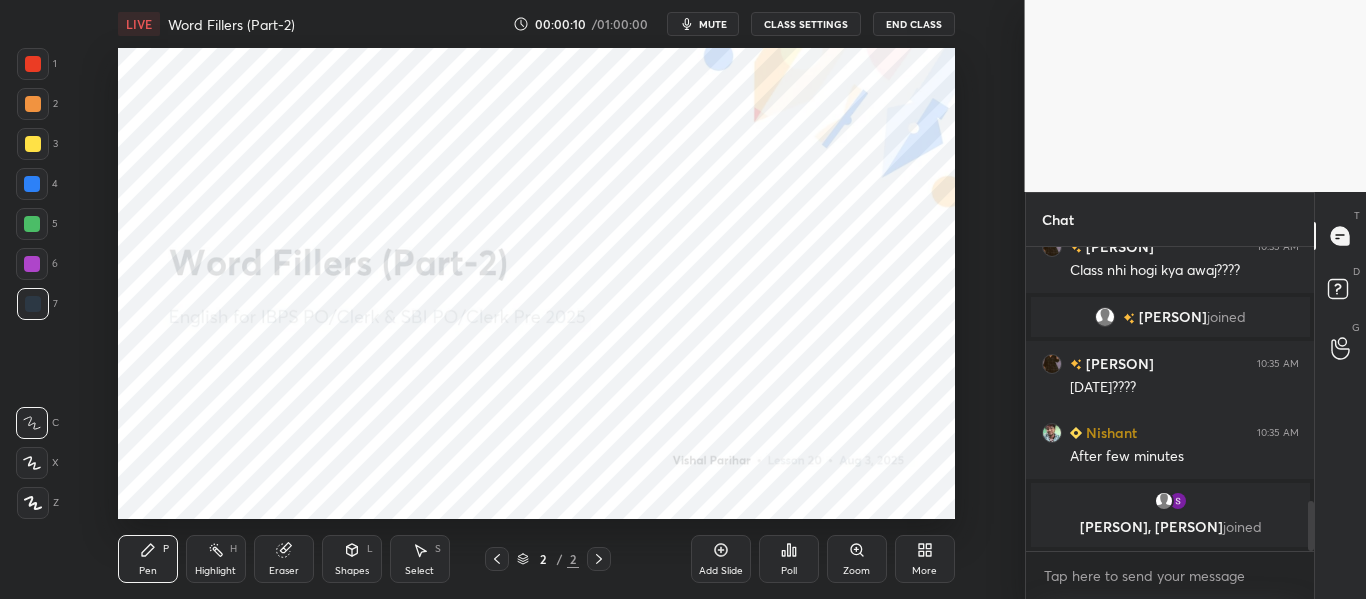 click on "mute" at bounding box center (713, 24) 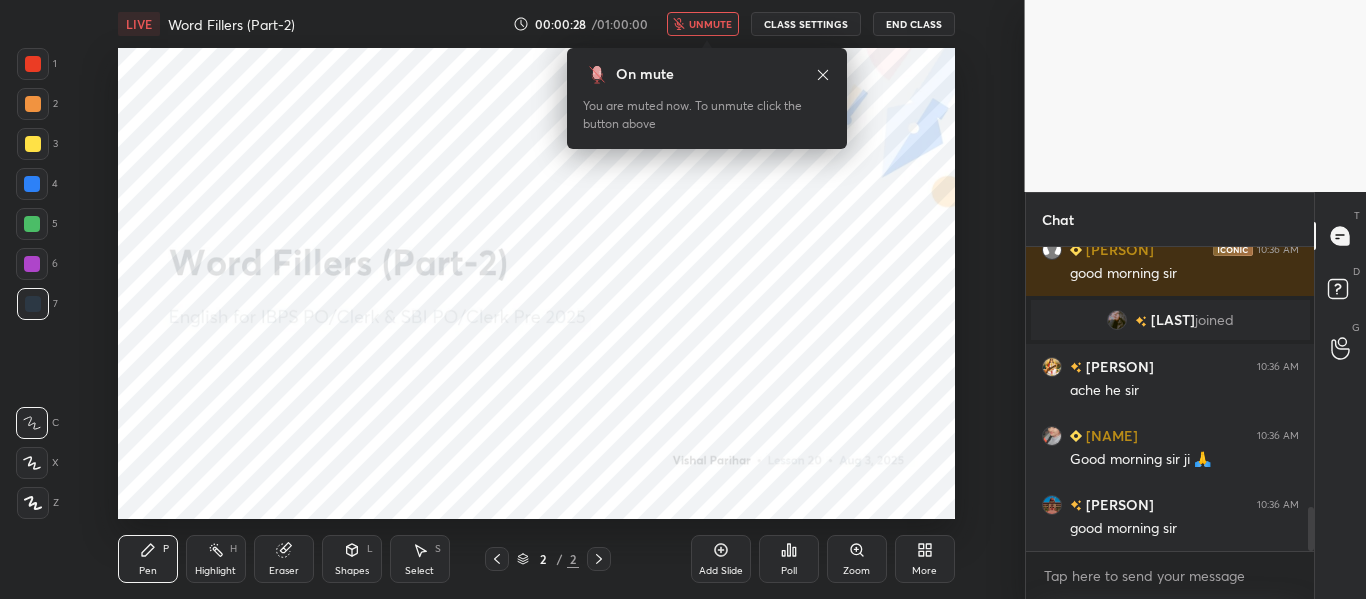 scroll, scrollTop: 1851, scrollLeft: 0, axis: vertical 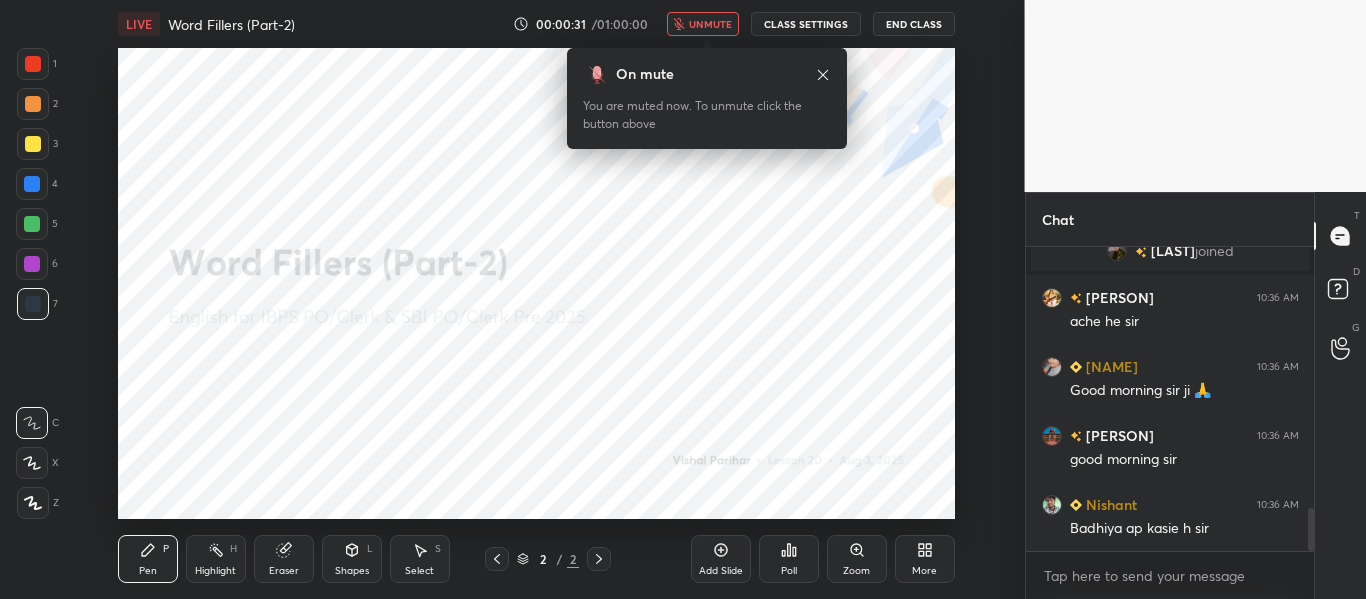 click on "unmute" at bounding box center (710, 24) 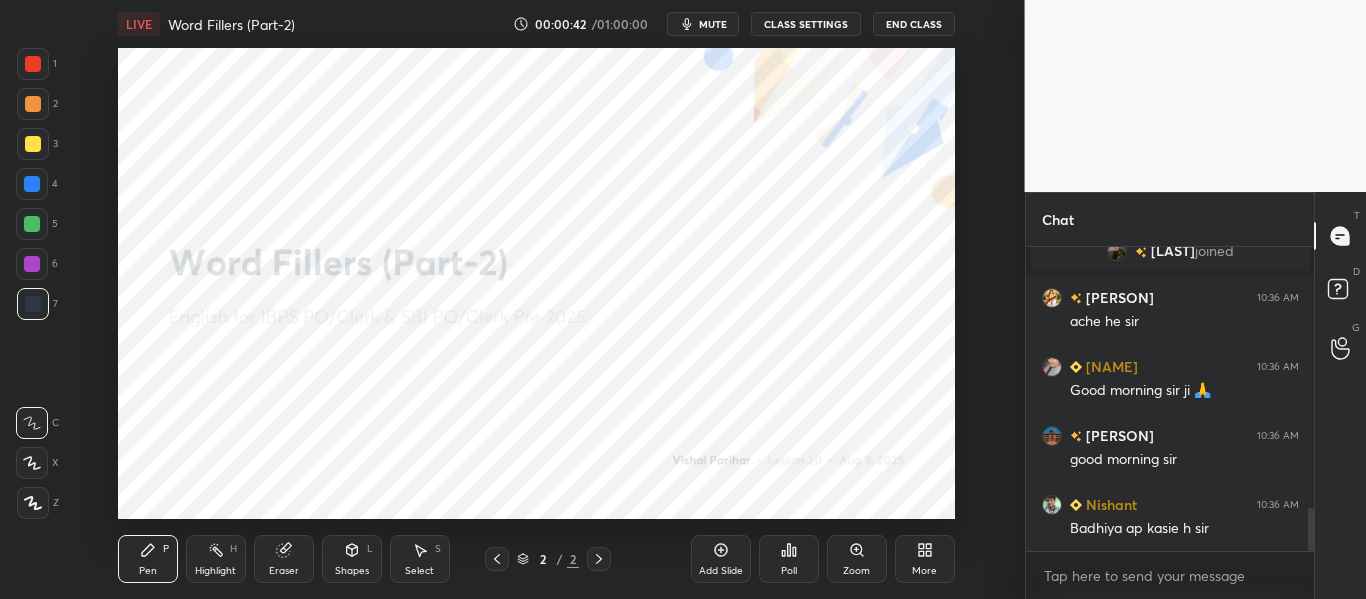 scroll, scrollTop: 1920, scrollLeft: 0, axis: vertical 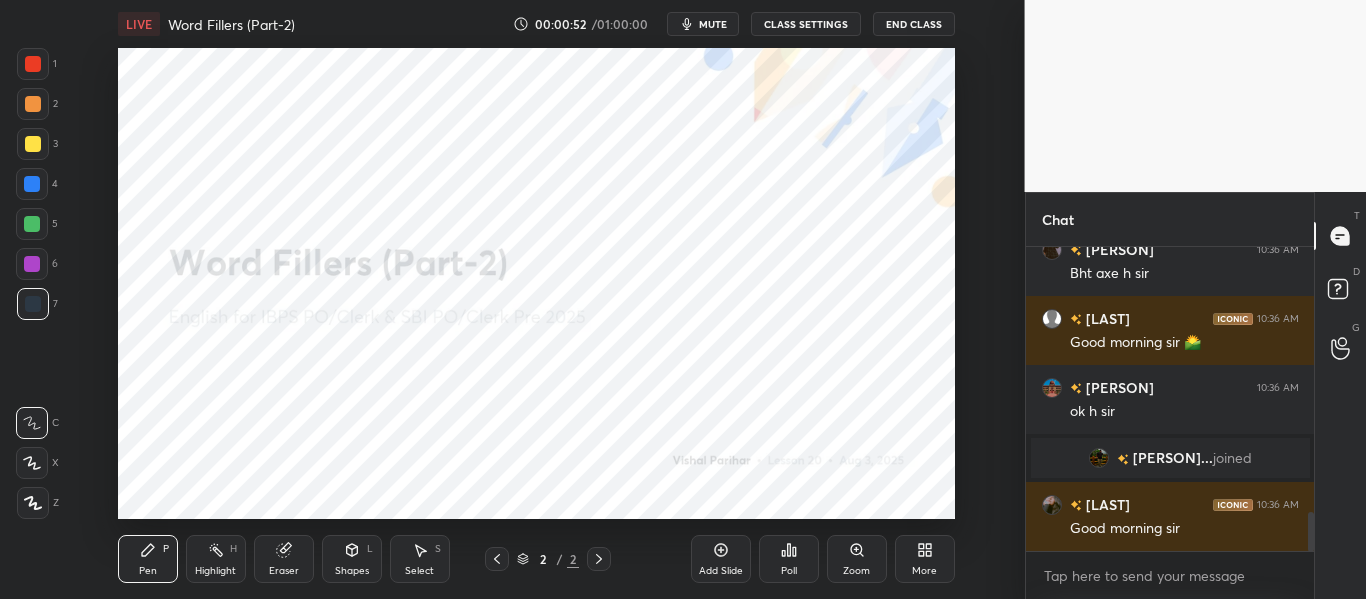 click on "LIVE Word Fillers (Part-2) 00:00:52 /  01:00:00 mute CLASS SETTINGS End Class" at bounding box center (536, 24) 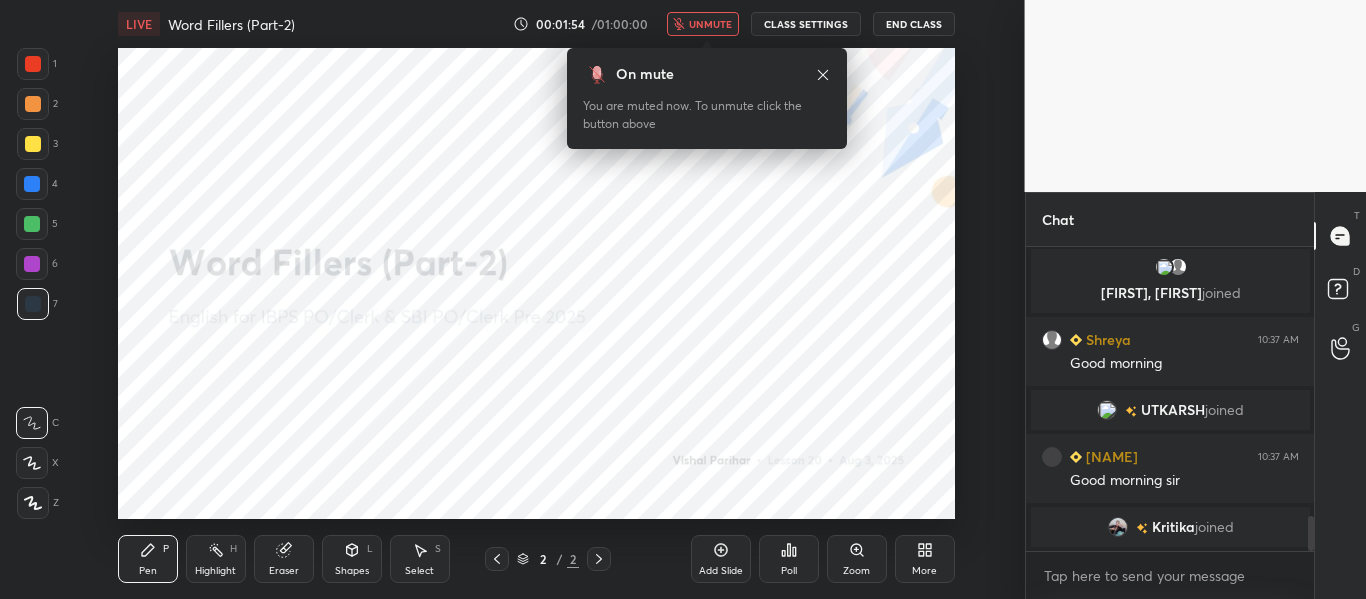 scroll, scrollTop: 2388, scrollLeft: 0, axis: vertical 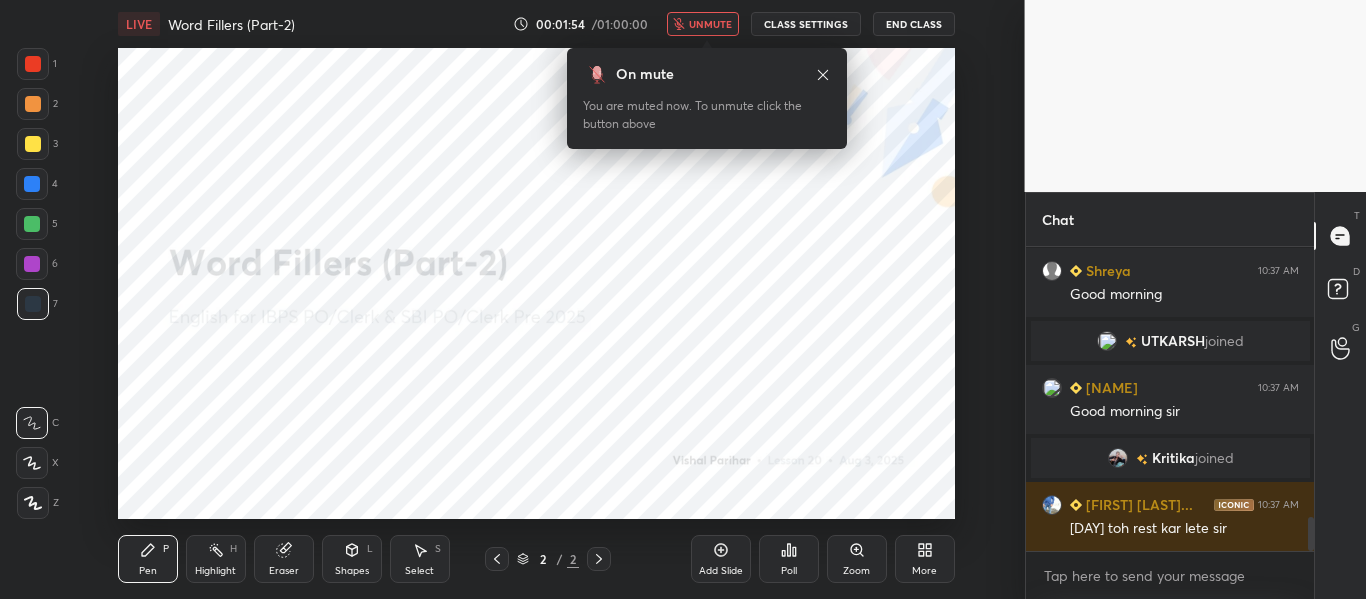 click on "unmute" at bounding box center (710, 24) 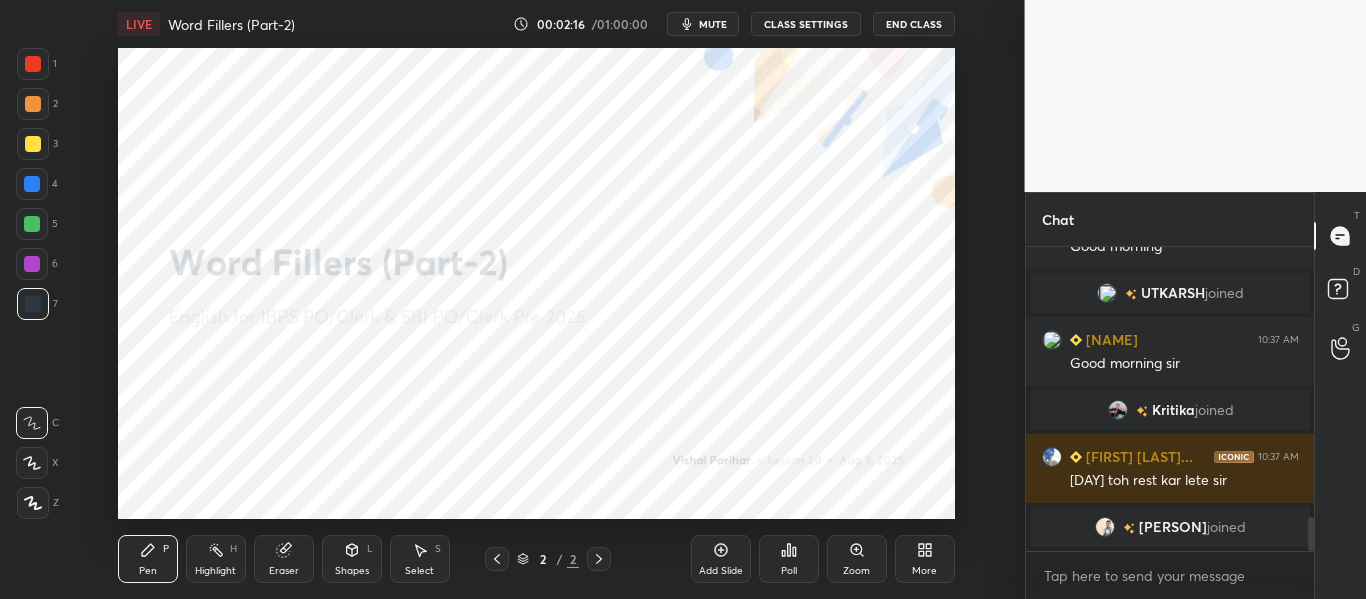 scroll, scrollTop: 2467, scrollLeft: 0, axis: vertical 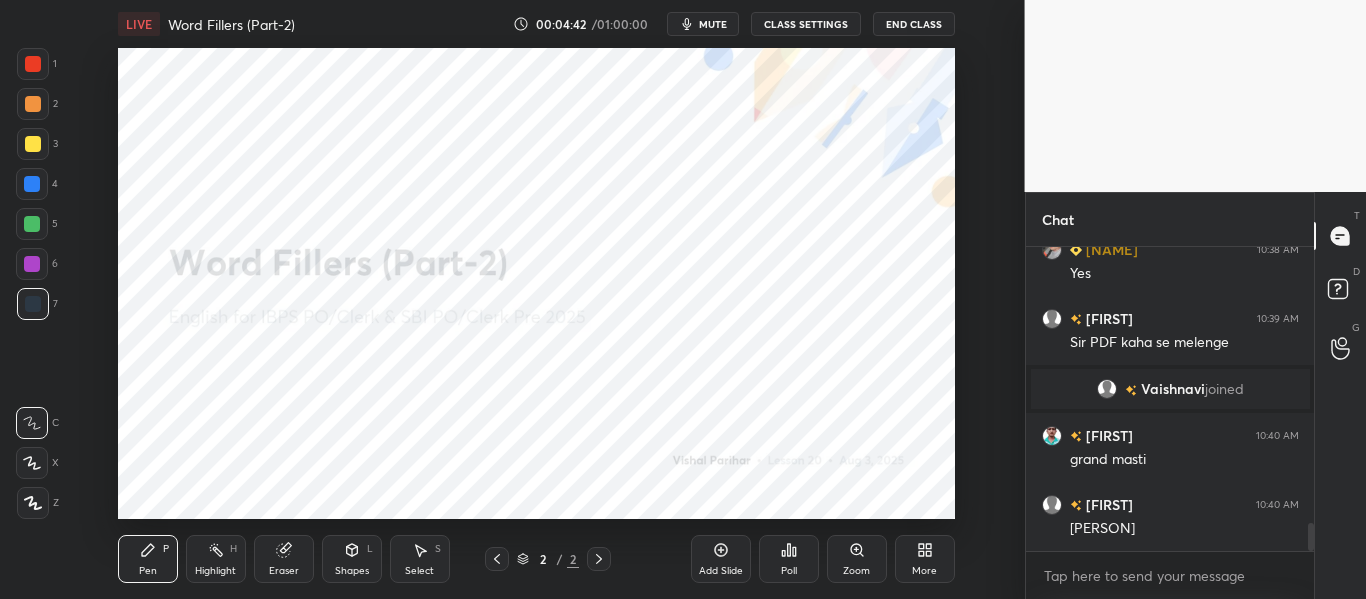 click 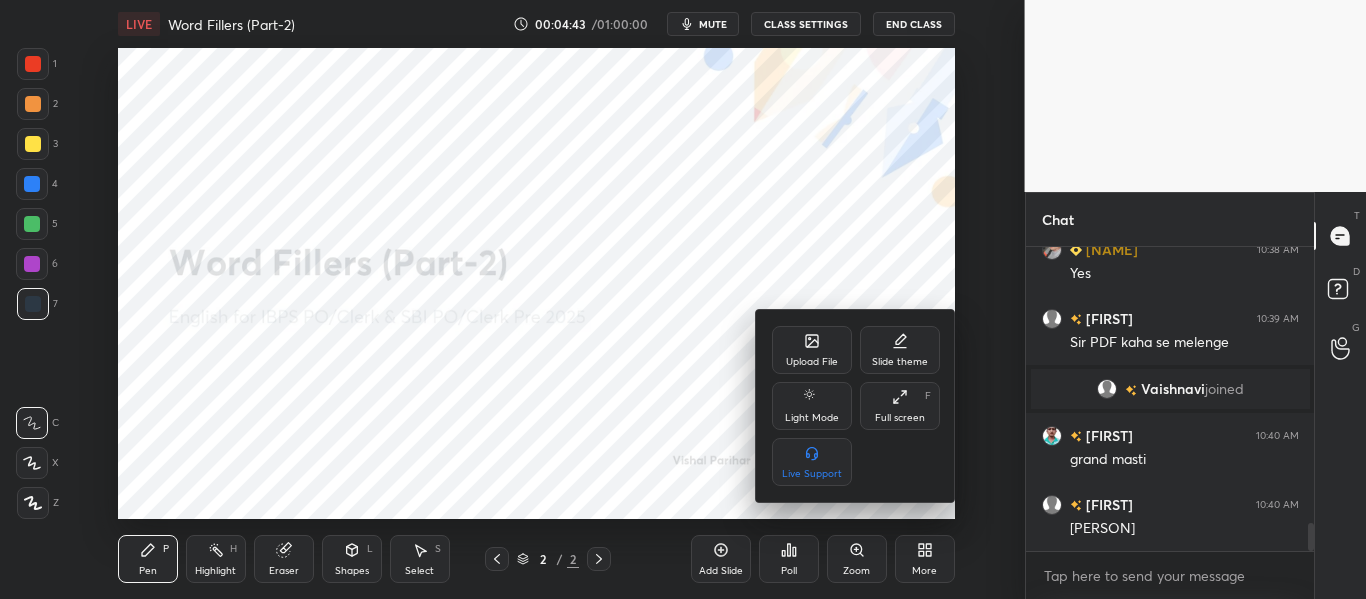 click on "Upload File" at bounding box center [812, 362] 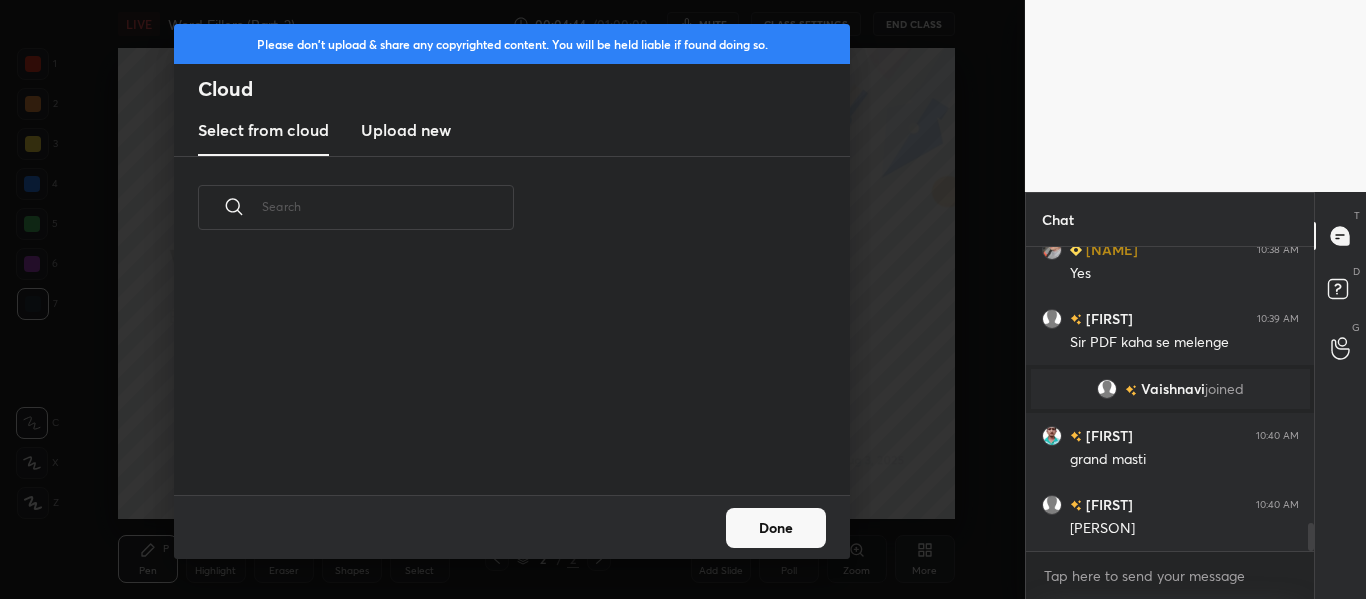 scroll, scrollTop: 7, scrollLeft: 11, axis: both 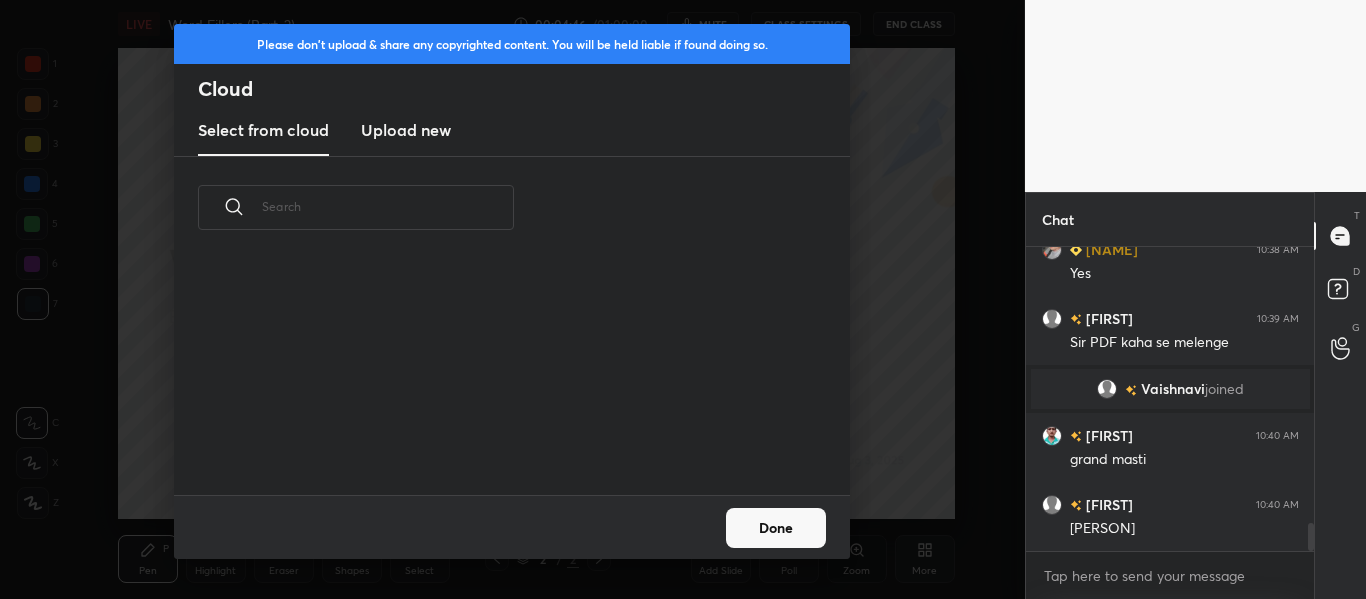 click on "Upload new" at bounding box center (406, 130) 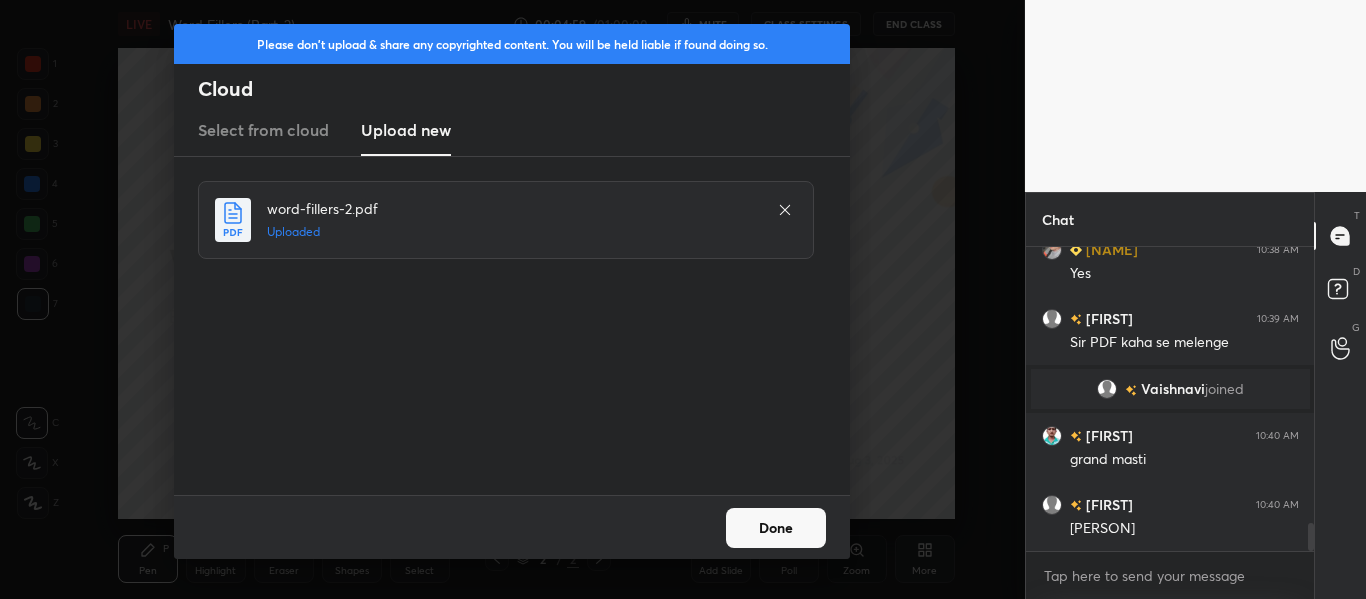 click on "Done" at bounding box center (776, 528) 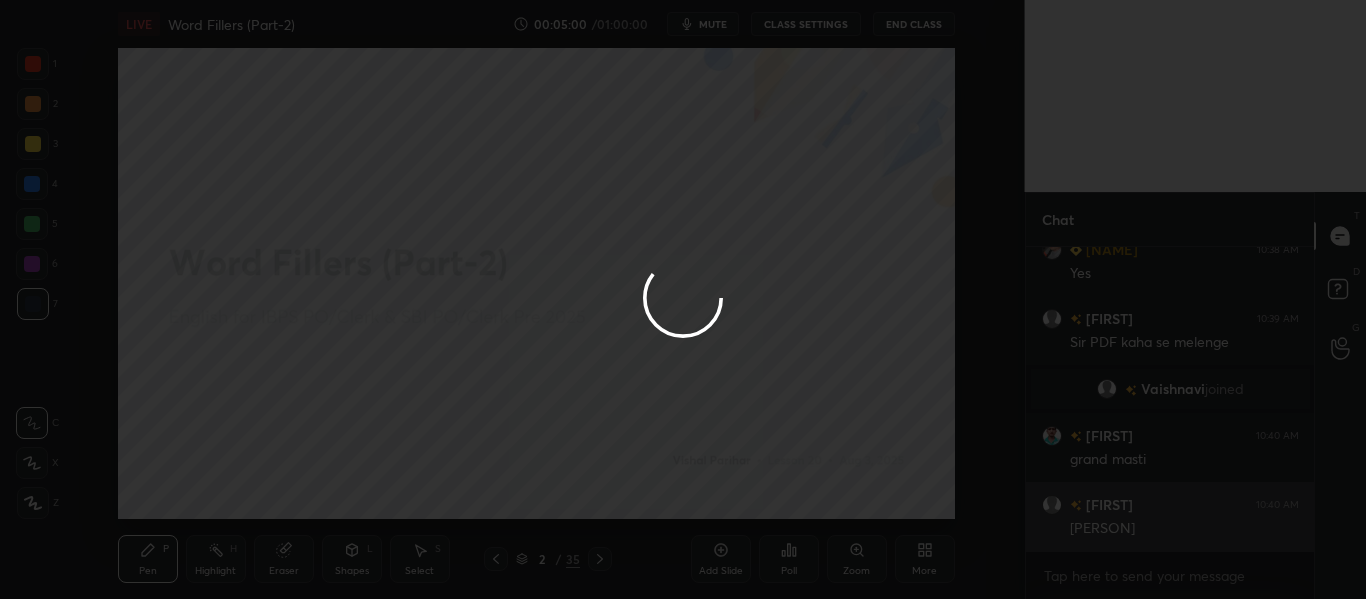 scroll, scrollTop: 3112, scrollLeft: 0, axis: vertical 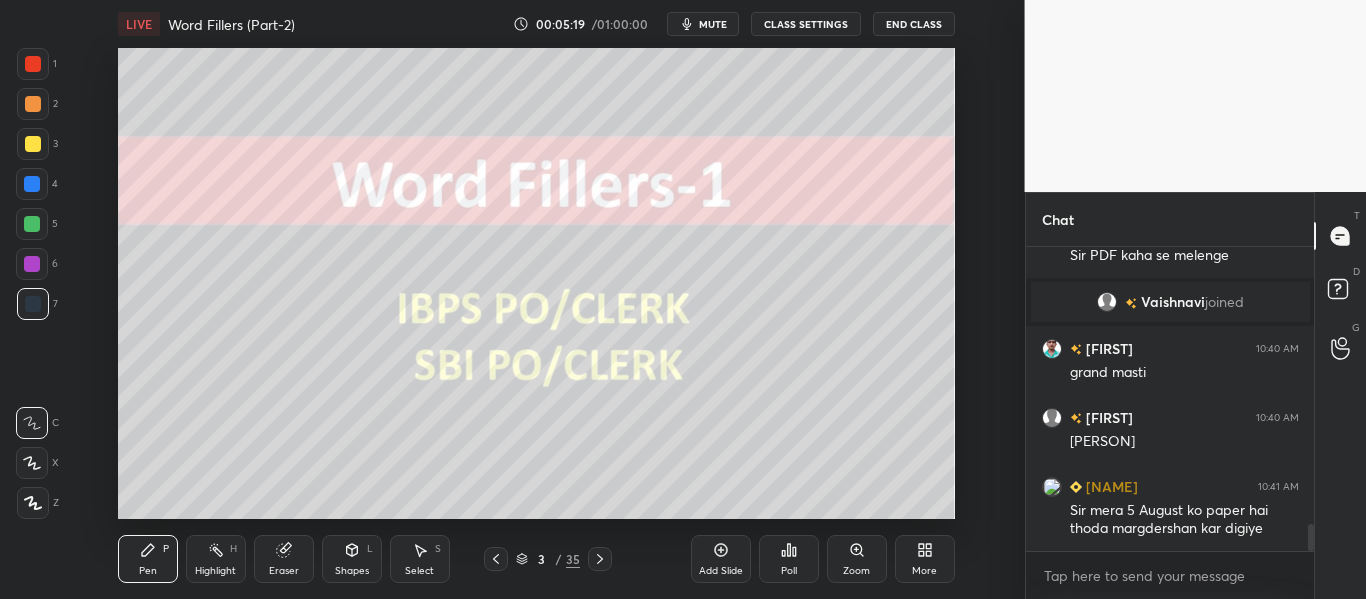 click at bounding box center [600, 559] 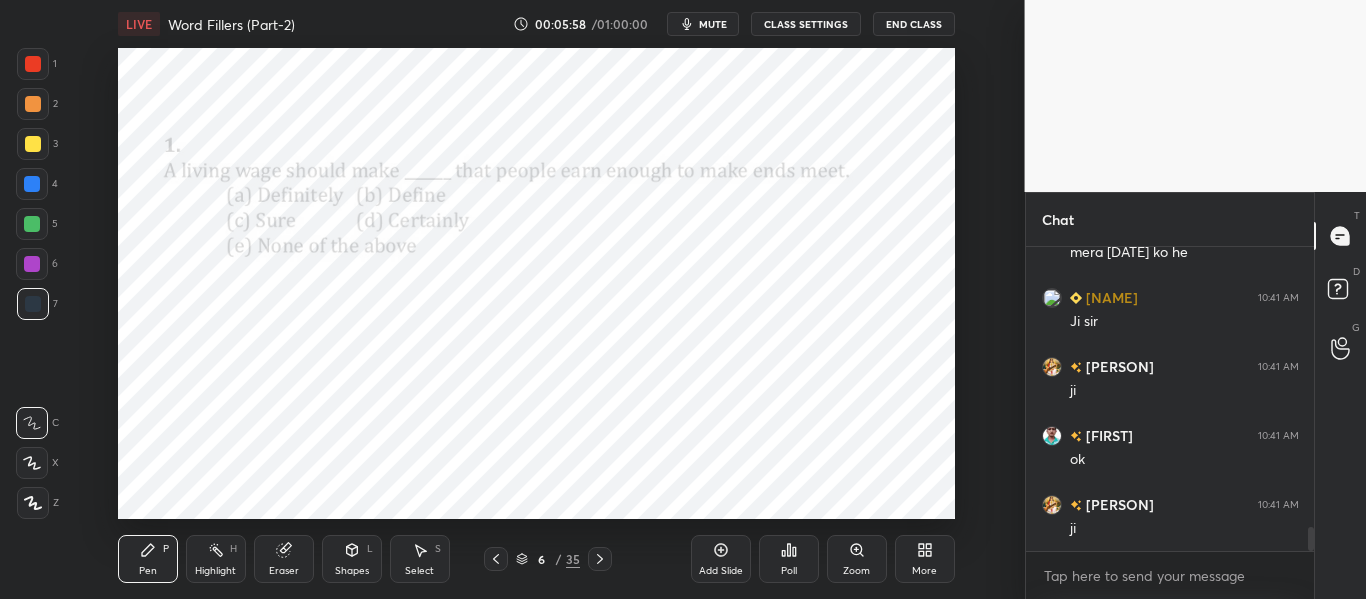 scroll, scrollTop: 3526, scrollLeft: 0, axis: vertical 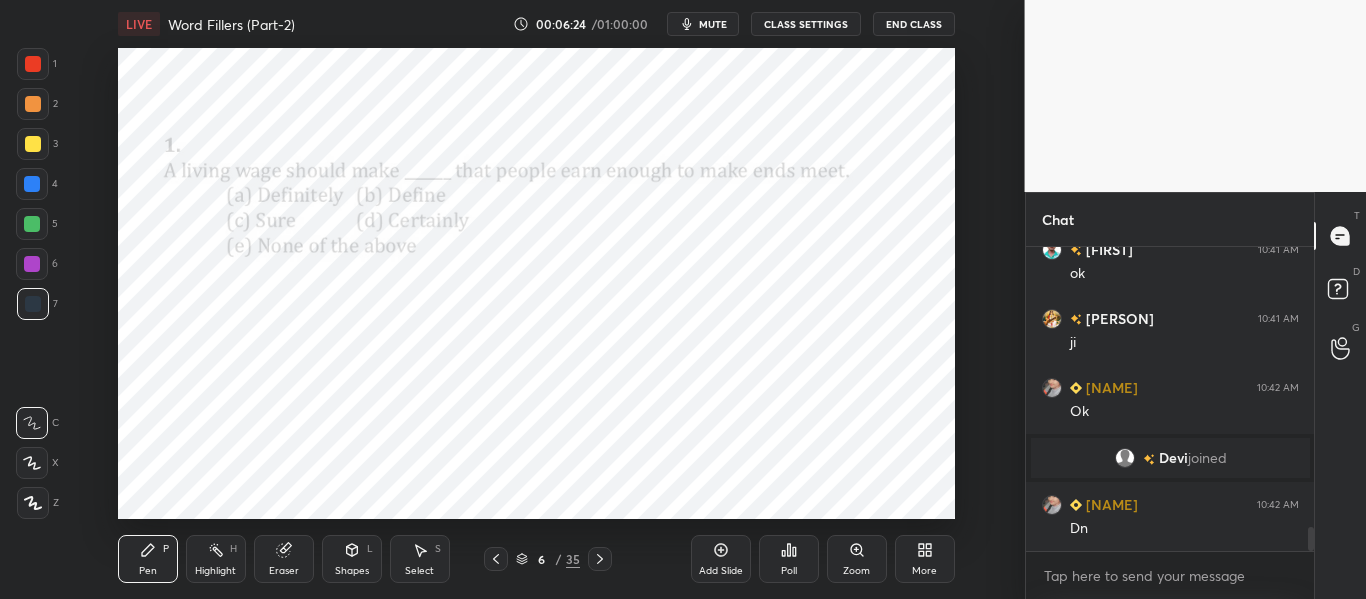 click on "Poll" at bounding box center [789, 559] 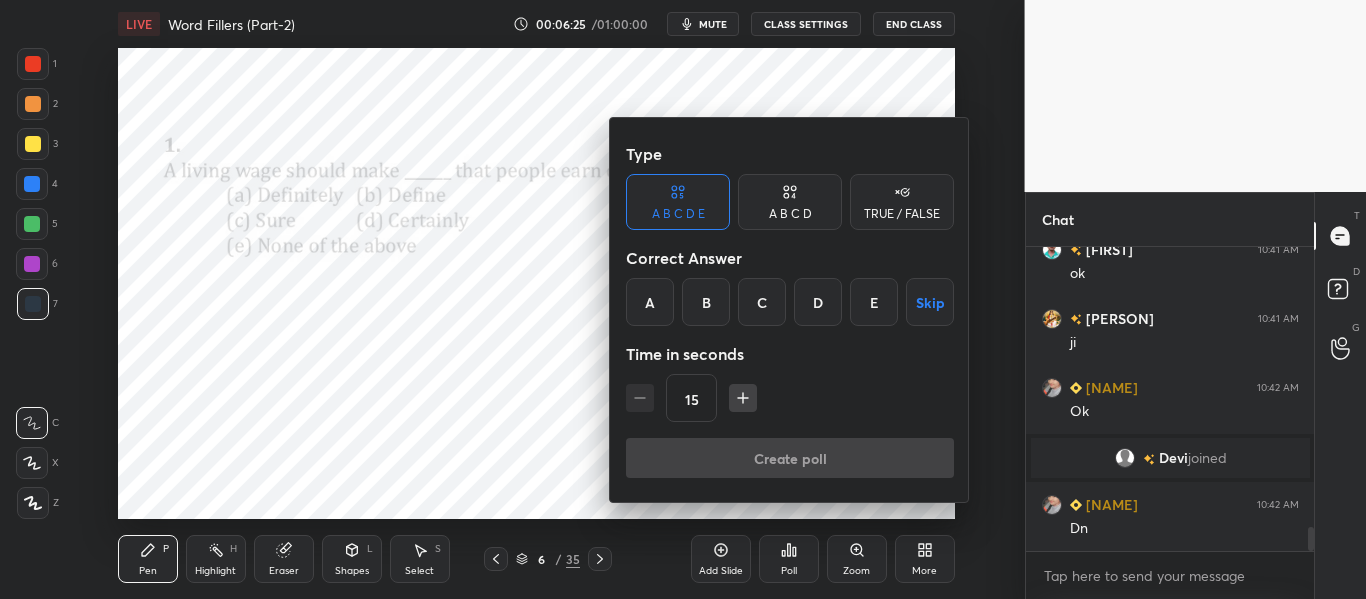 click on "C" at bounding box center [762, 302] 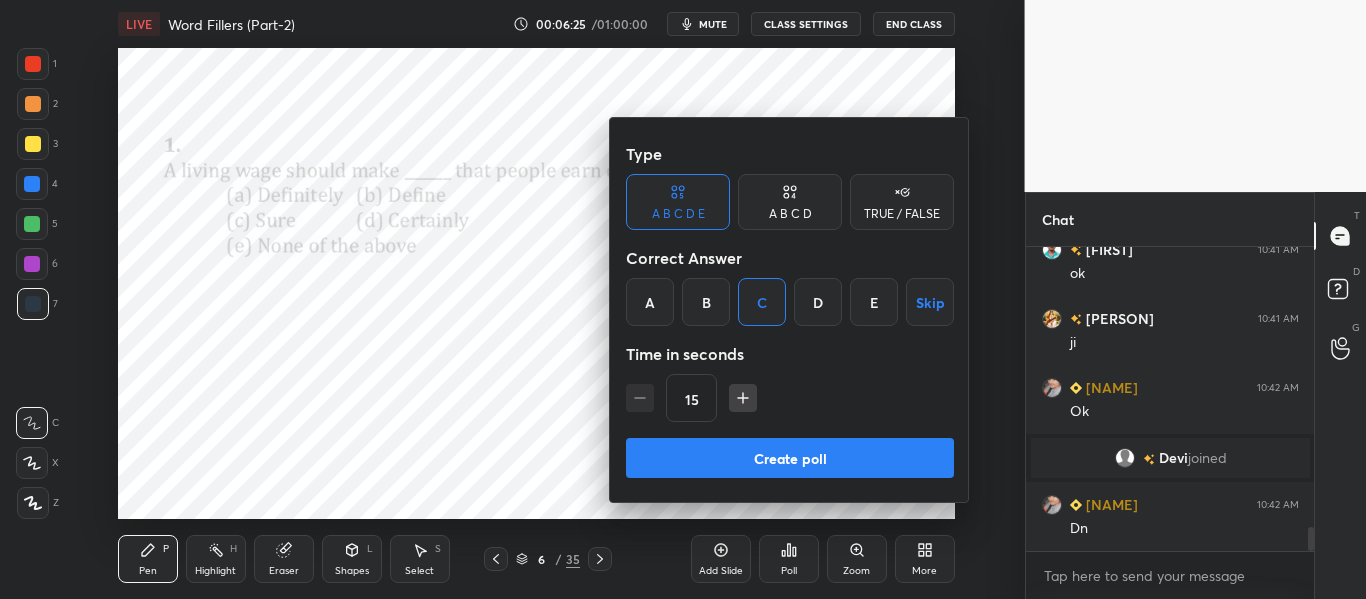 click on "Create poll" at bounding box center [790, 458] 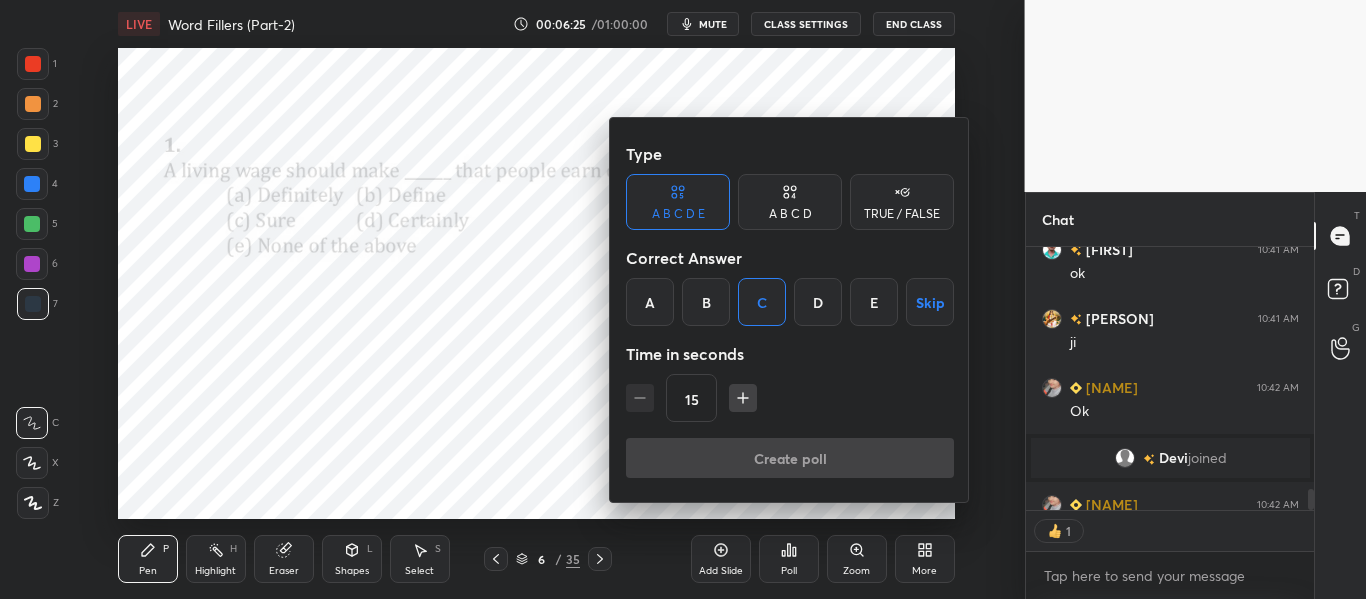 scroll, scrollTop: 215, scrollLeft: 282, axis: both 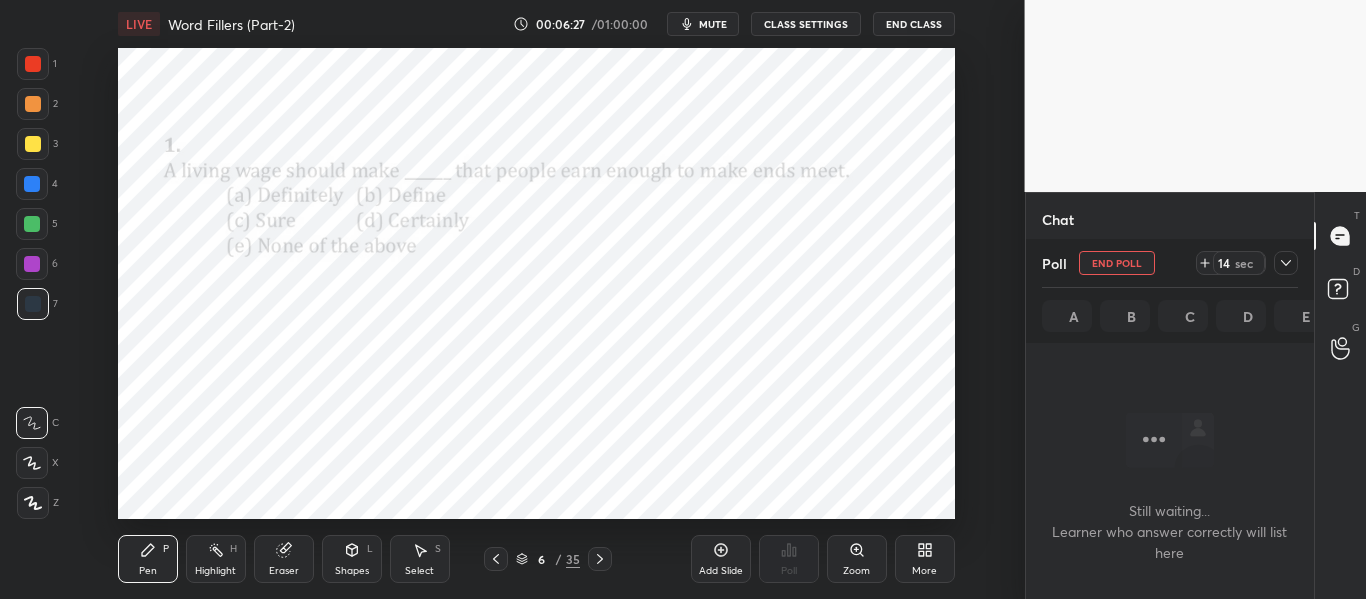 click at bounding box center [1286, 263] 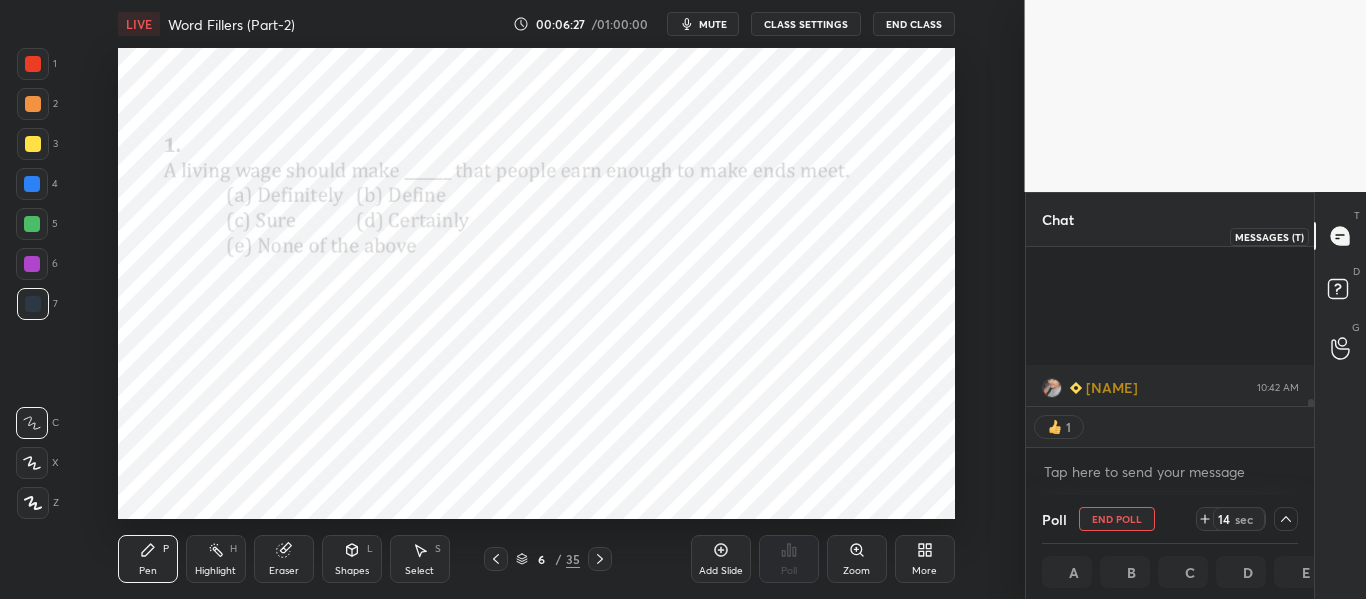 scroll, scrollTop: 3728, scrollLeft: 0, axis: vertical 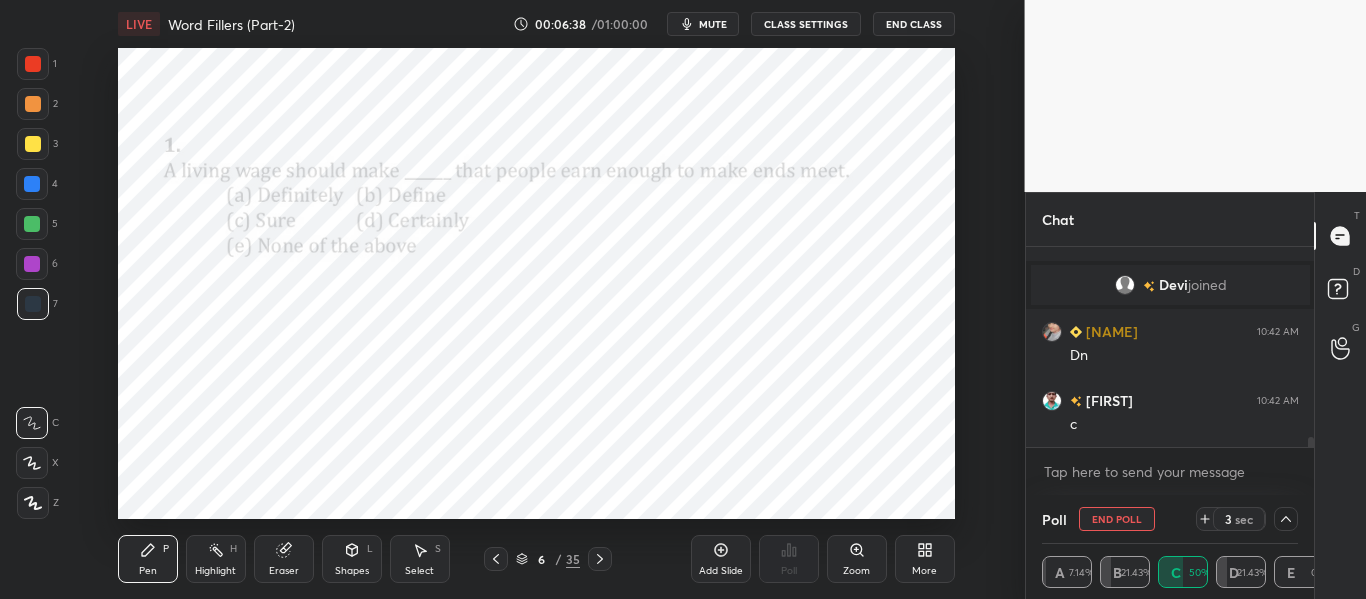 click at bounding box center (33, 64) 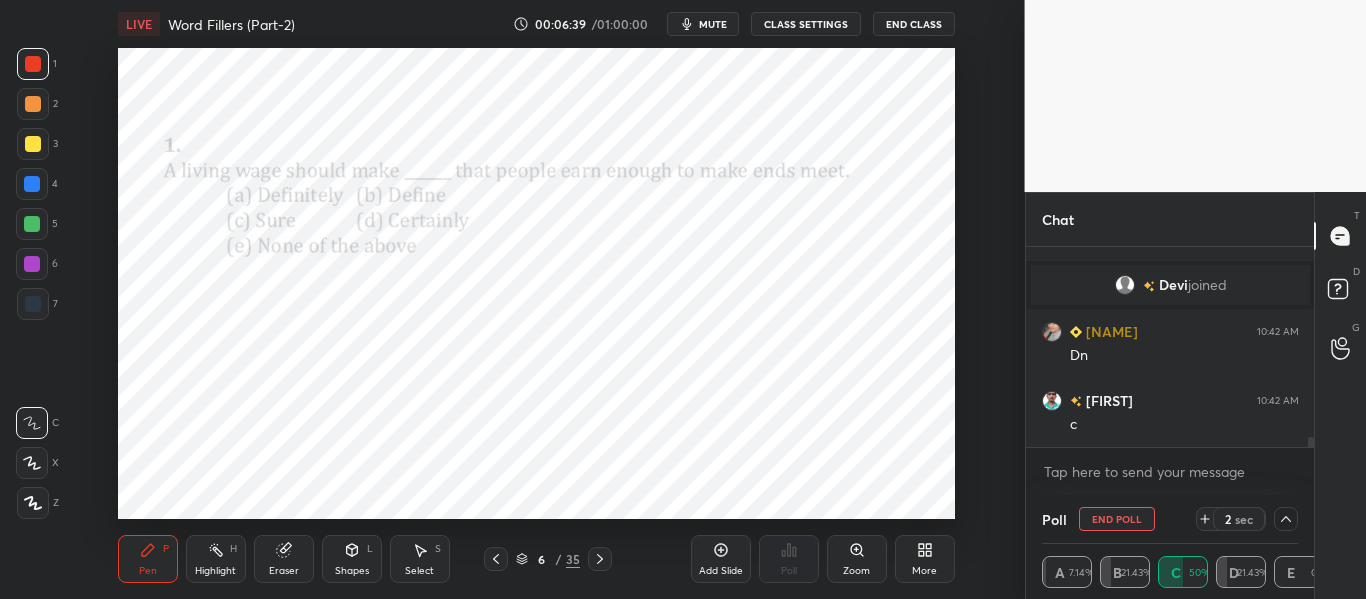 scroll, scrollTop: 3735, scrollLeft: 0, axis: vertical 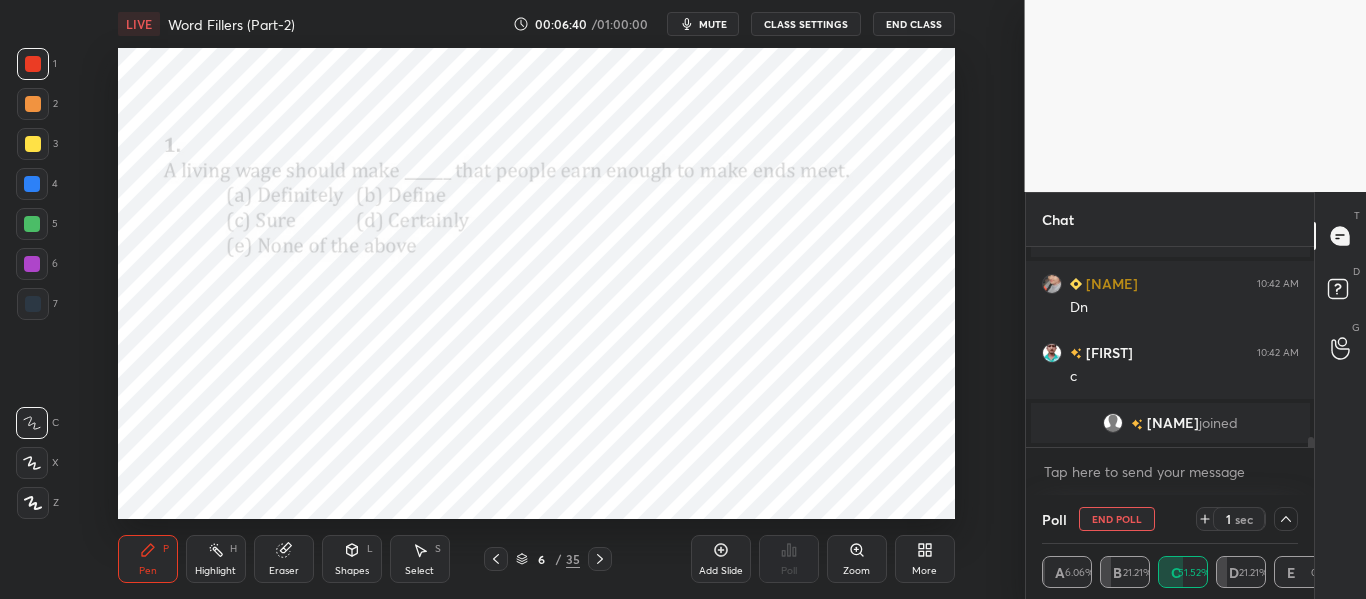 click 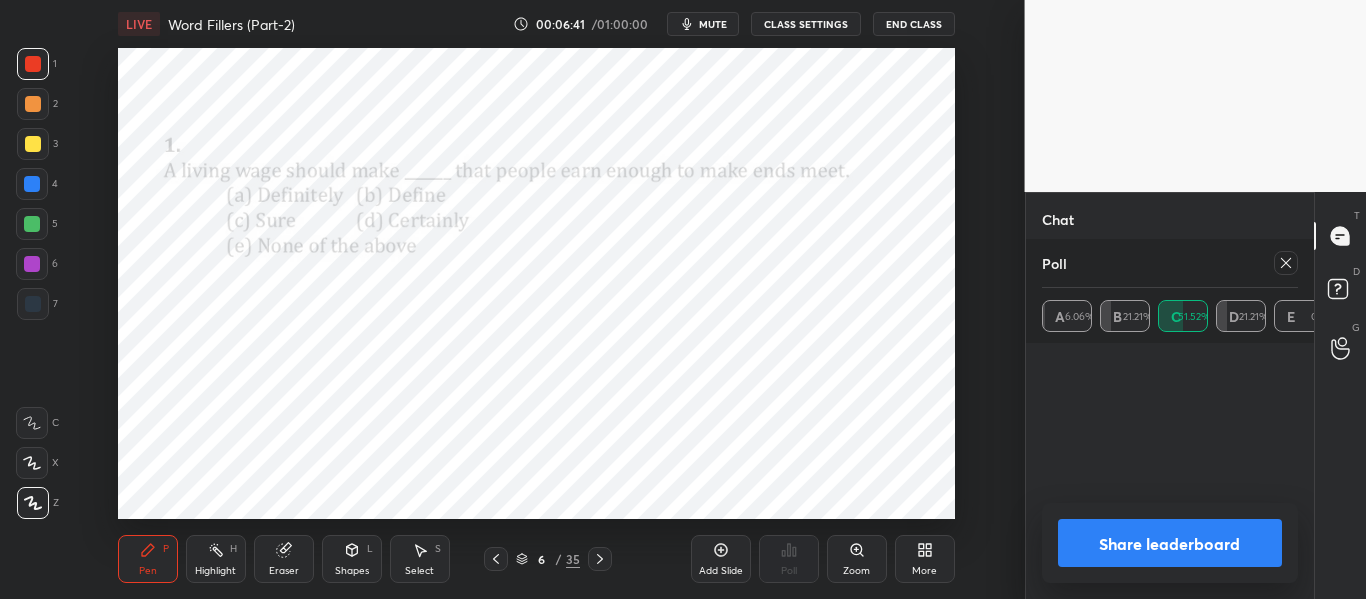 scroll, scrollTop: 7, scrollLeft: 7, axis: both 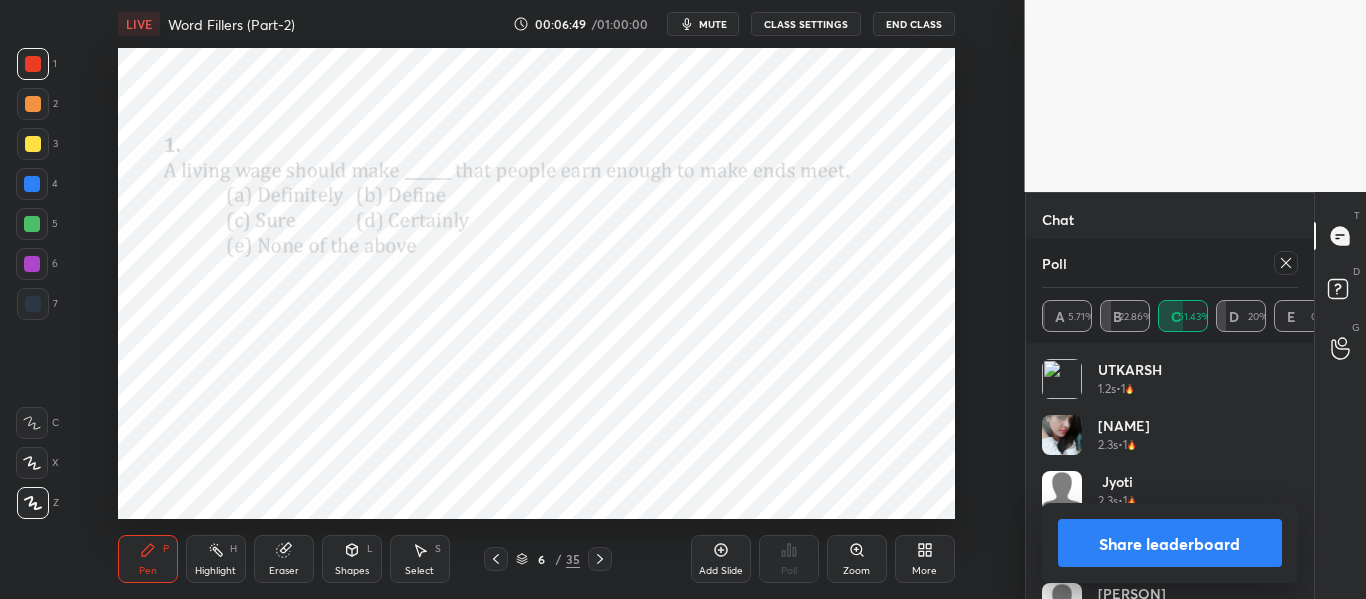 click 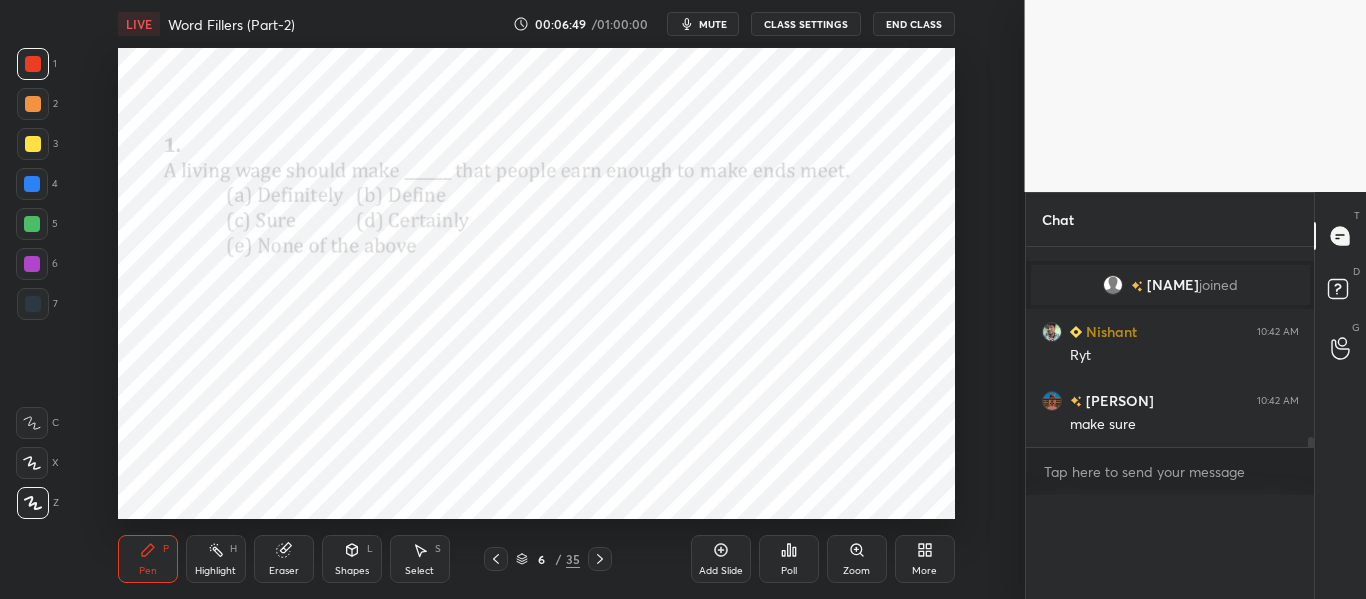 scroll, scrollTop: 0, scrollLeft: 0, axis: both 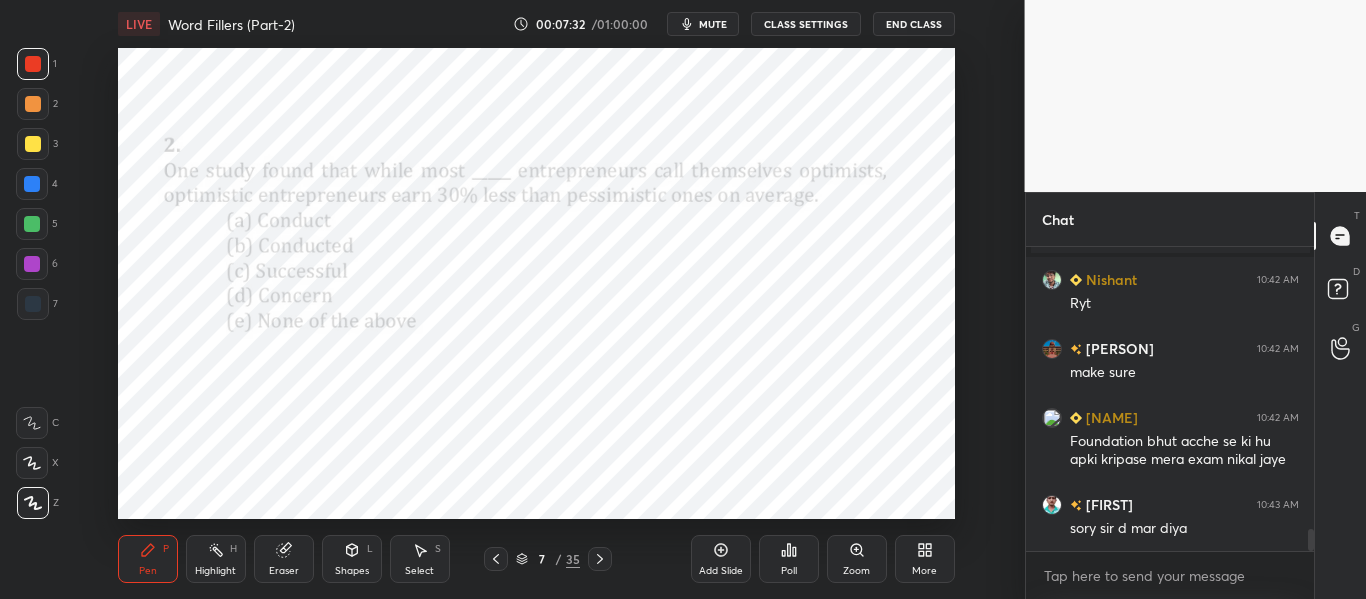 click on "Poll" at bounding box center (789, 559) 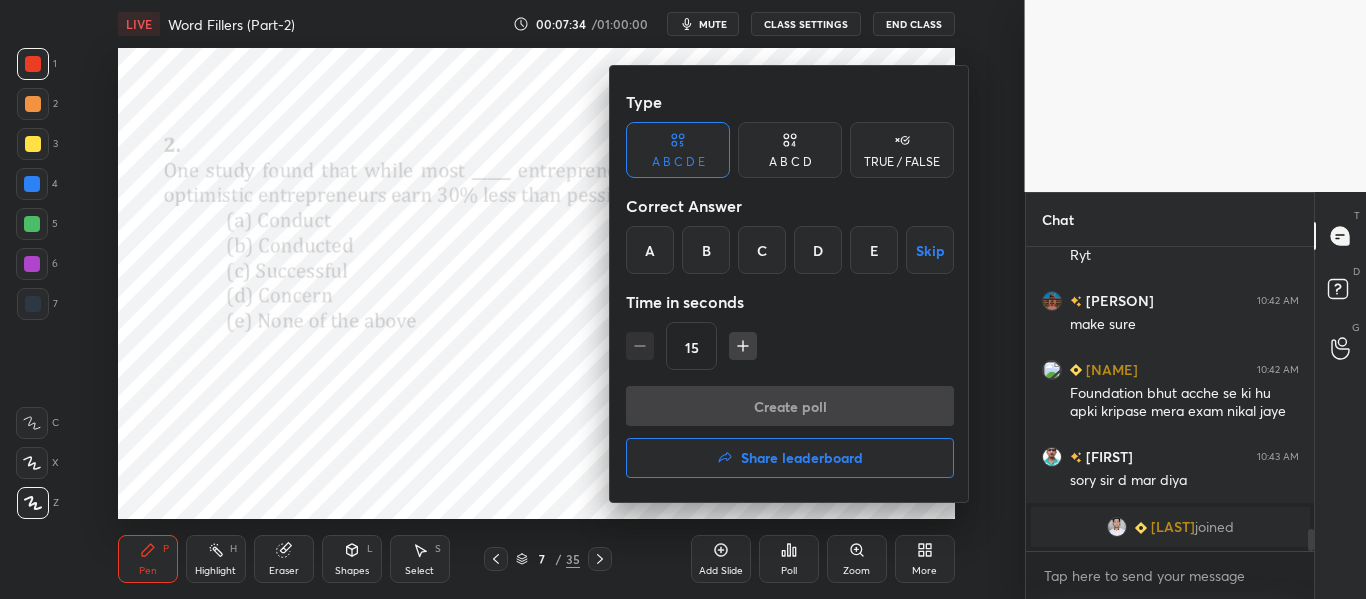 click on "A B C D E Skip" at bounding box center [790, 250] 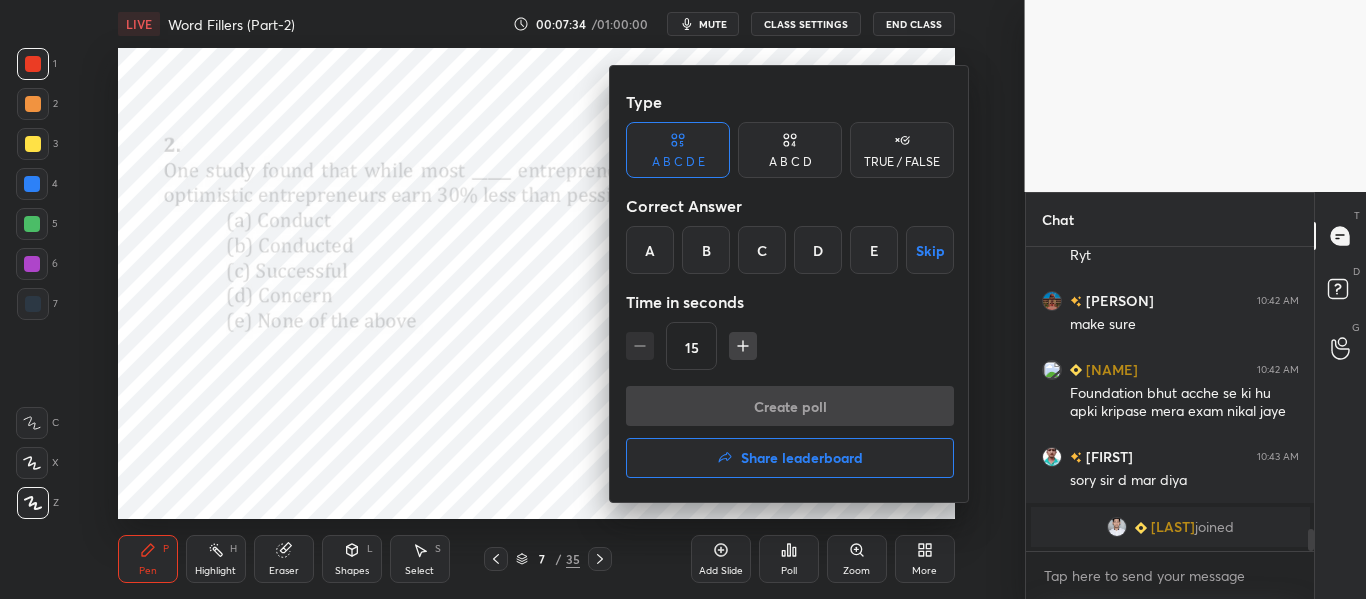 click on "C" at bounding box center (762, 250) 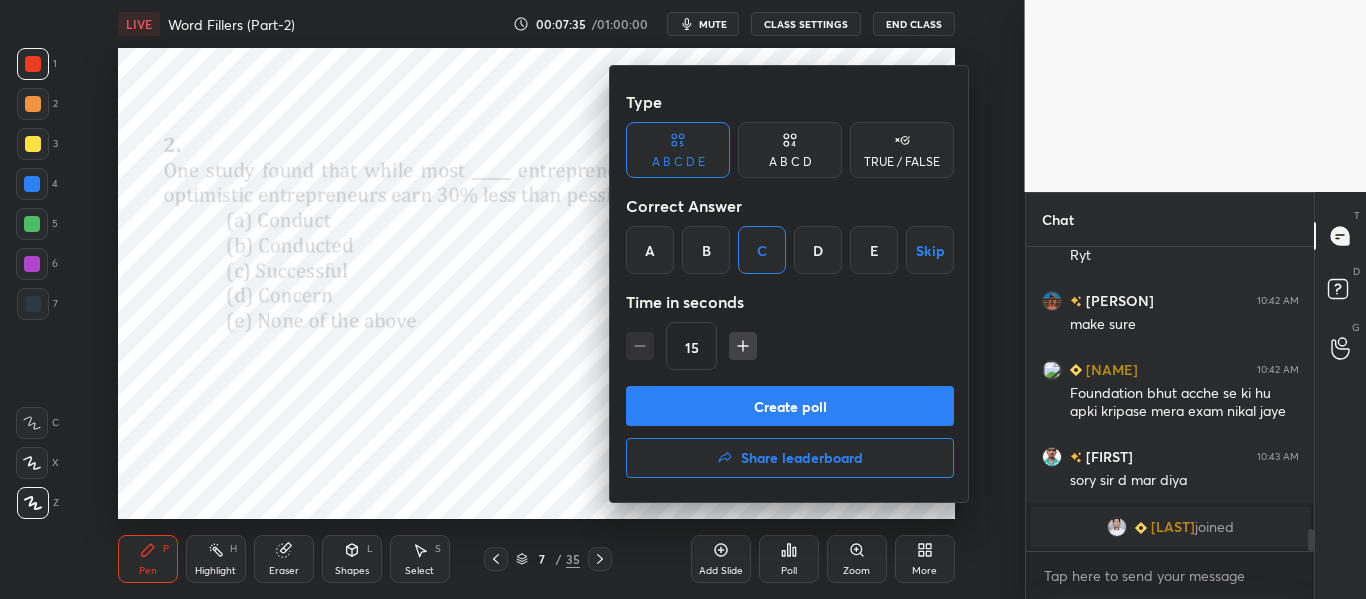 click on "Create poll" at bounding box center (790, 406) 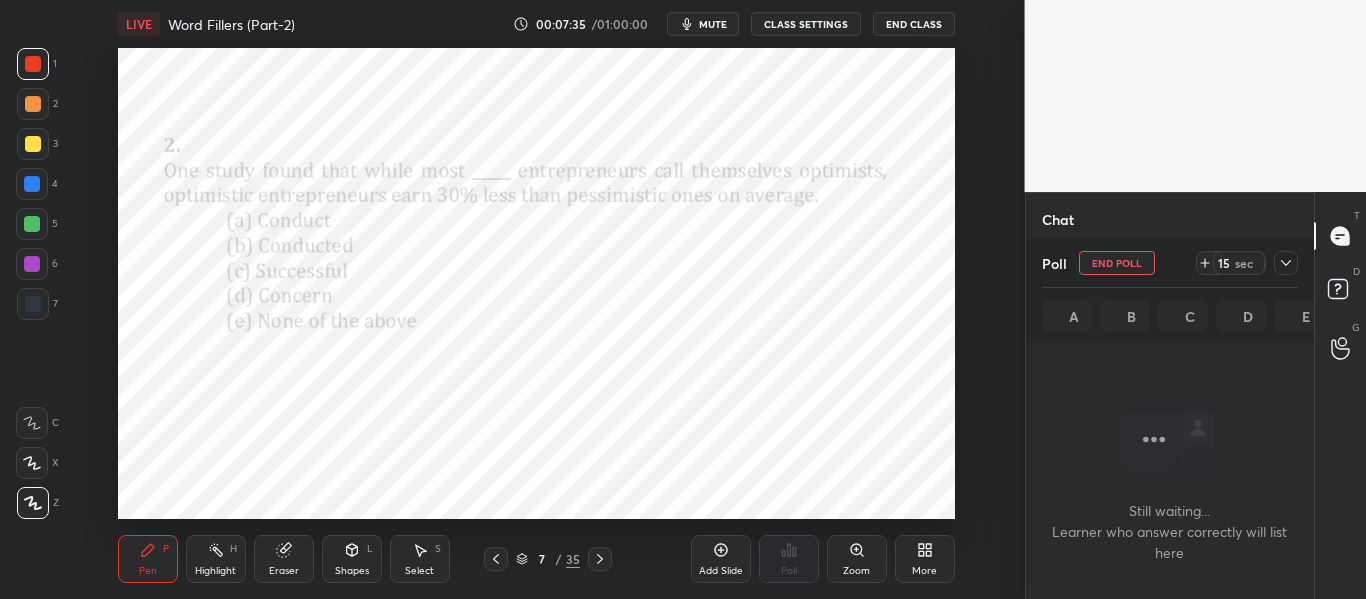 scroll, scrollTop: 266, scrollLeft: 282, axis: both 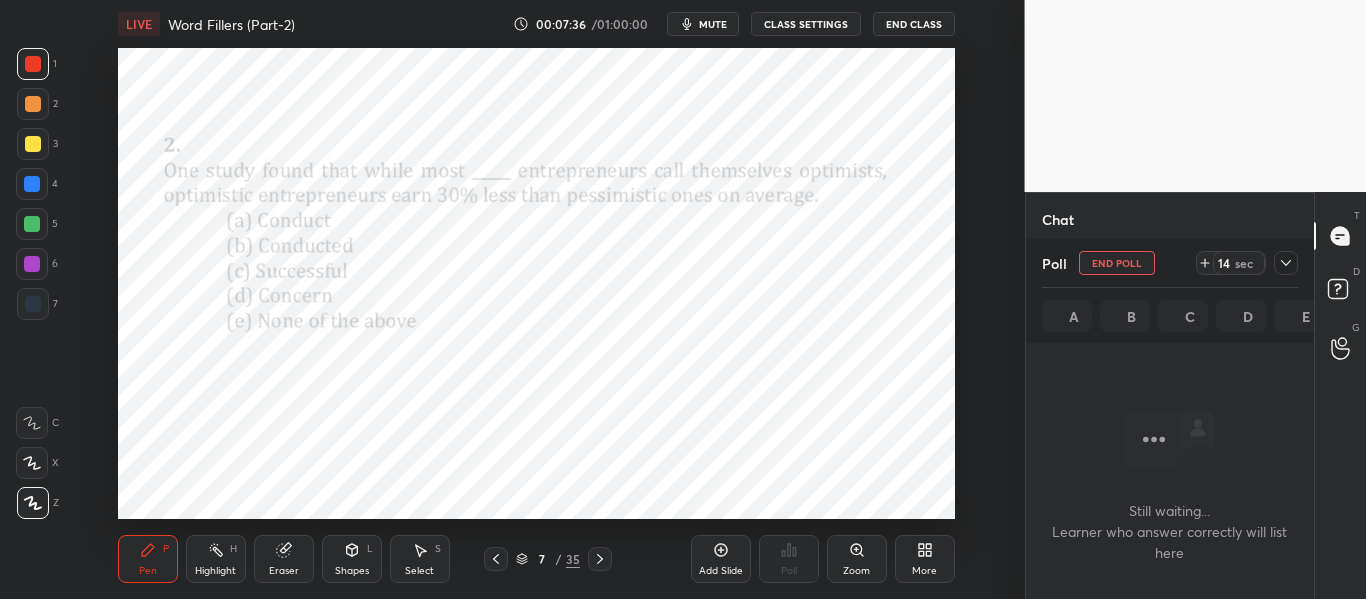 click 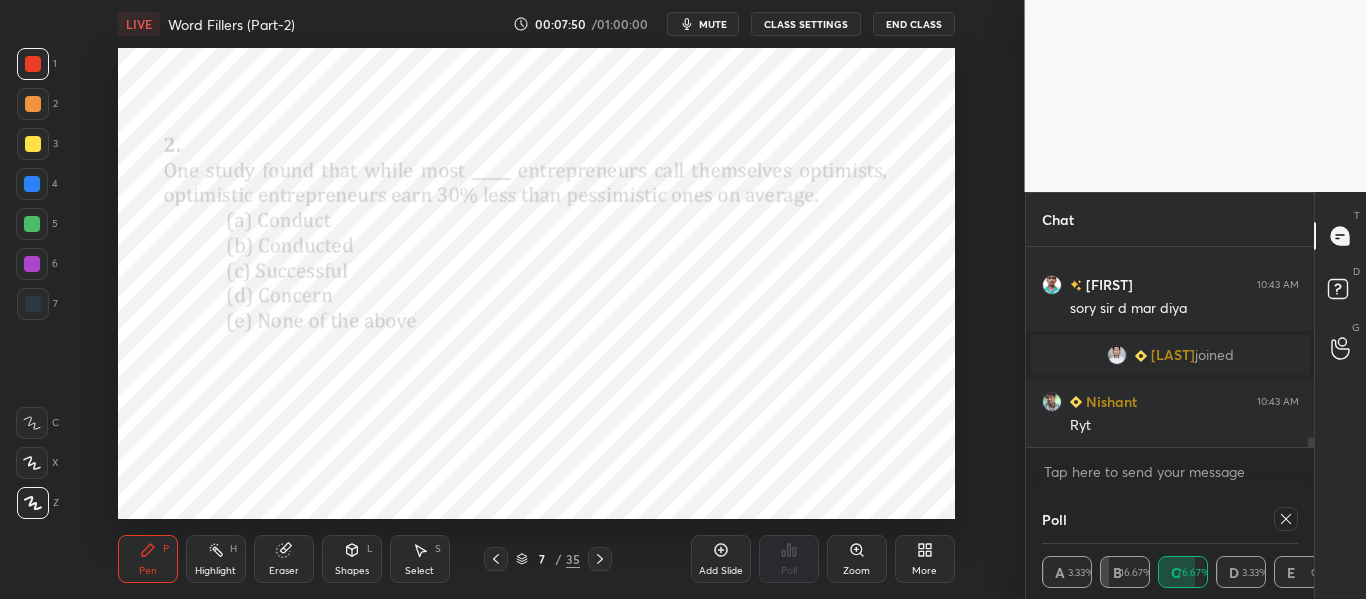 scroll, scrollTop: 7, scrollLeft: 7, axis: both 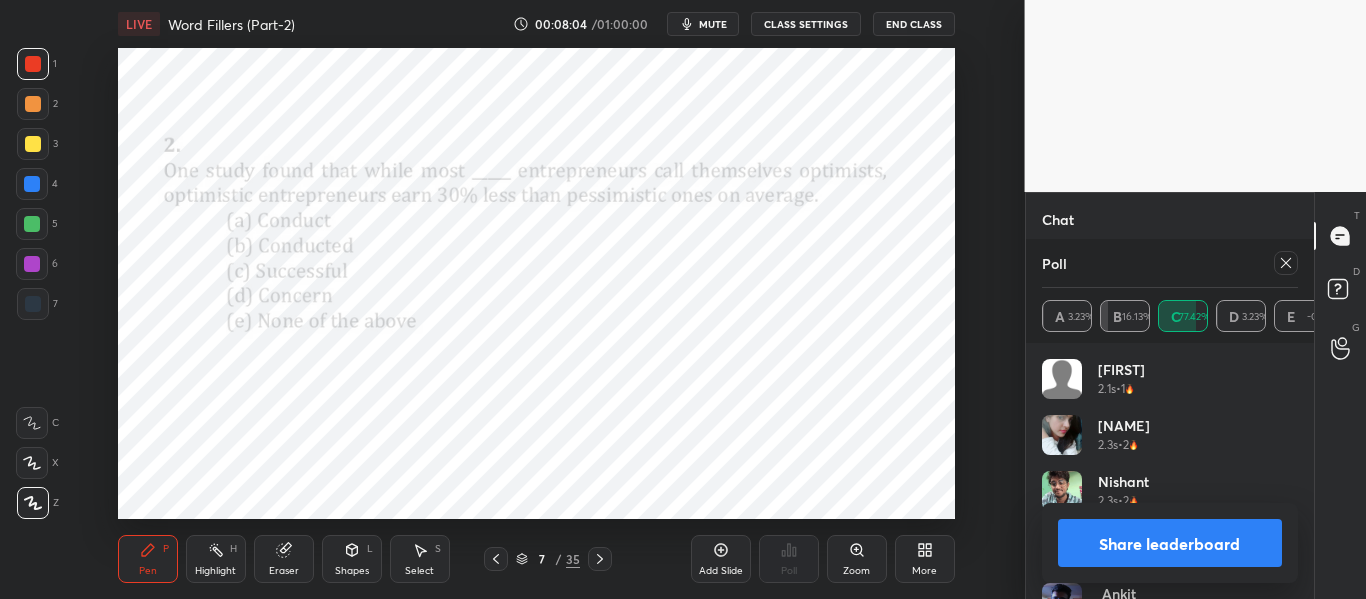 click on "Share leaderboard" at bounding box center (1170, 543) 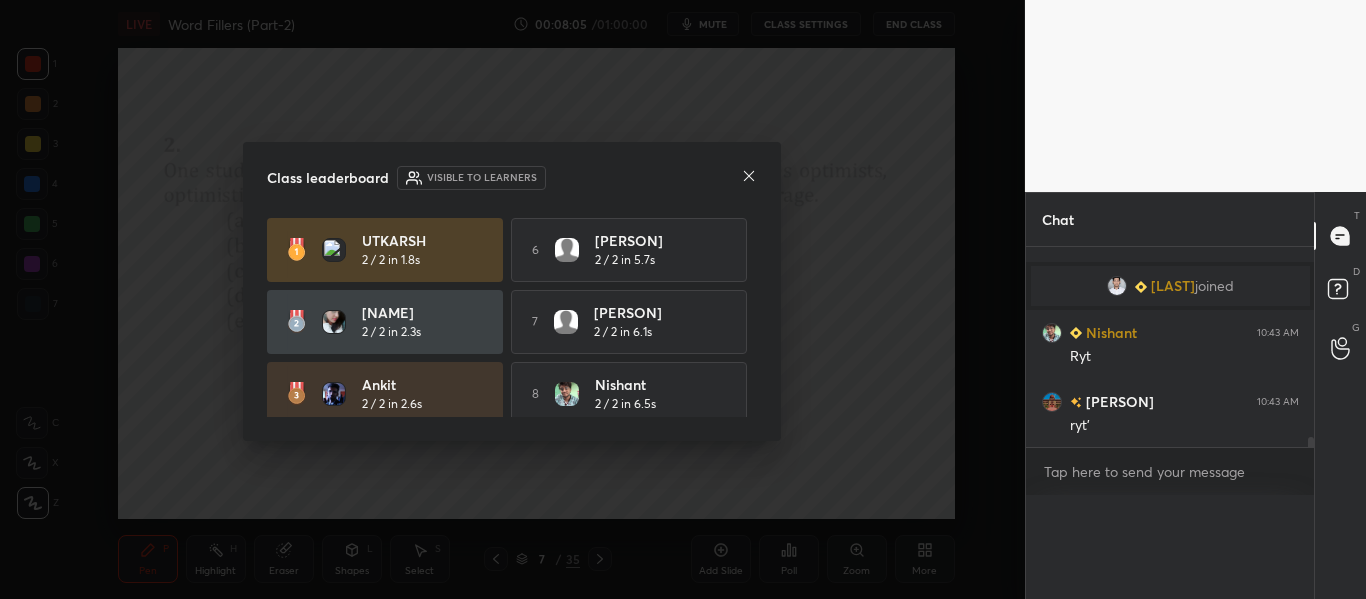 scroll, scrollTop: 0, scrollLeft: 0, axis: both 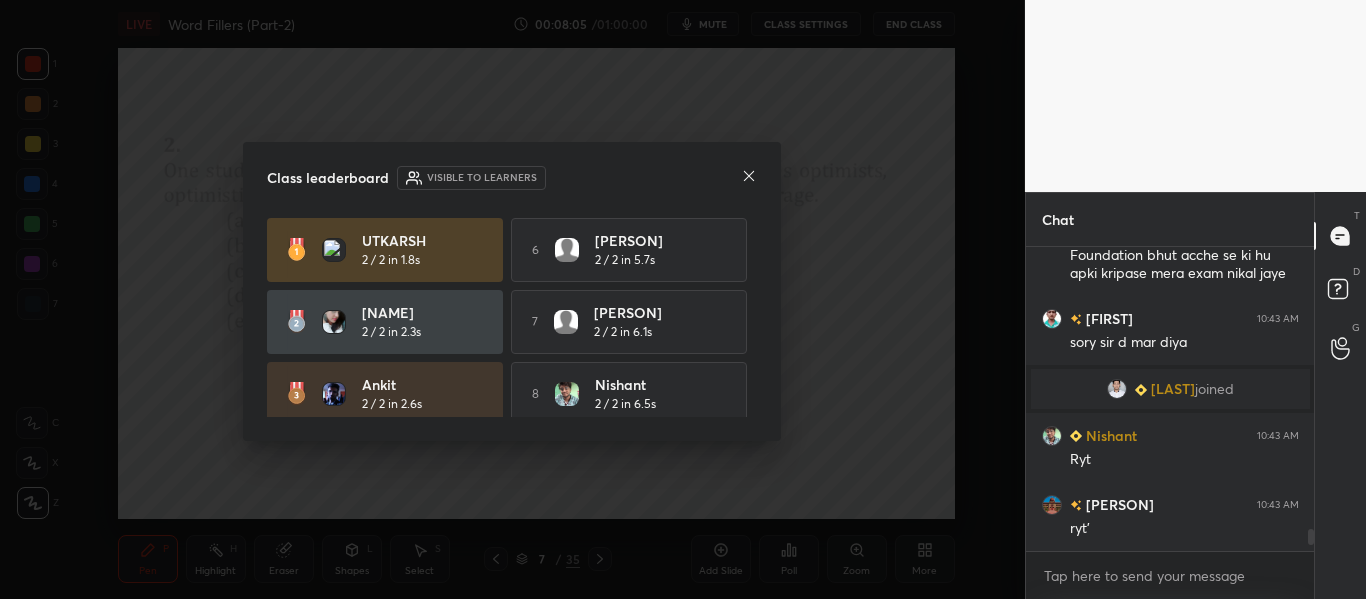 click 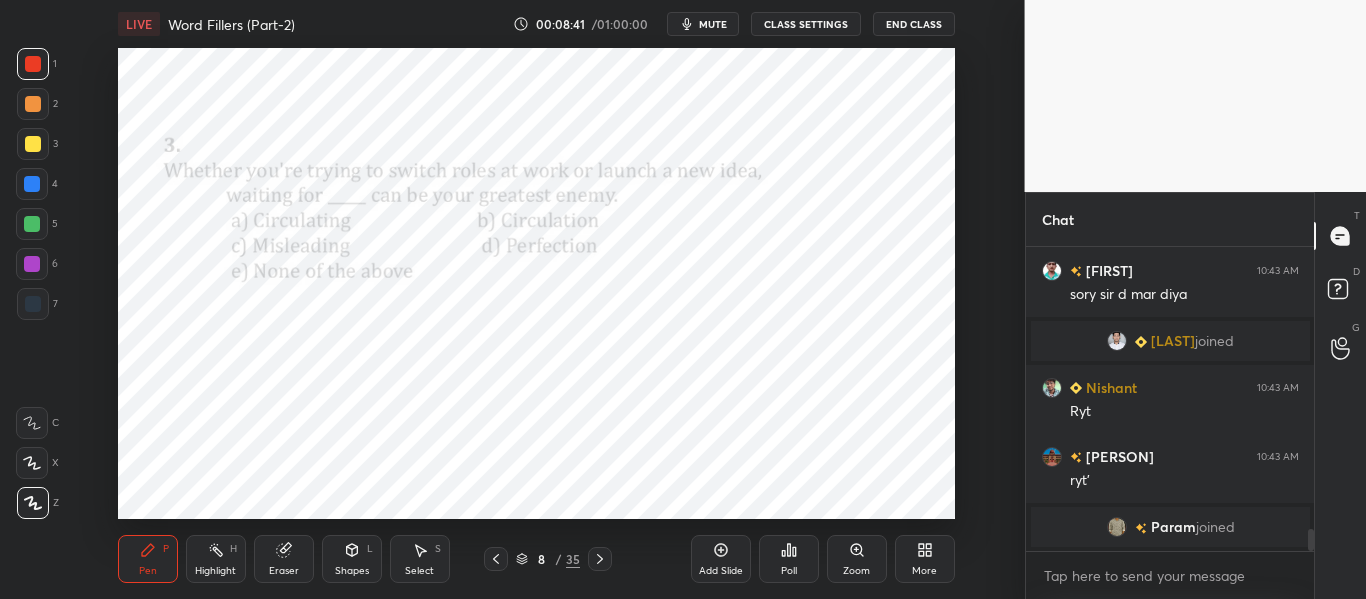 click on "Poll" at bounding box center (789, 559) 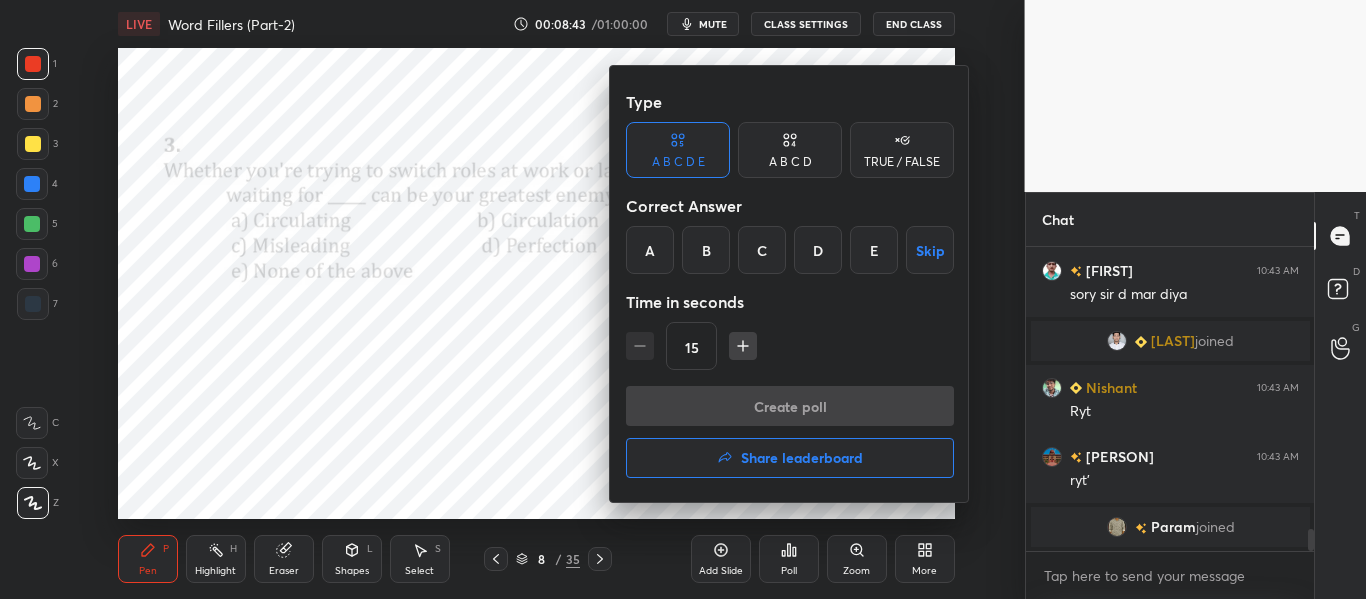 scroll, scrollTop: 4003, scrollLeft: 0, axis: vertical 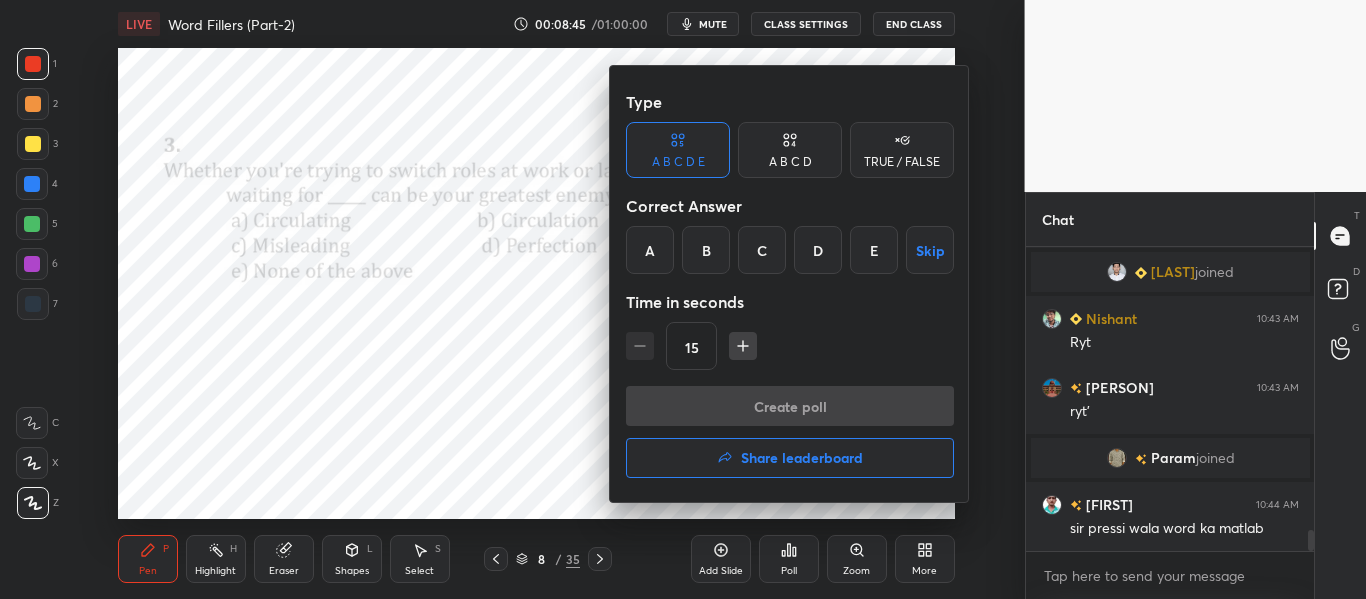 click on "D" at bounding box center [818, 250] 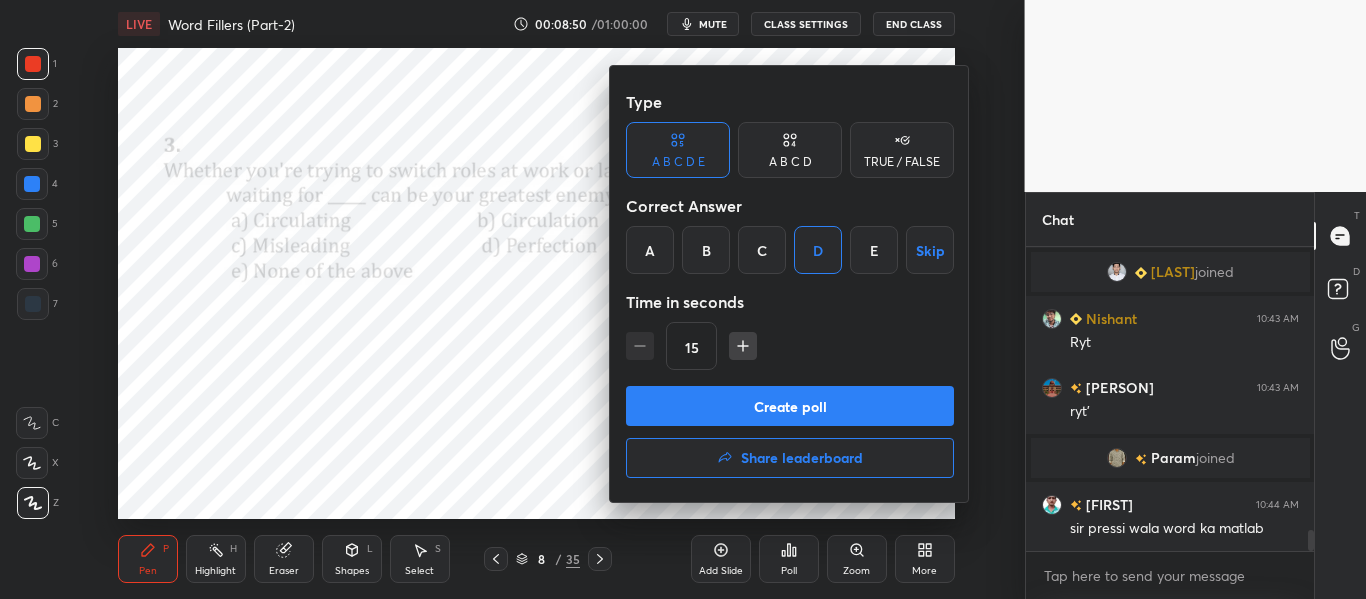 click on "Create poll" at bounding box center (790, 406) 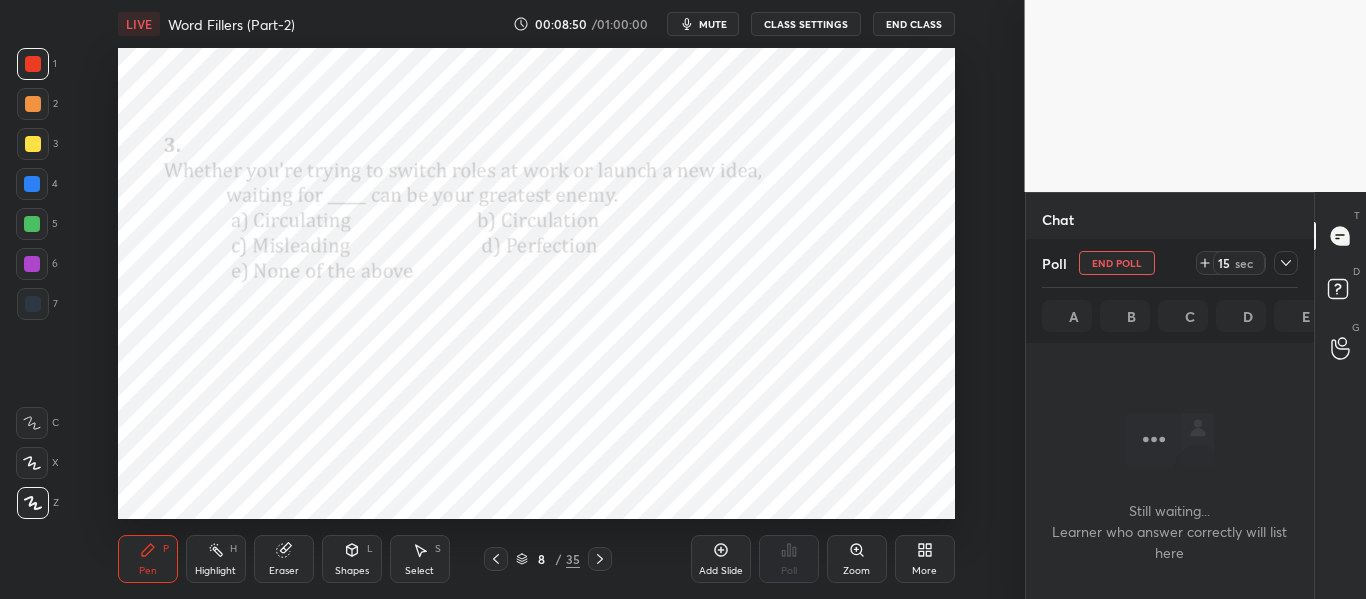 scroll, scrollTop: 197, scrollLeft: 282, axis: both 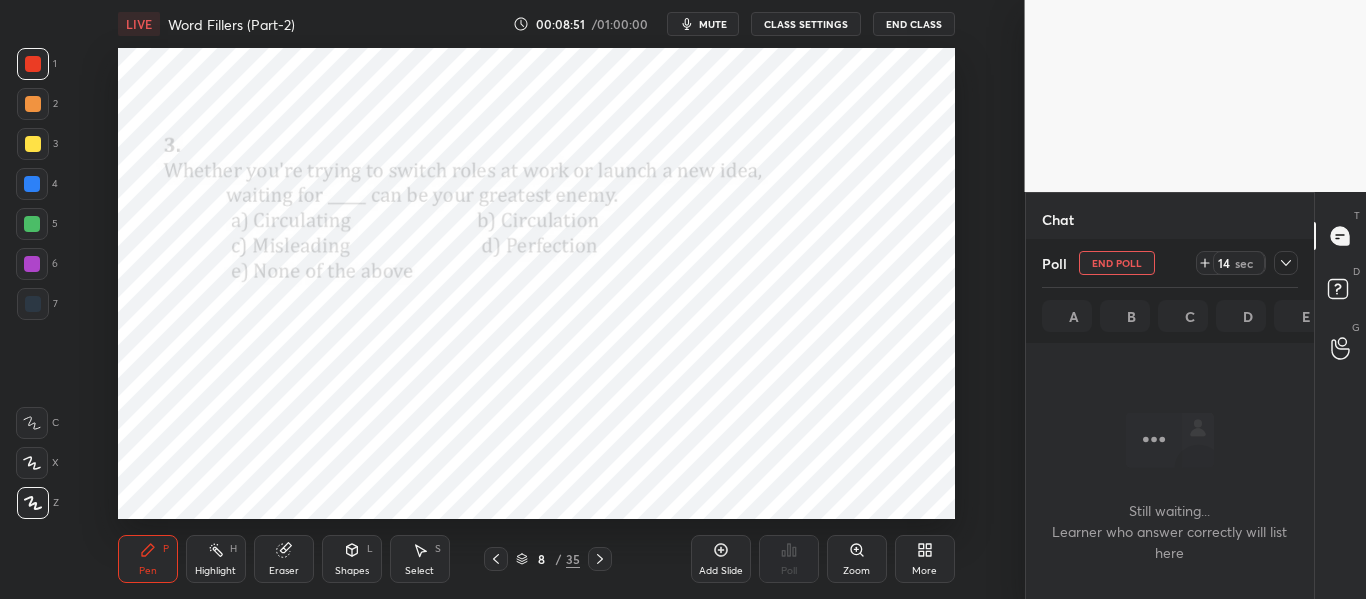 click 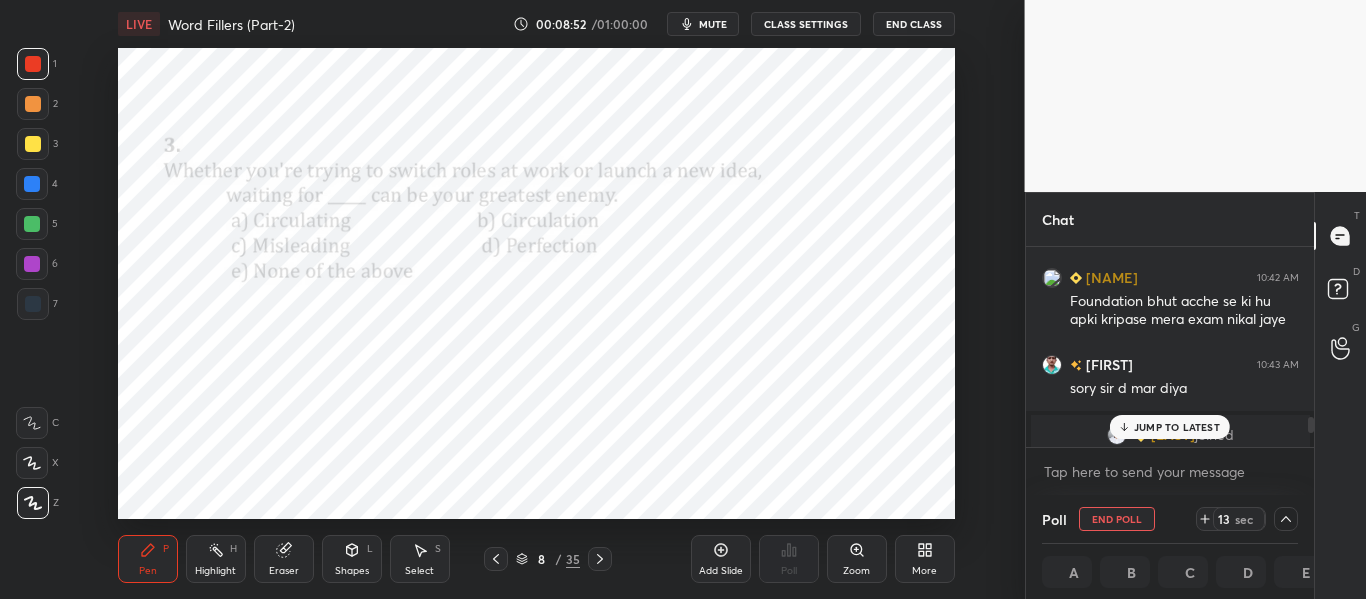 scroll, scrollTop: 4200, scrollLeft: 0, axis: vertical 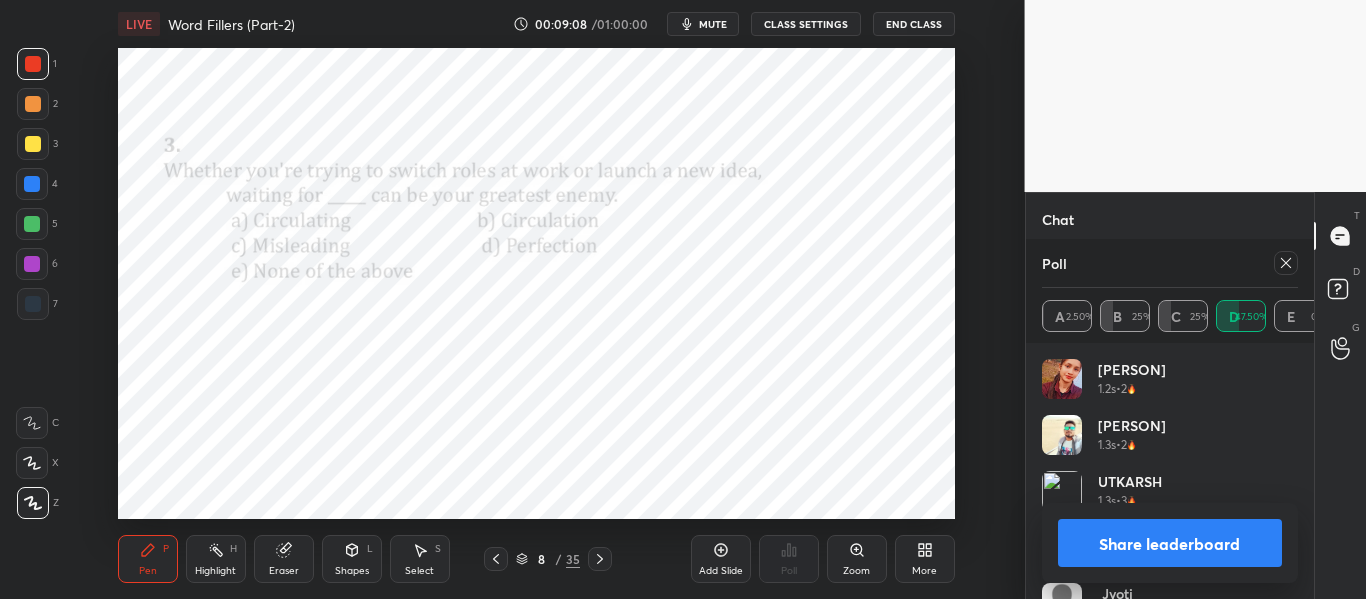 click on "Share leaderboard" at bounding box center (1170, 543) 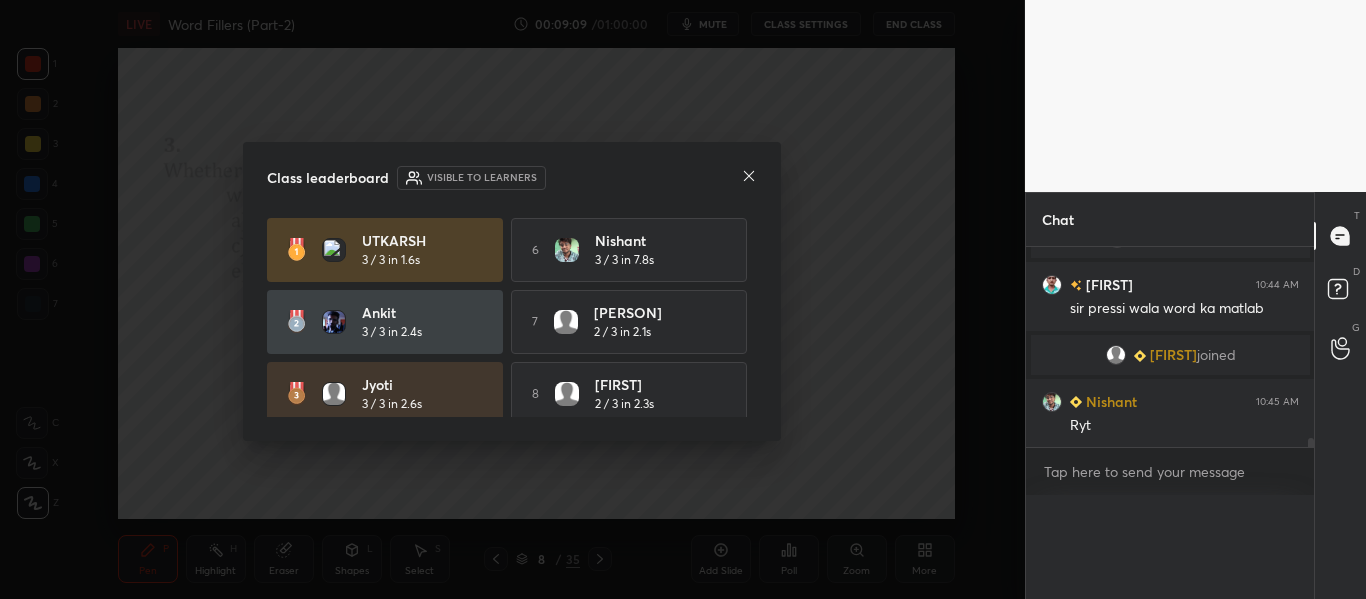 scroll, scrollTop: 0, scrollLeft: 0, axis: both 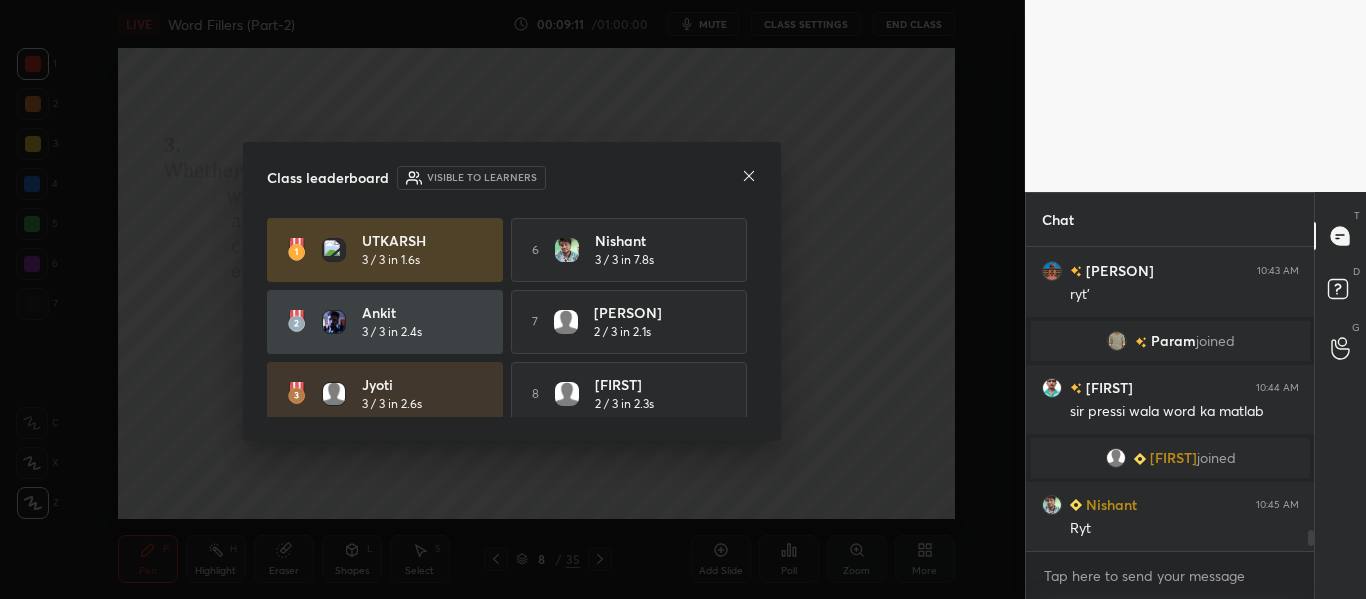 click 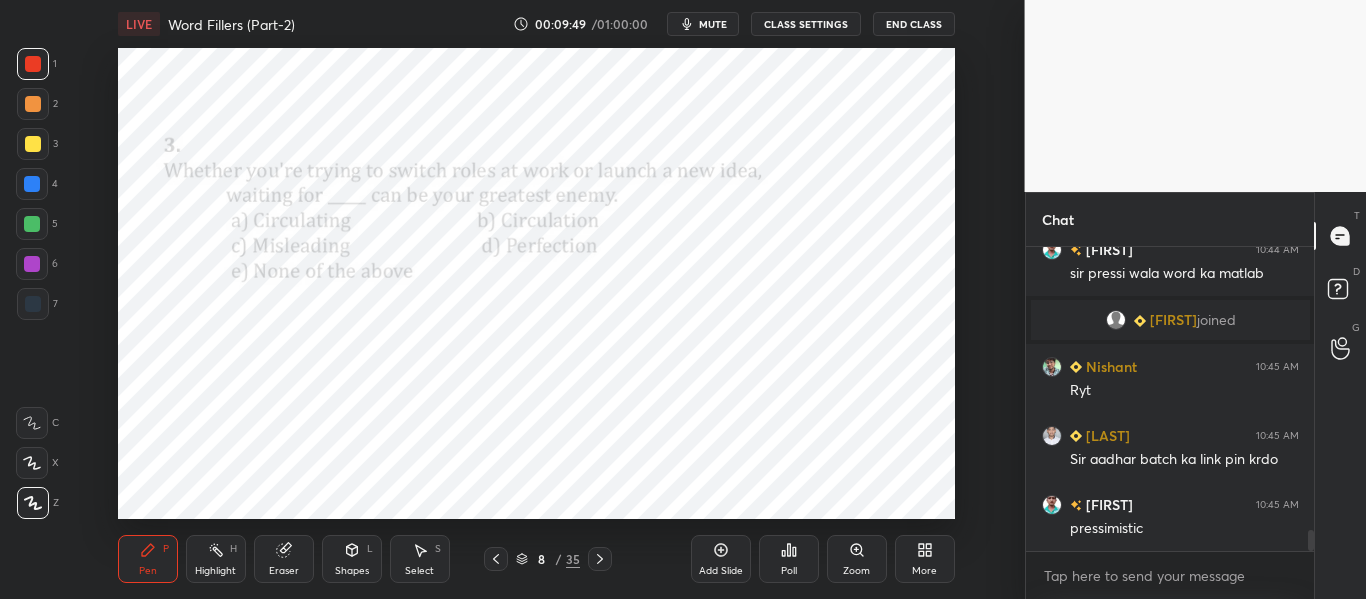 scroll, scrollTop: 4249, scrollLeft: 0, axis: vertical 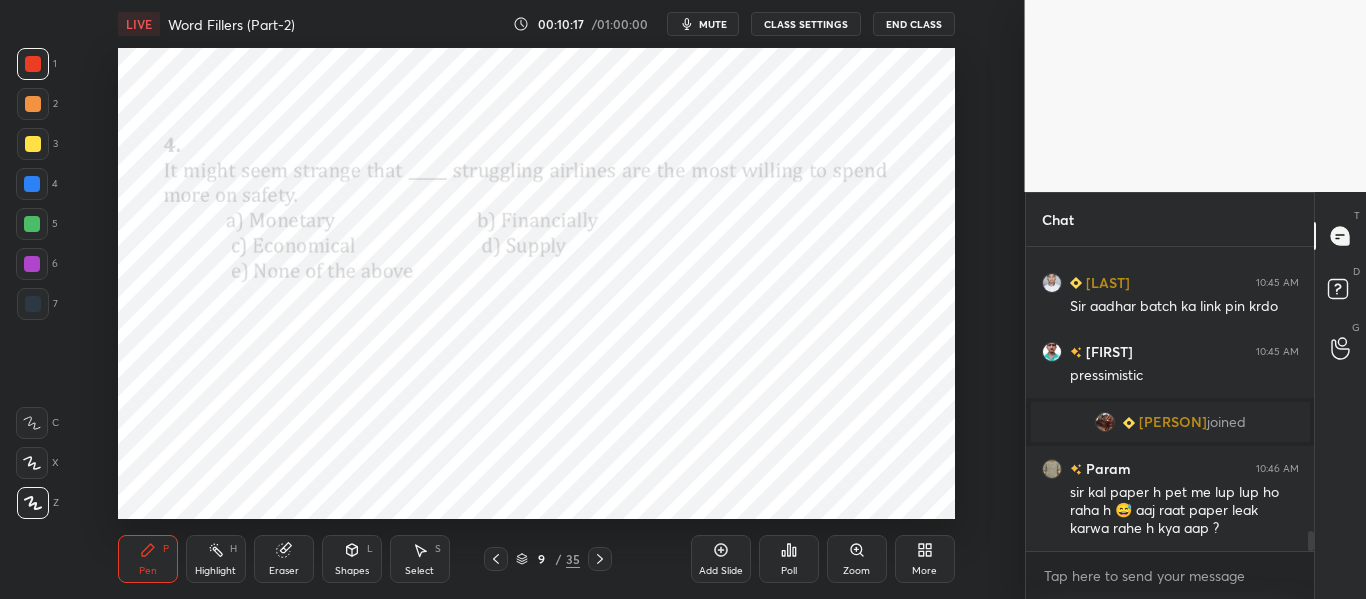 click on "x" at bounding box center (1170, 575) 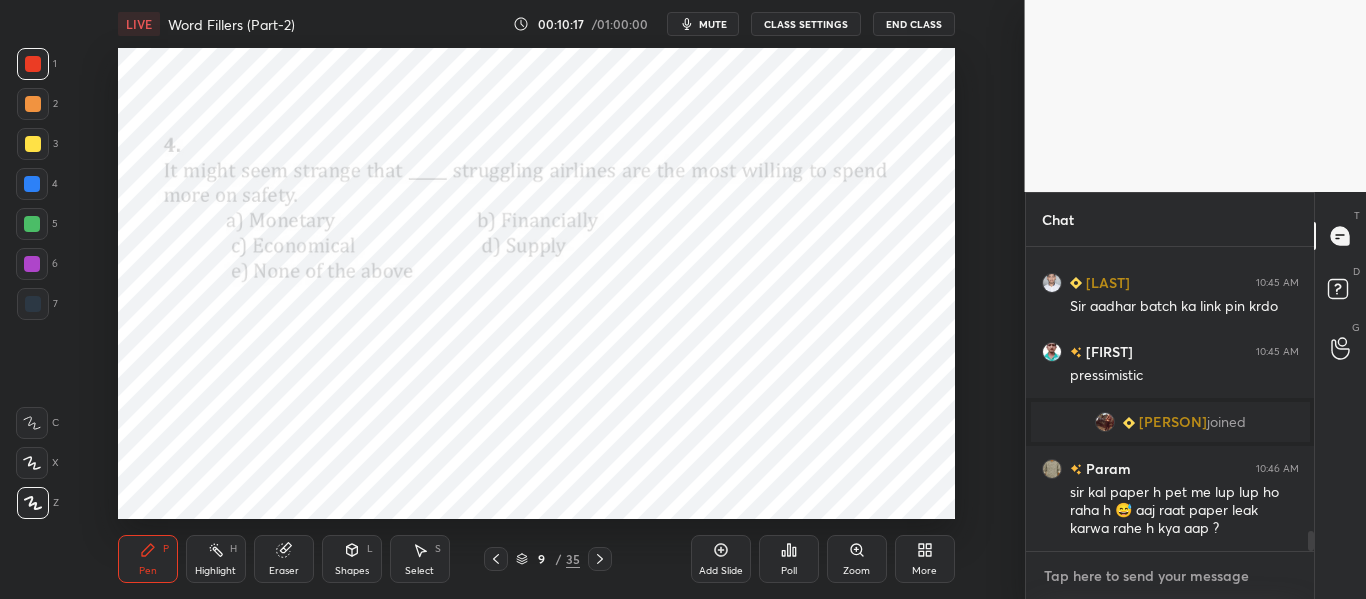 type on "x" 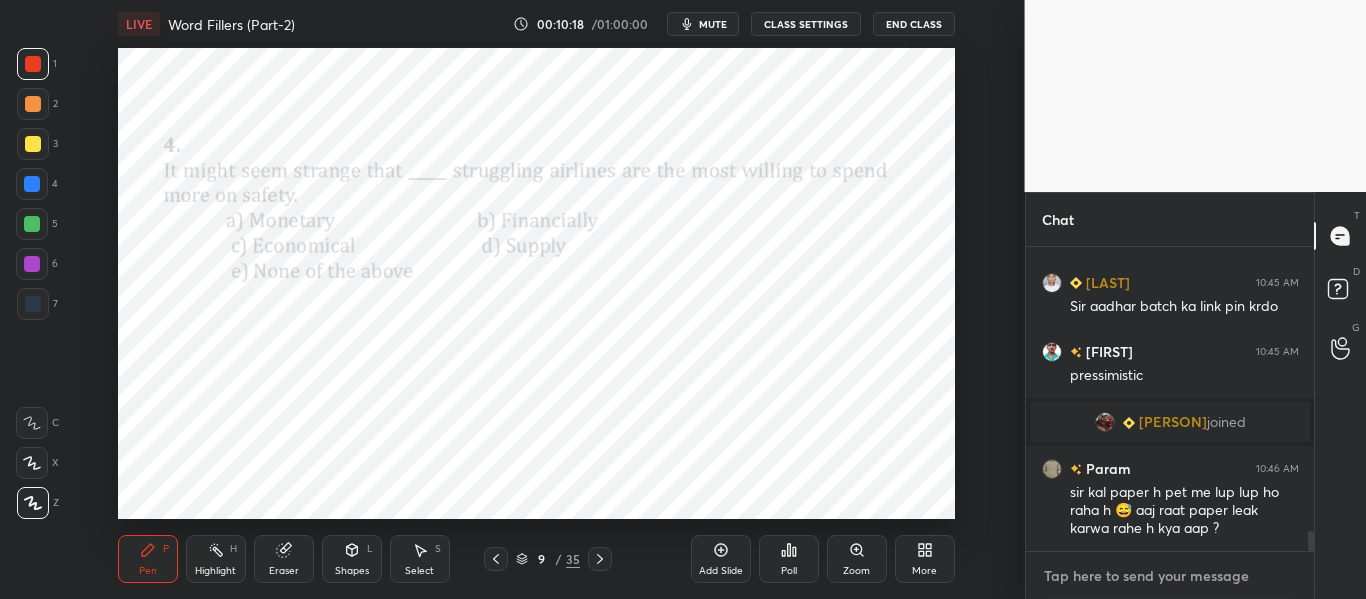 type on "A" 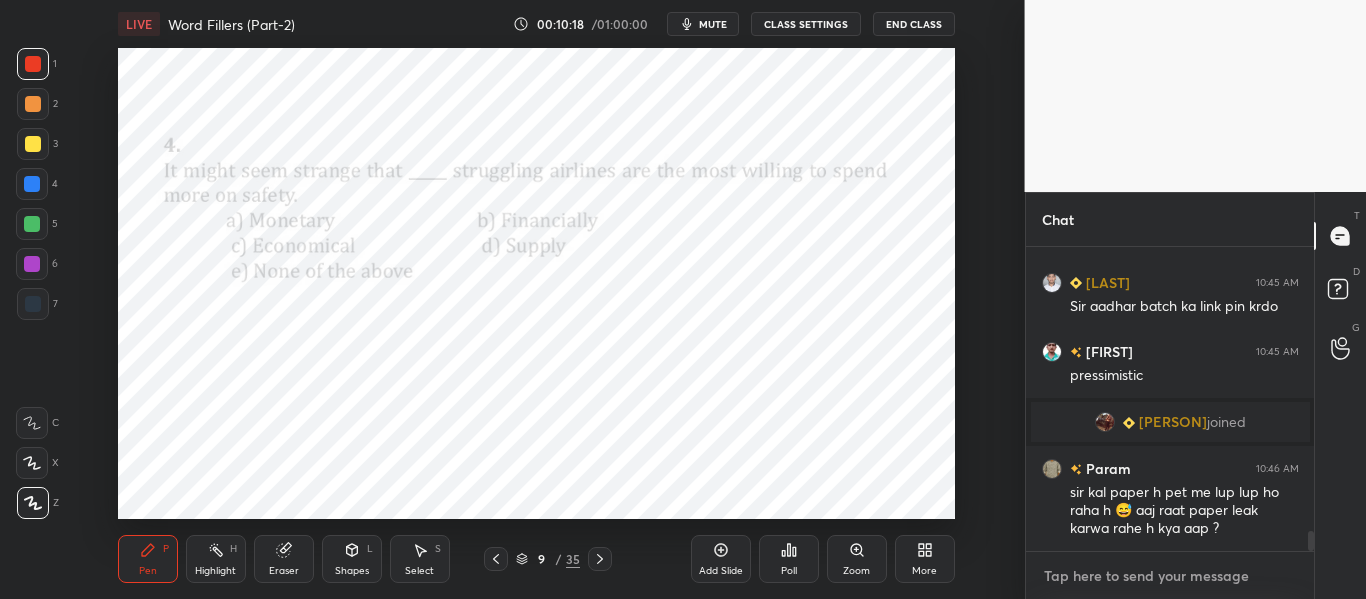 type on "x" 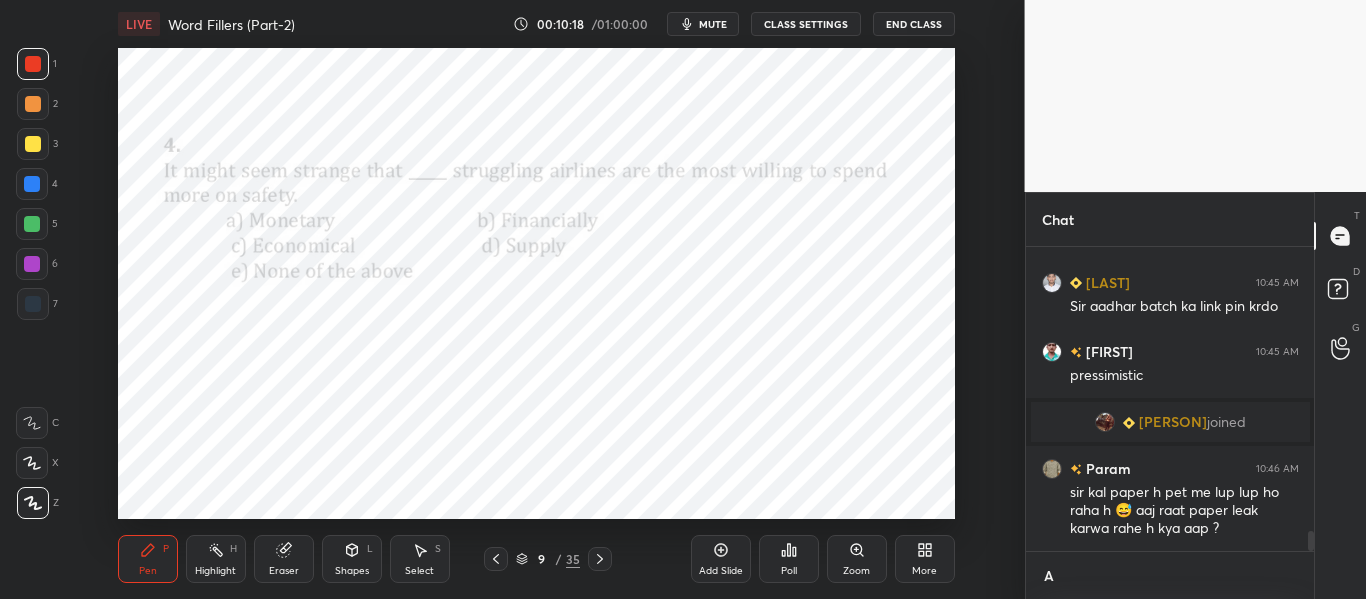 scroll, scrollTop: 292, scrollLeft: 282, axis: both 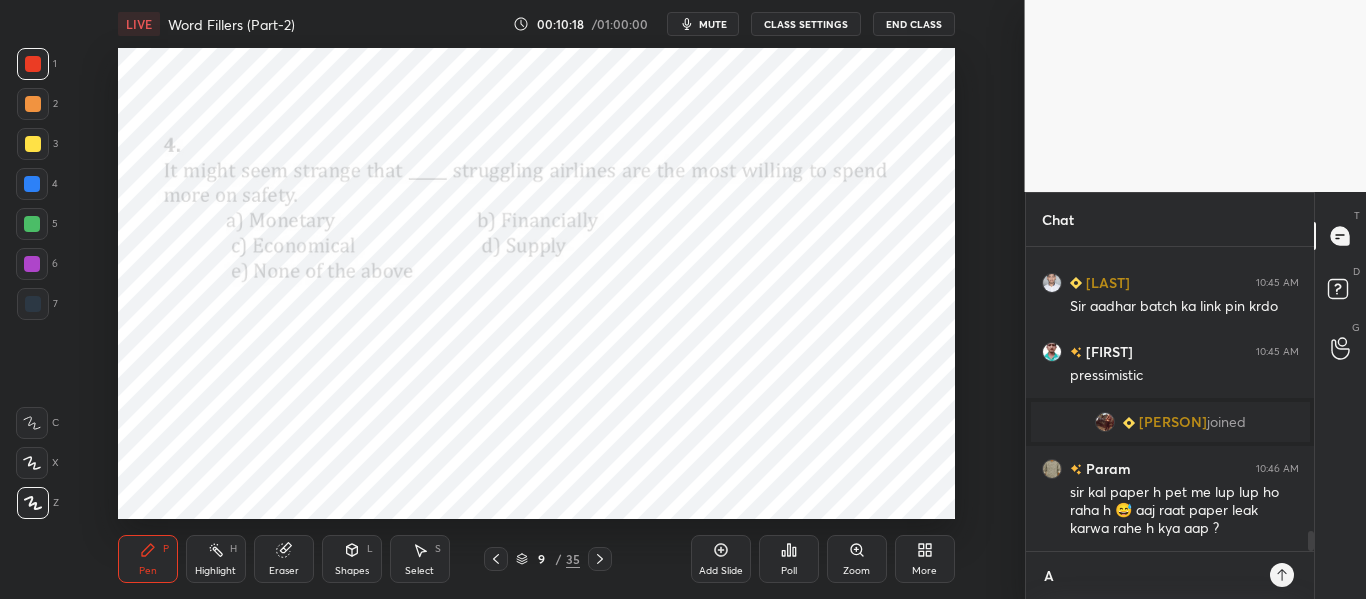 type on "Aa" 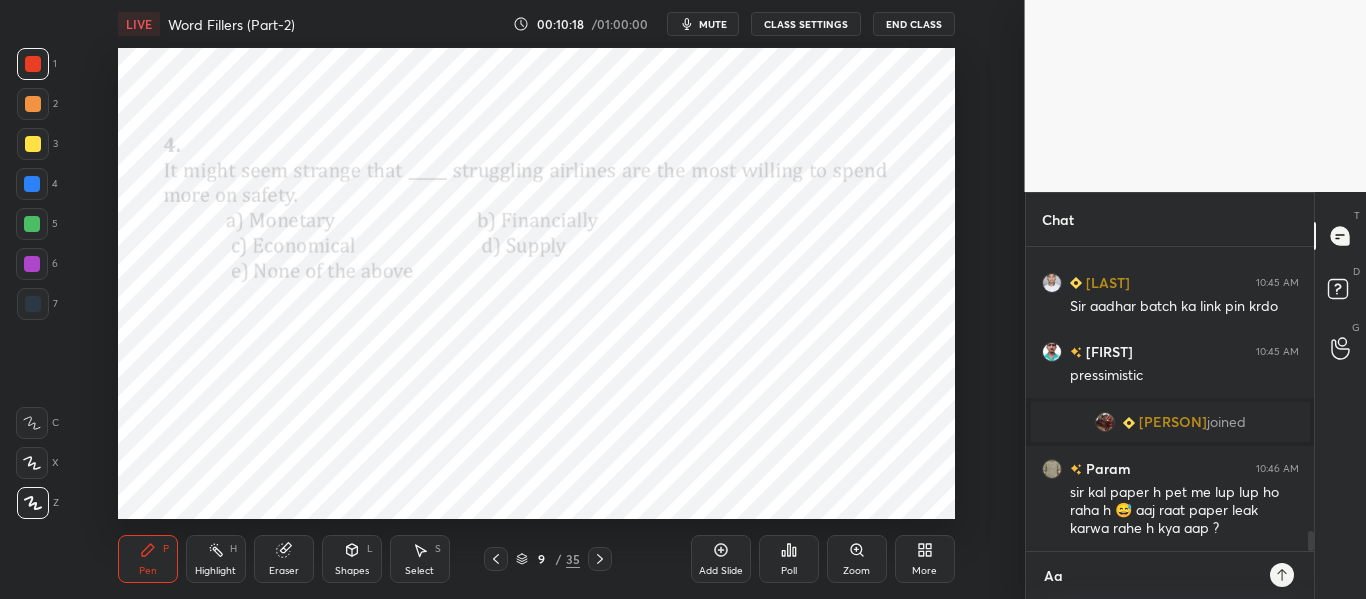 scroll, scrollTop: 7, scrollLeft: 7, axis: both 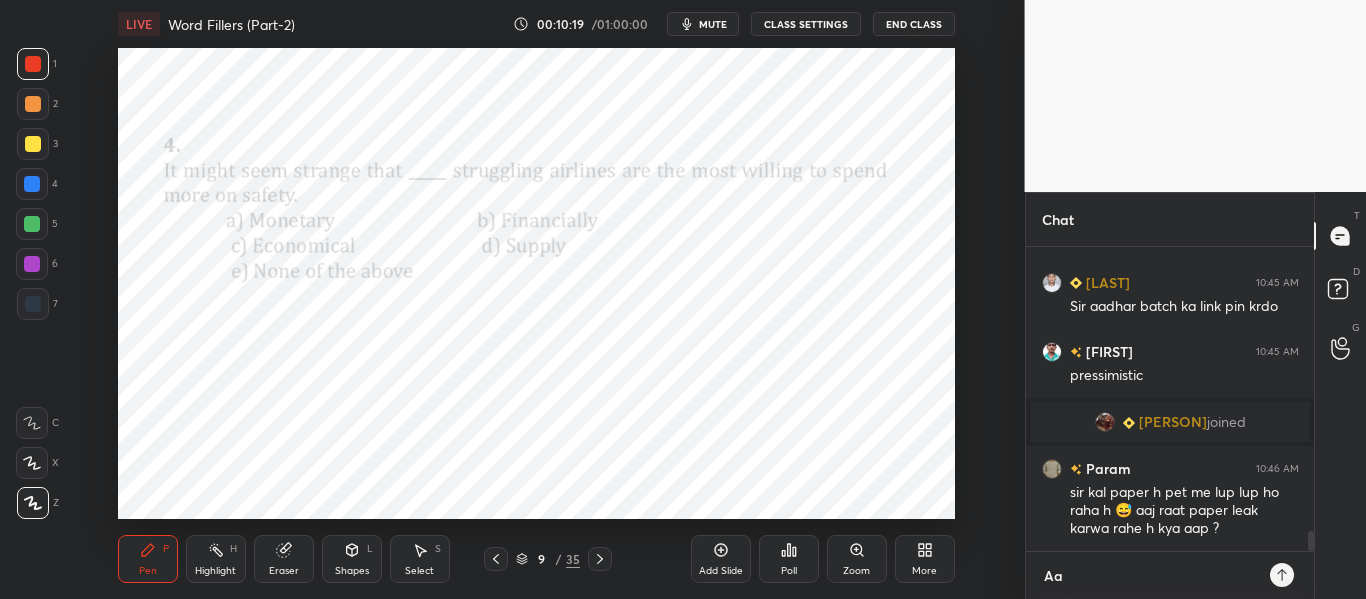 type on "Aad" 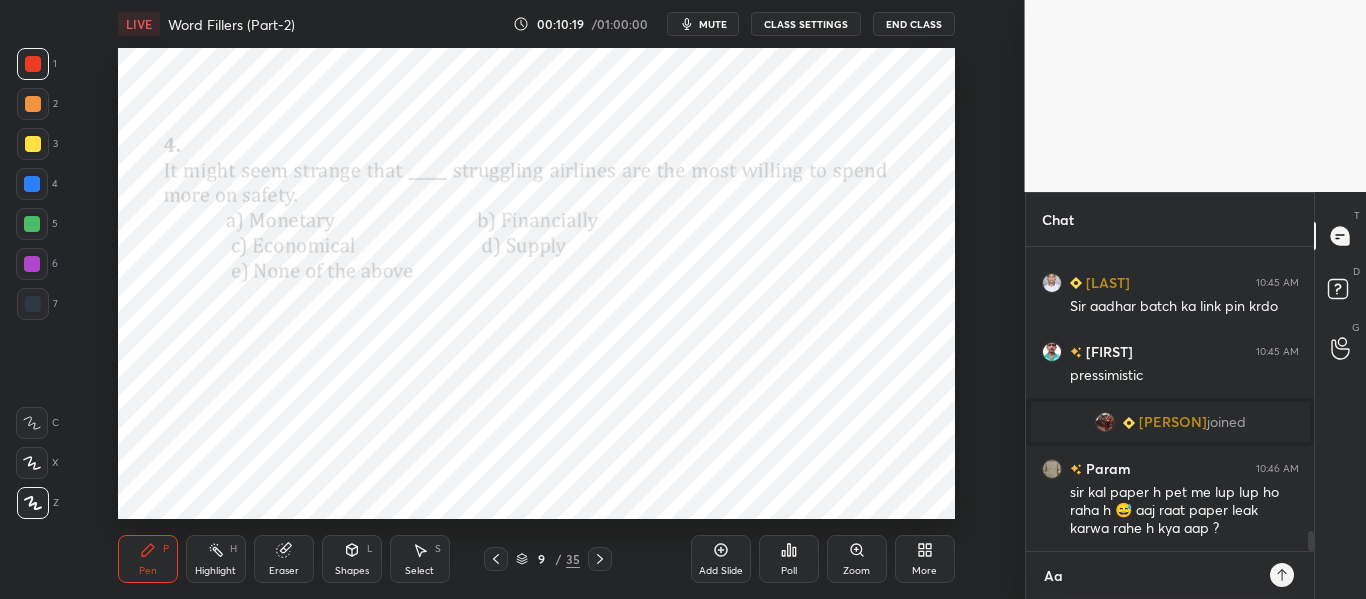 type on "x" 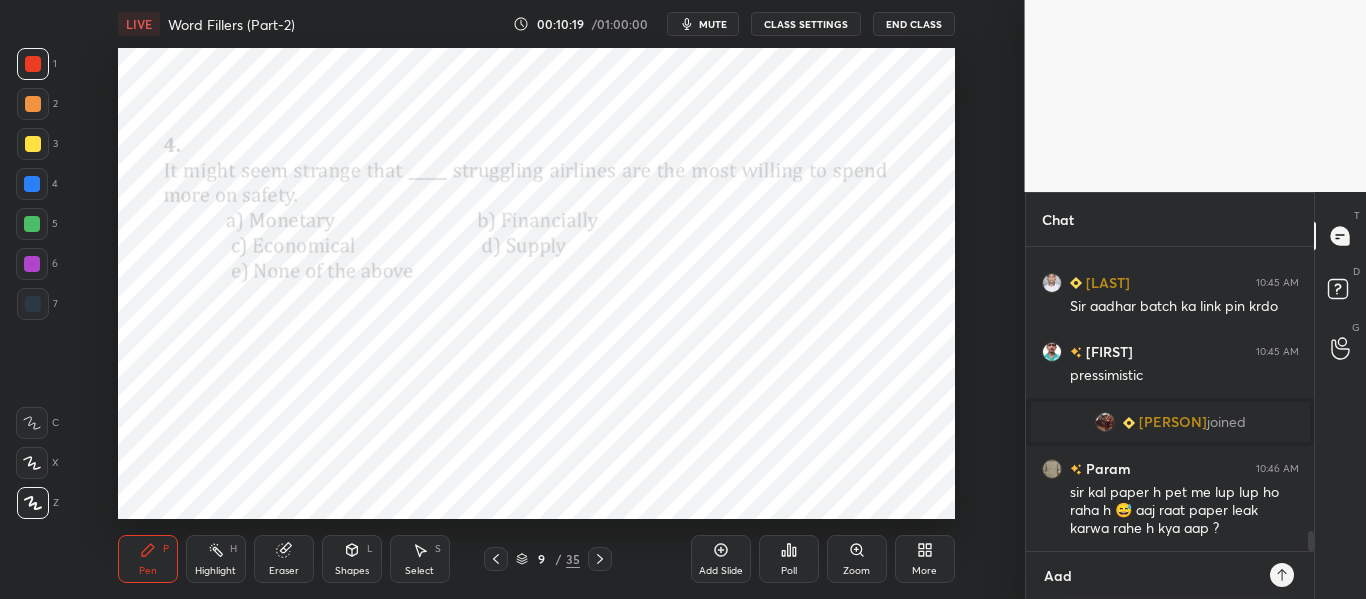 type on "Aadh" 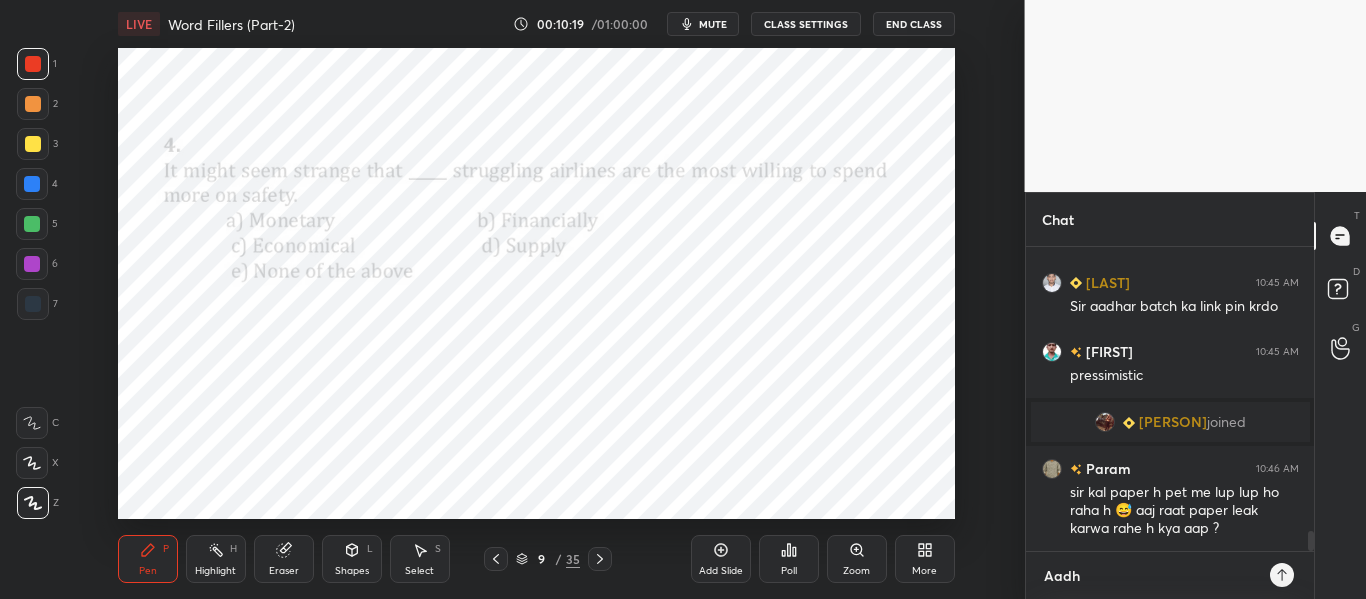 type on "Aadhar" 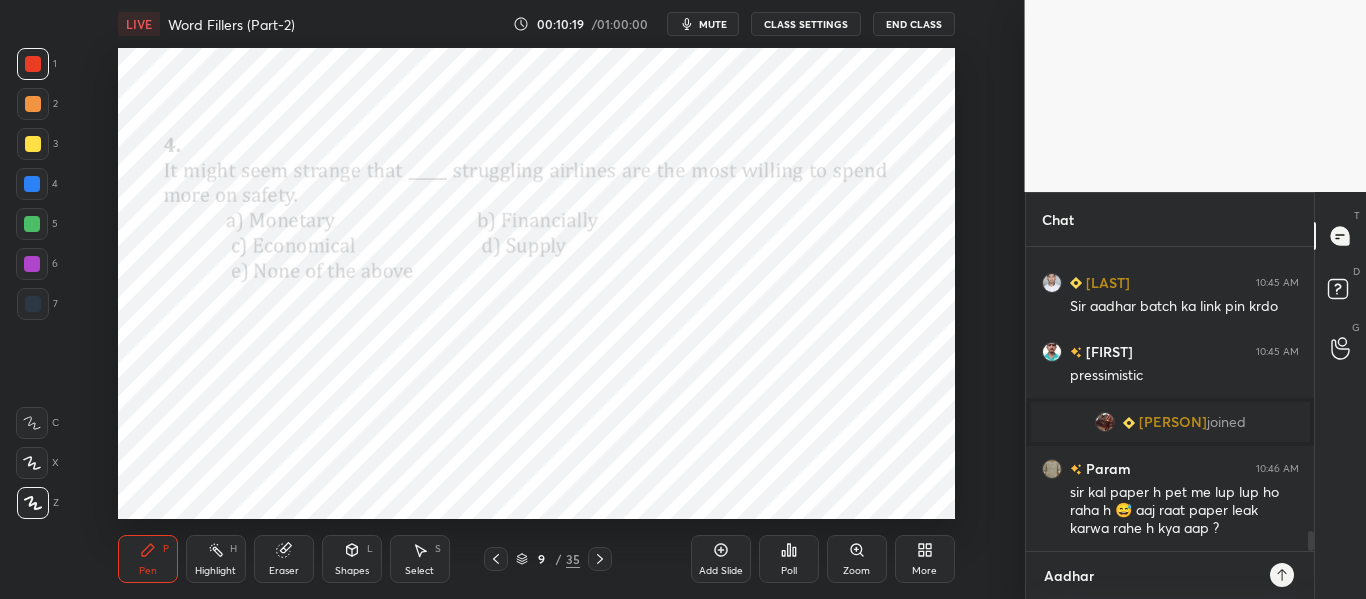 type on "x" 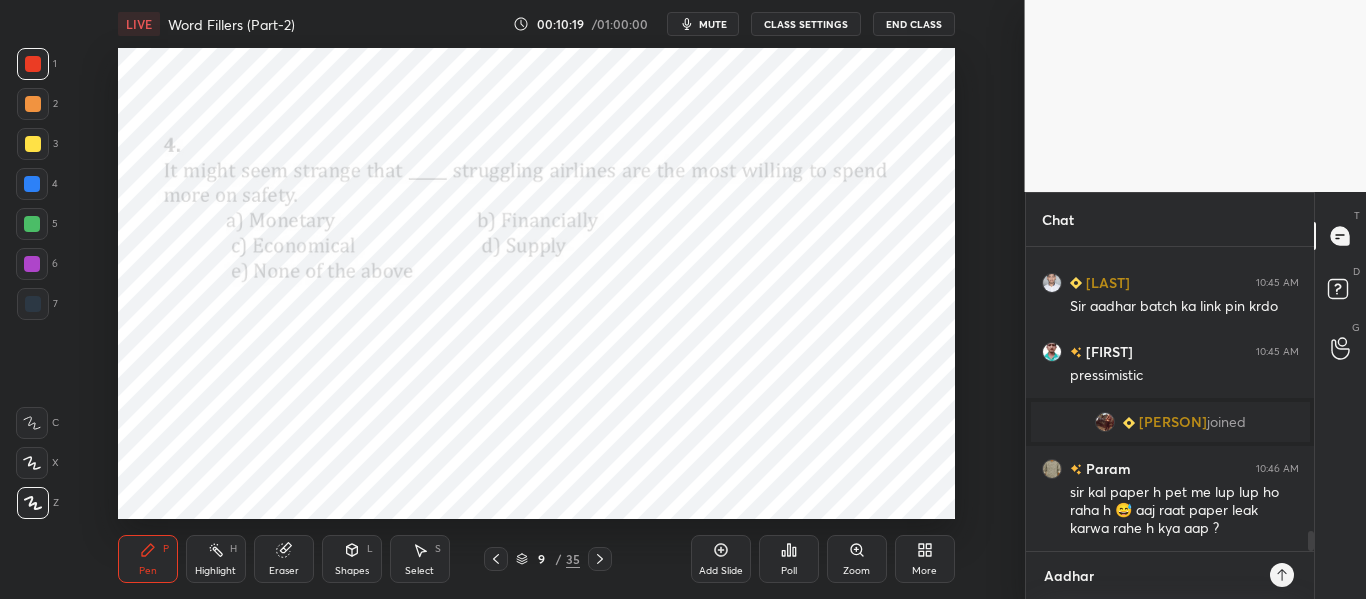type on "Aadhar" 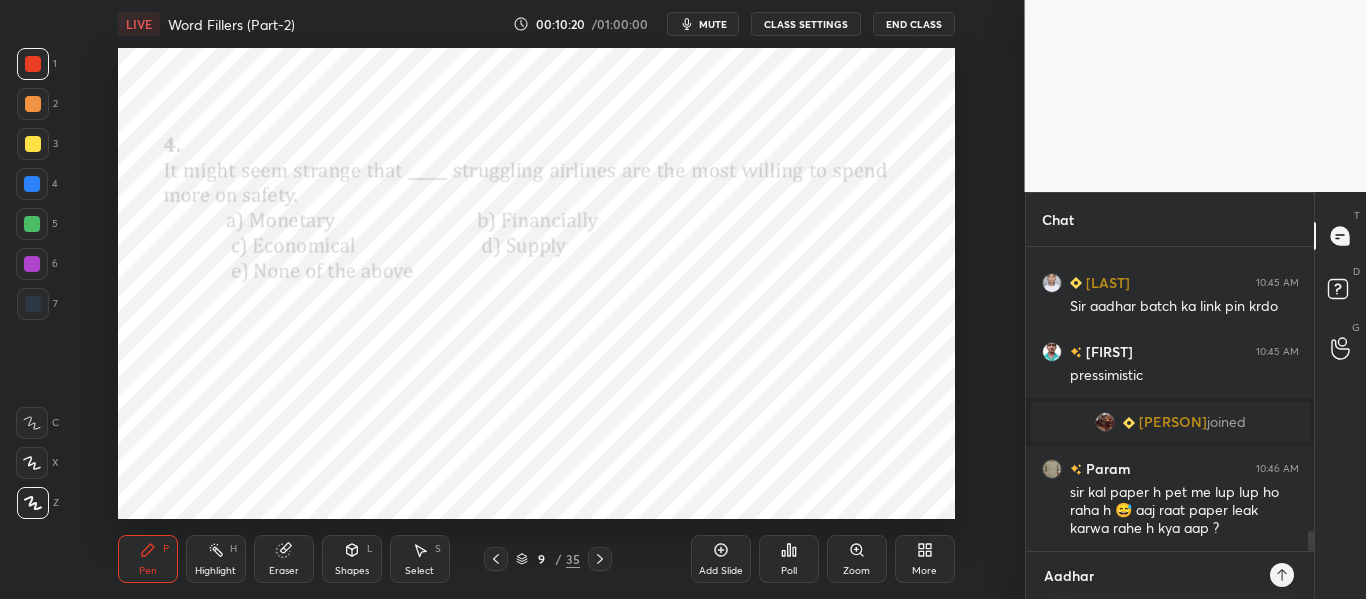 type on "Aadhar" 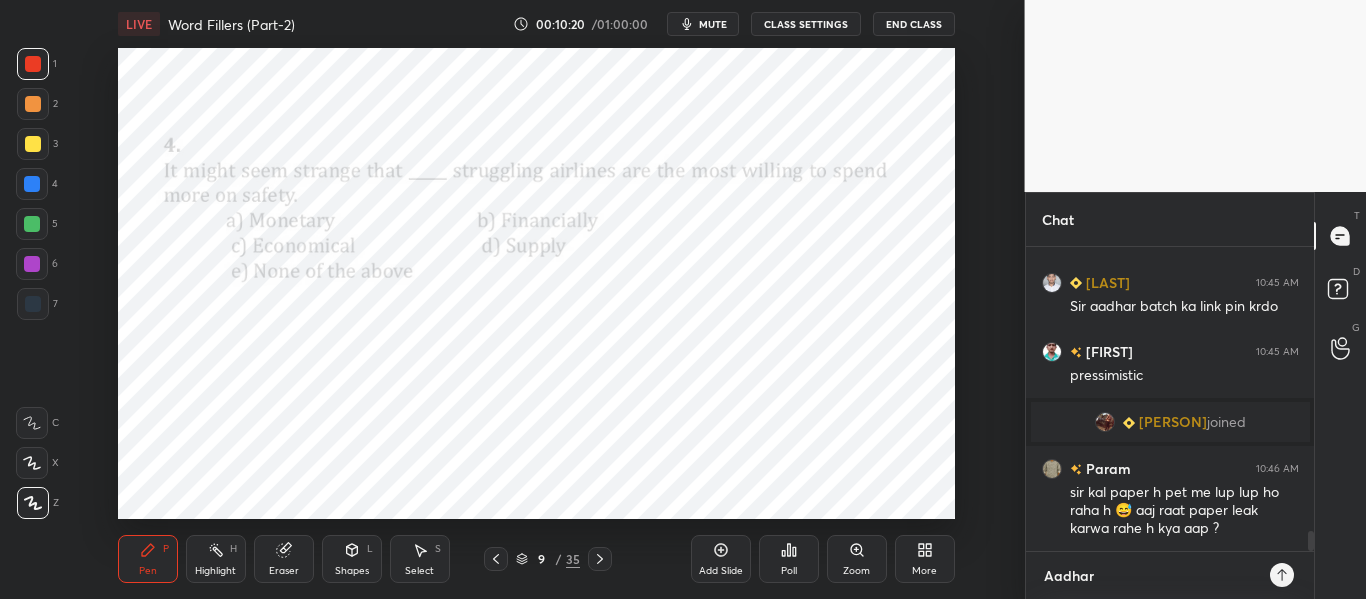type on "x" 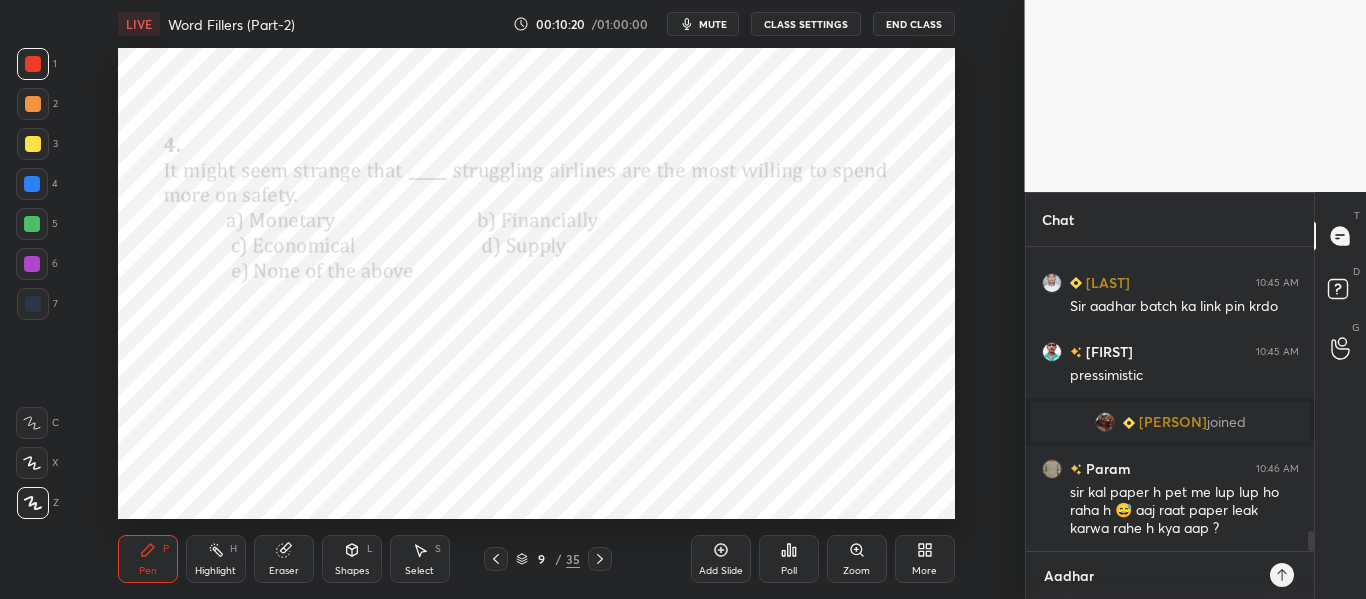 type on "Aadhar B" 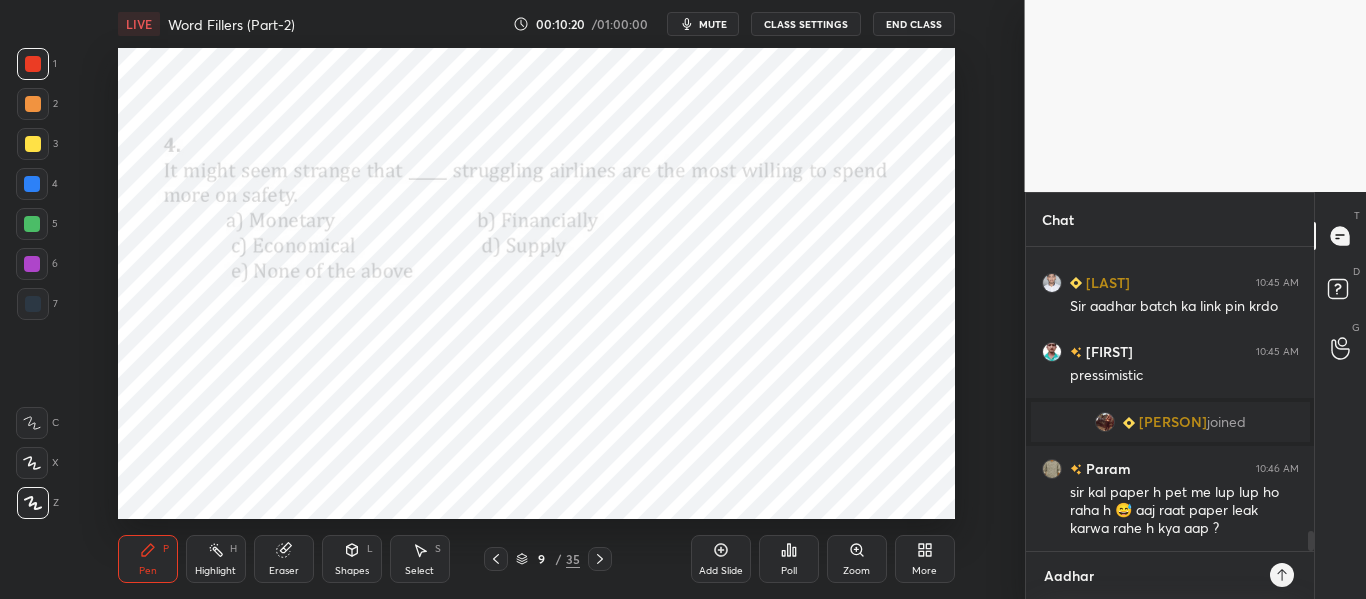 type on "x" 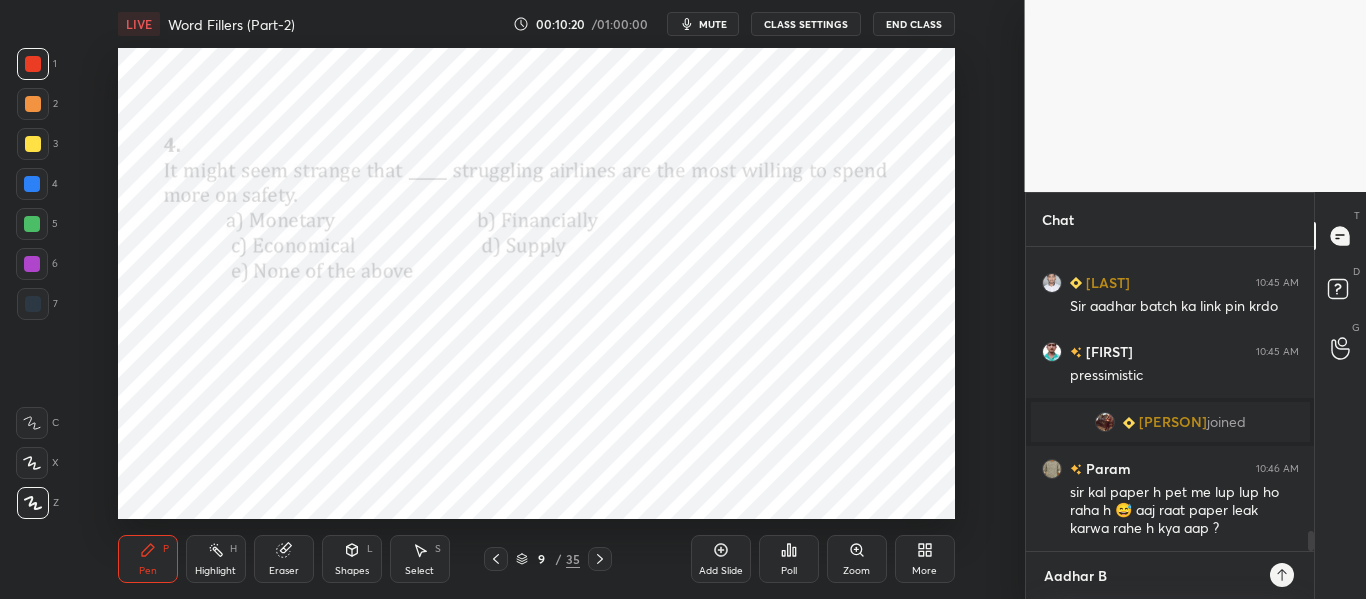 type on "Aadhar Ba" 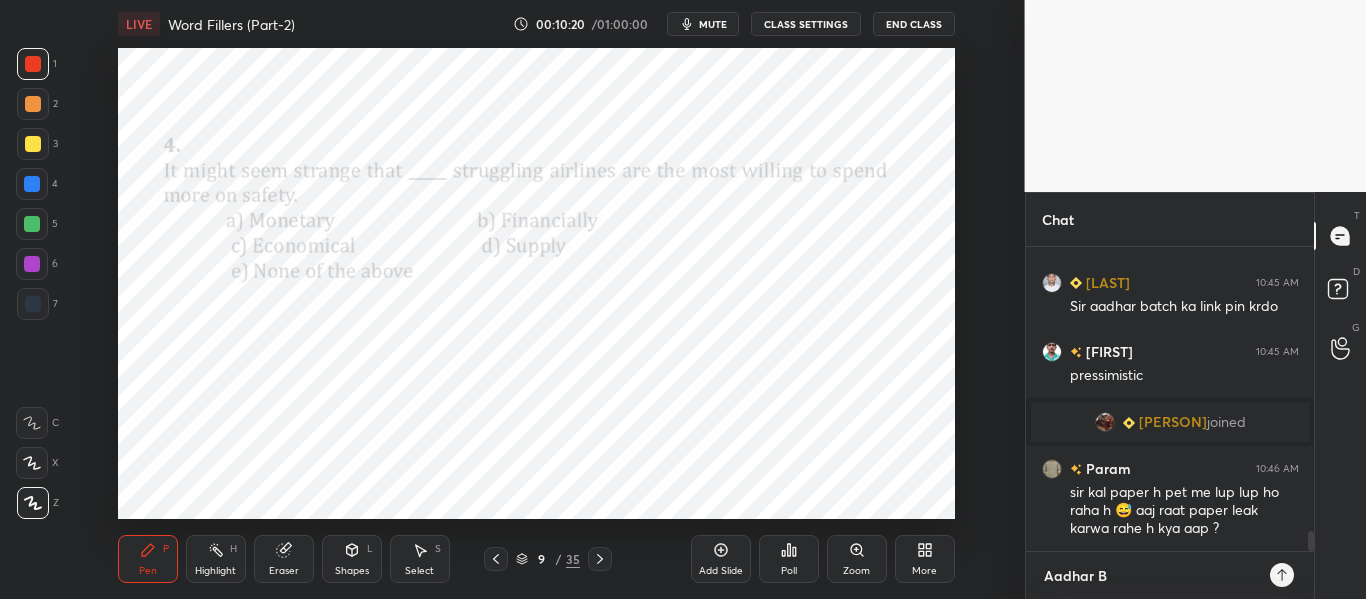 type on "x" 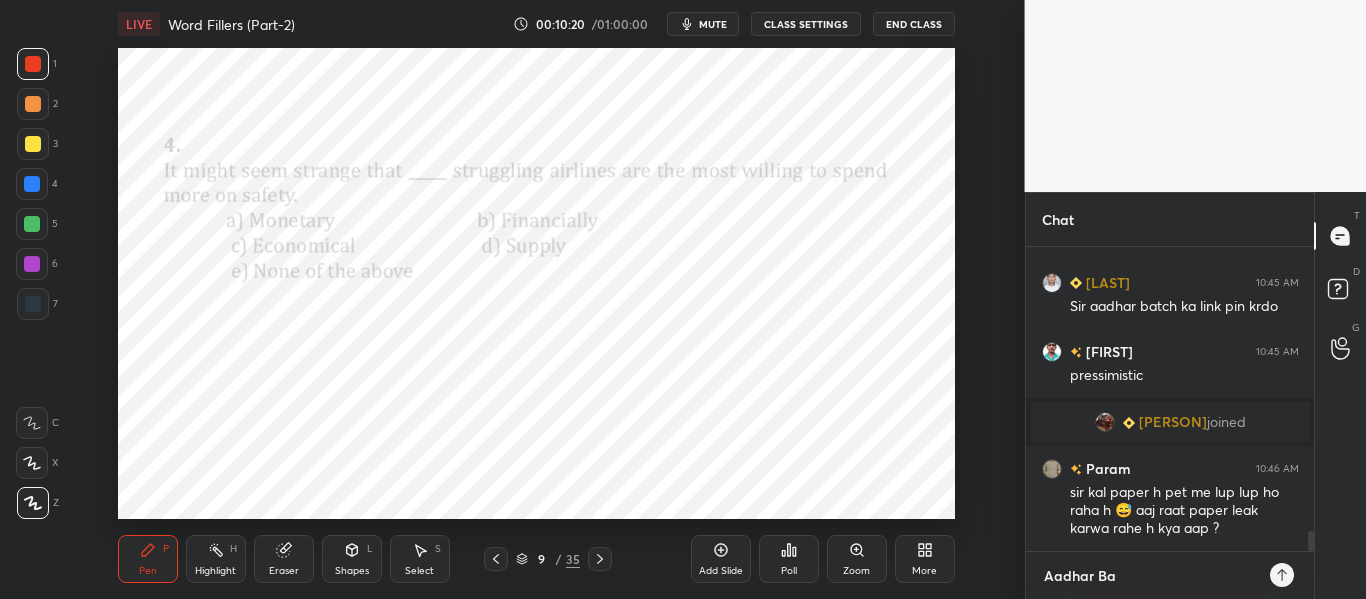 type on "[LAST] Bat" 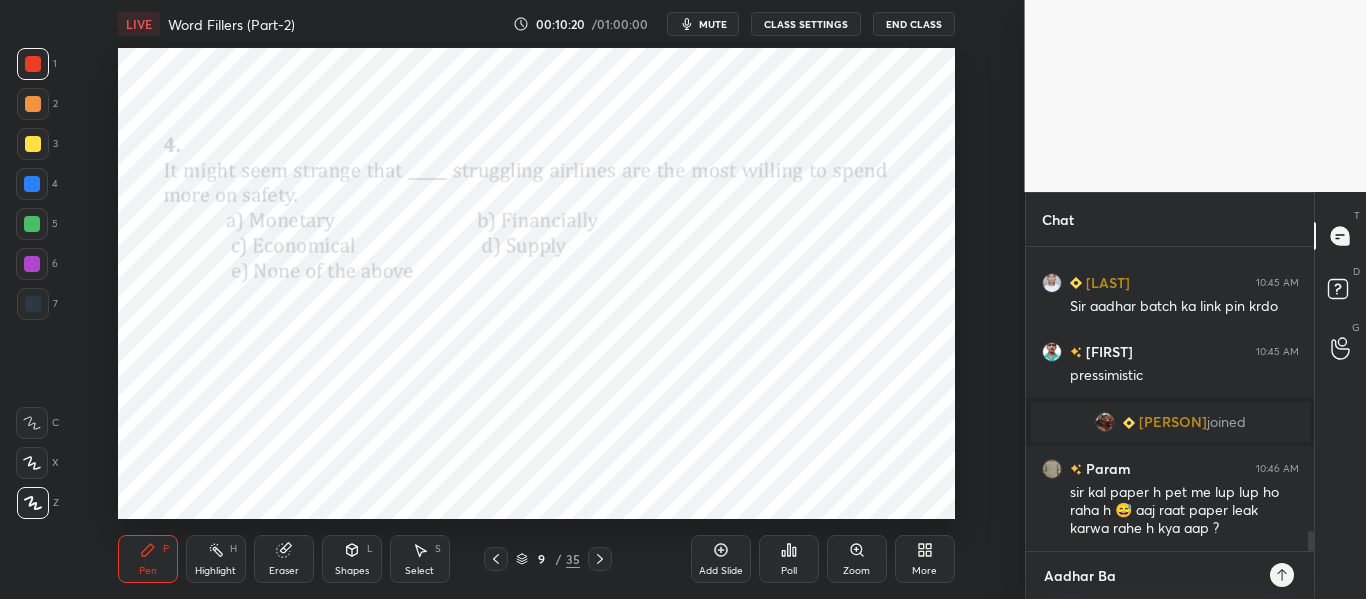 type on "x" 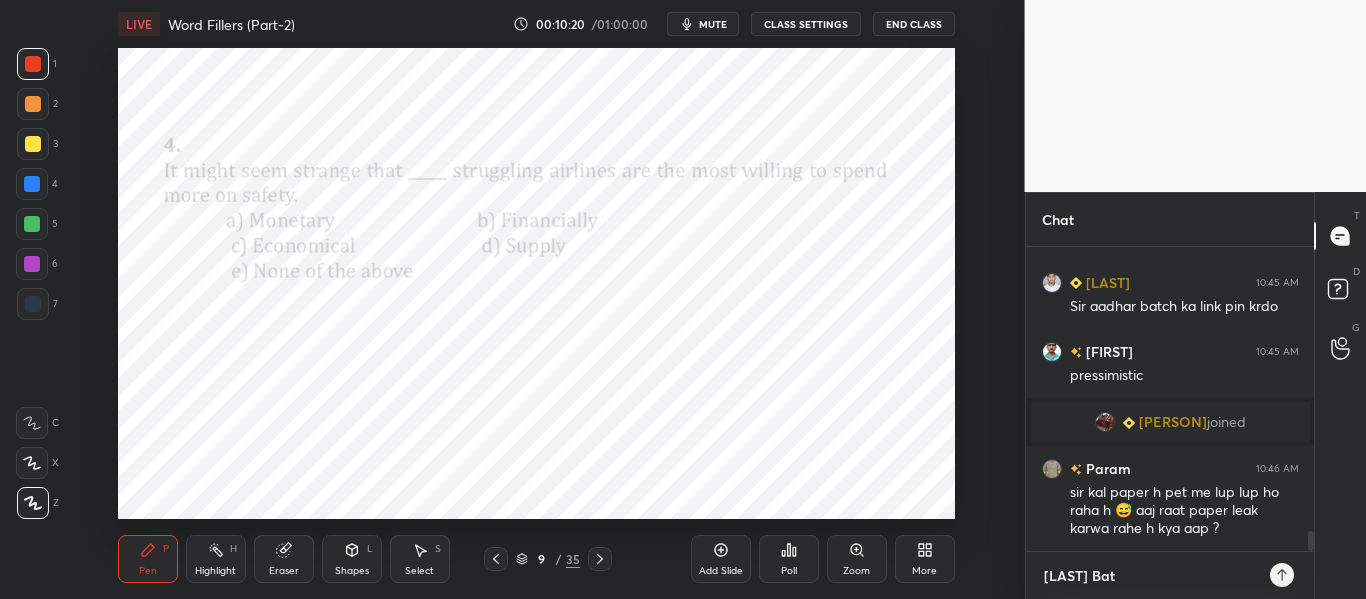 type on "Aadhar Batc" 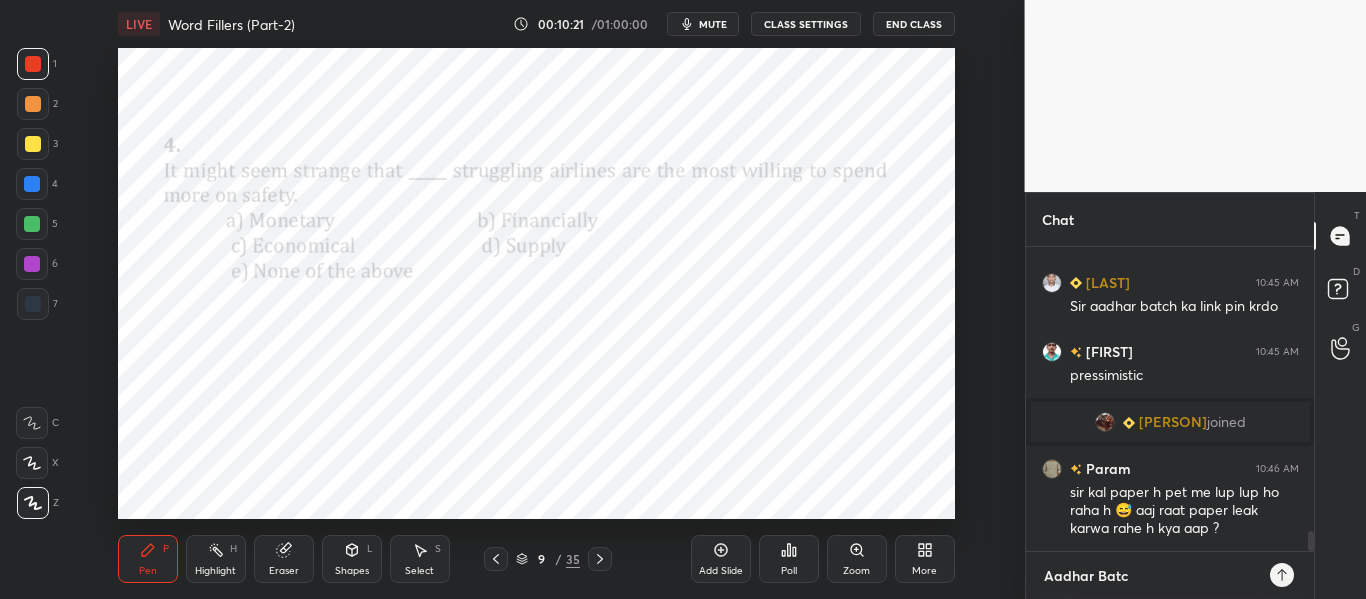 type on "Aadhar Batch" 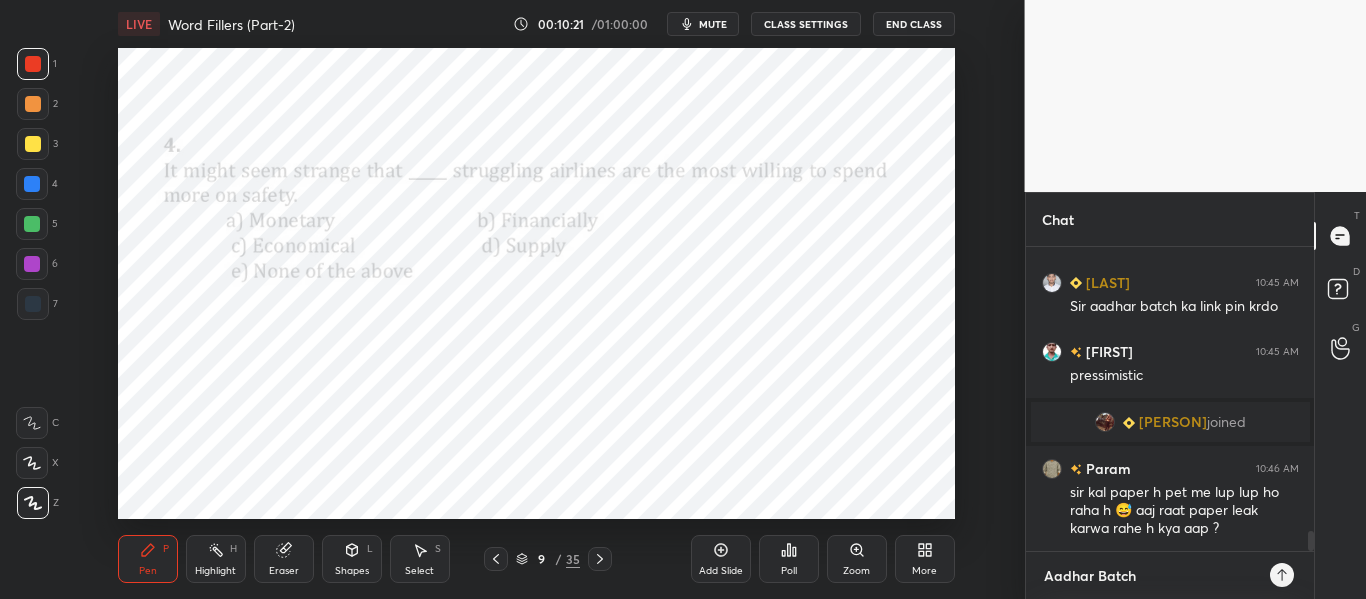 type on "x" 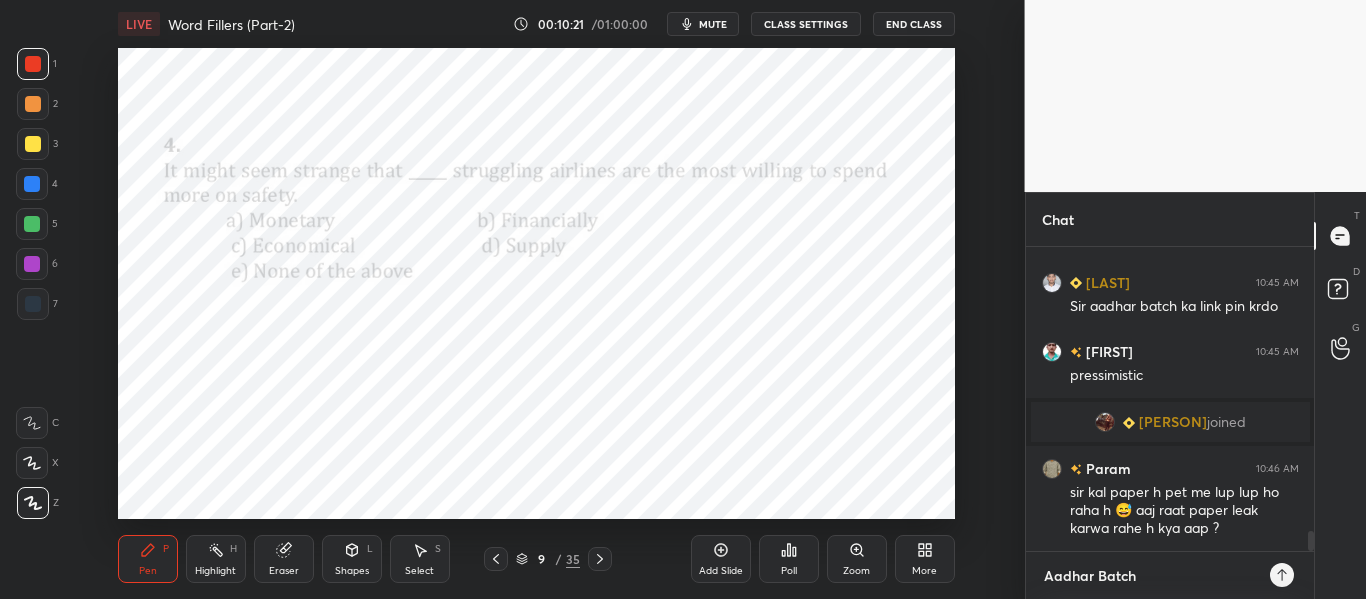 type on "Aadhar Batch:" 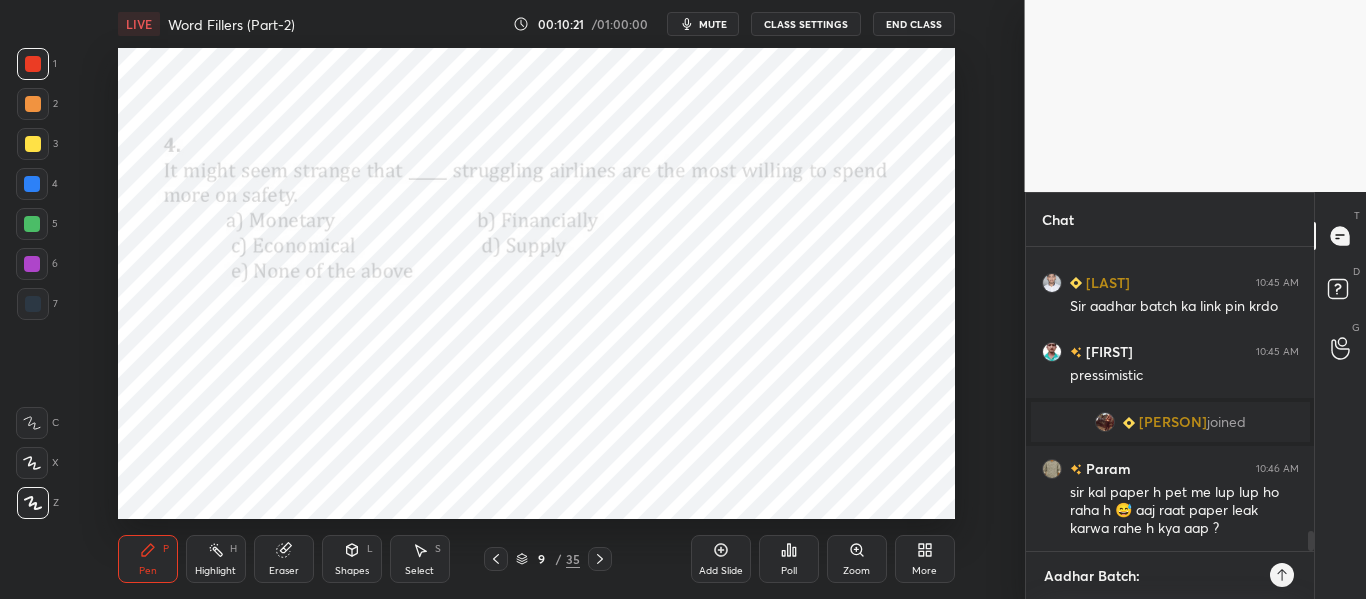 type on "Aadhar Batch:" 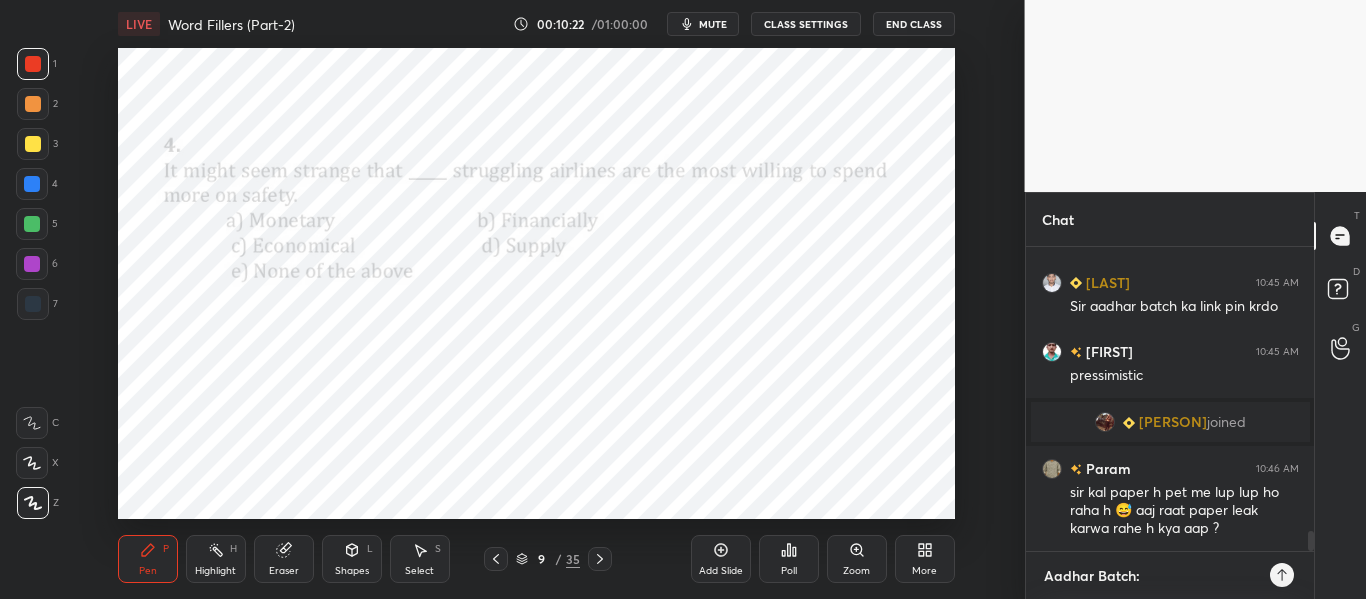 paste on "https://unacademy.com/batch/aadhar-foundation-batchpre-mains-for-all-bank-exams-2025-26/5LHY1SPE" 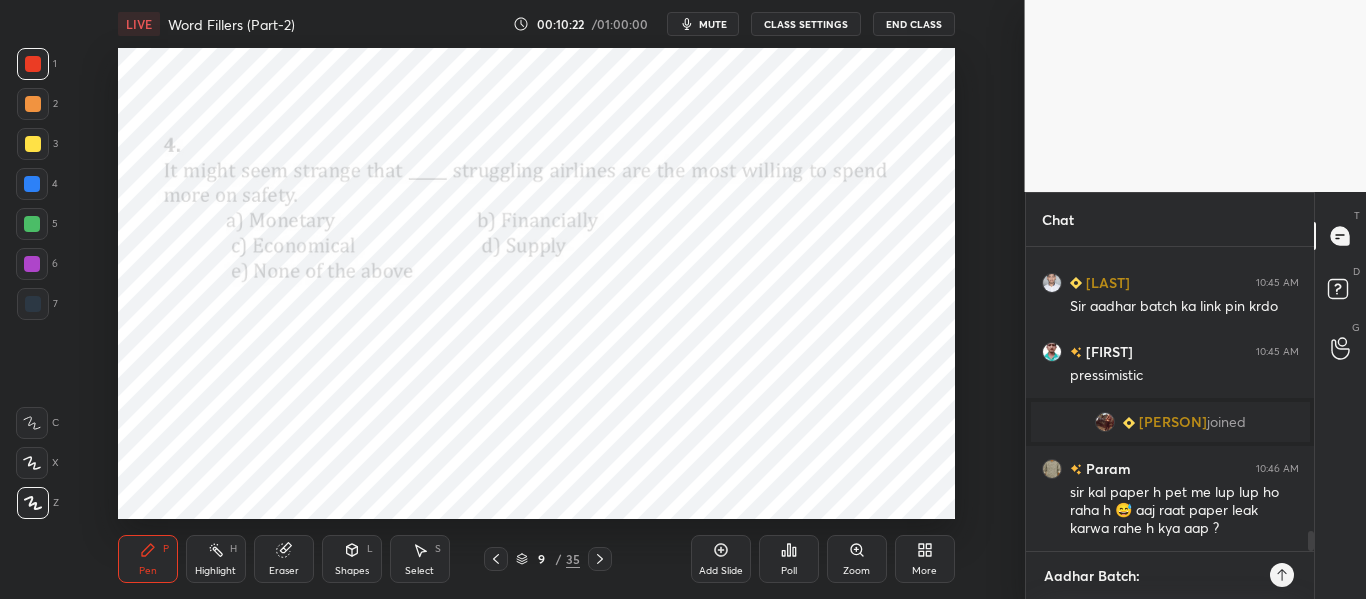 type on "Aadhar Batch: https://unacademy.com/batch/aadhar-foundation-batchpre-mains-for-all-bank-exams-2025-26/5LHY1SPE" 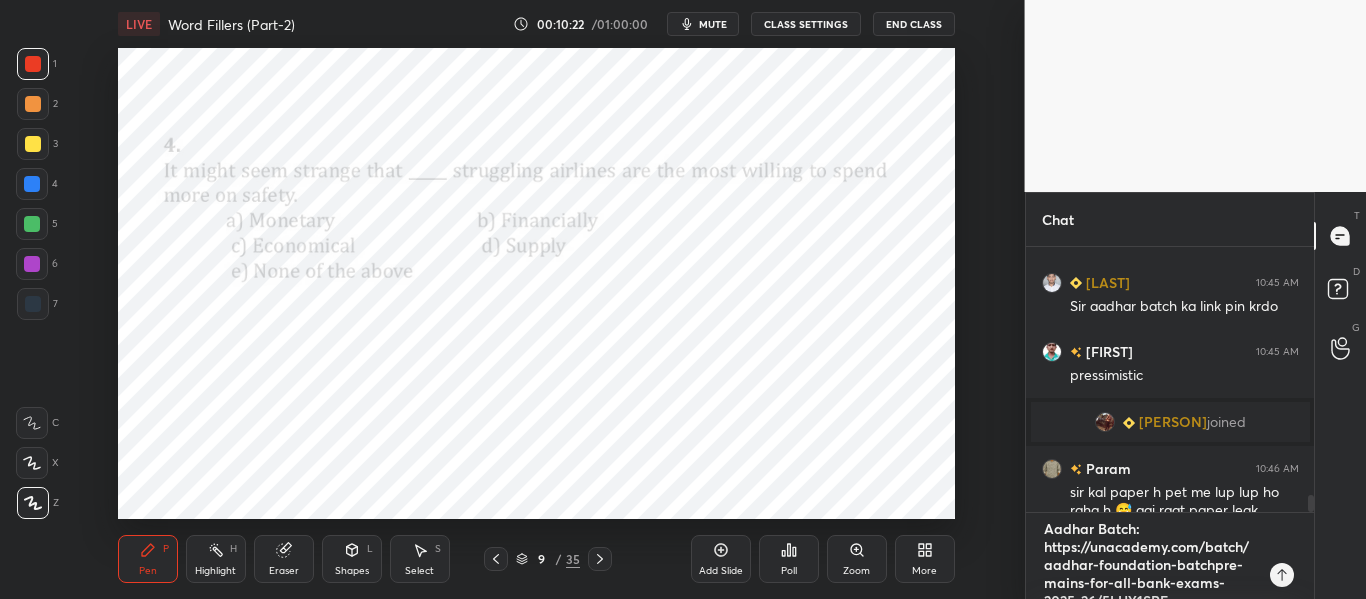 scroll, scrollTop: 18, scrollLeft: 0, axis: vertical 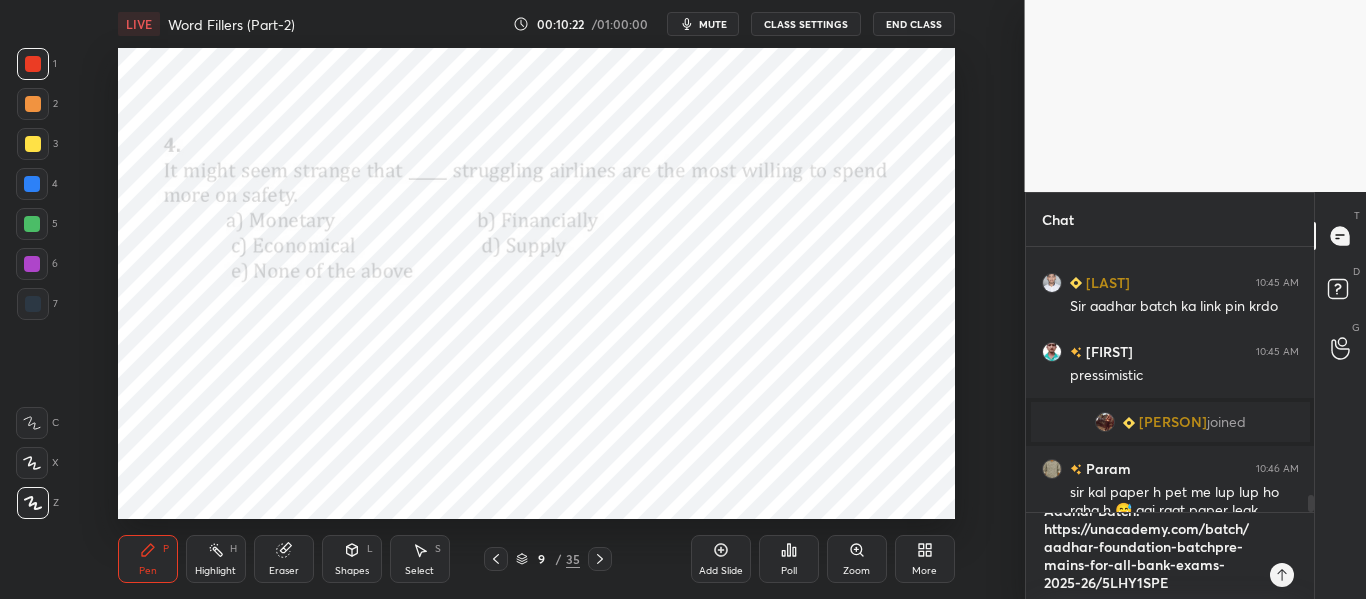 type 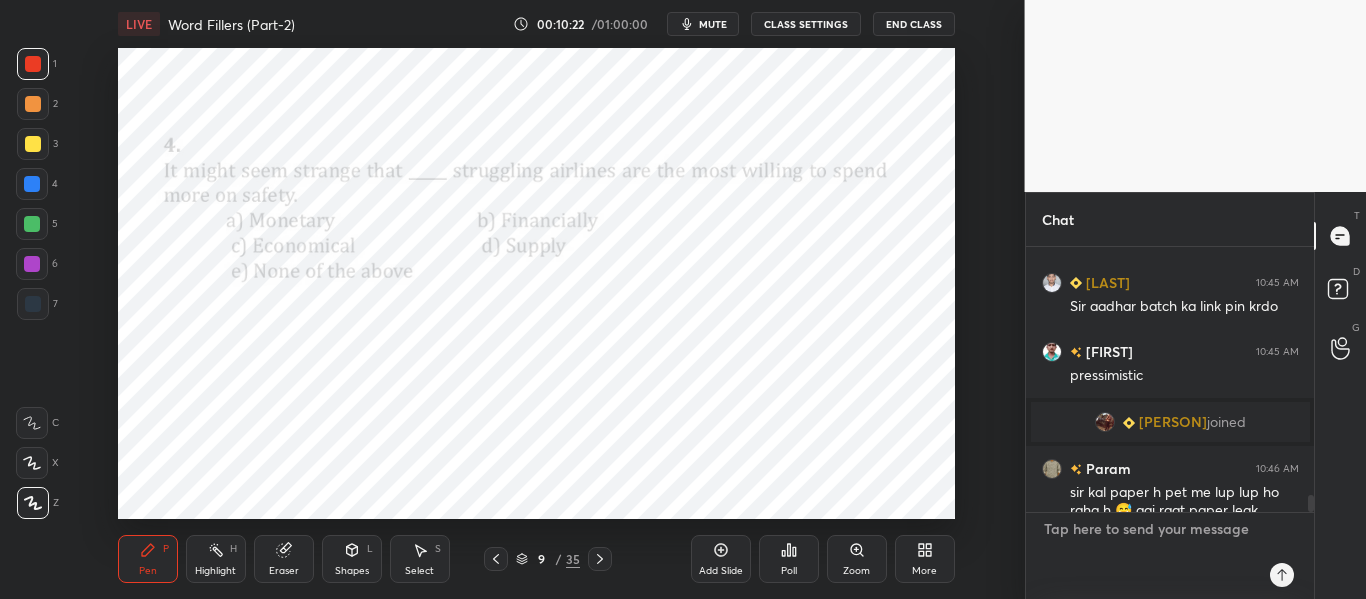 scroll, scrollTop: 0, scrollLeft: 0, axis: both 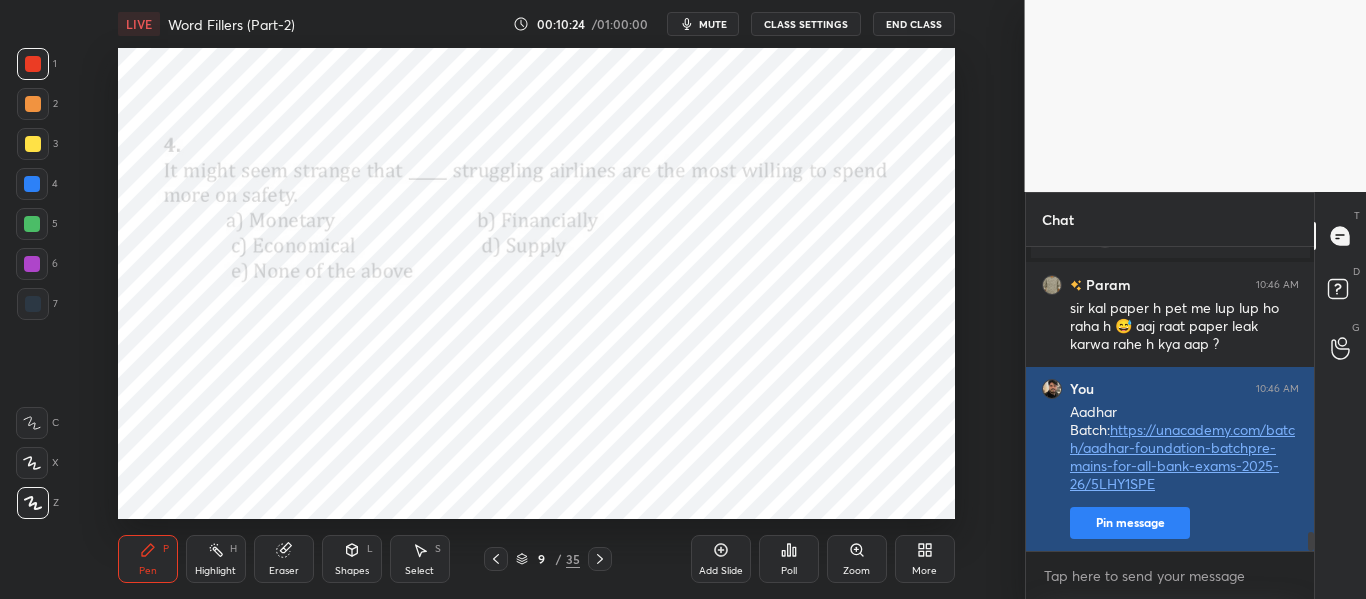 click on "Pin message" at bounding box center (1130, 523) 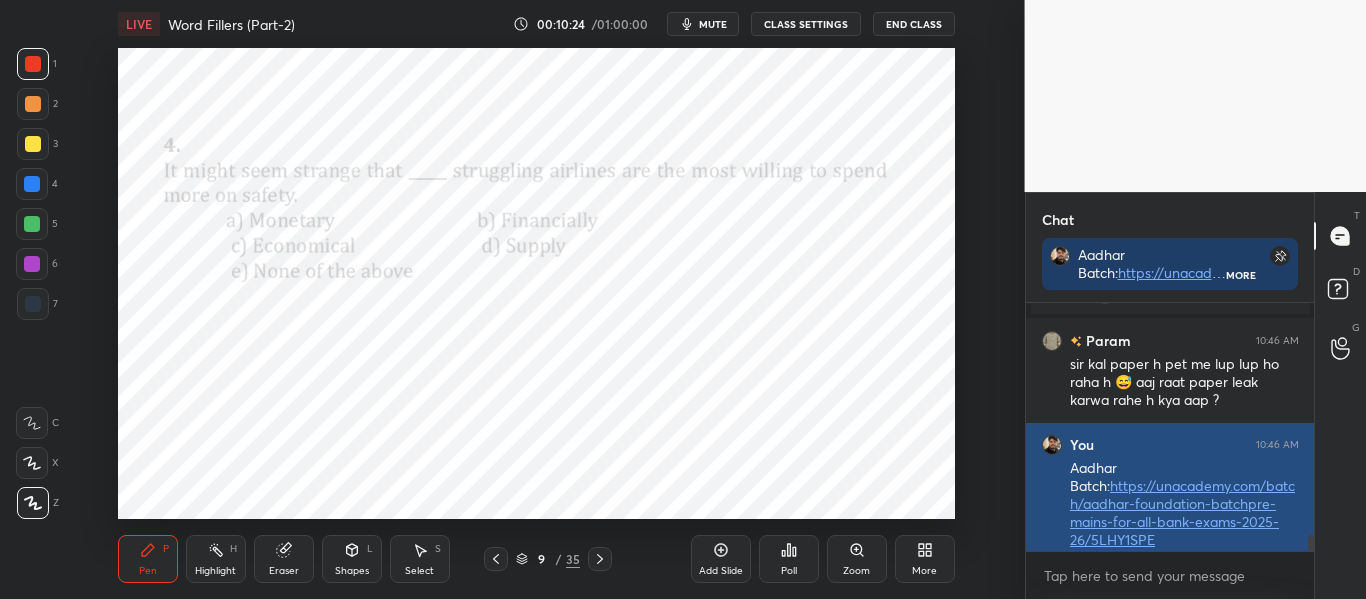 scroll, scrollTop: 242, scrollLeft: 282, axis: both 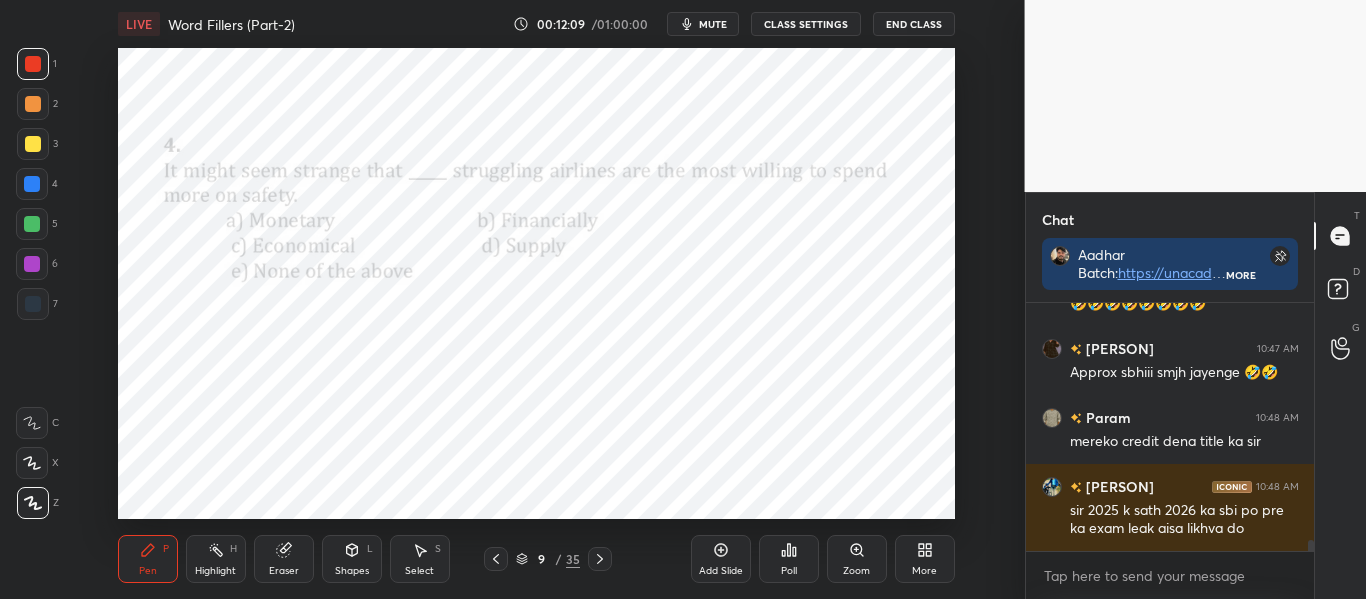 click 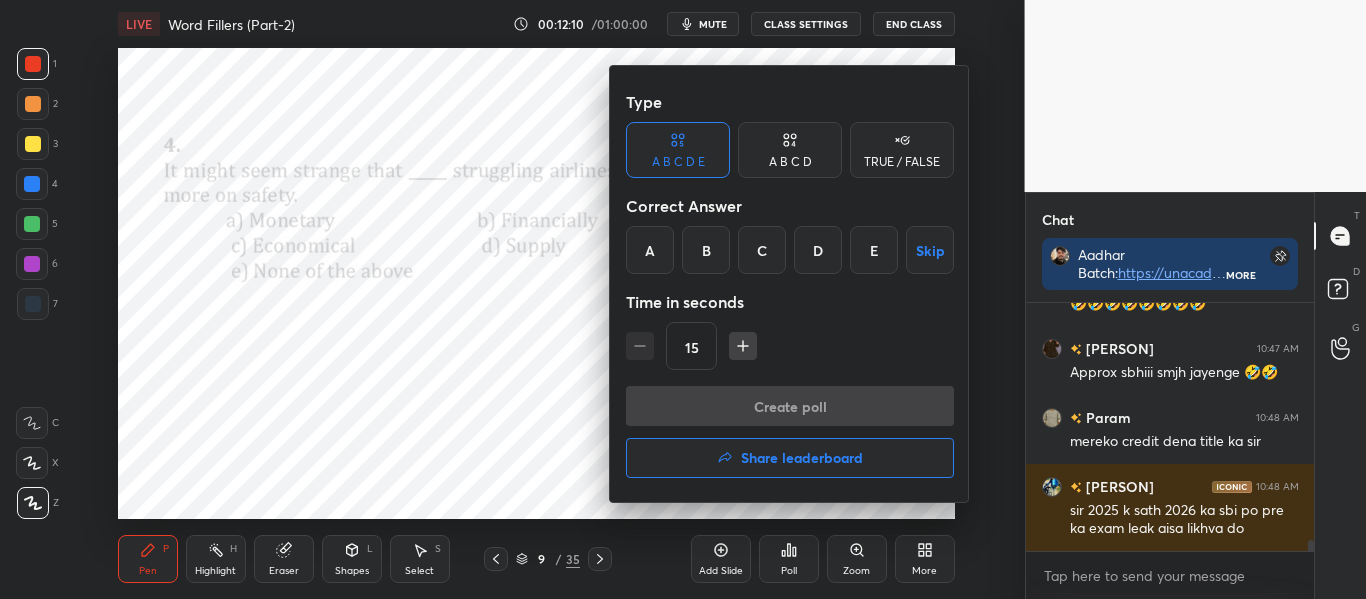 click on "B" at bounding box center (706, 250) 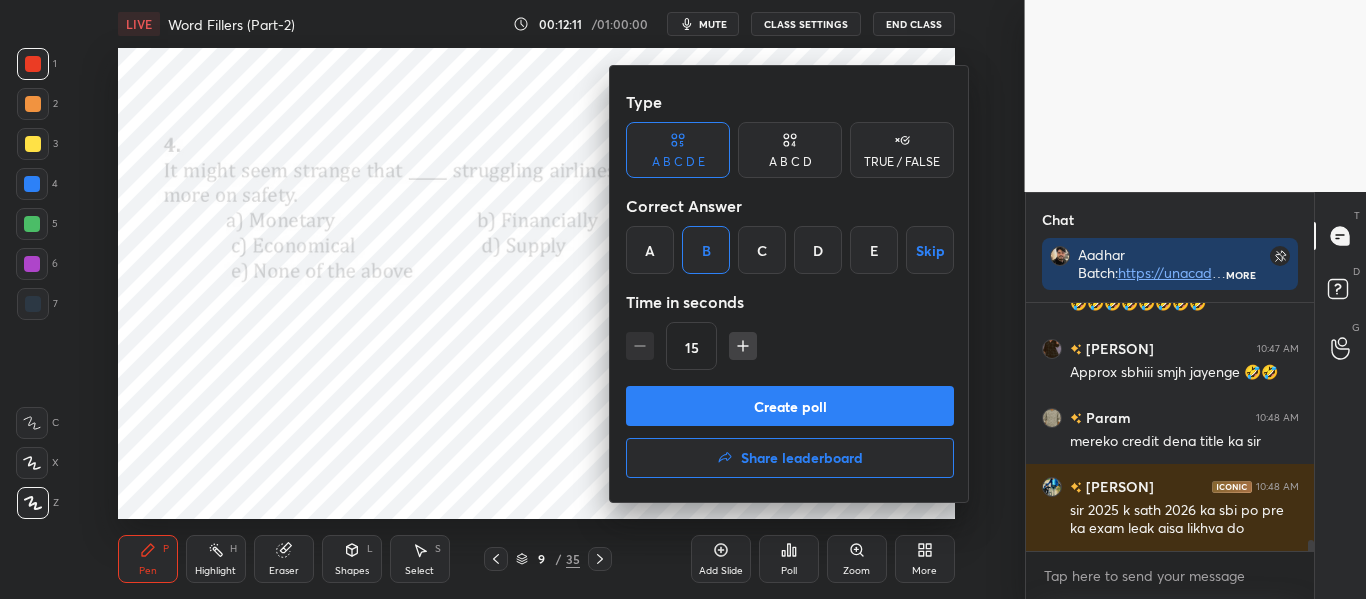click on "Create poll" at bounding box center [790, 406] 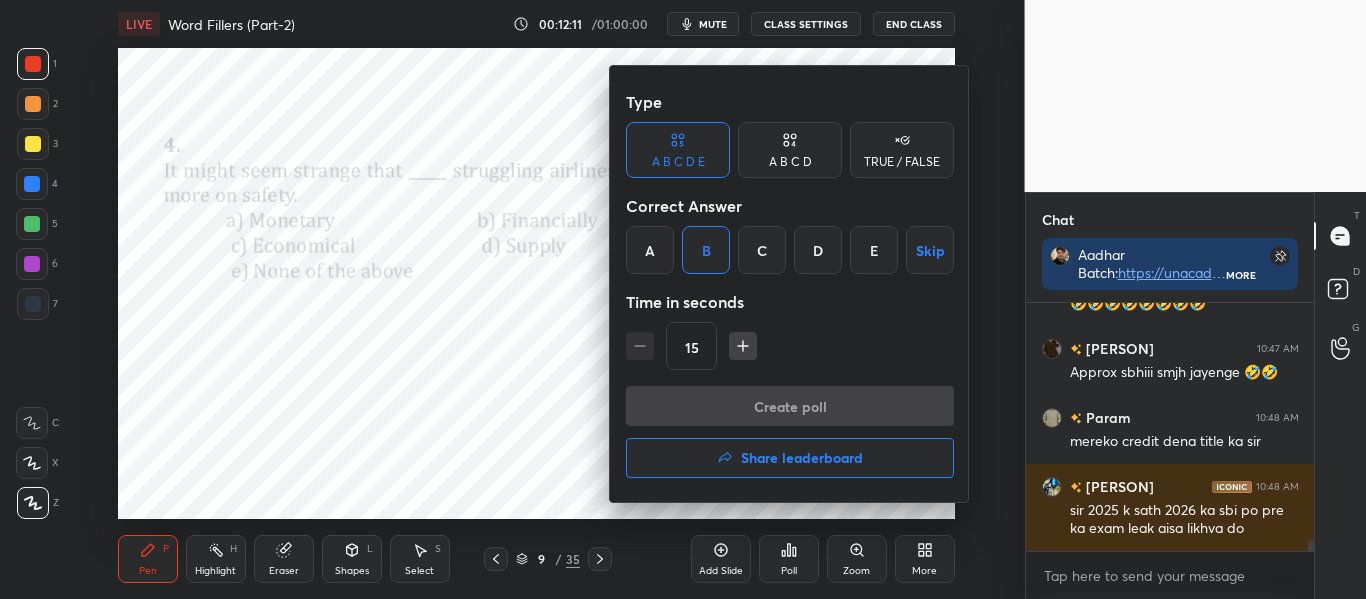 scroll, scrollTop: 200, scrollLeft: 282, axis: both 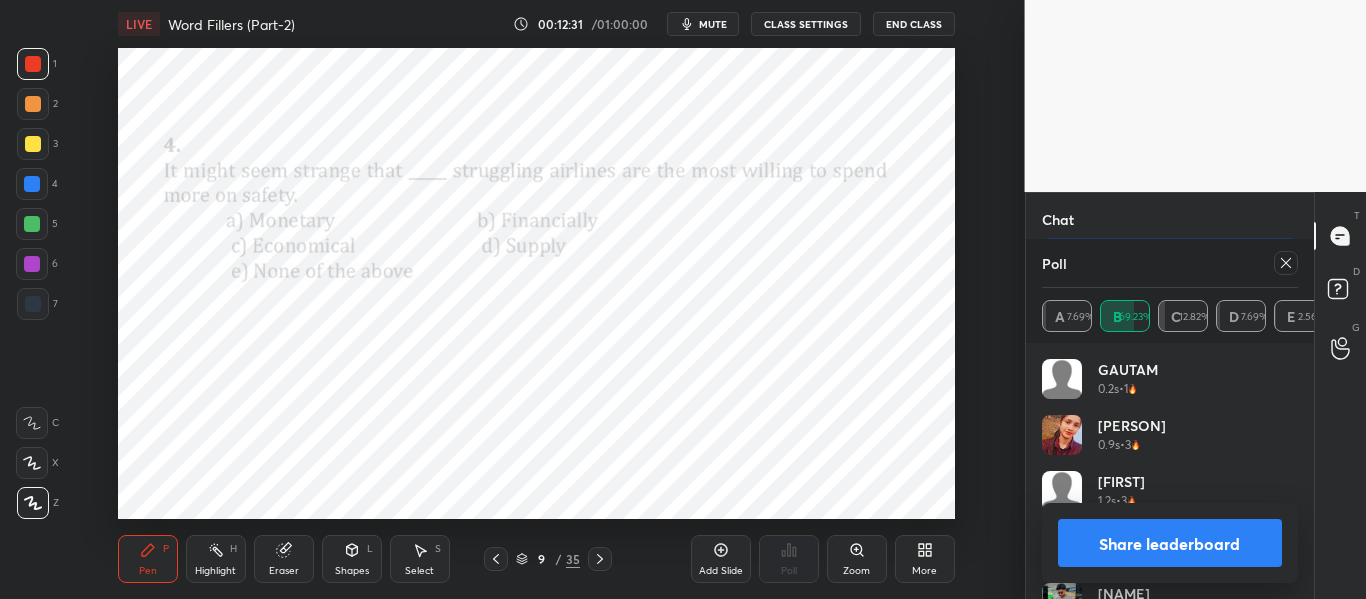 click 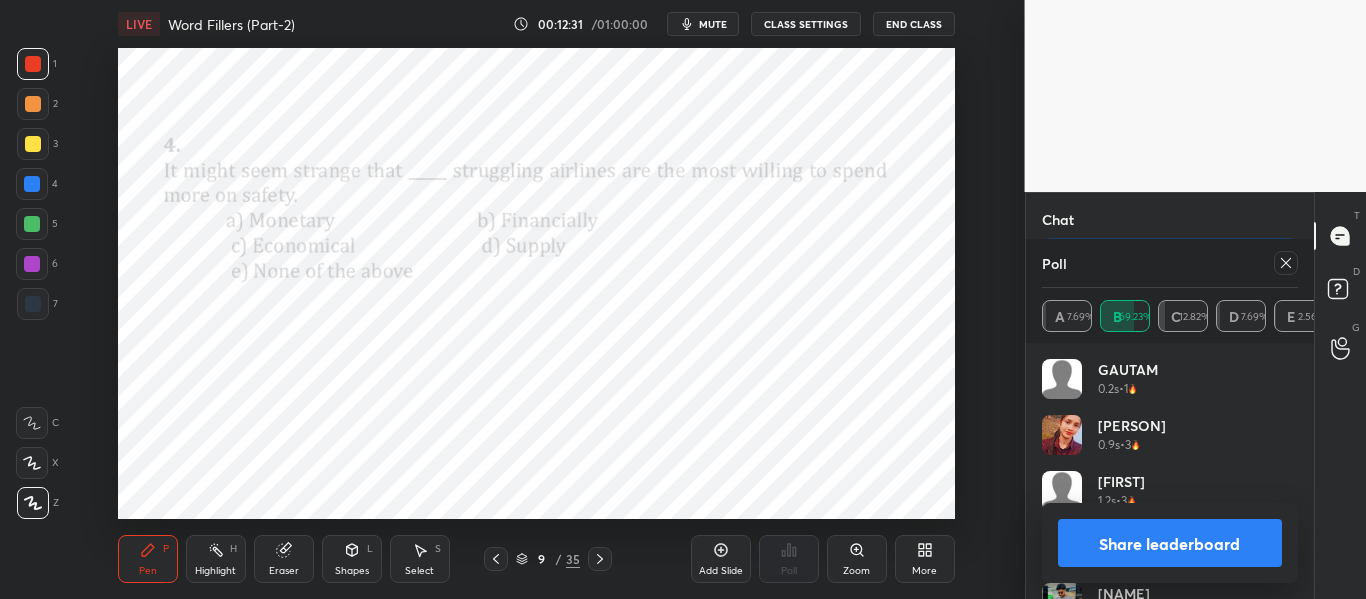 scroll, scrollTop: 88, scrollLeft: 250, axis: both 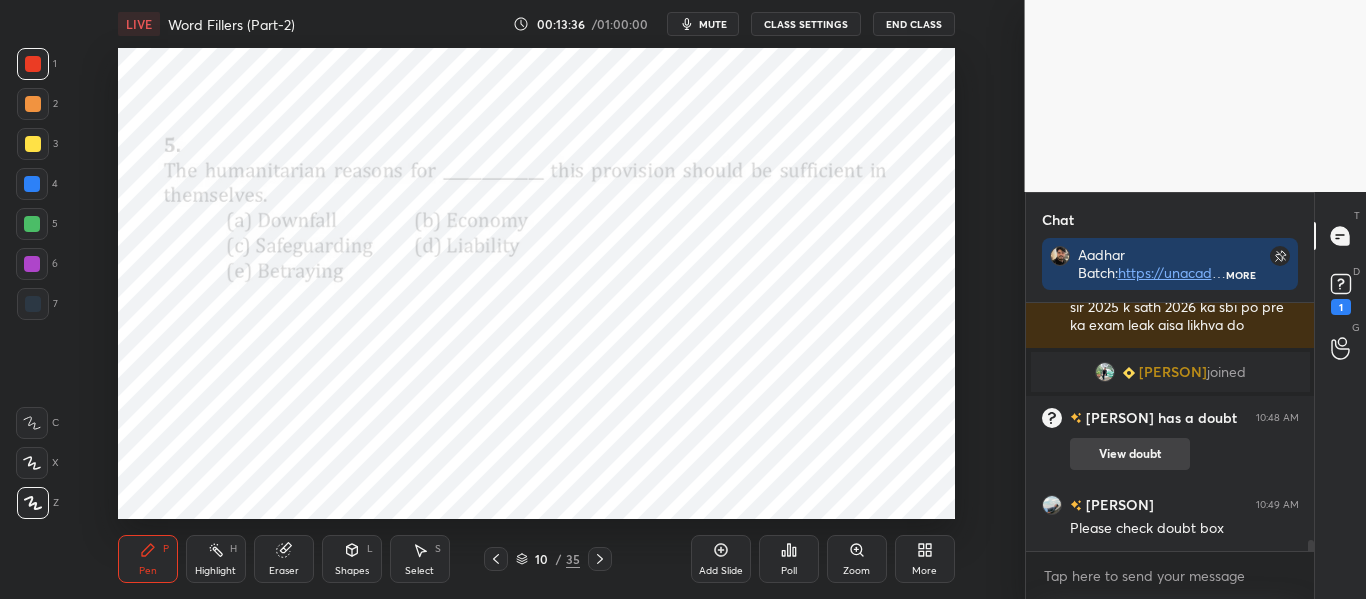 click on "View doubt" at bounding box center (1130, 454) 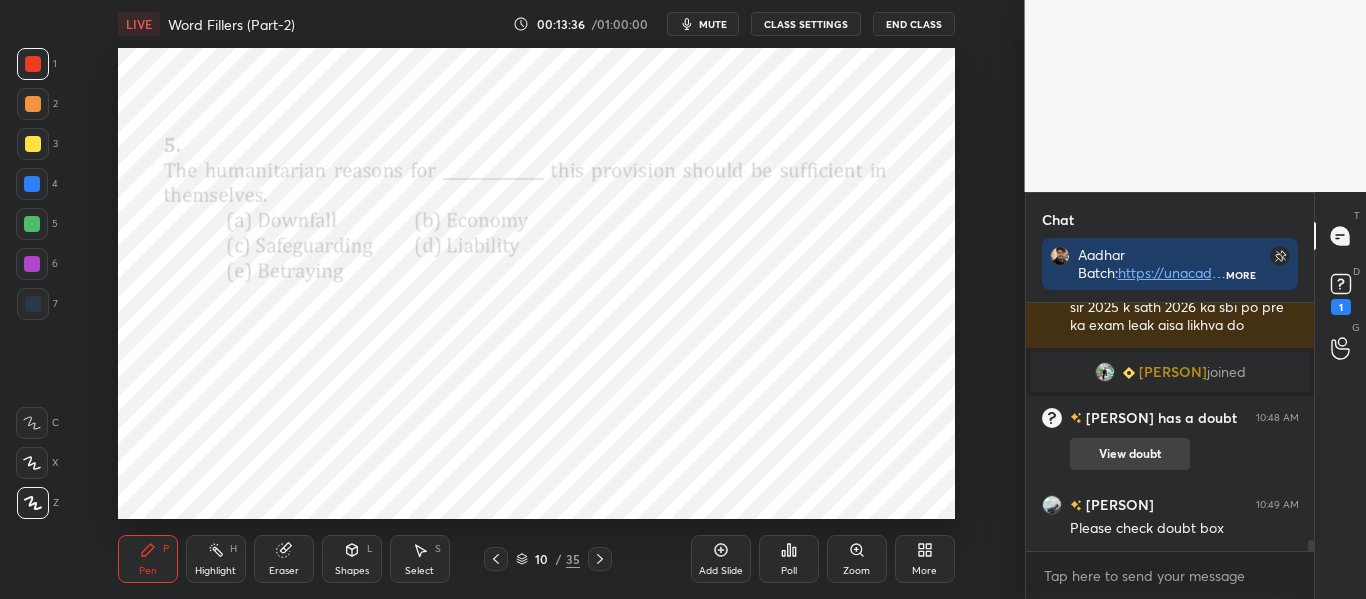 scroll, scrollTop: 7, scrollLeft: 7, axis: both 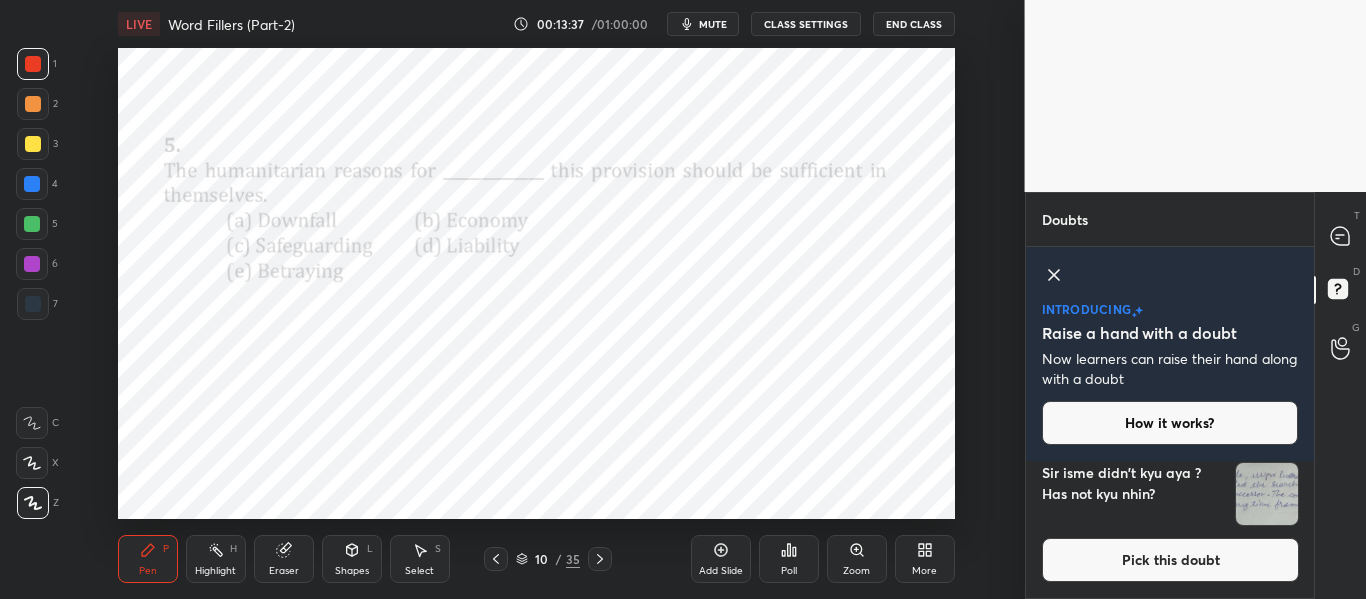 click at bounding box center [1267, 494] 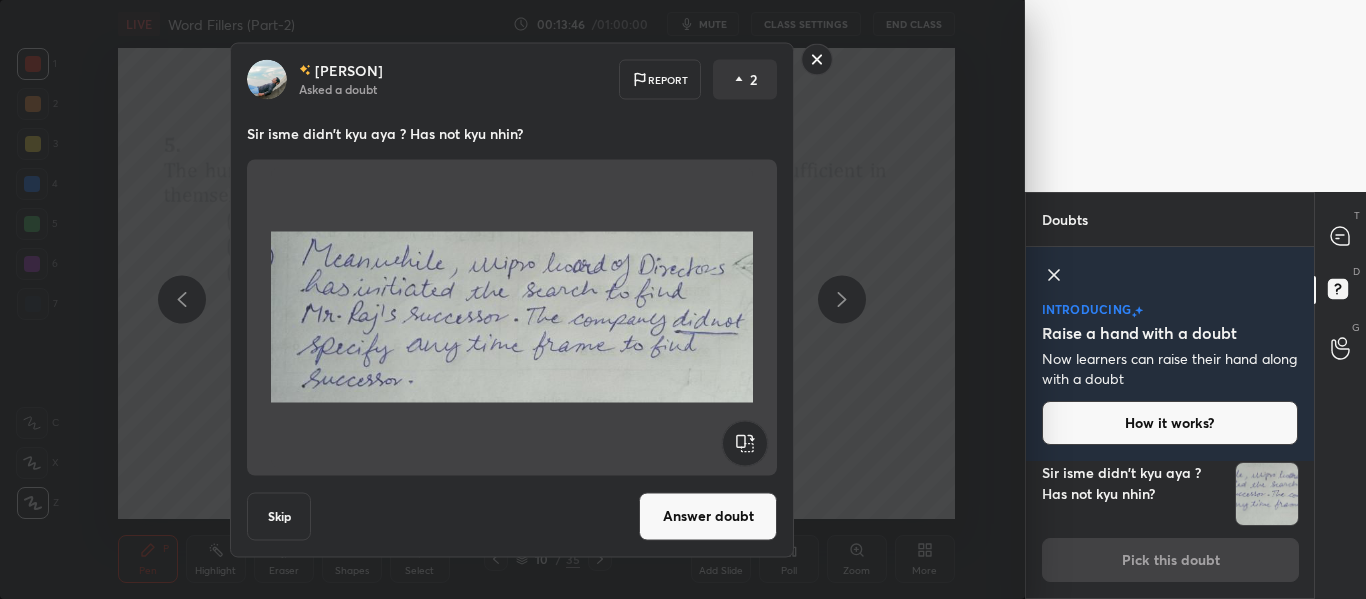 click 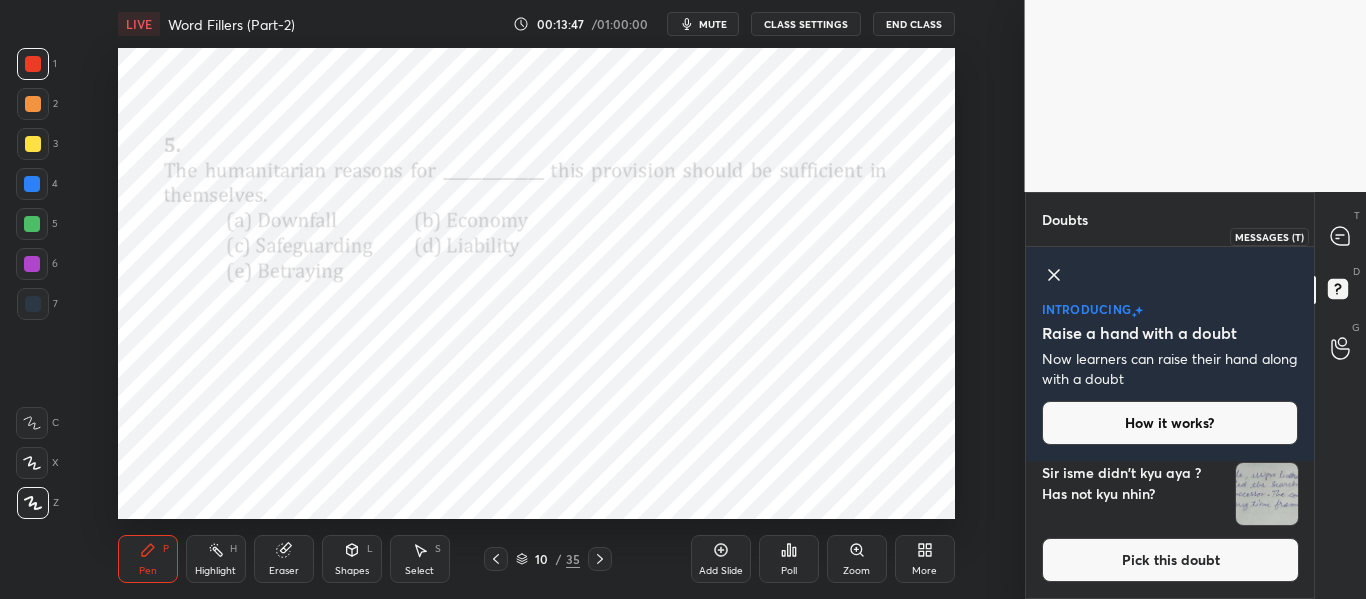 click 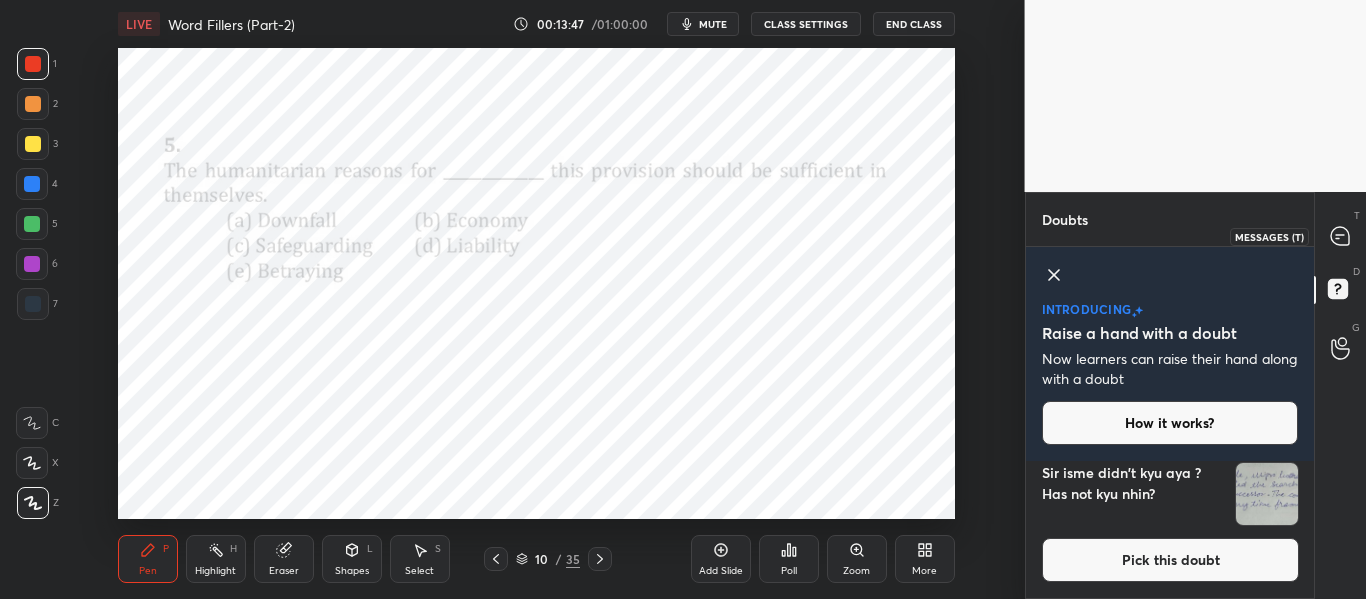 scroll, scrollTop: 75, scrollLeft: 282, axis: both 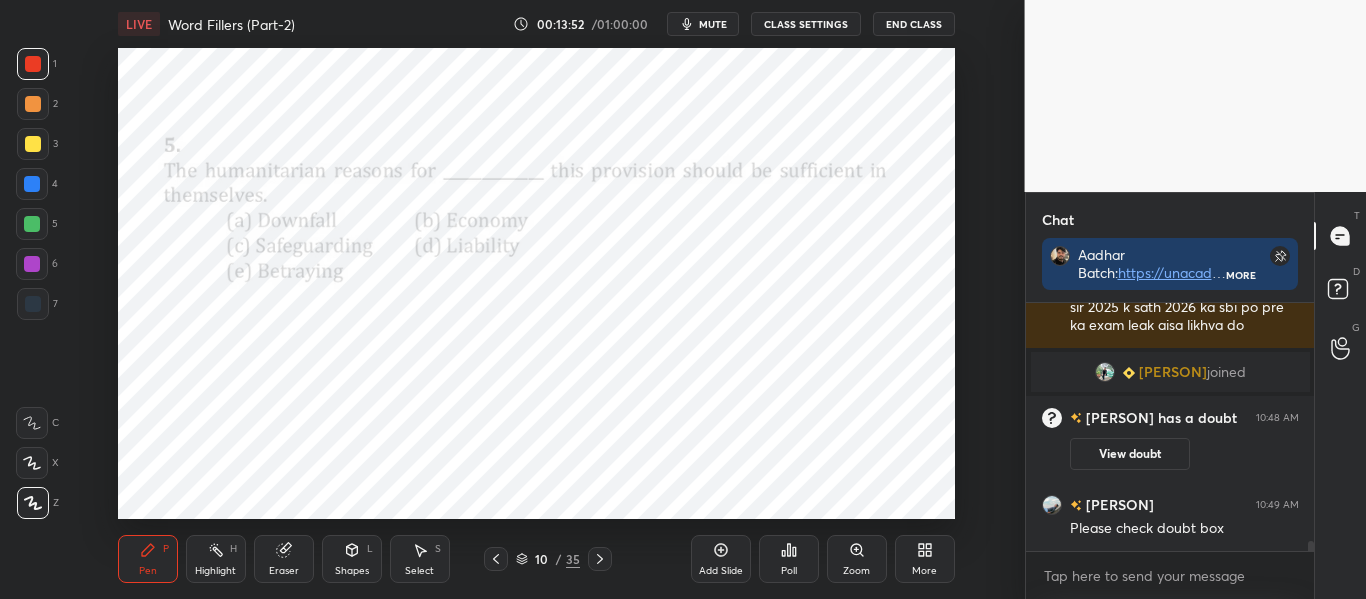 click 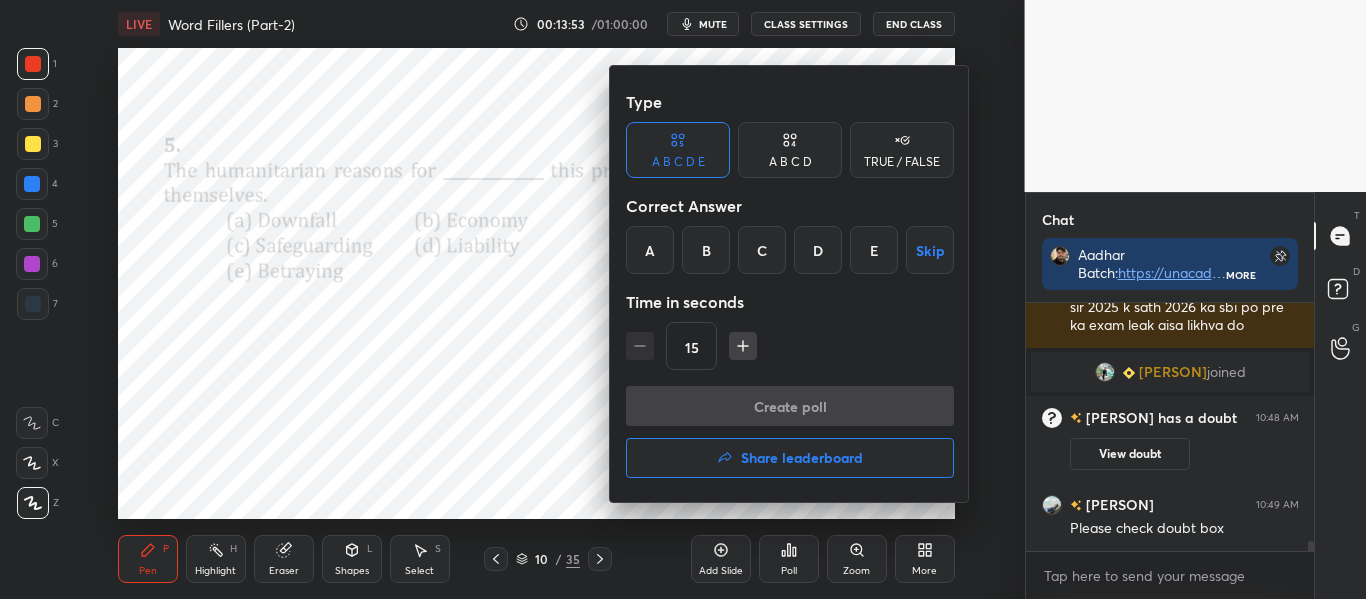 scroll, scrollTop: 5857, scrollLeft: 0, axis: vertical 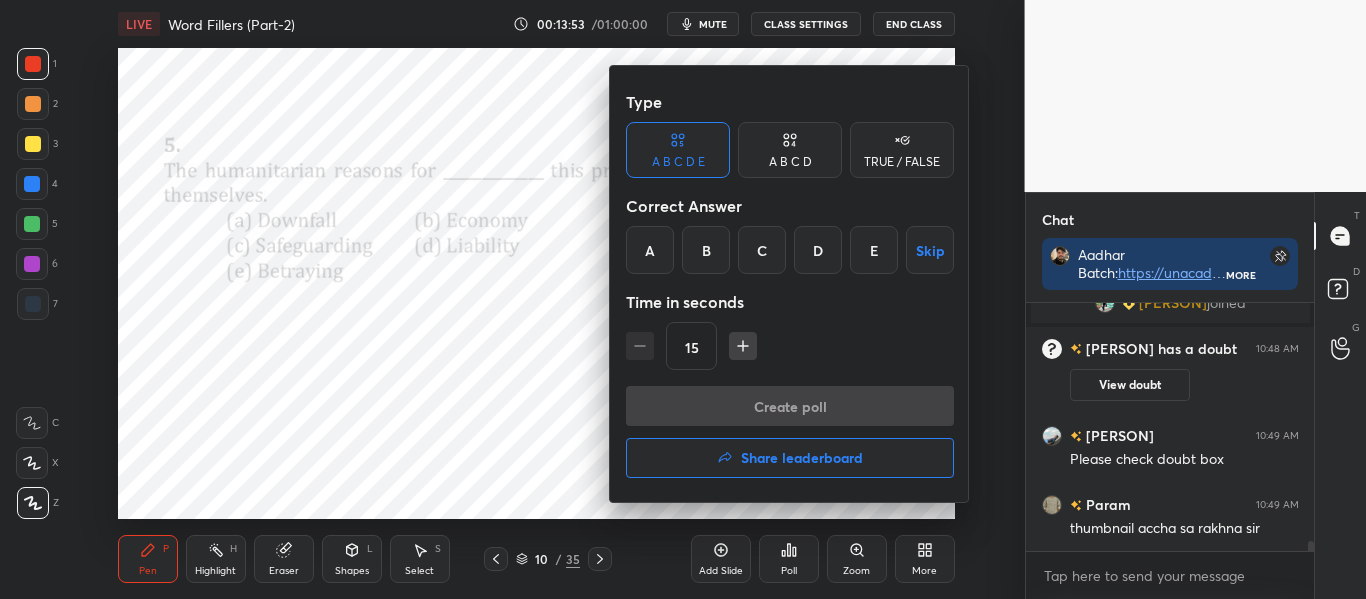click on "C" at bounding box center [762, 250] 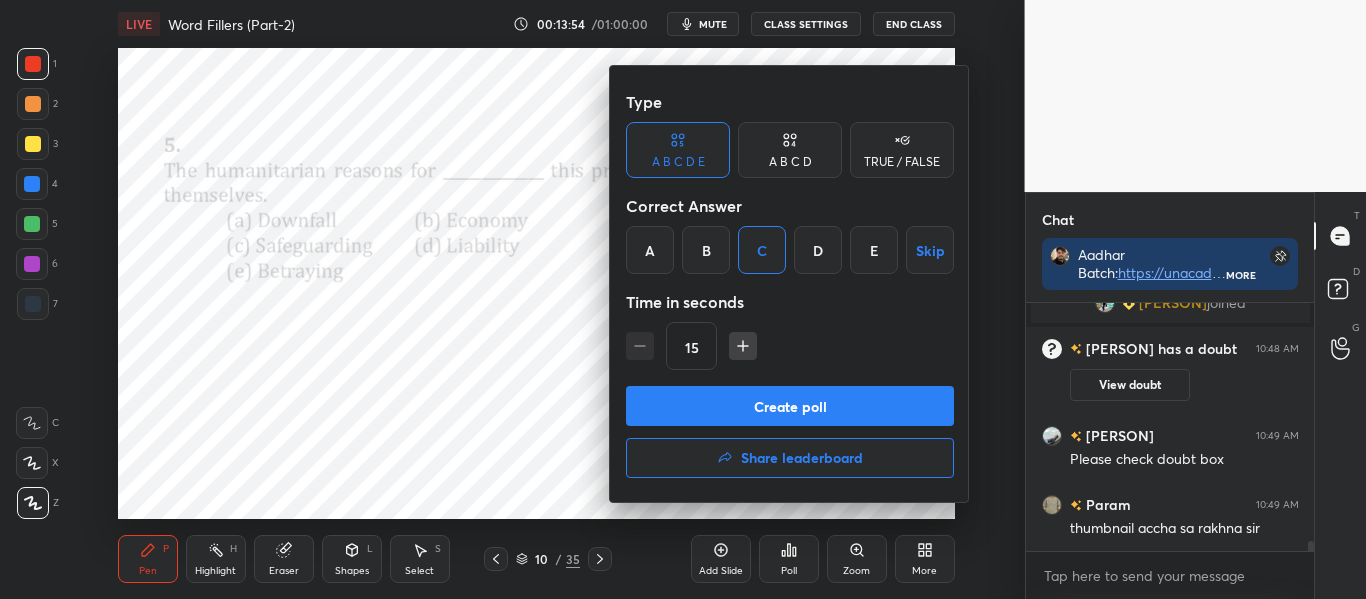 click on "Create poll" at bounding box center [790, 406] 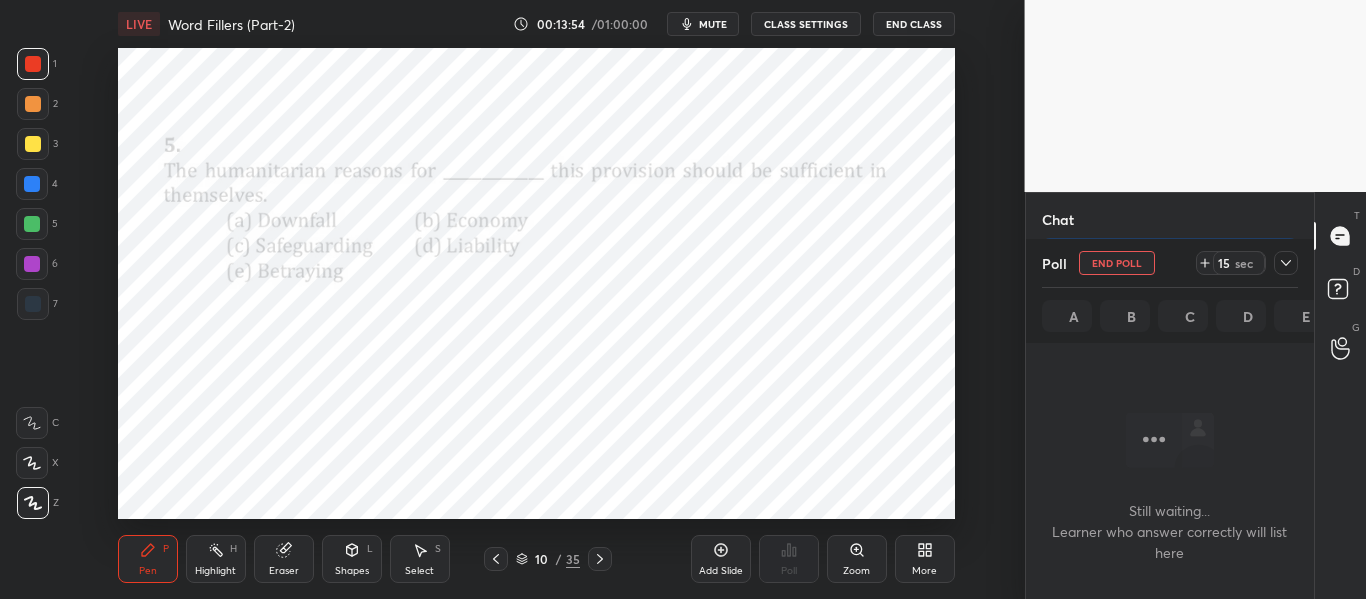 scroll, scrollTop: 218, scrollLeft: 282, axis: both 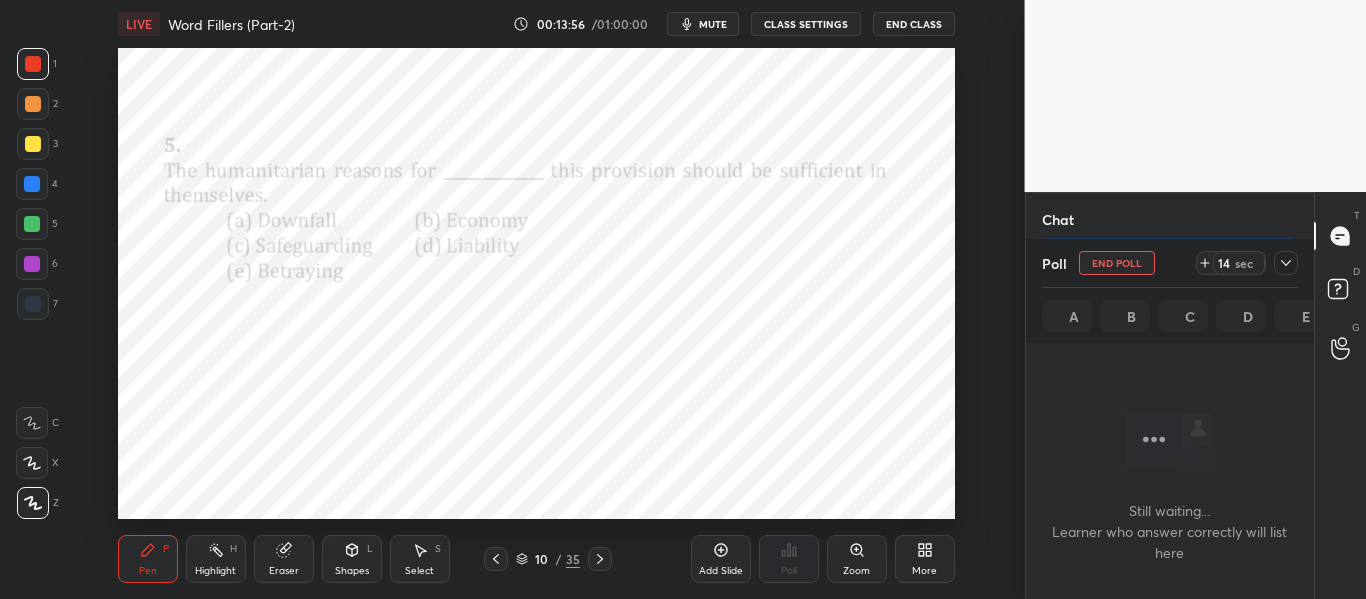 click 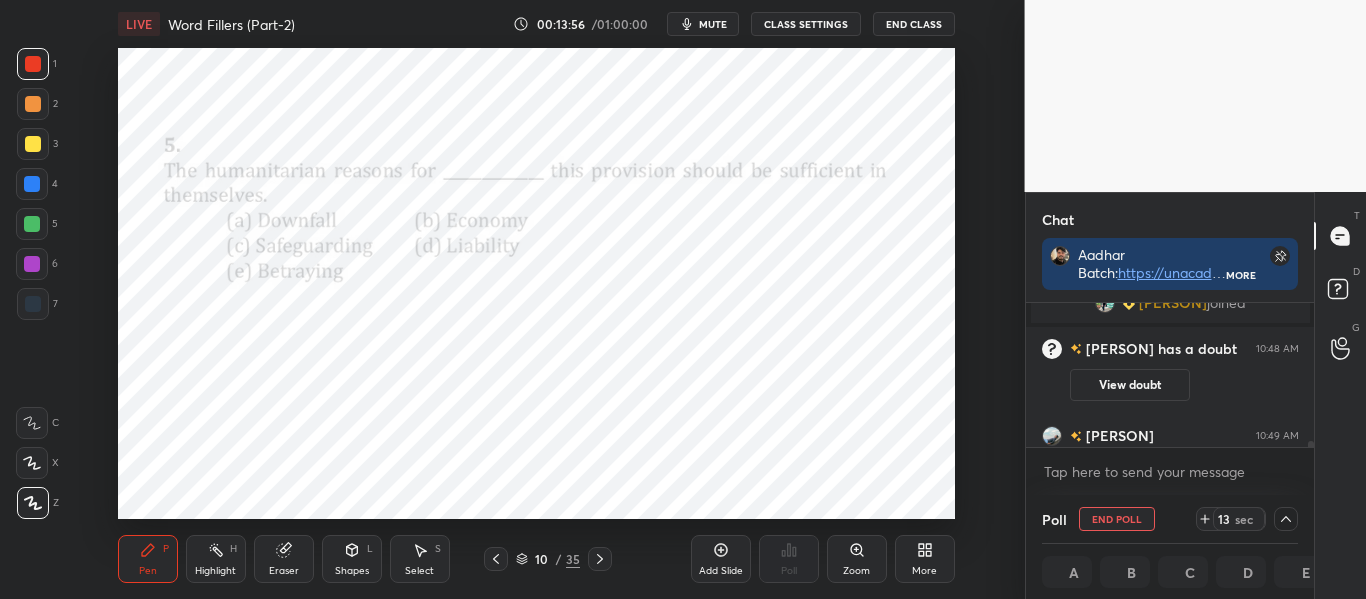 scroll, scrollTop: 1, scrollLeft: 7, axis: both 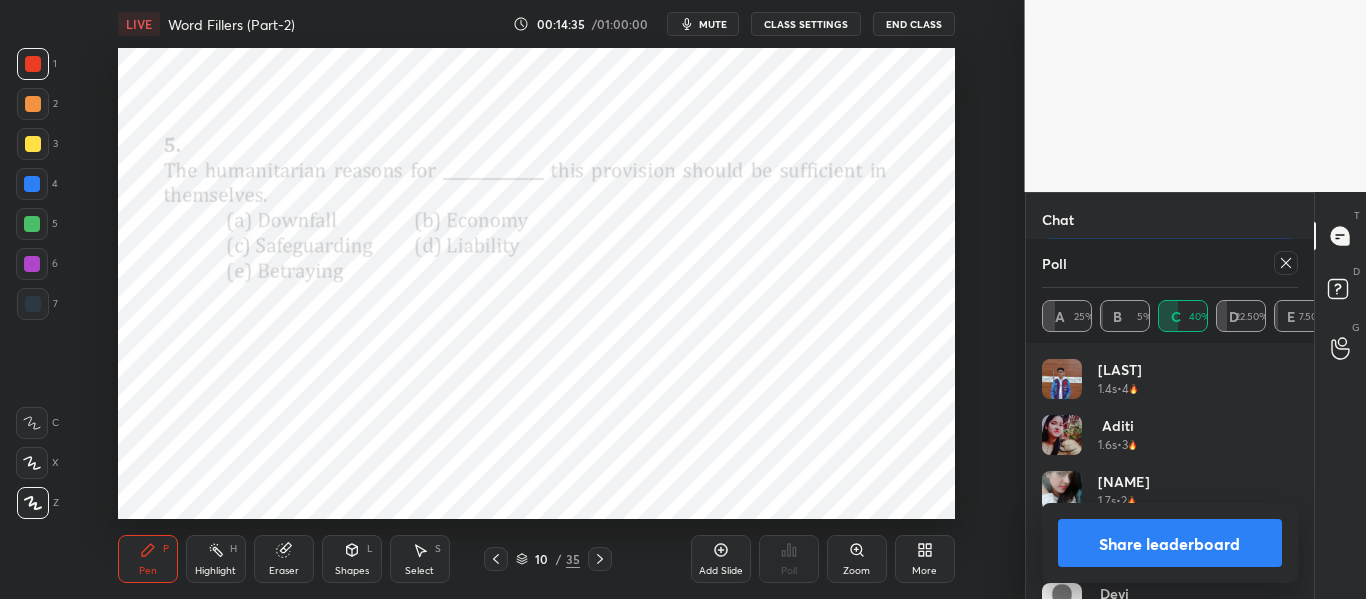 click at bounding box center [1286, 263] 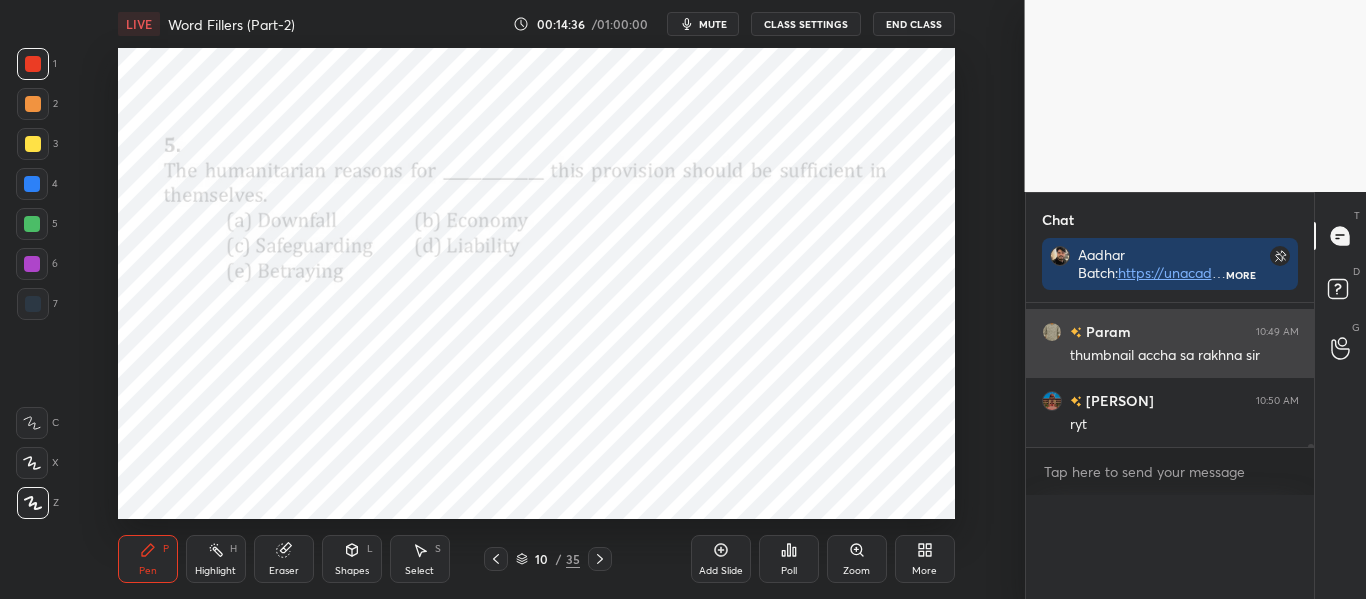 scroll, scrollTop: 0, scrollLeft: 0, axis: both 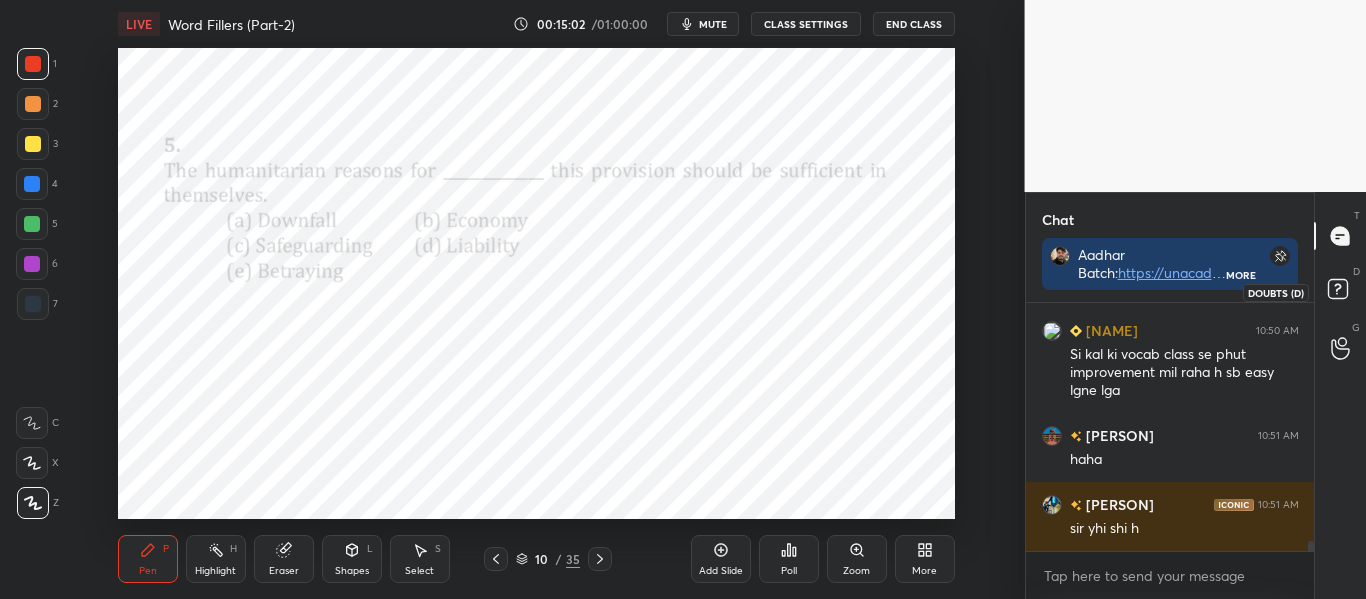 click 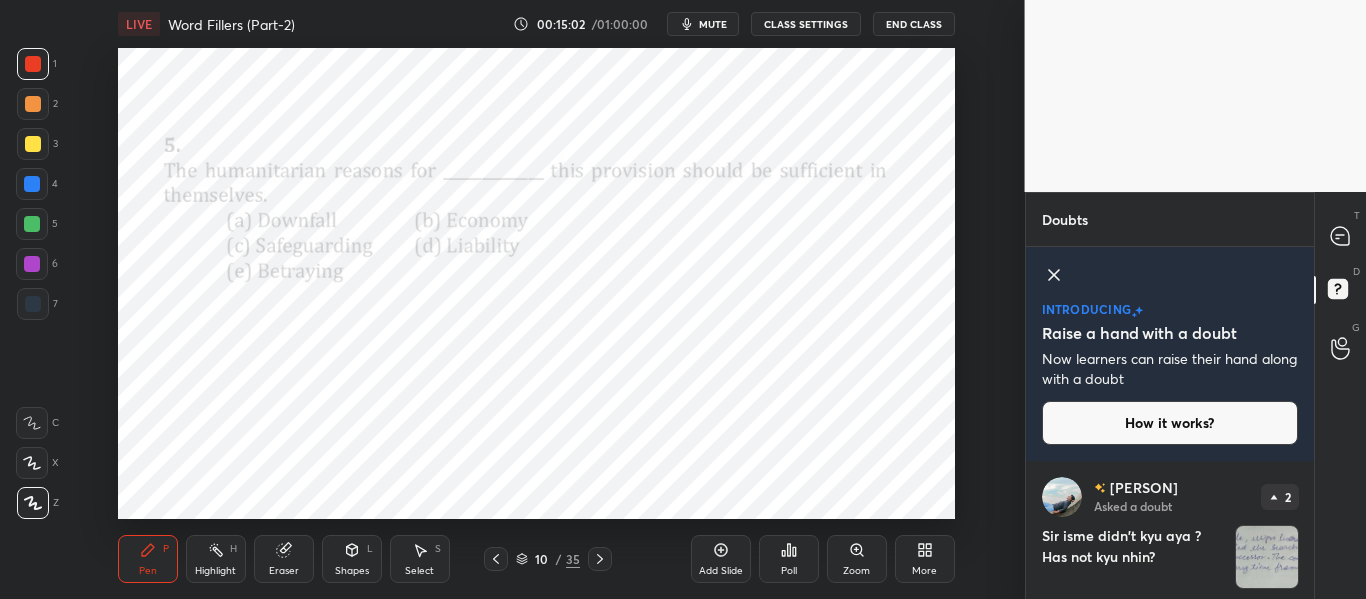 scroll, scrollTop: 63, scrollLeft: 0, axis: vertical 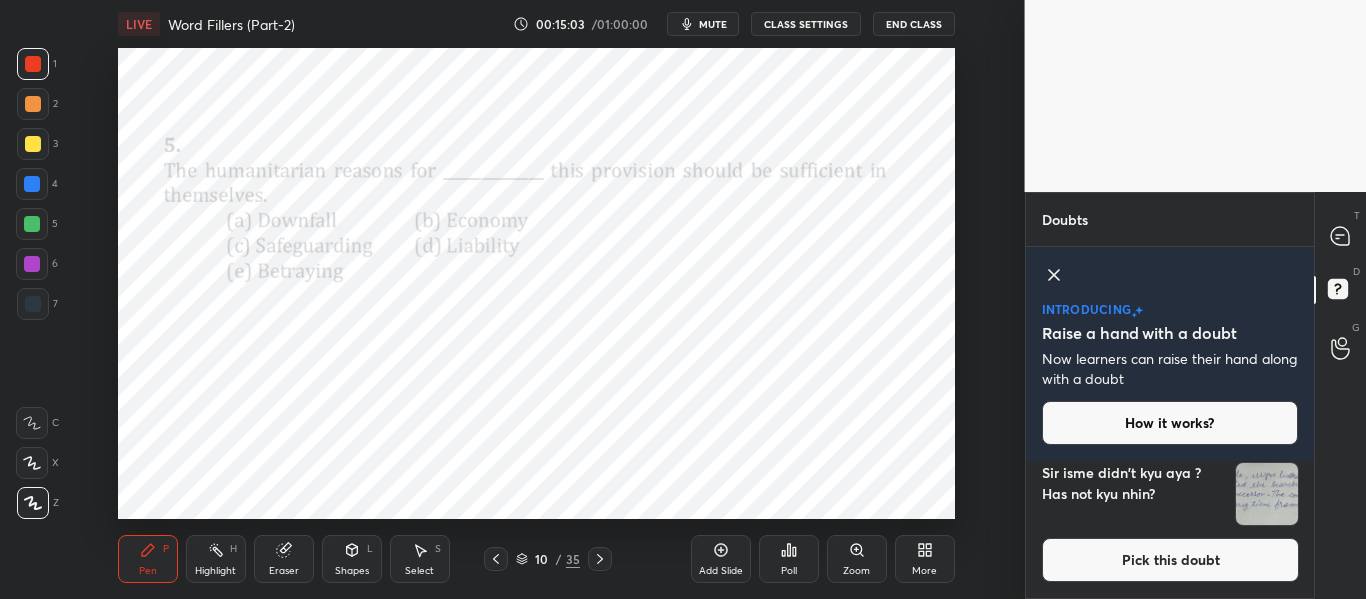click at bounding box center [1267, 494] 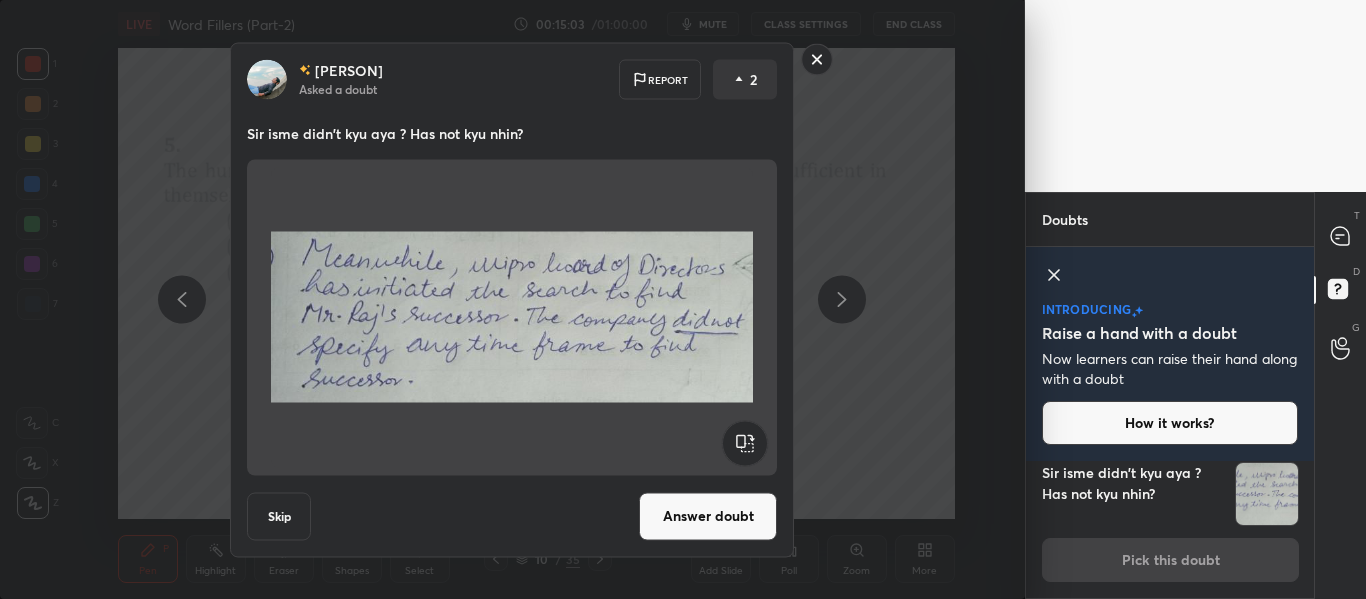 click on "Answer doubt" at bounding box center (708, 516) 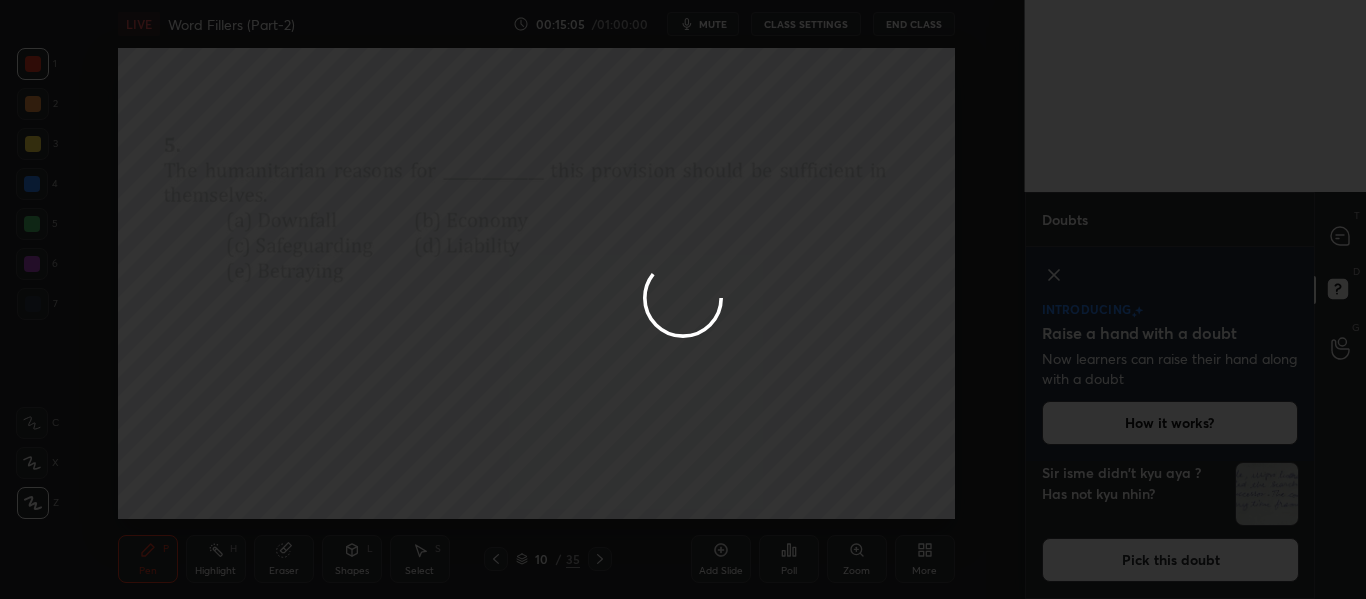 click at bounding box center [683, 299] 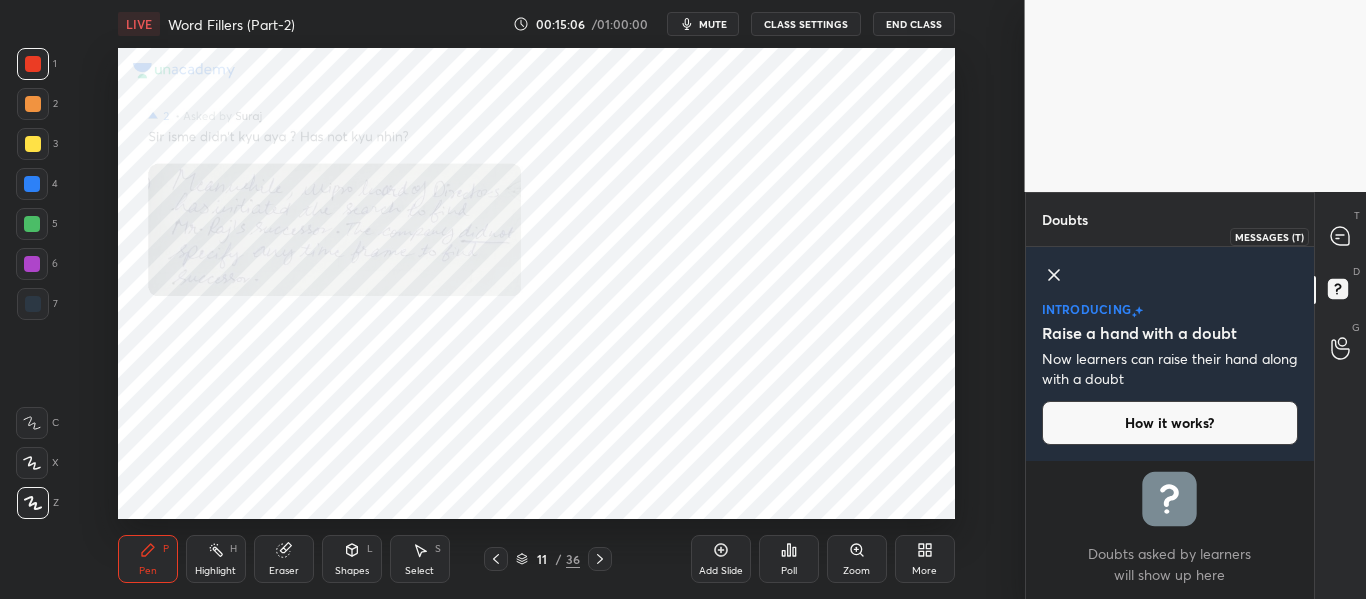 click 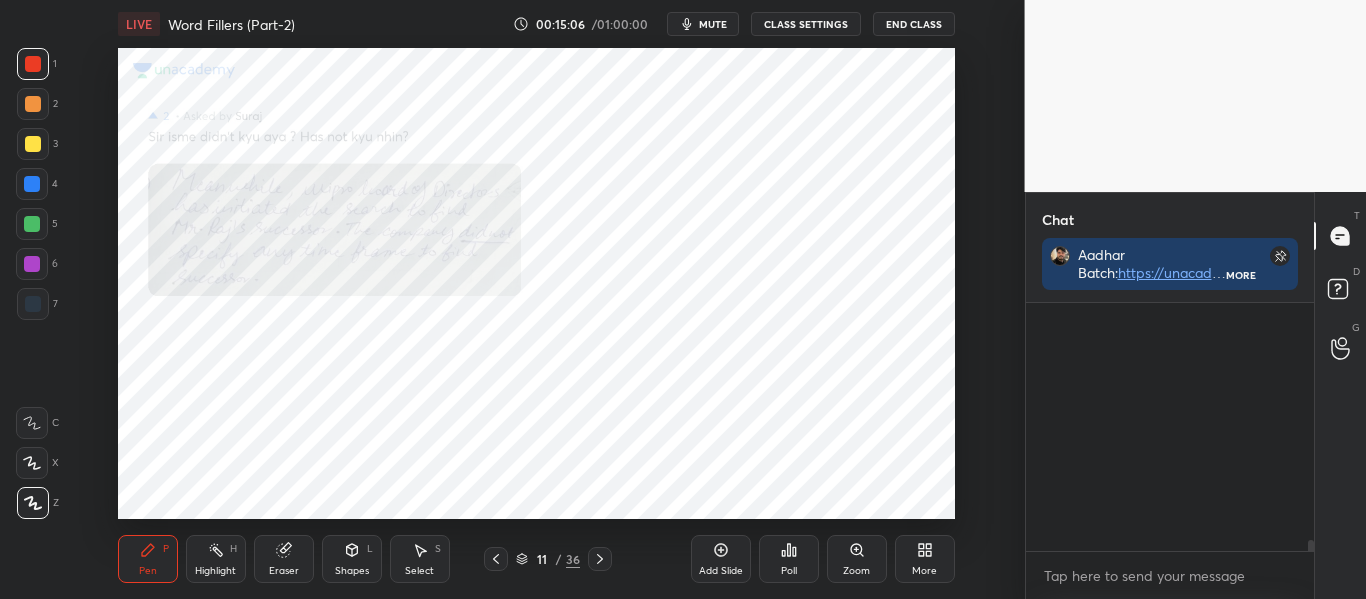 scroll, scrollTop: 6183, scrollLeft: 0, axis: vertical 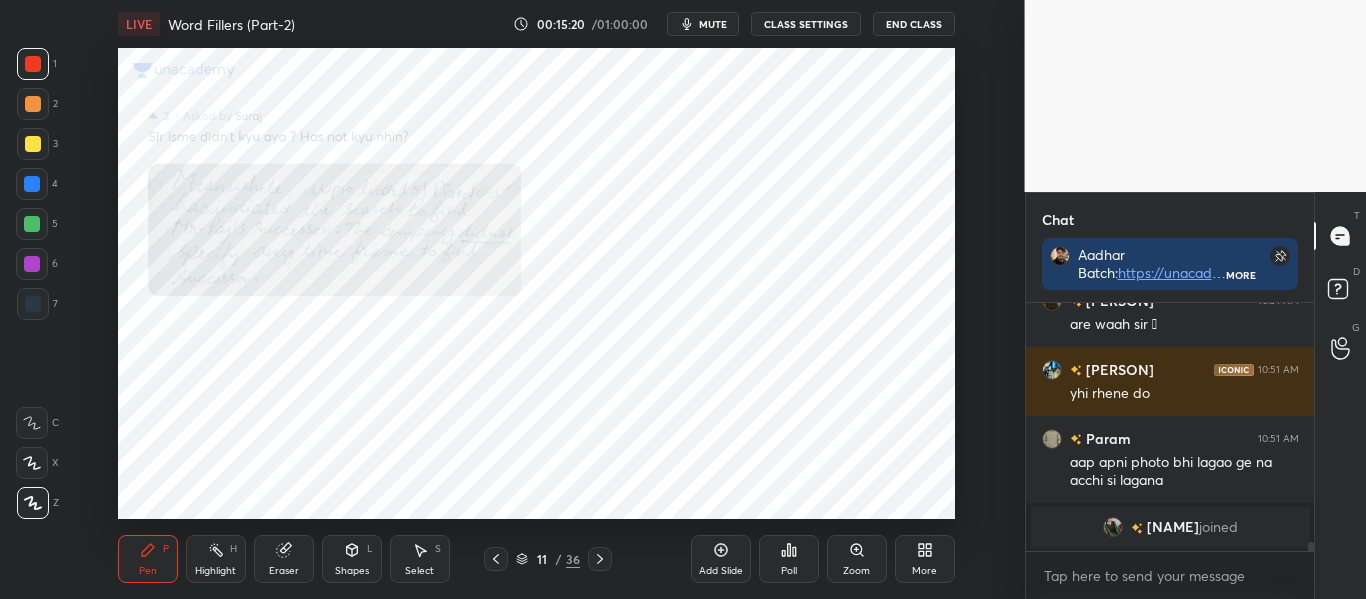click on "Zoom" at bounding box center [856, 571] 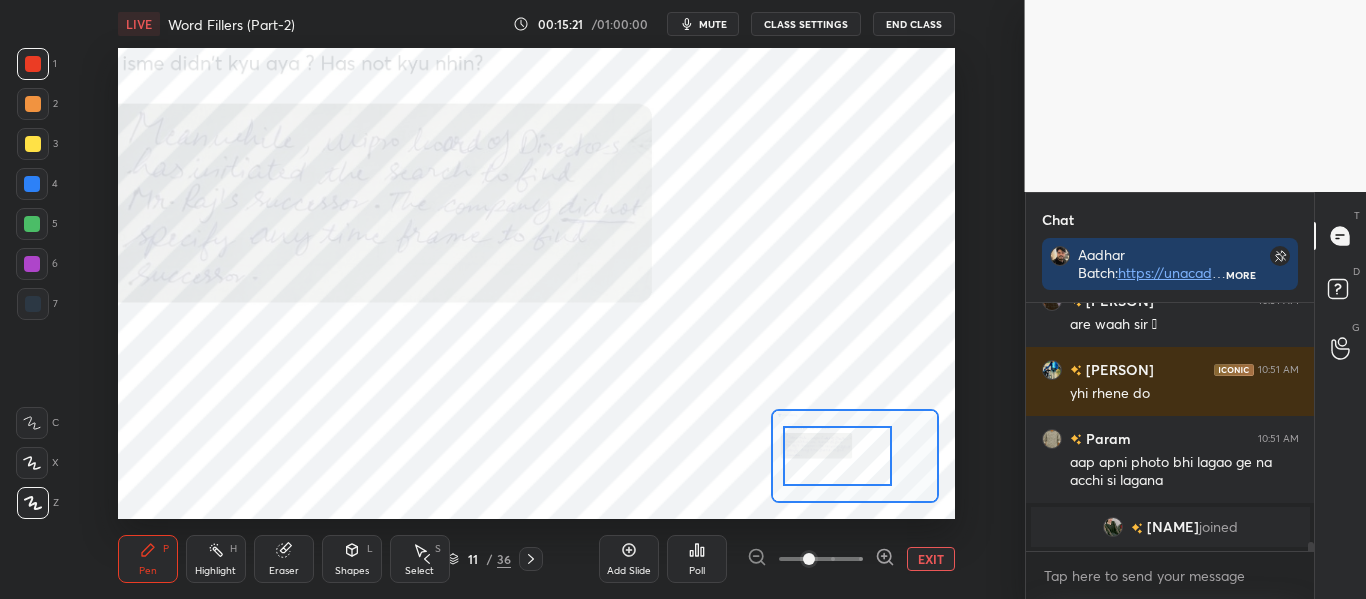 click at bounding box center (837, 456) 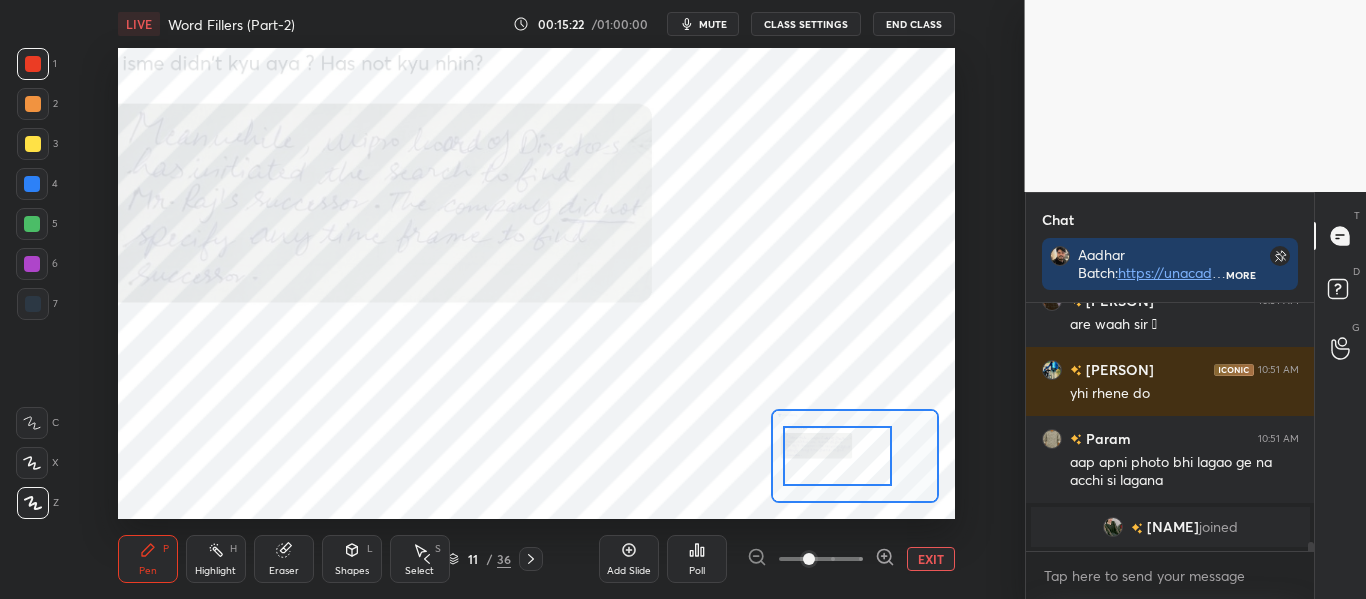 click at bounding box center (837, 456) 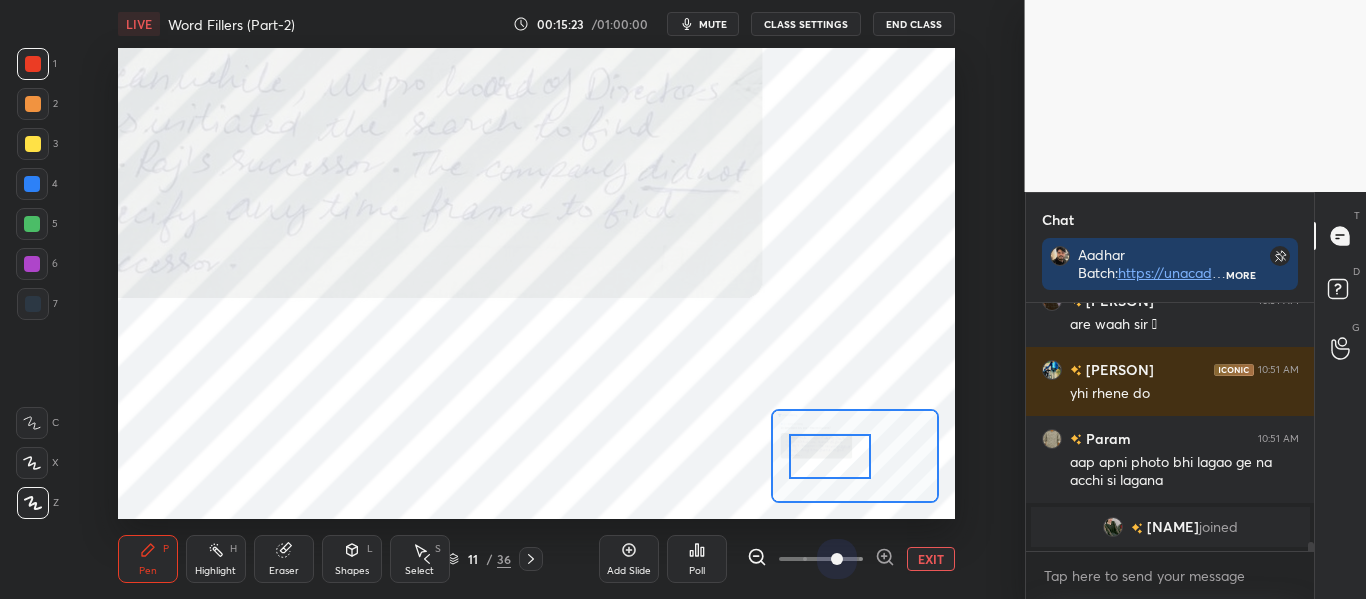 click at bounding box center (821, 559) 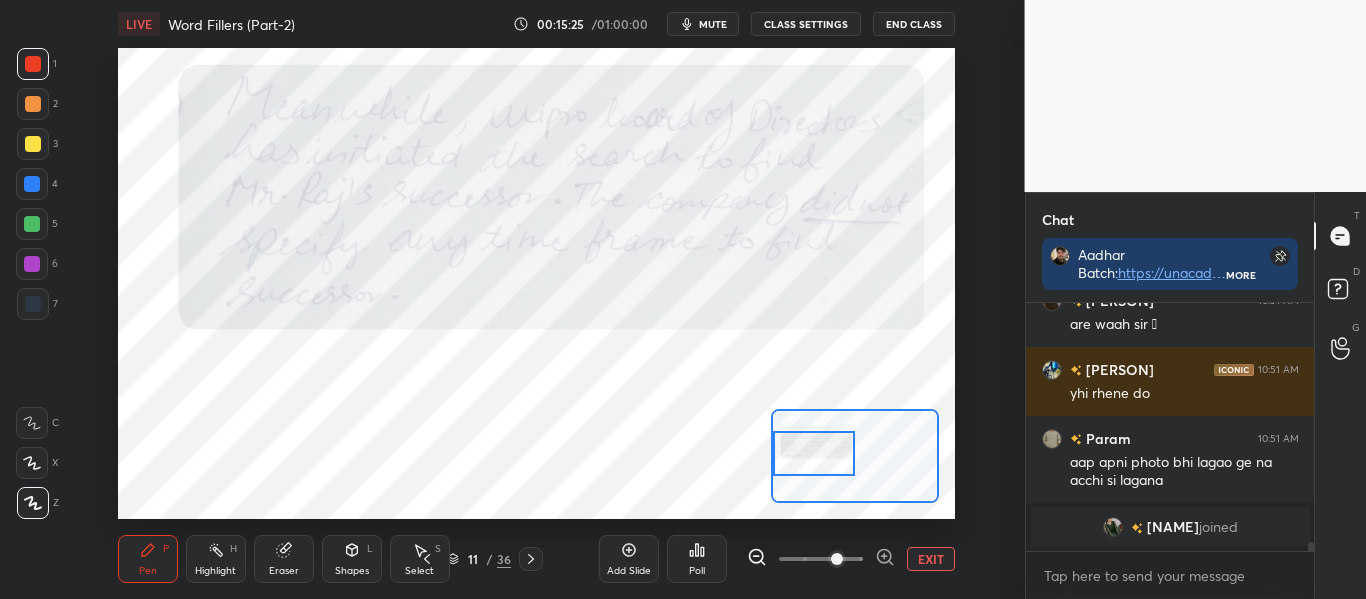drag, startPoint x: 815, startPoint y: 462, endPoint x: 797, endPoint y: 459, distance: 18.248287 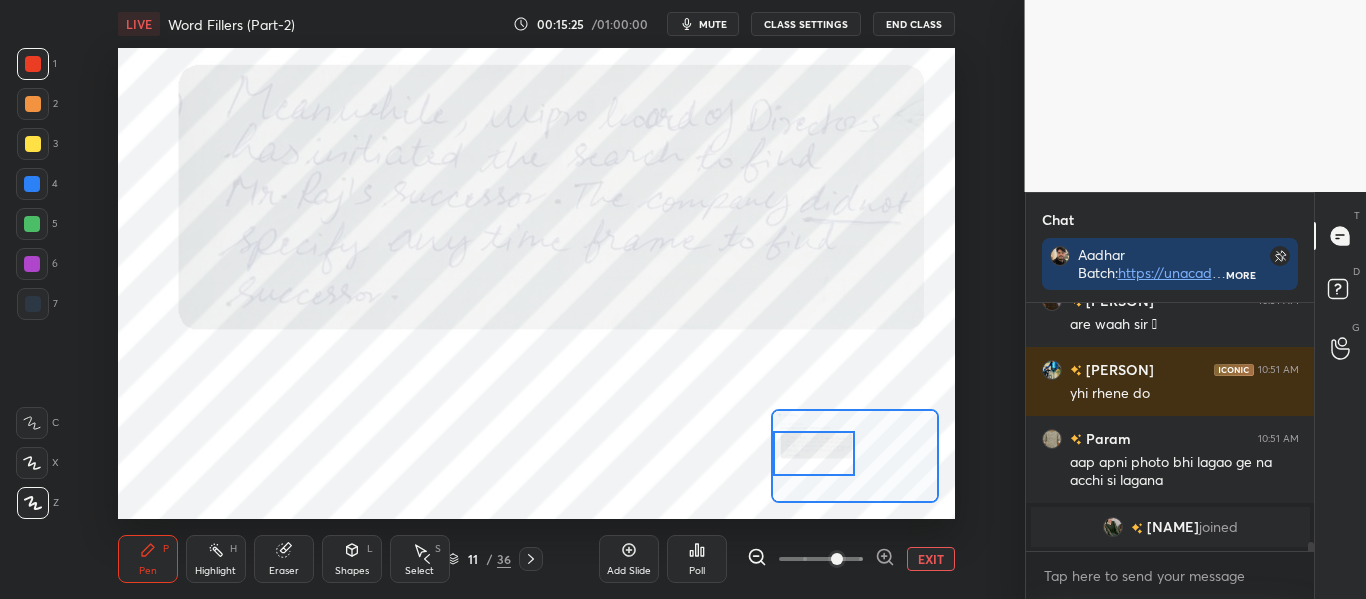 click at bounding box center (814, 453) 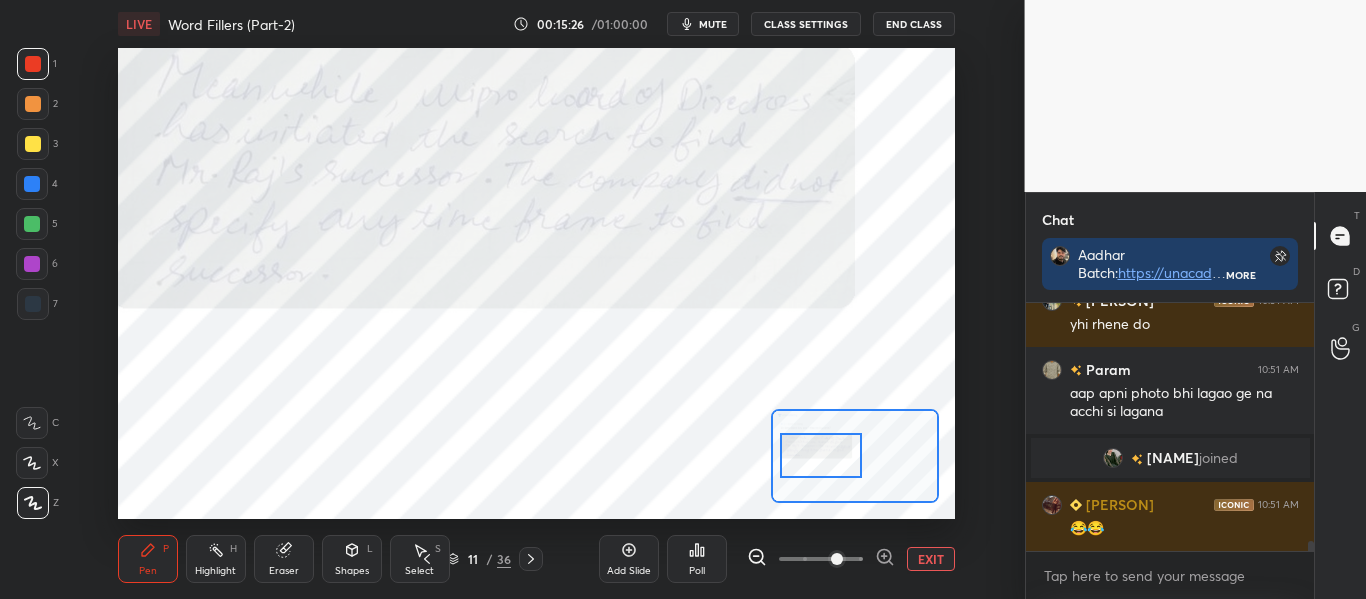scroll, scrollTop: 5905, scrollLeft: 0, axis: vertical 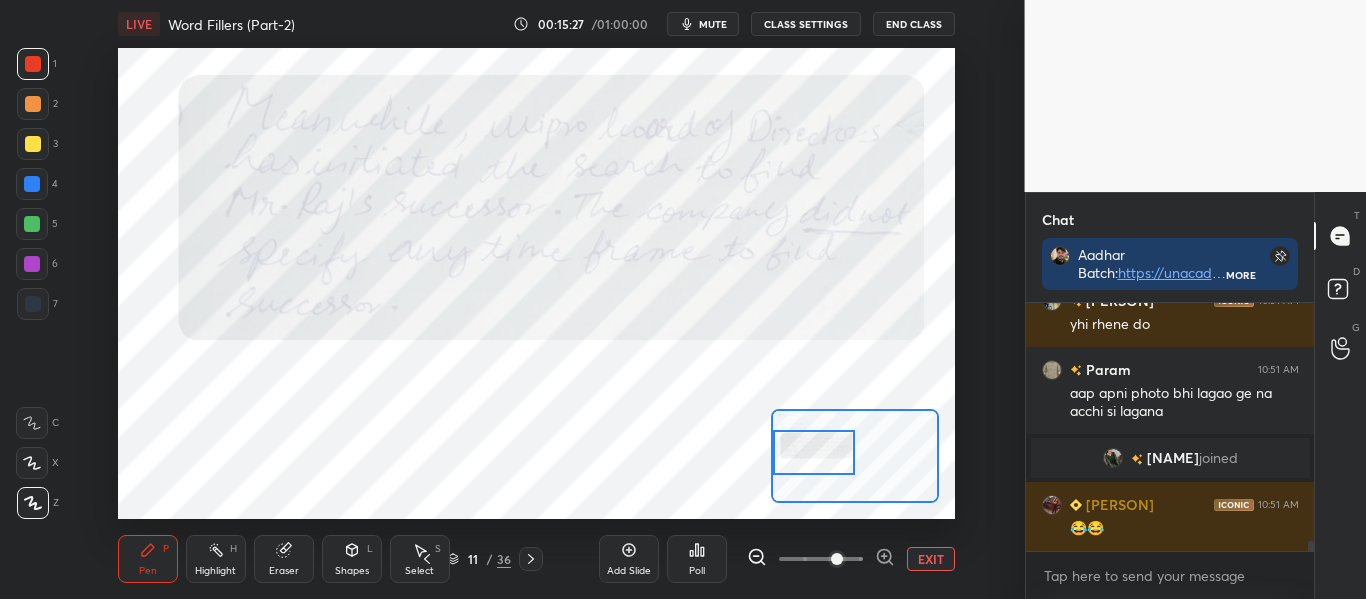click at bounding box center (814, 452) 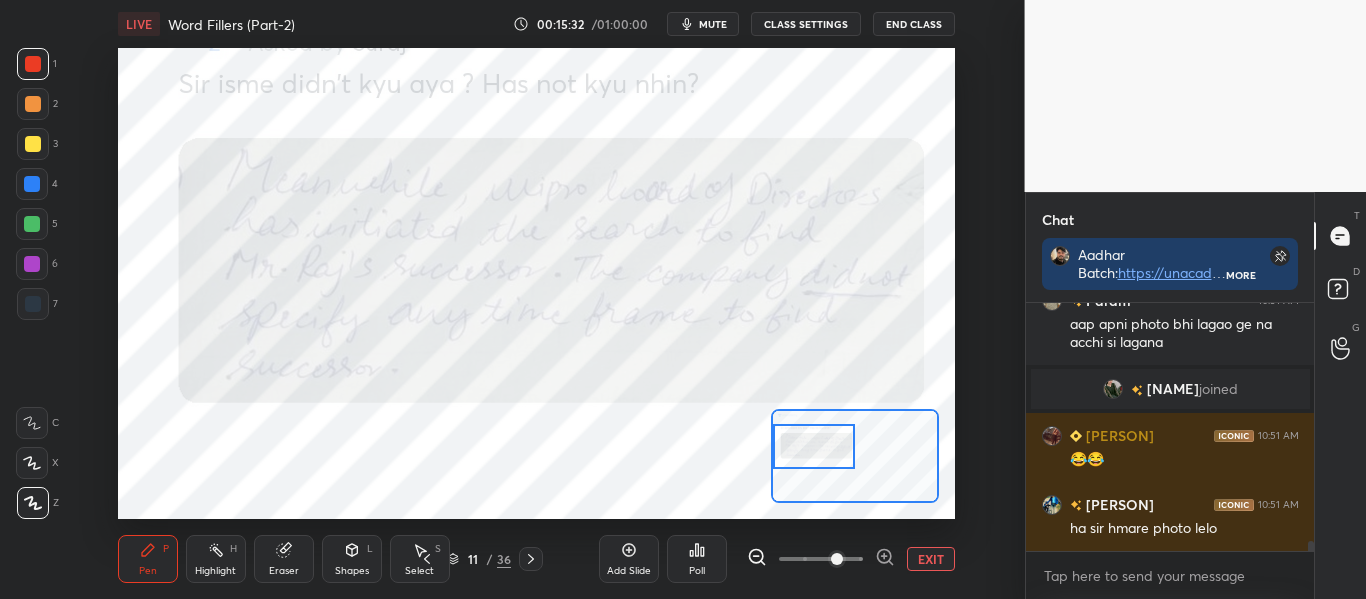scroll, scrollTop: 6043, scrollLeft: 0, axis: vertical 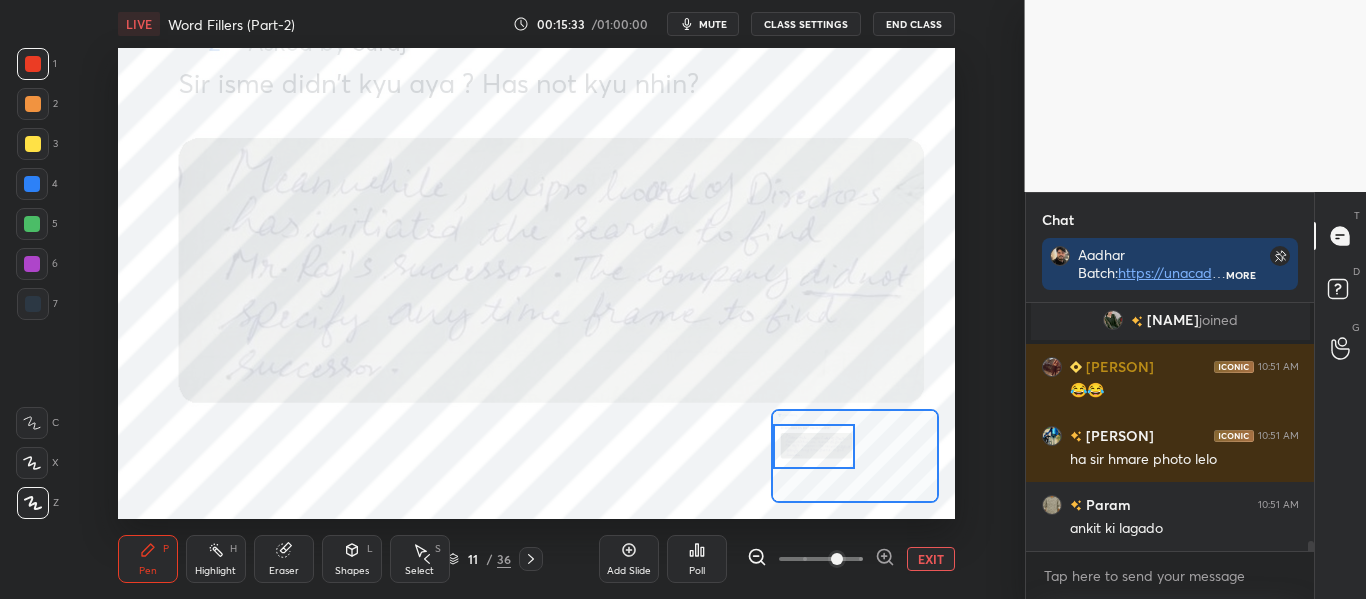 drag, startPoint x: 803, startPoint y: 451, endPoint x: 828, endPoint y: 465, distance: 28.653097 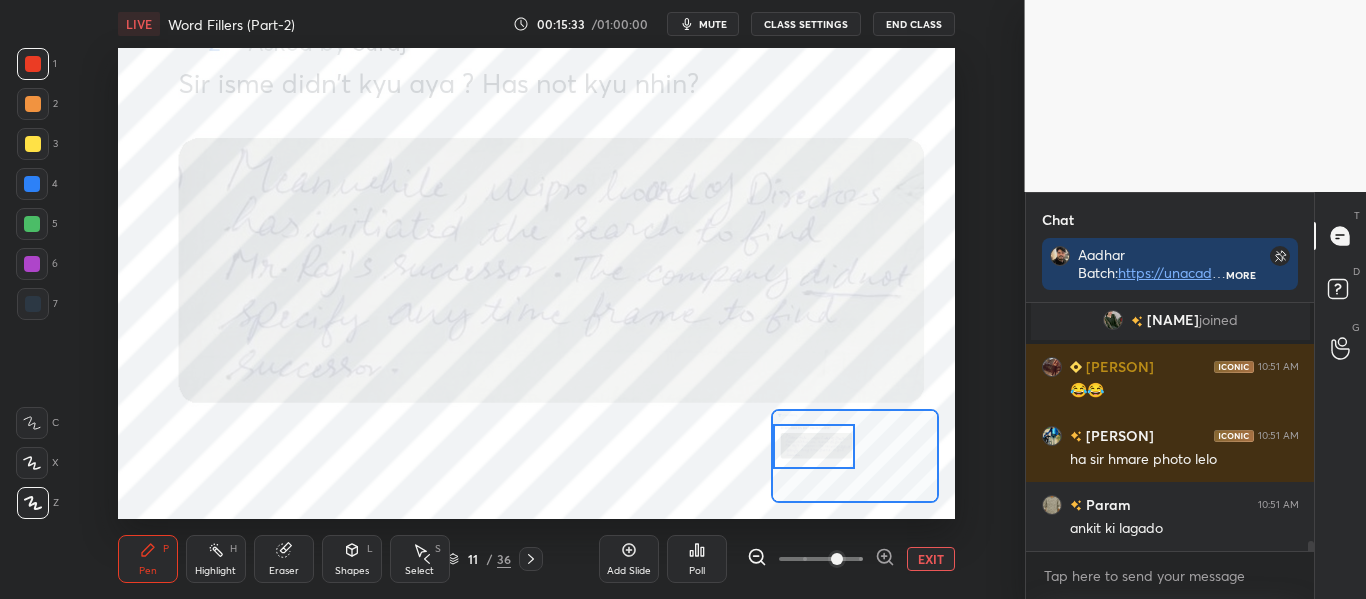 click at bounding box center (814, 446) 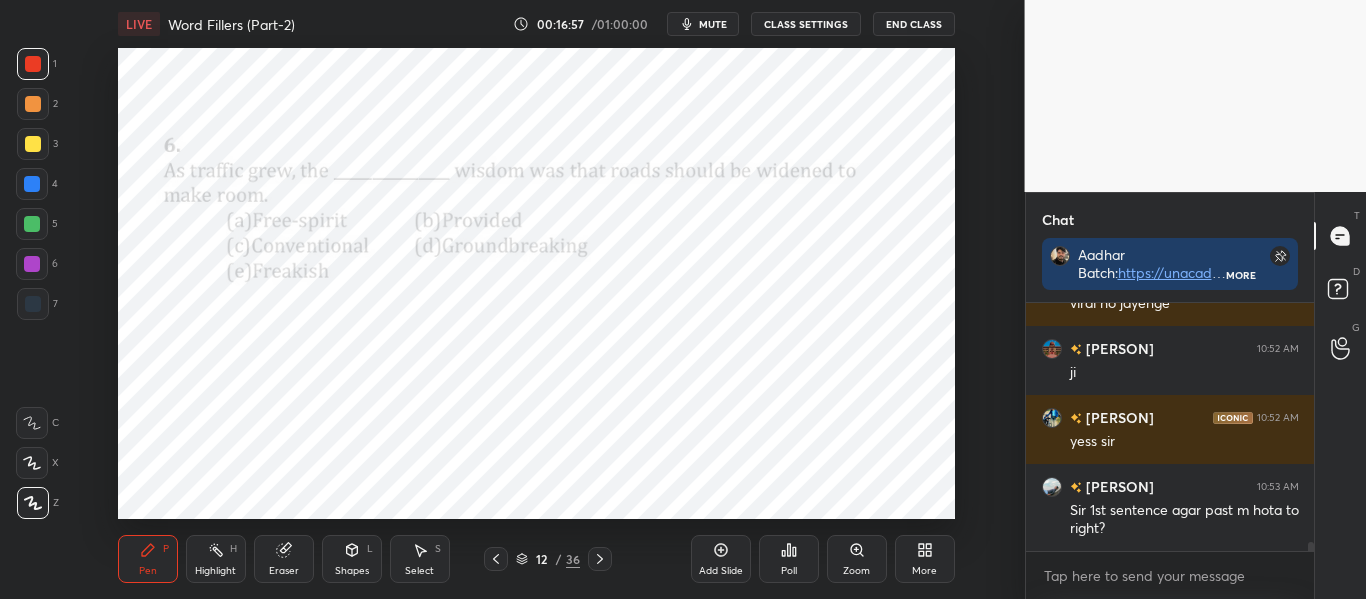 scroll, scrollTop: 6406, scrollLeft: 0, axis: vertical 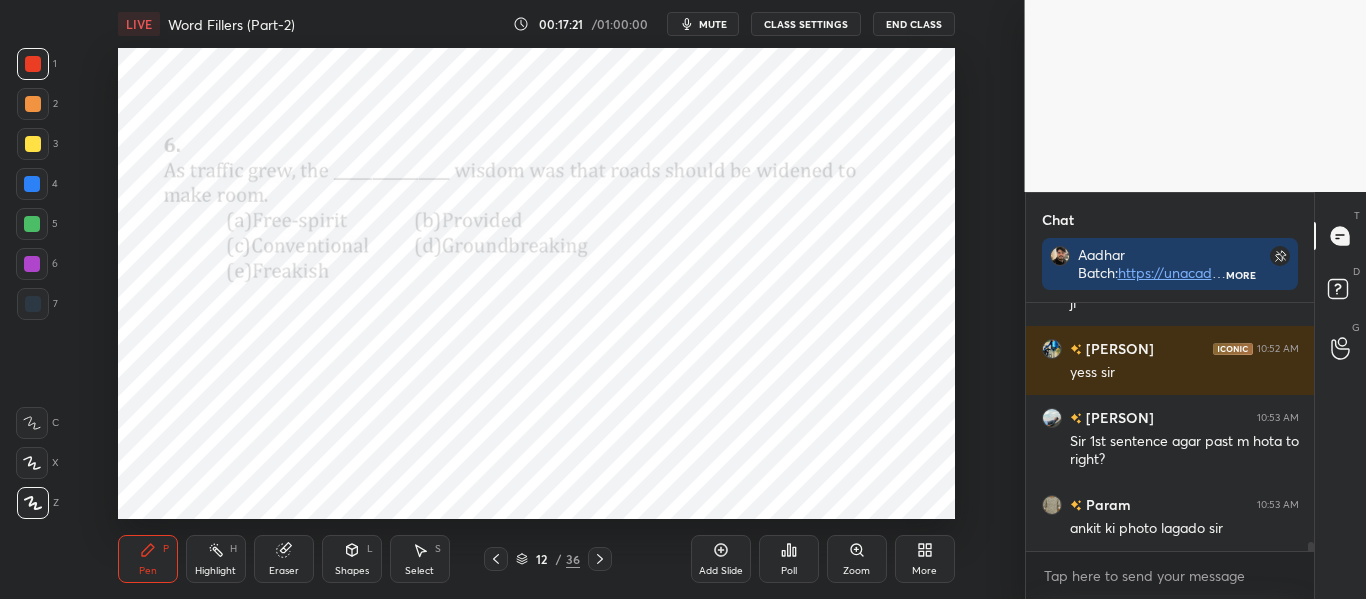 click on "Poll" at bounding box center [789, 571] 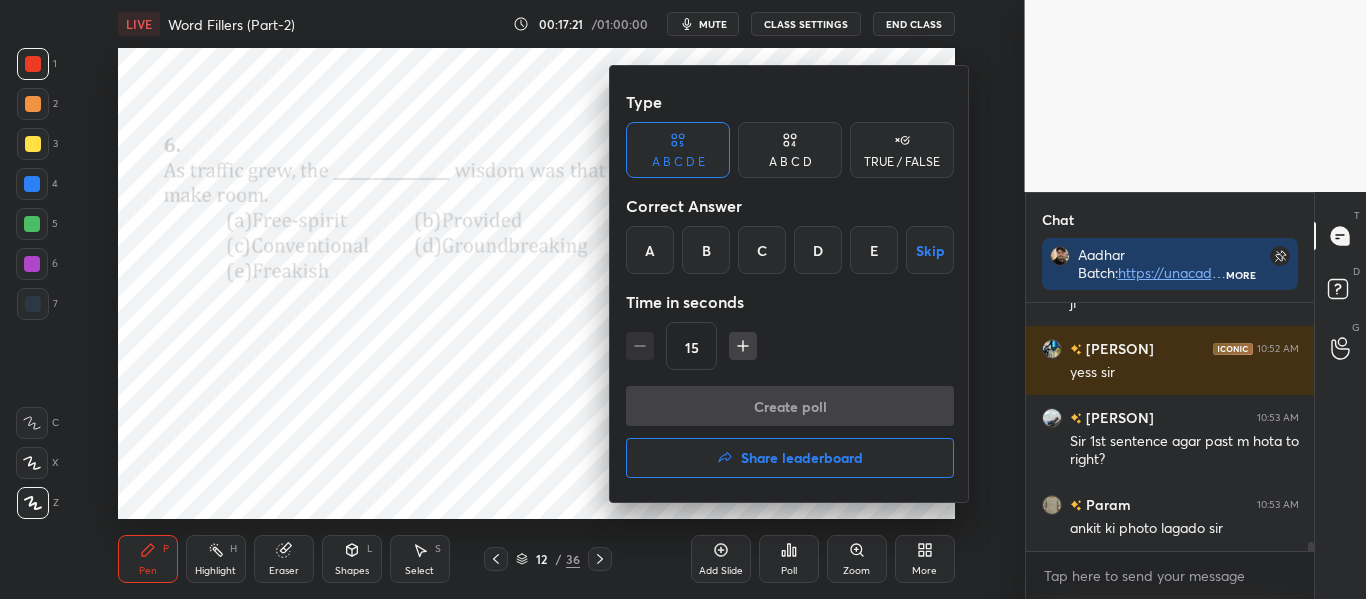 click on "C" at bounding box center (762, 250) 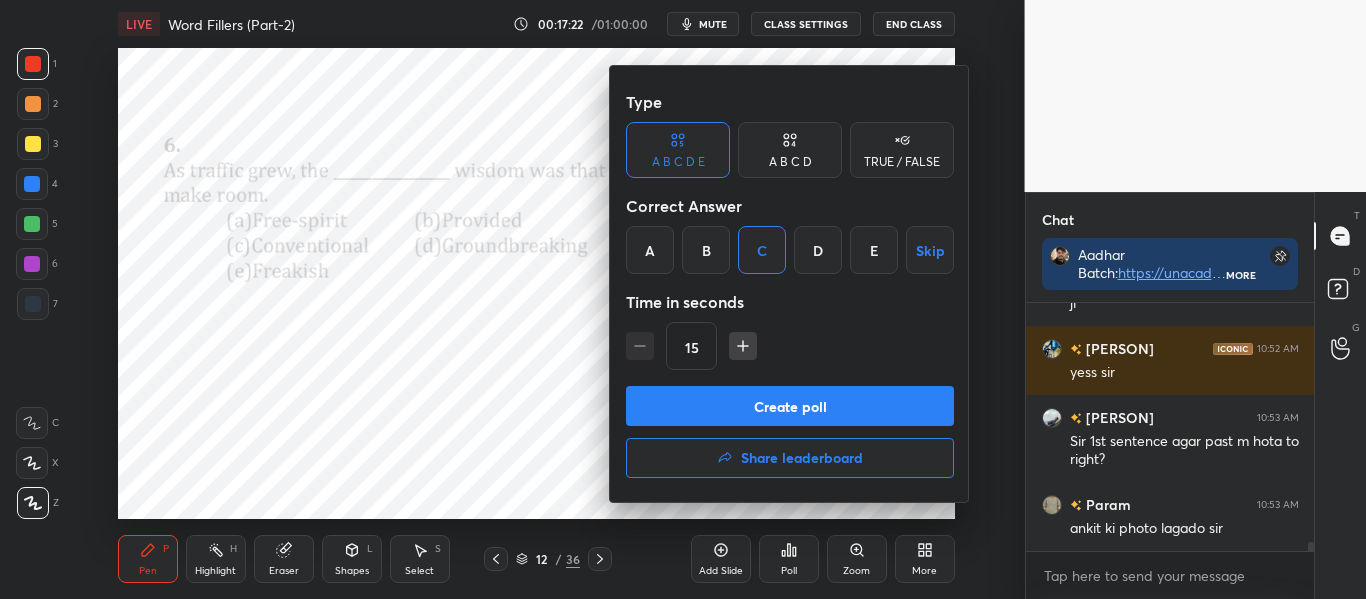 click on "Create poll" at bounding box center [790, 406] 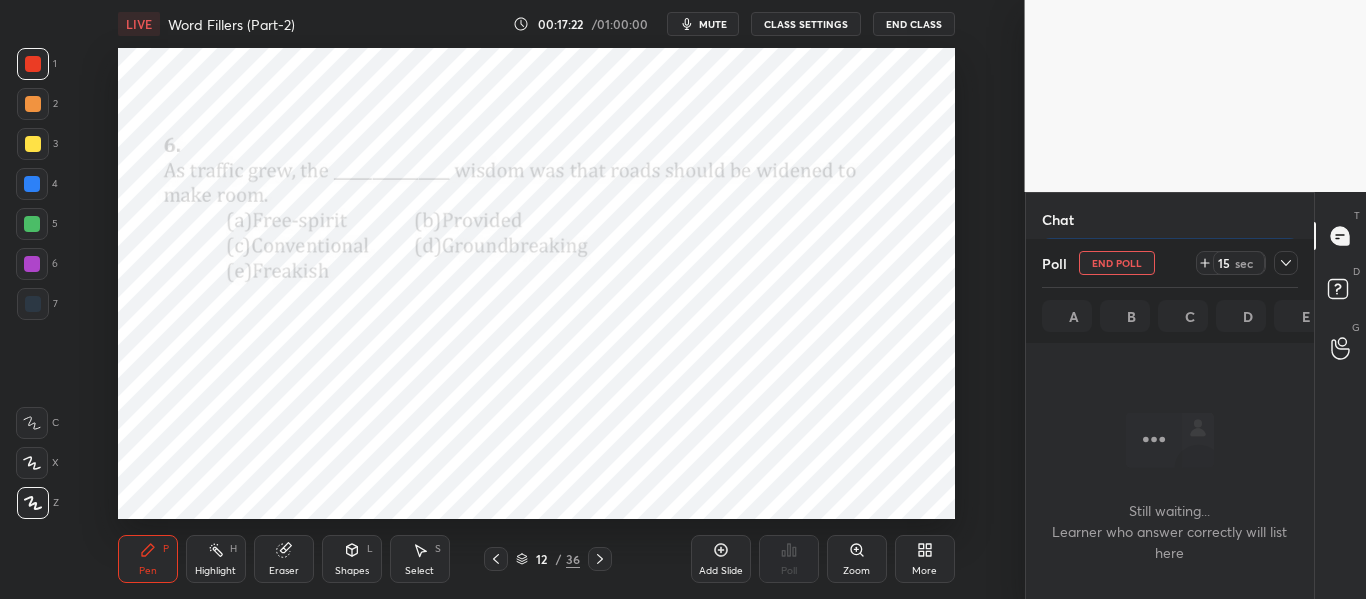 scroll, scrollTop: 218, scrollLeft: 282, axis: both 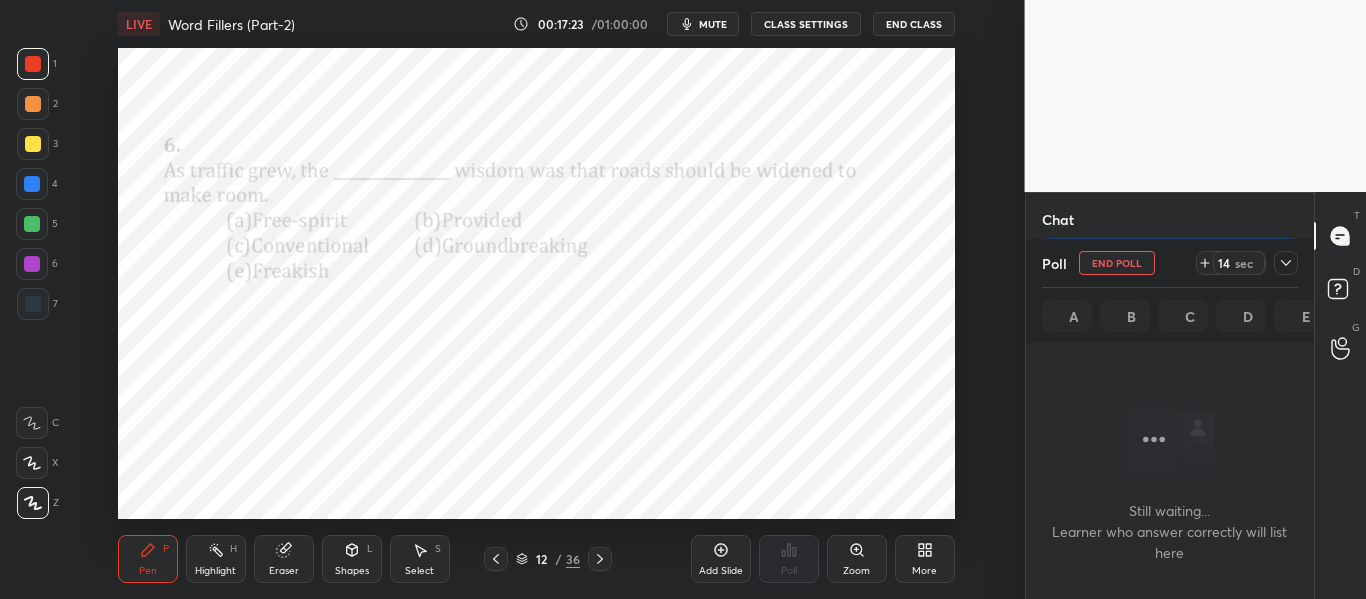 click 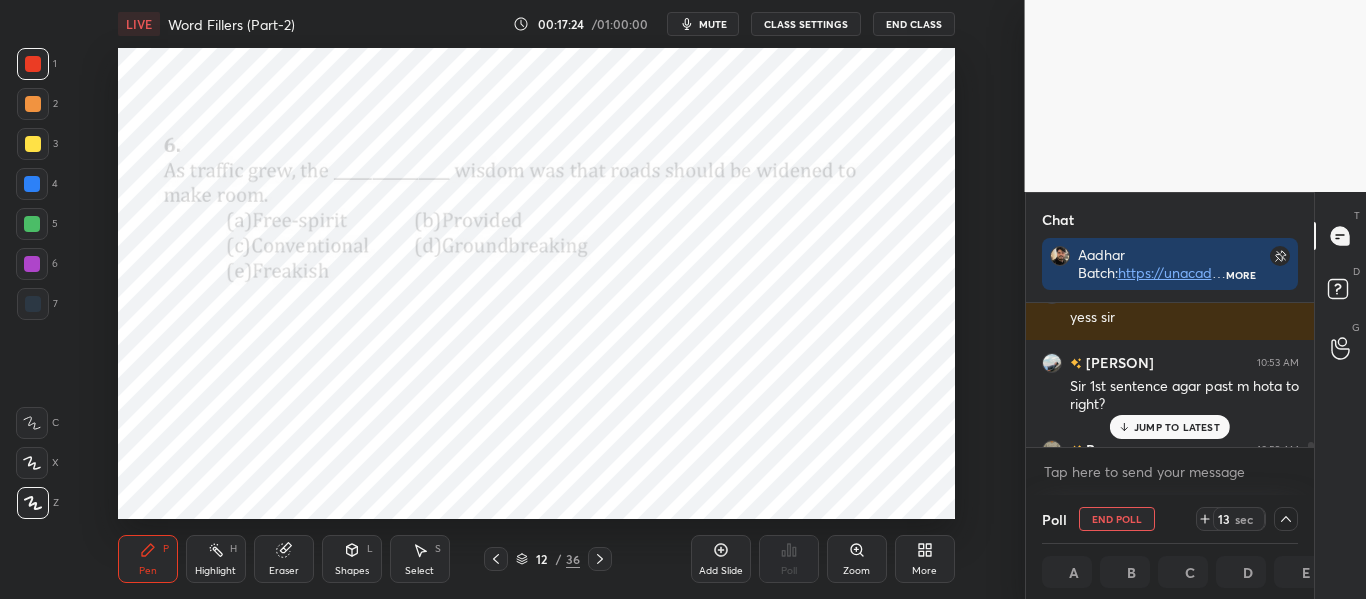 scroll, scrollTop: 6509, scrollLeft: 0, axis: vertical 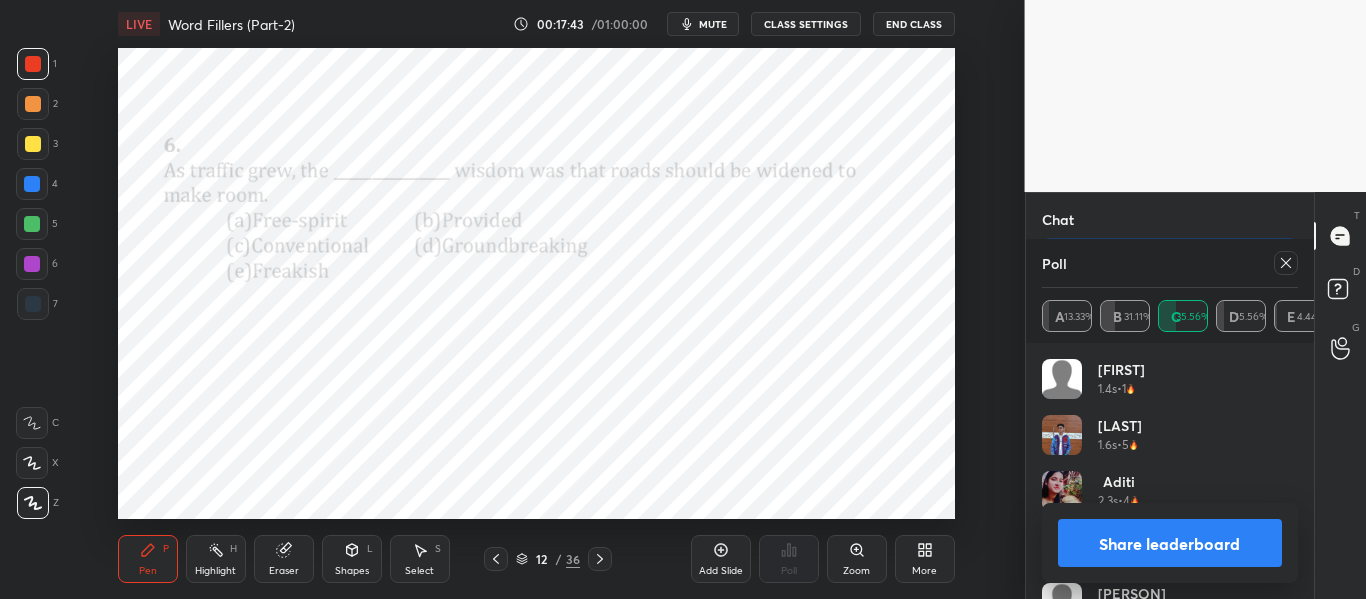click 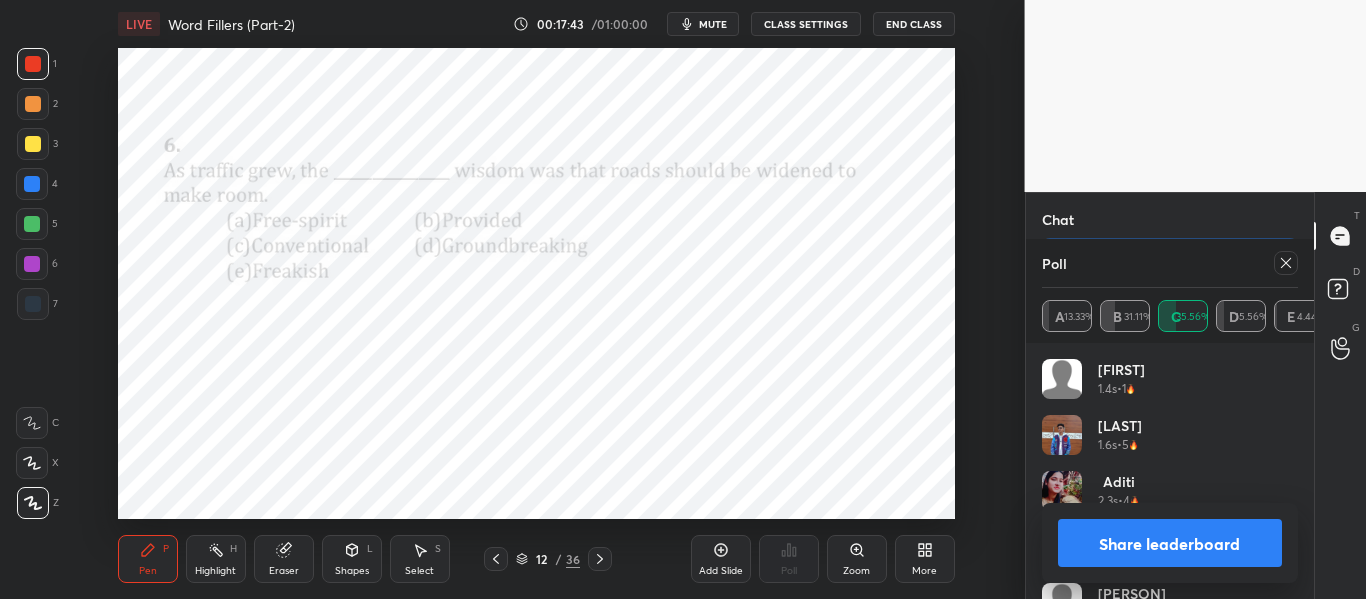 scroll, scrollTop: 88, scrollLeft: 250, axis: both 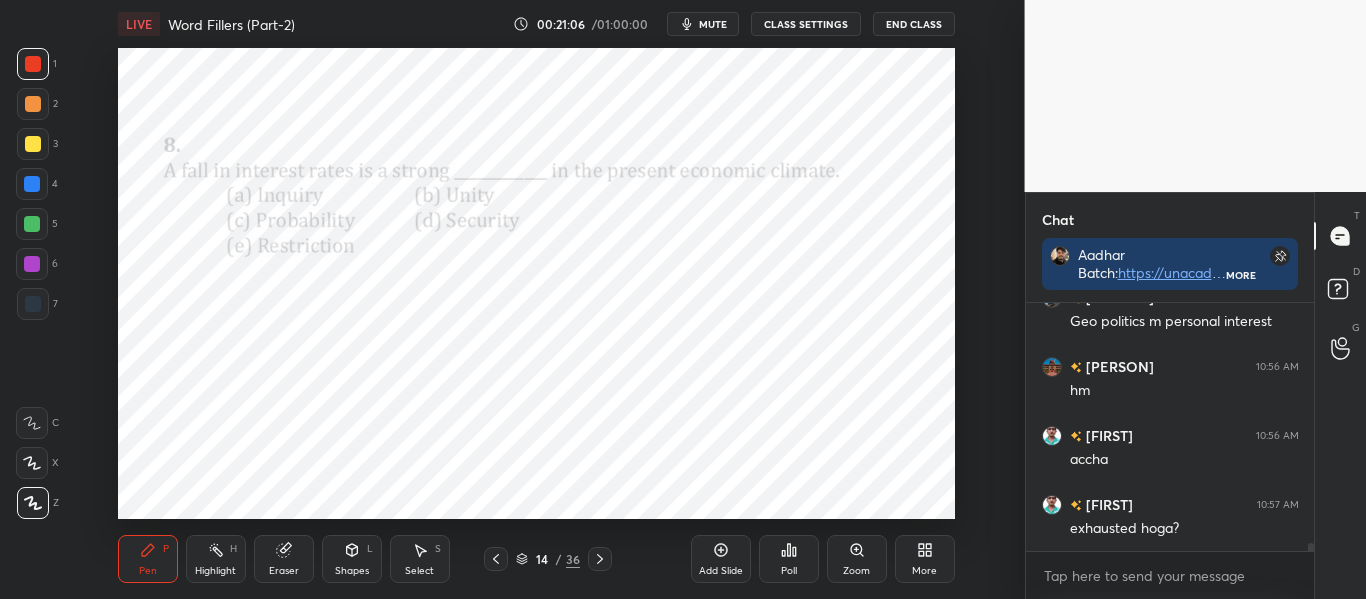click 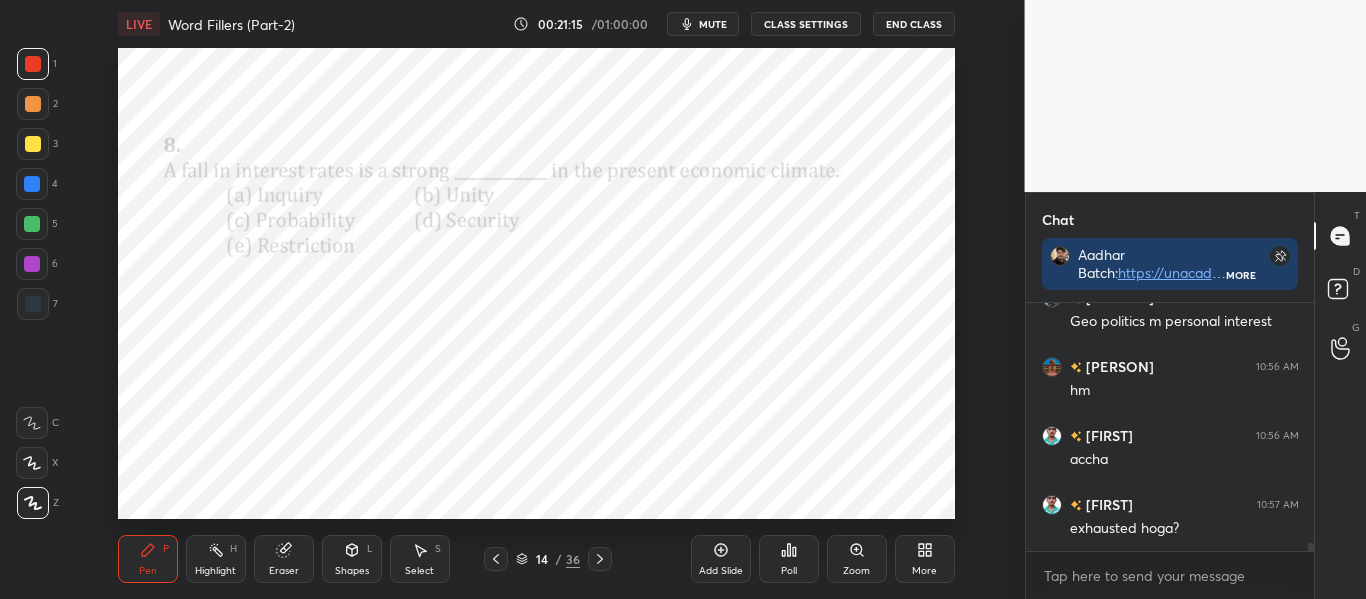 scroll, scrollTop: 7324, scrollLeft: 0, axis: vertical 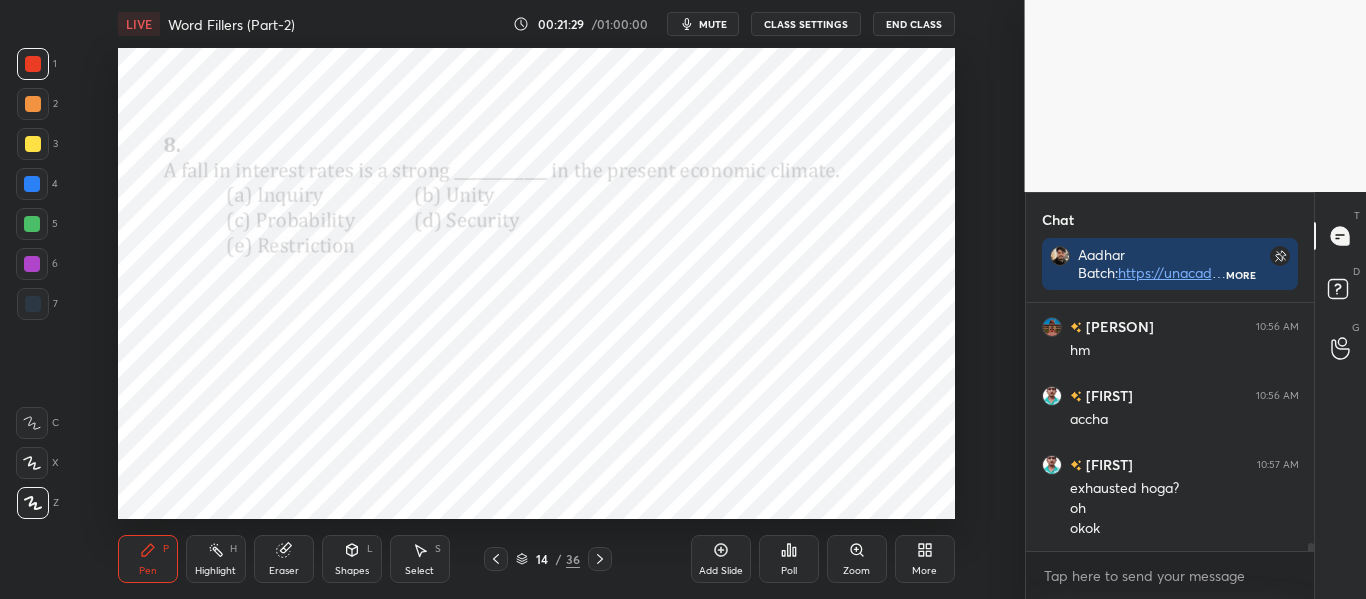 click 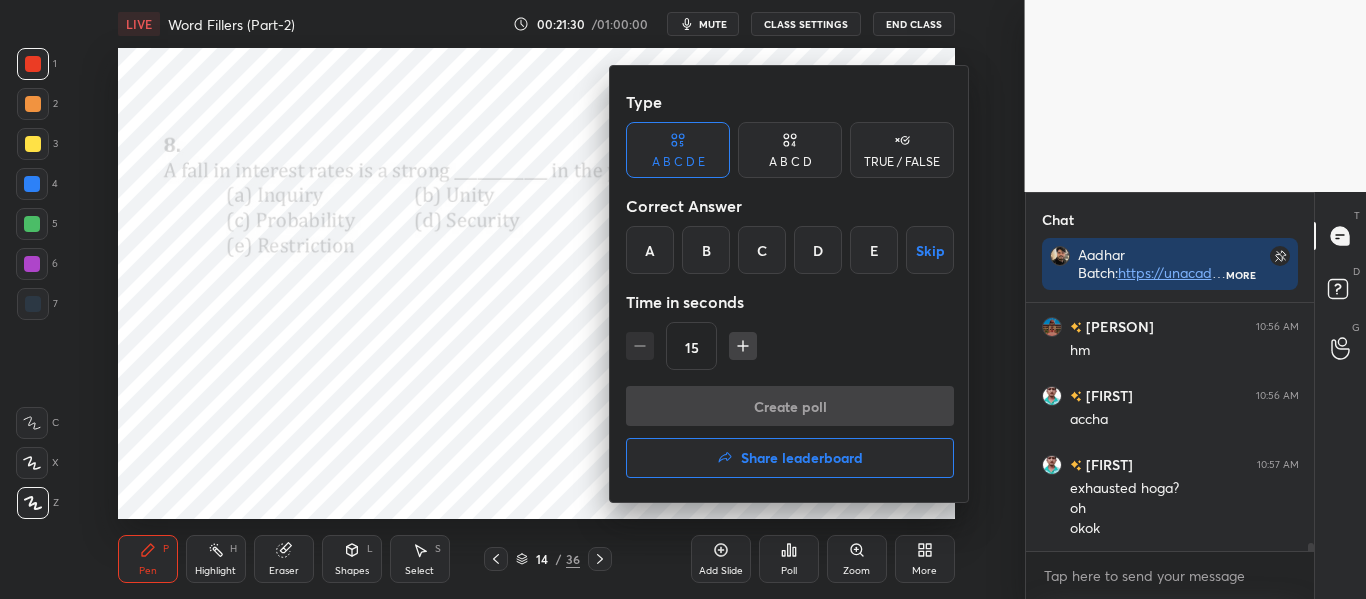 click on "C" at bounding box center [762, 250] 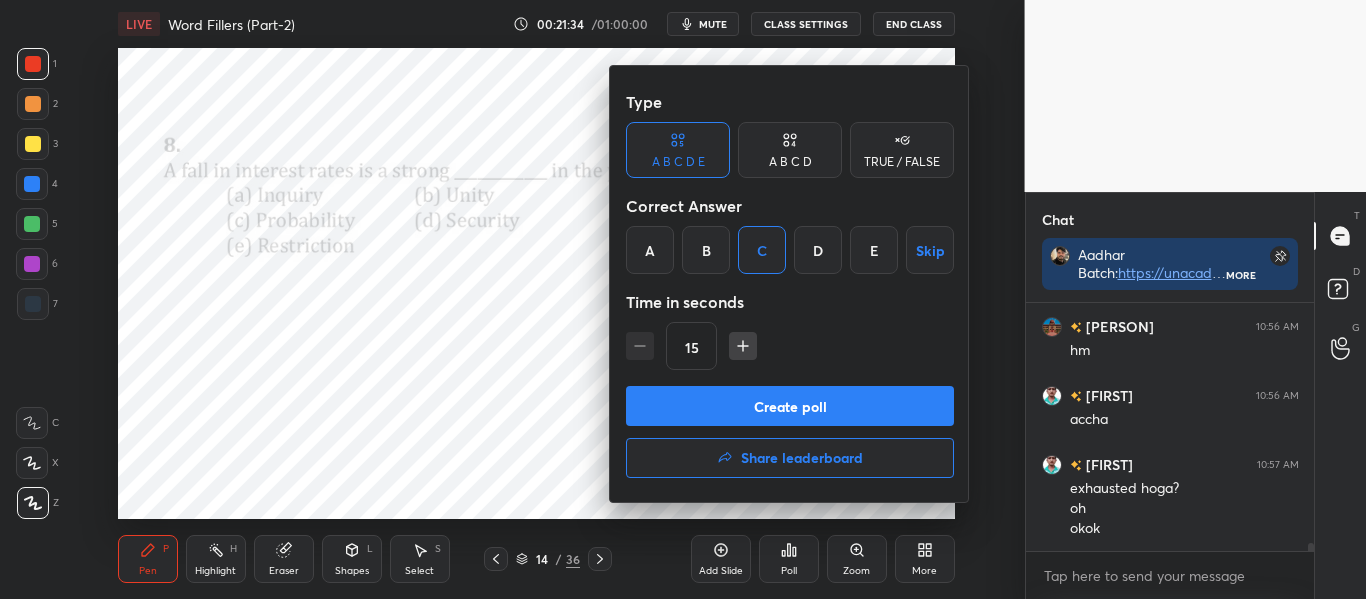 click on "Create poll" at bounding box center (790, 406) 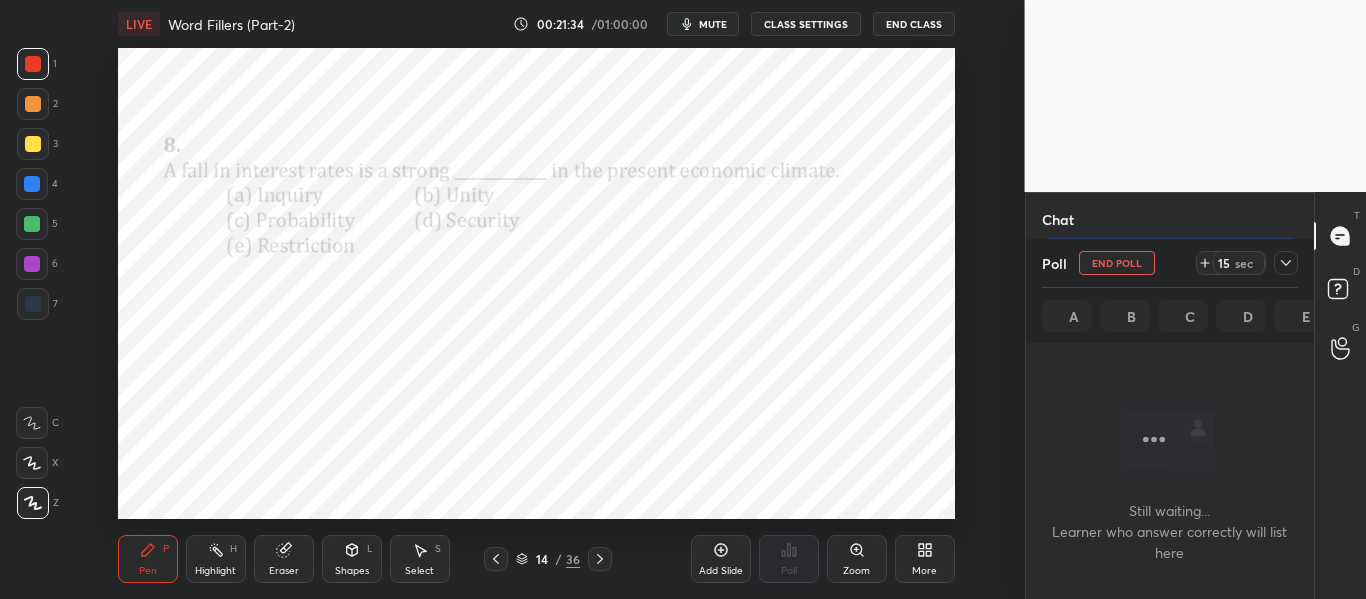 scroll, scrollTop: 144, scrollLeft: 282, axis: both 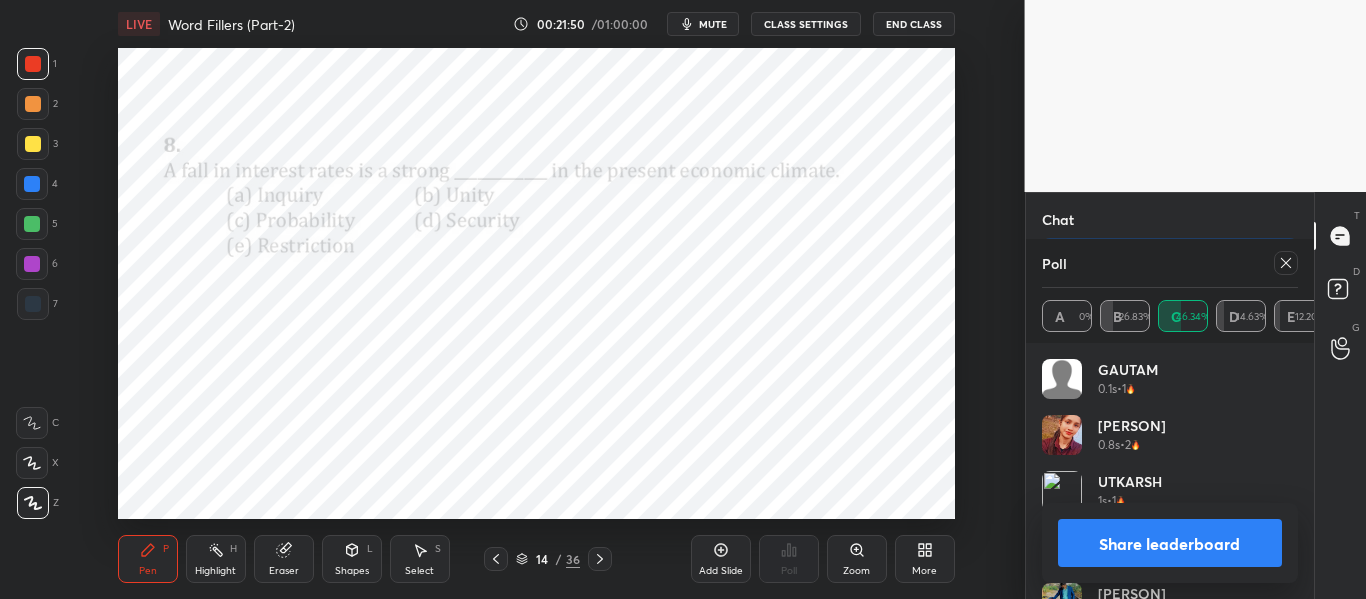 click on "Share leaderboard" at bounding box center (1170, 543) 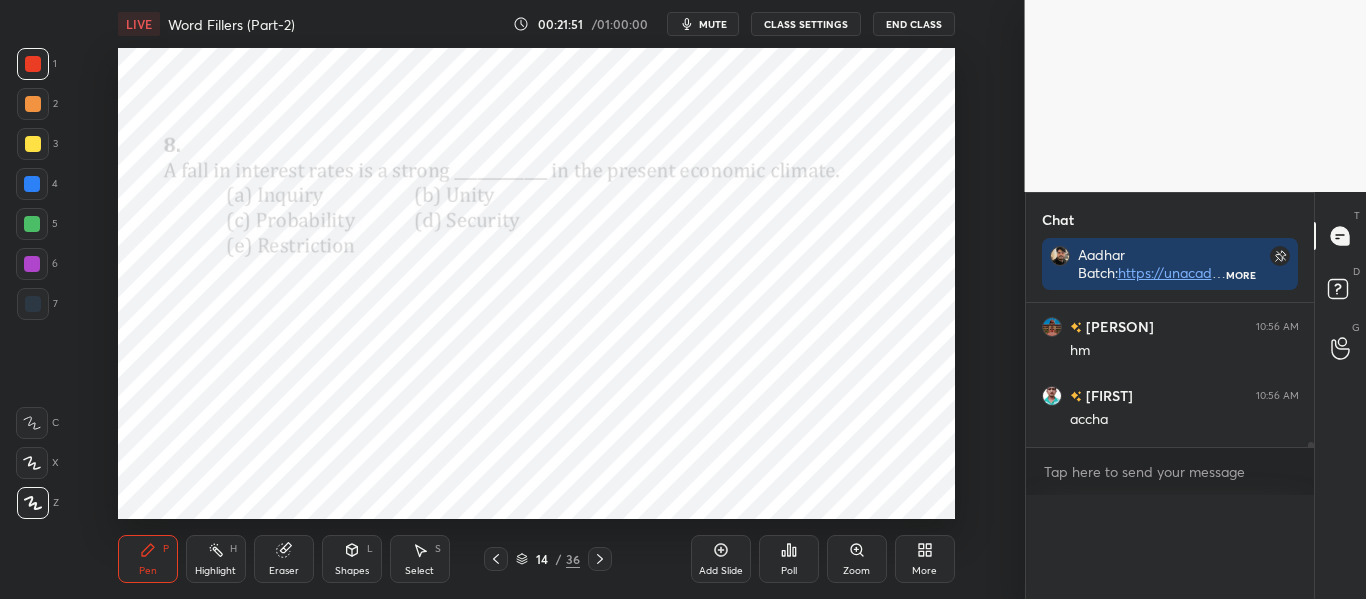 scroll, scrollTop: 0, scrollLeft: 0, axis: both 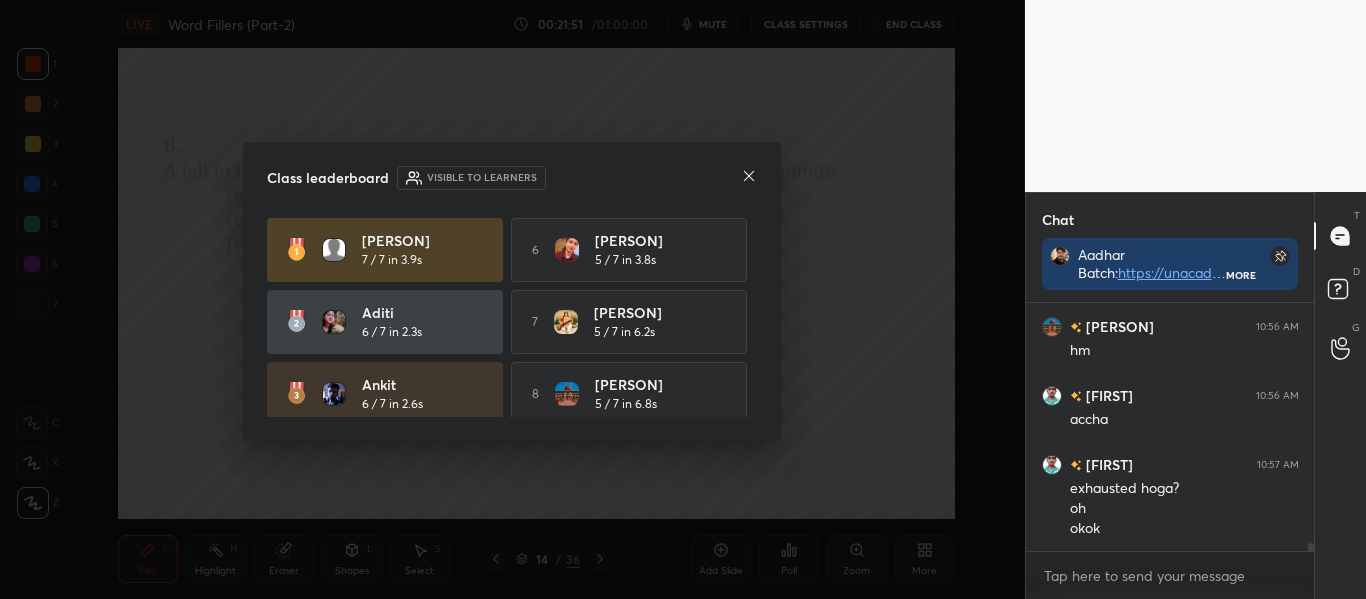 click 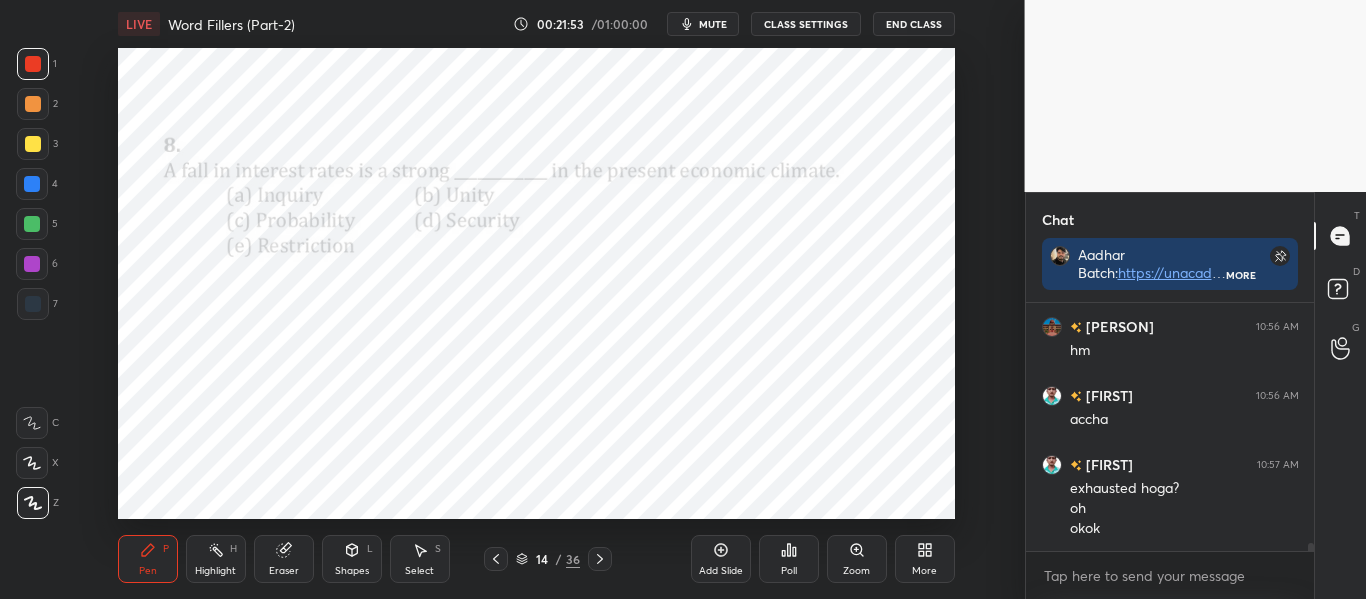 scroll, scrollTop: 7413, scrollLeft: 0, axis: vertical 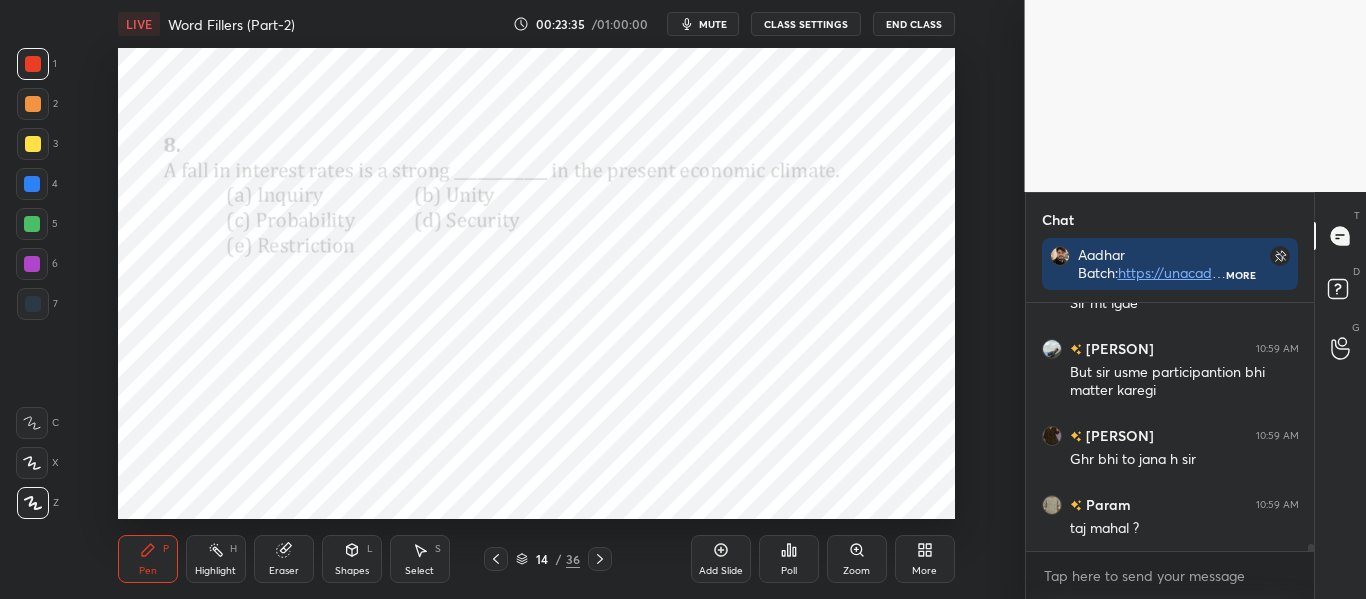 click 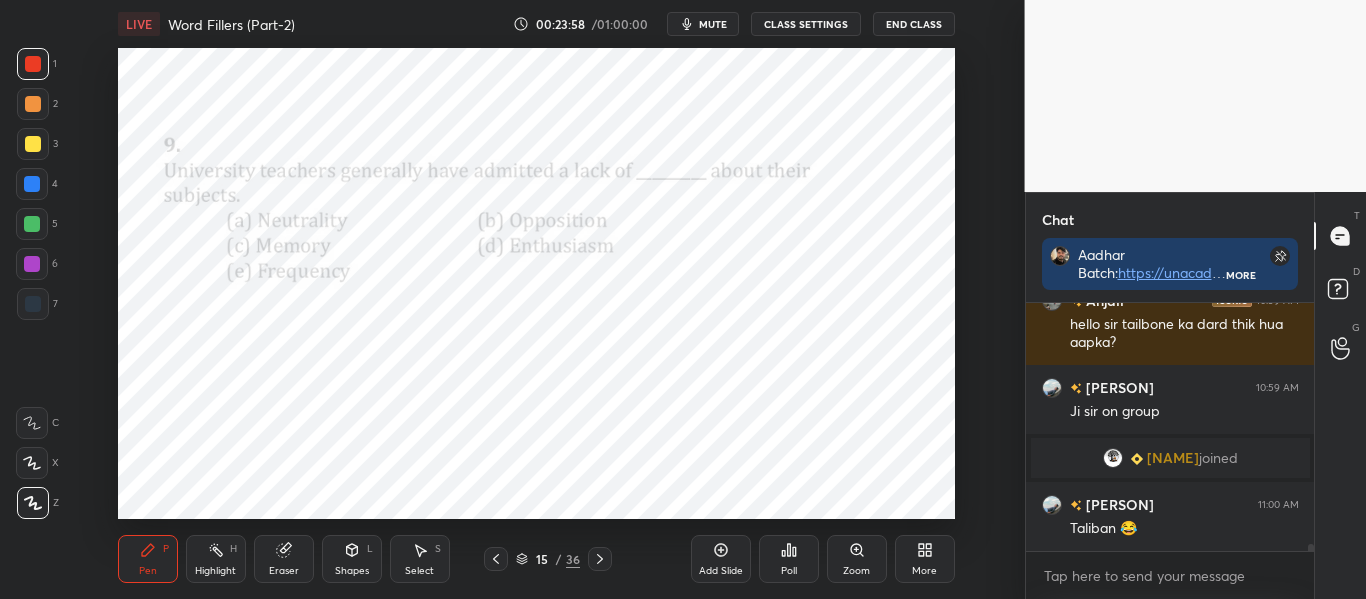 scroll, scrollTop: 8190, scrollLeft: 0, axis: vertical 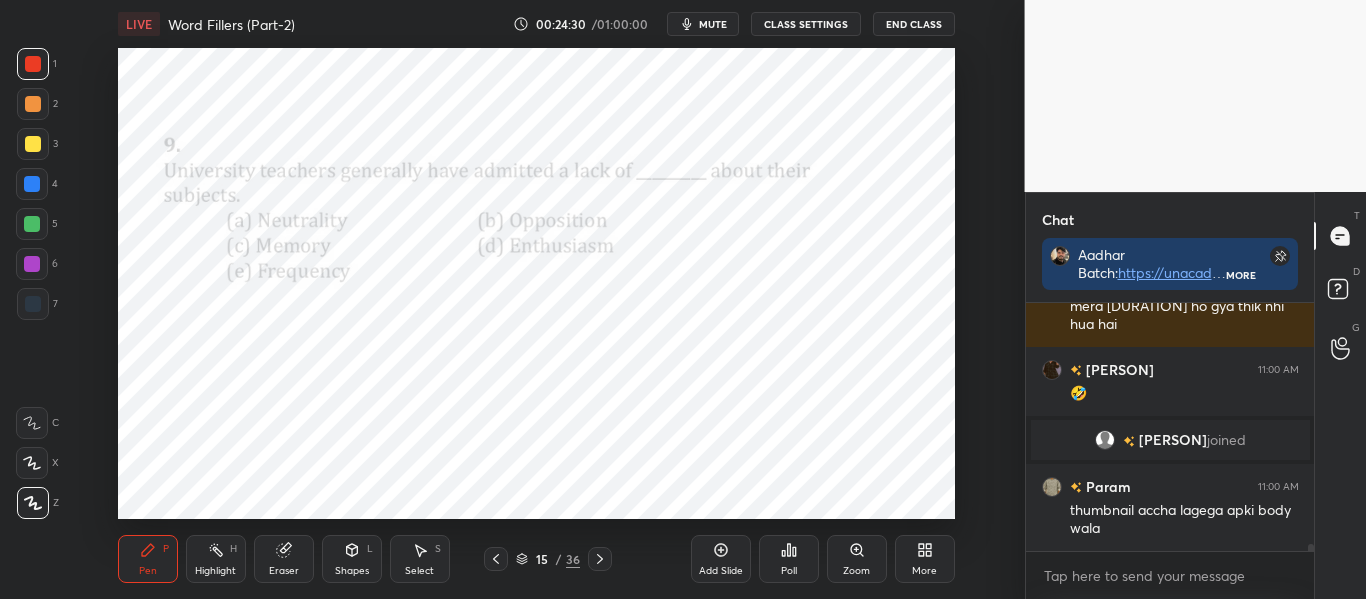 click on "Poll" at bounding box center [789, 559] 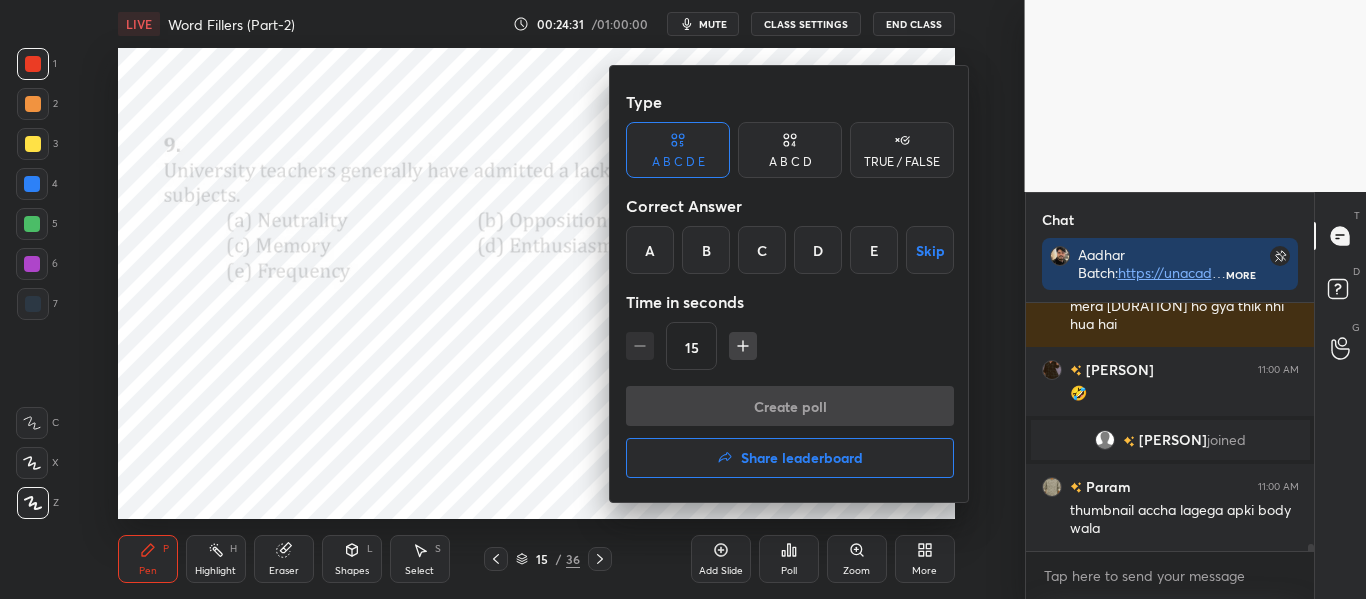 click on "D" at bounding box center (818, 250) 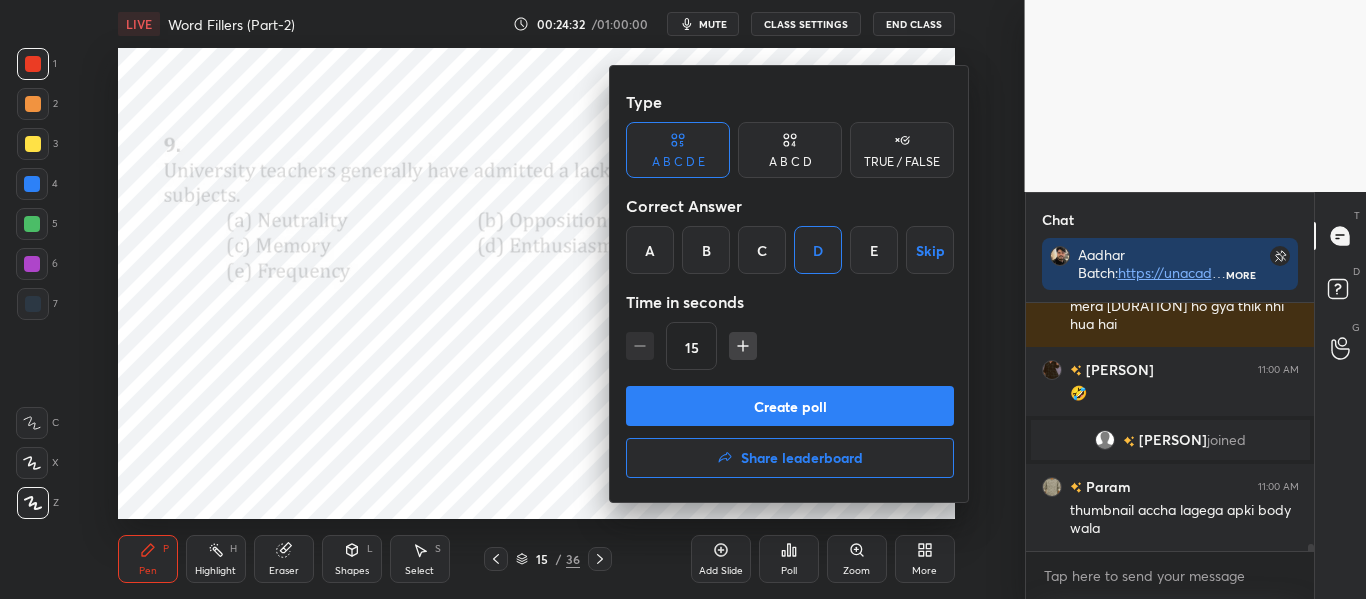 click on "Create poll" at bounding box center [790, 406] 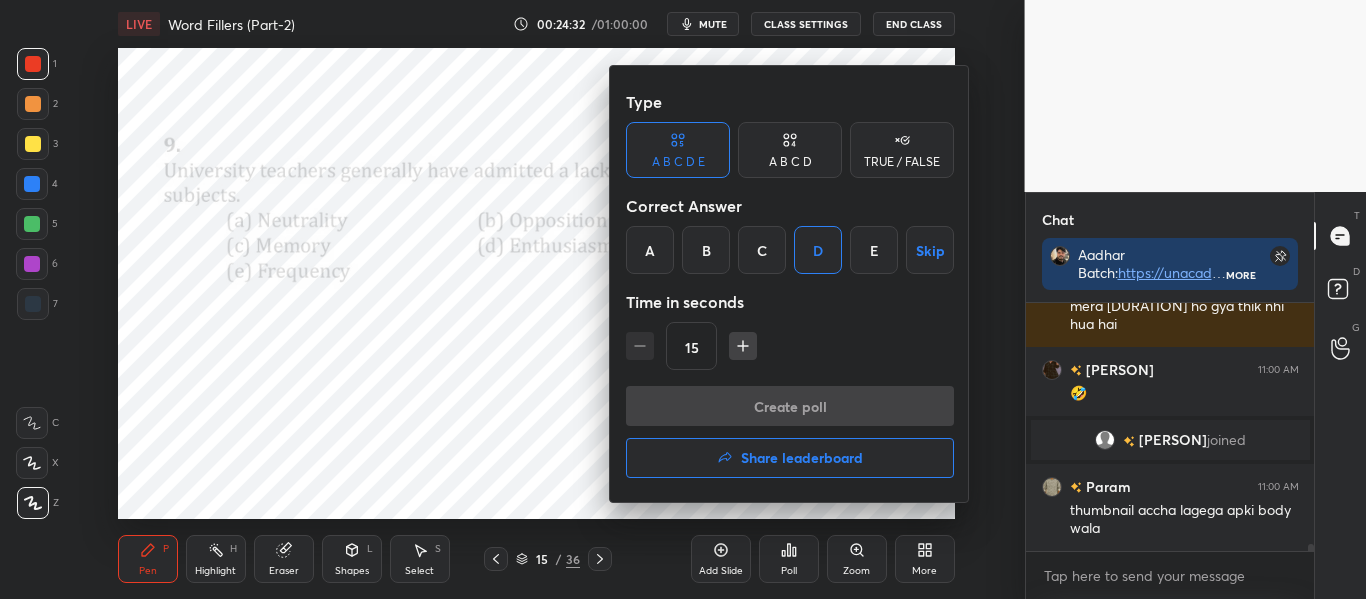scroll, scrollTop: 200, scrollLeft: 282, axis: both 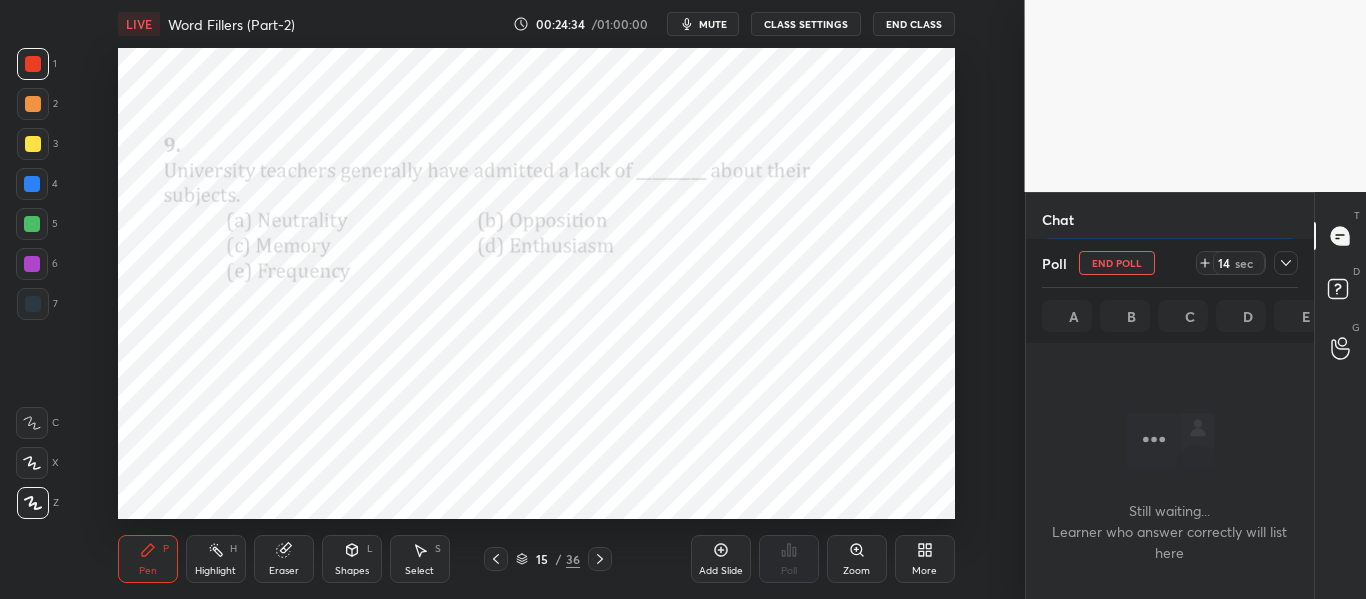 click 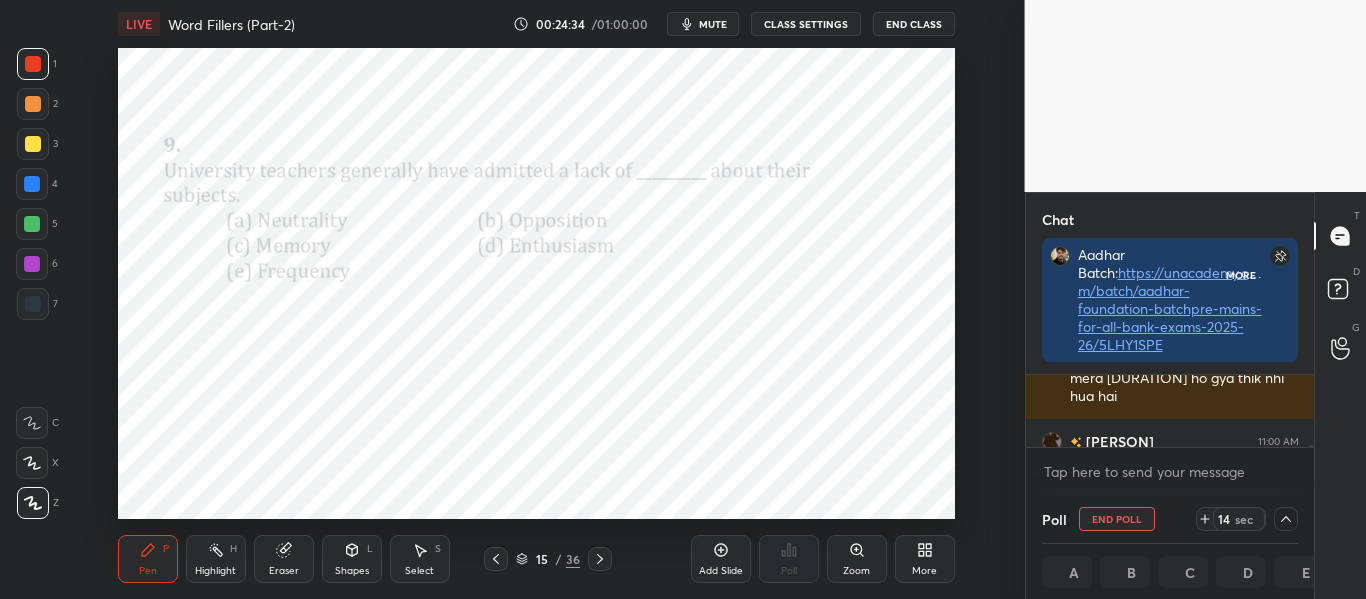 scroll, scrollTop: 113, scrollLeft: 282, axis: both 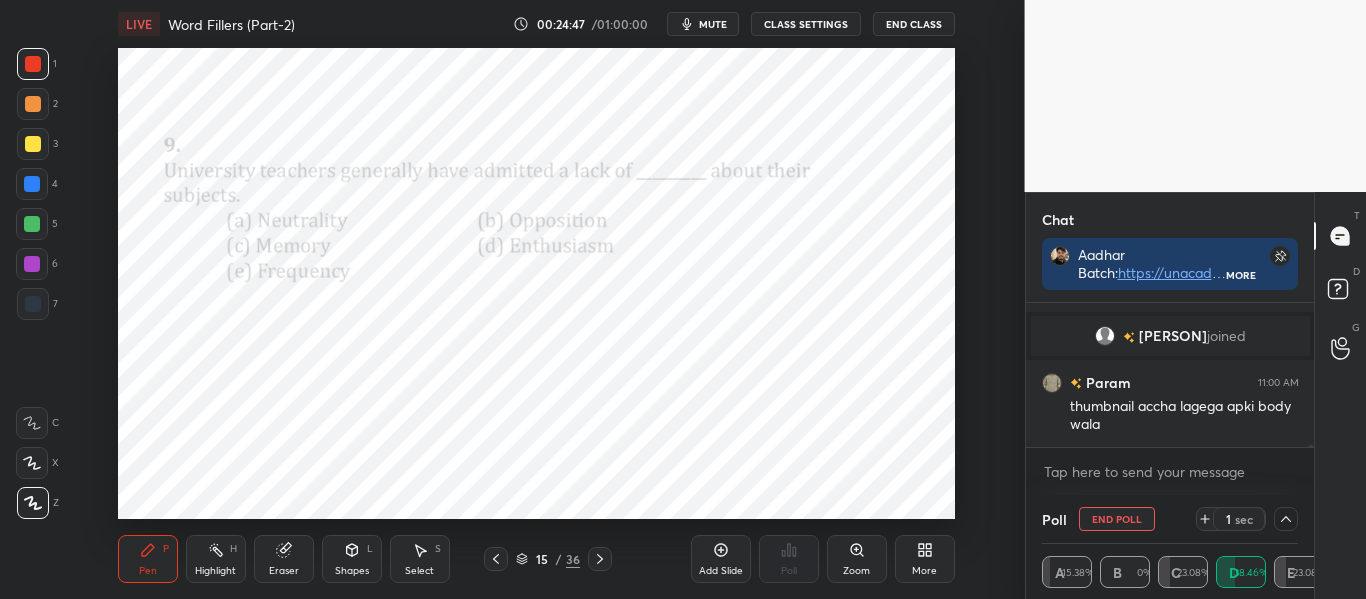 click on "End Poll" at bounding box center [1117, 519] 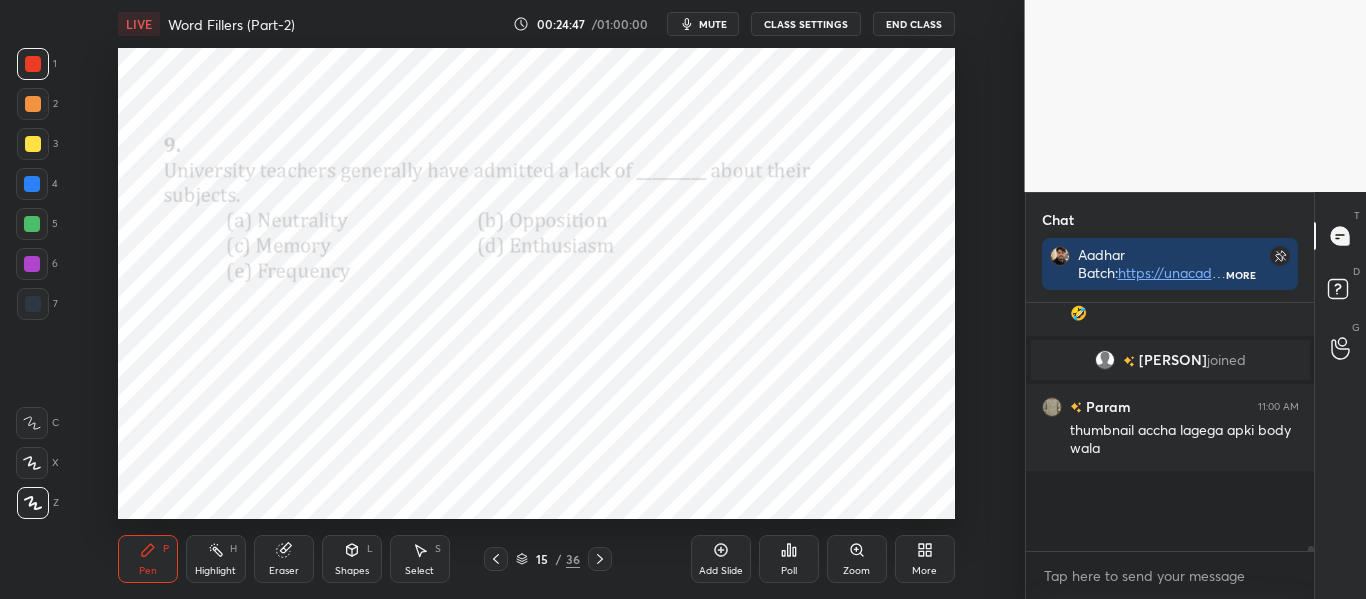 scroll, scrollTop: 7, scrollLeft: 7, axis: both 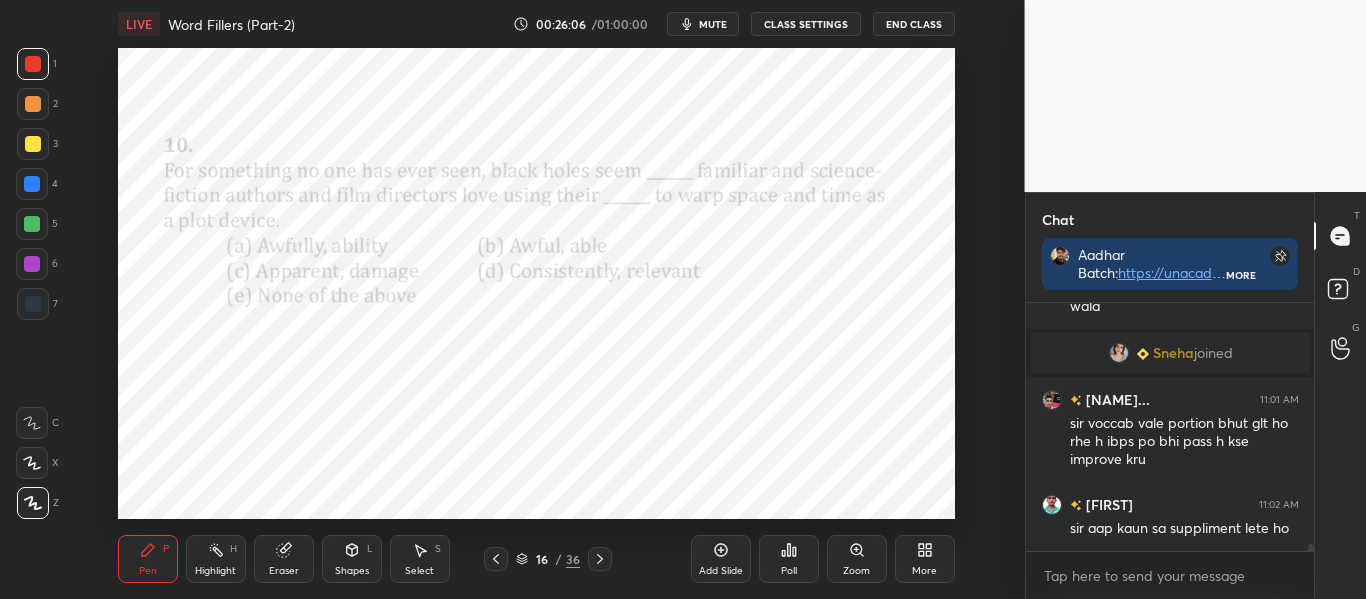 click on "Poll" at bounding box center [789, 559] 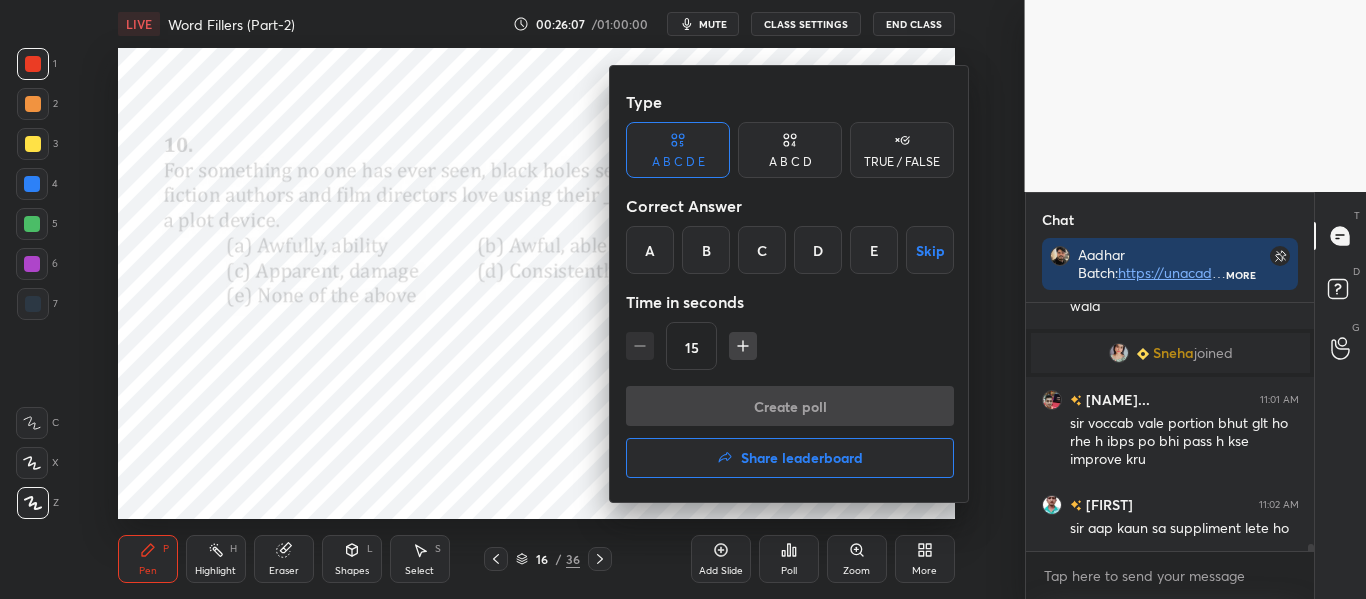 click on "A" at bounding box center (650, 250) 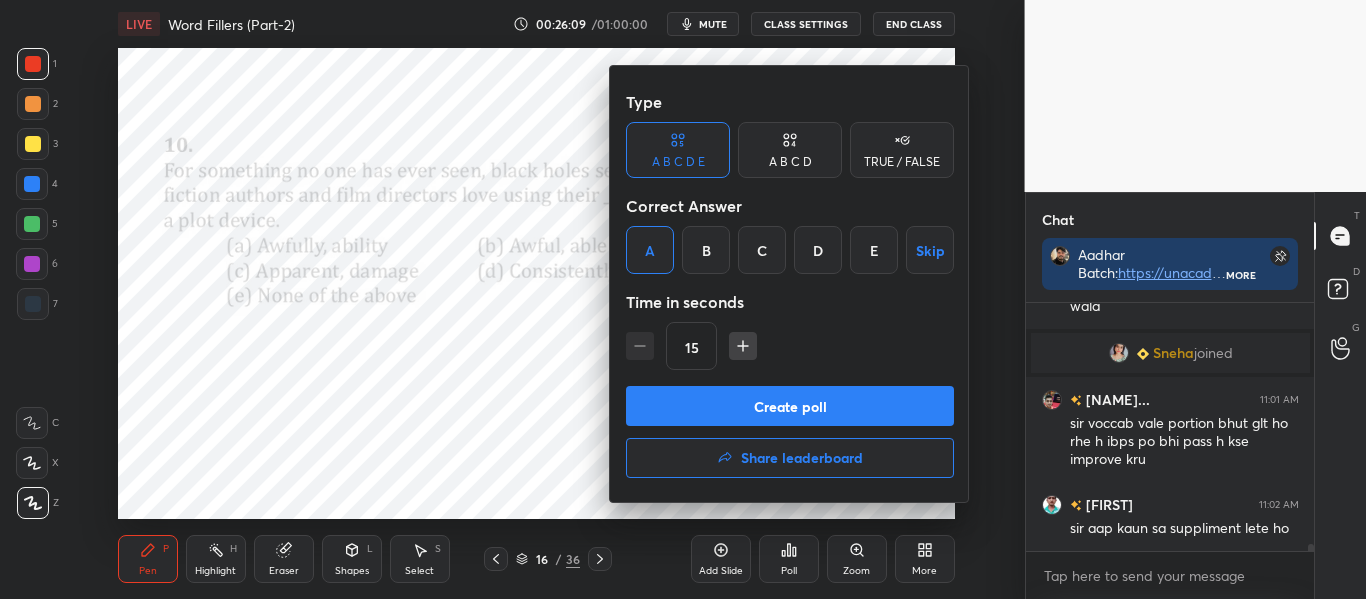 click on "Create poll" at bounding box center (790, 406) 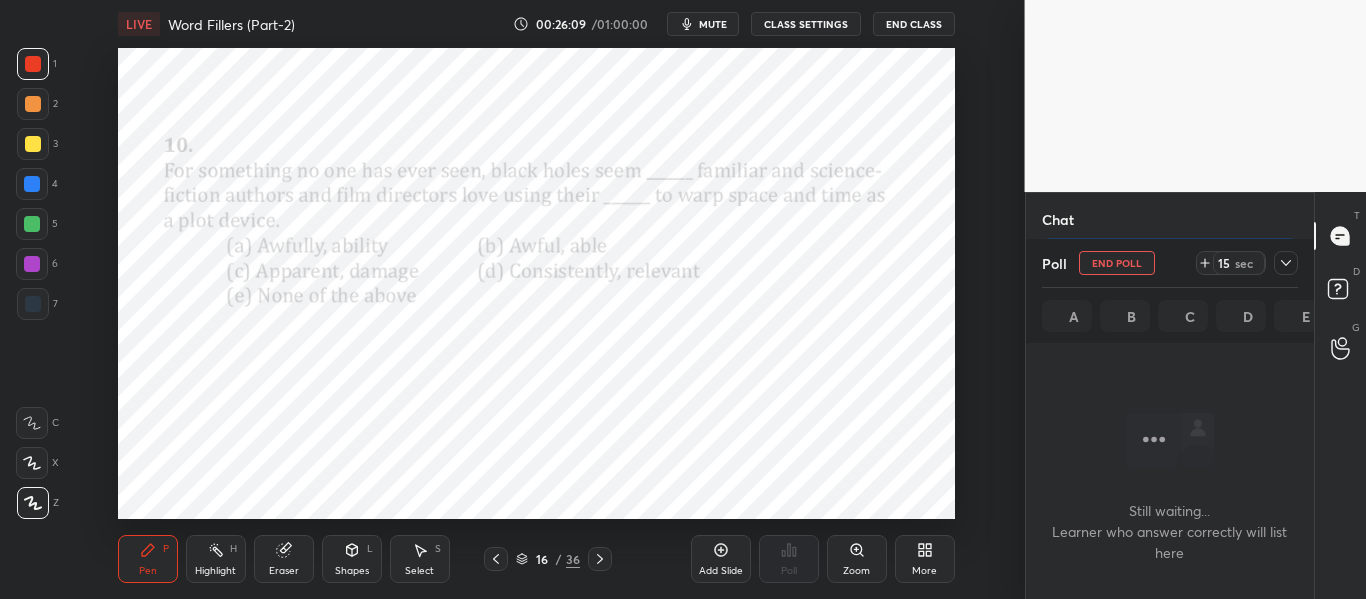 scroll, scrollTop: 144, scrollLeft: 282, axis: both 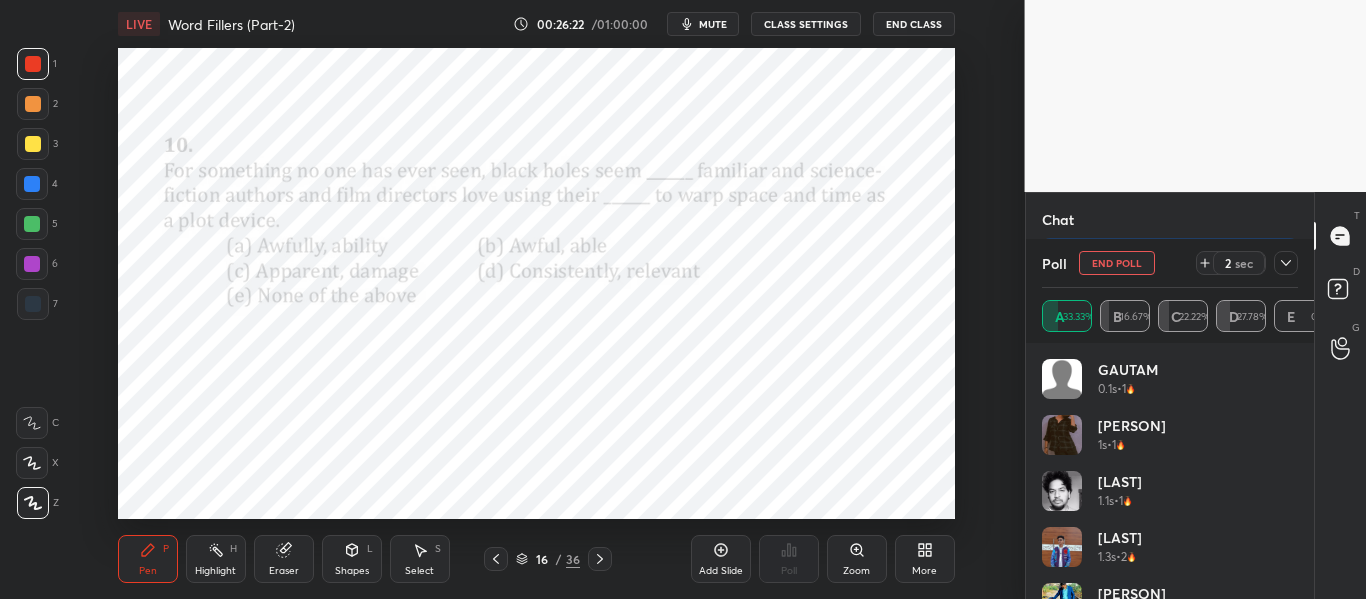click 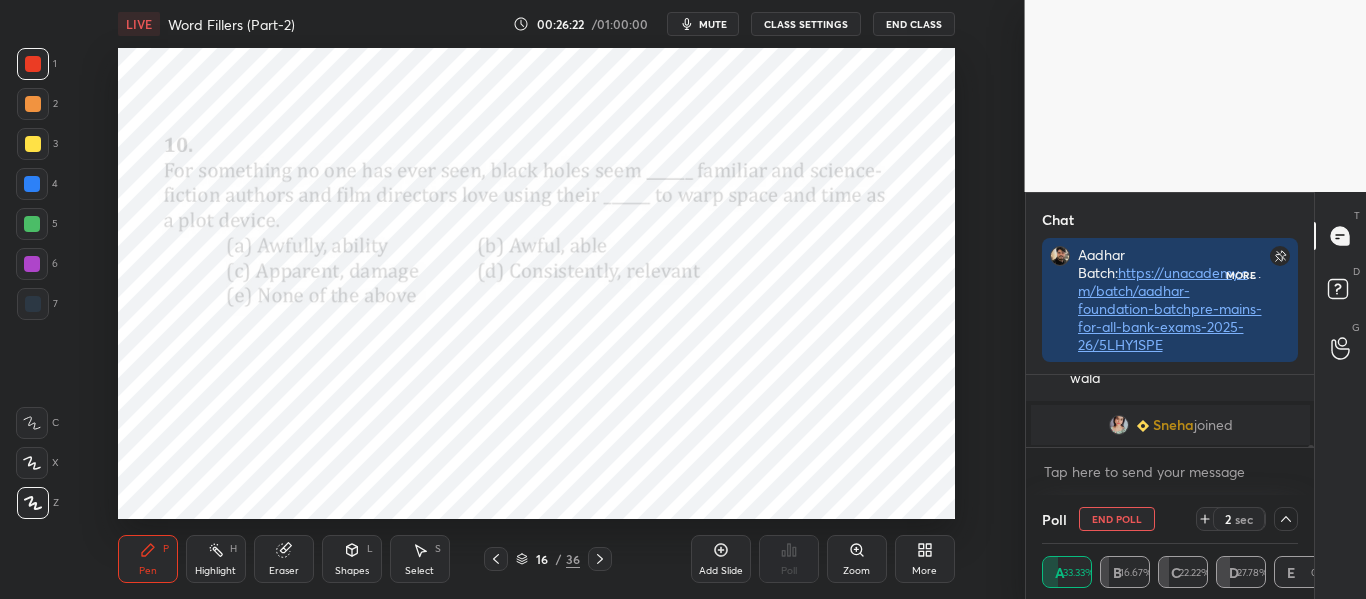 scroll, scrollTop: 0, scrollLeft: 0, axis: both 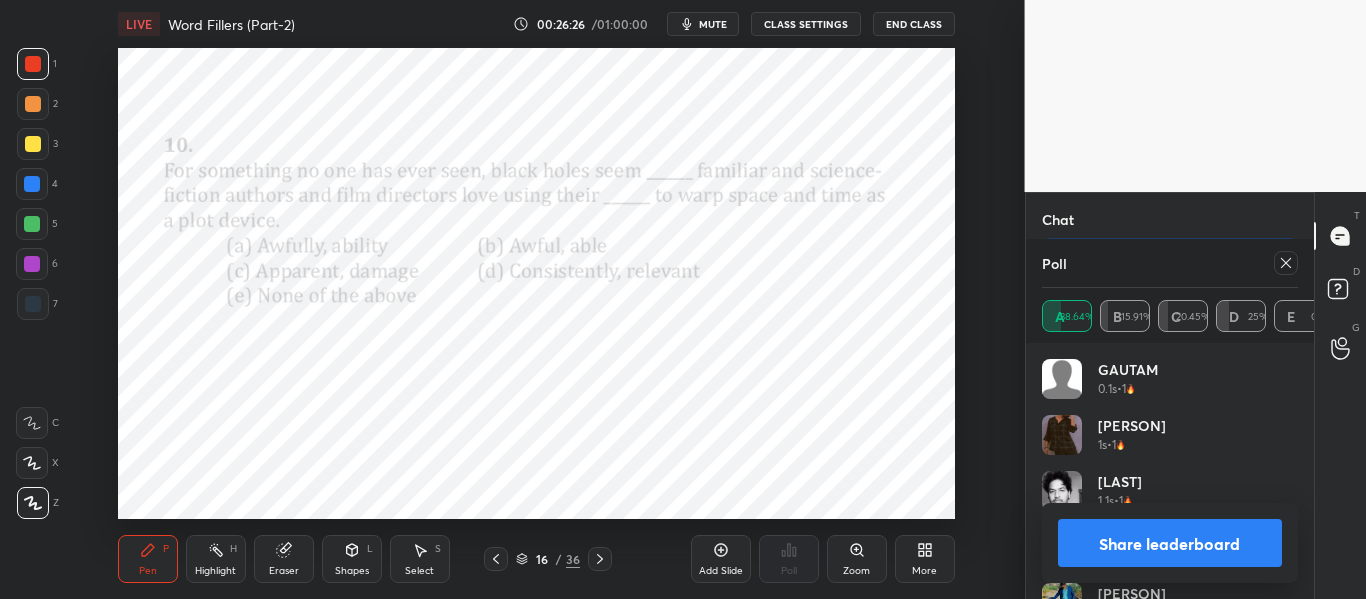 click on "Share leaderboard" at bounding box center (1170, 543) 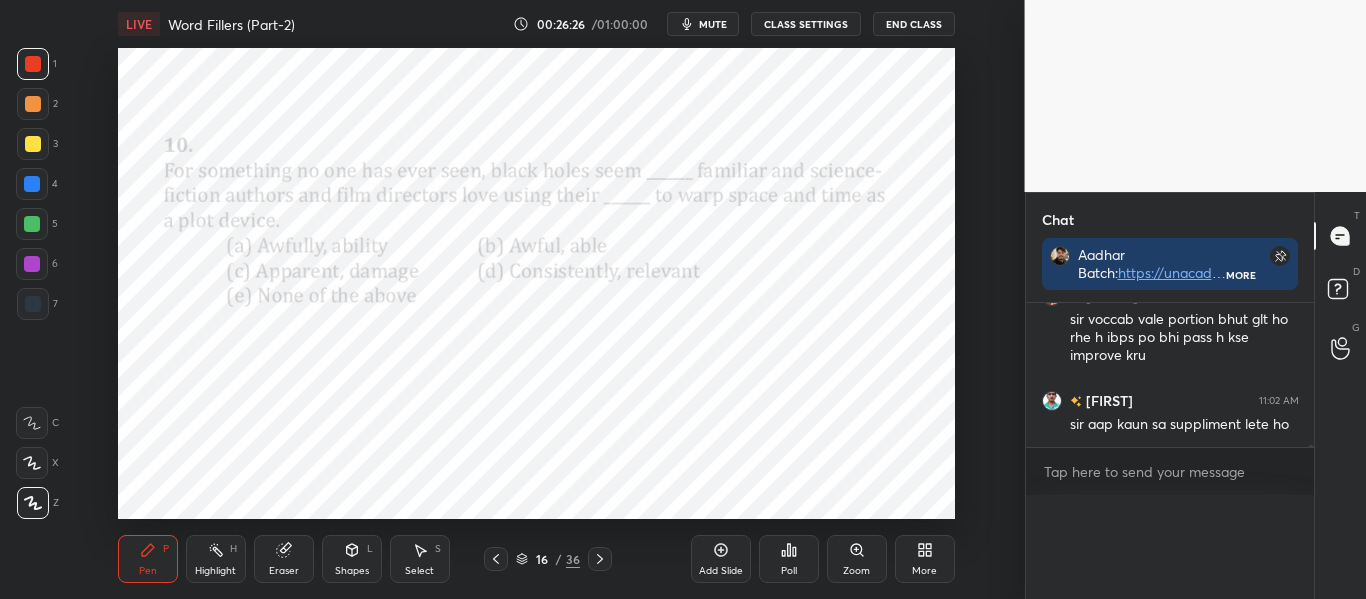 scroll, scrollTop: 0, scrollLeft: 0, axis: both 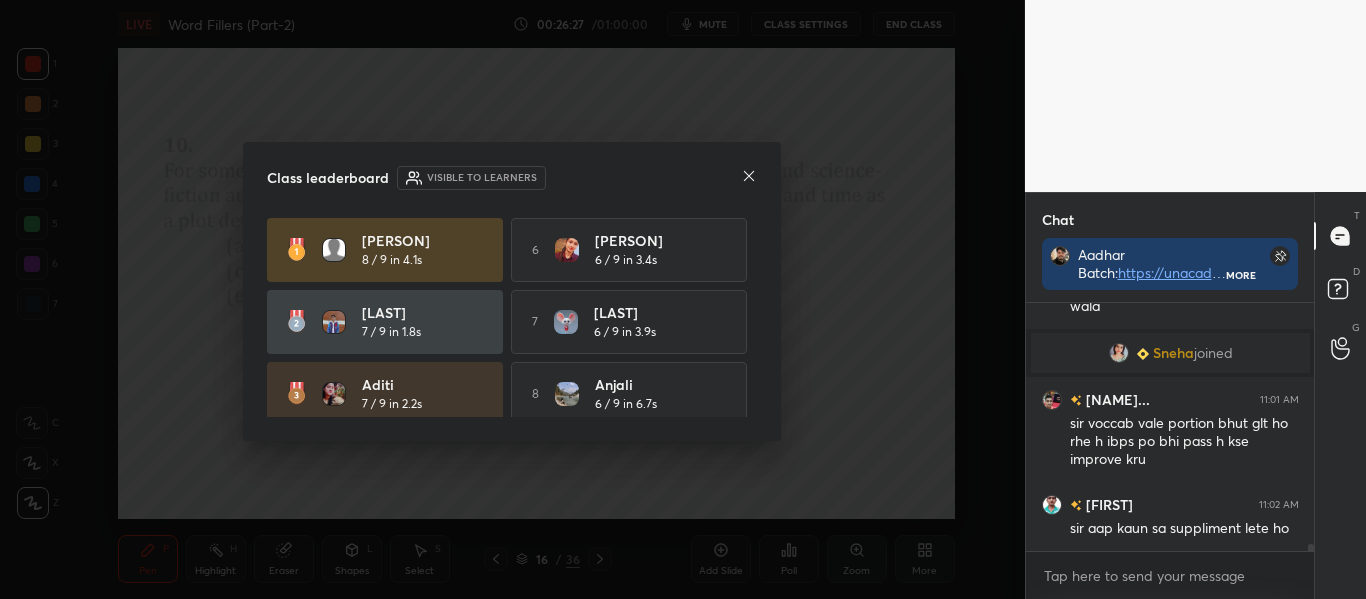 click 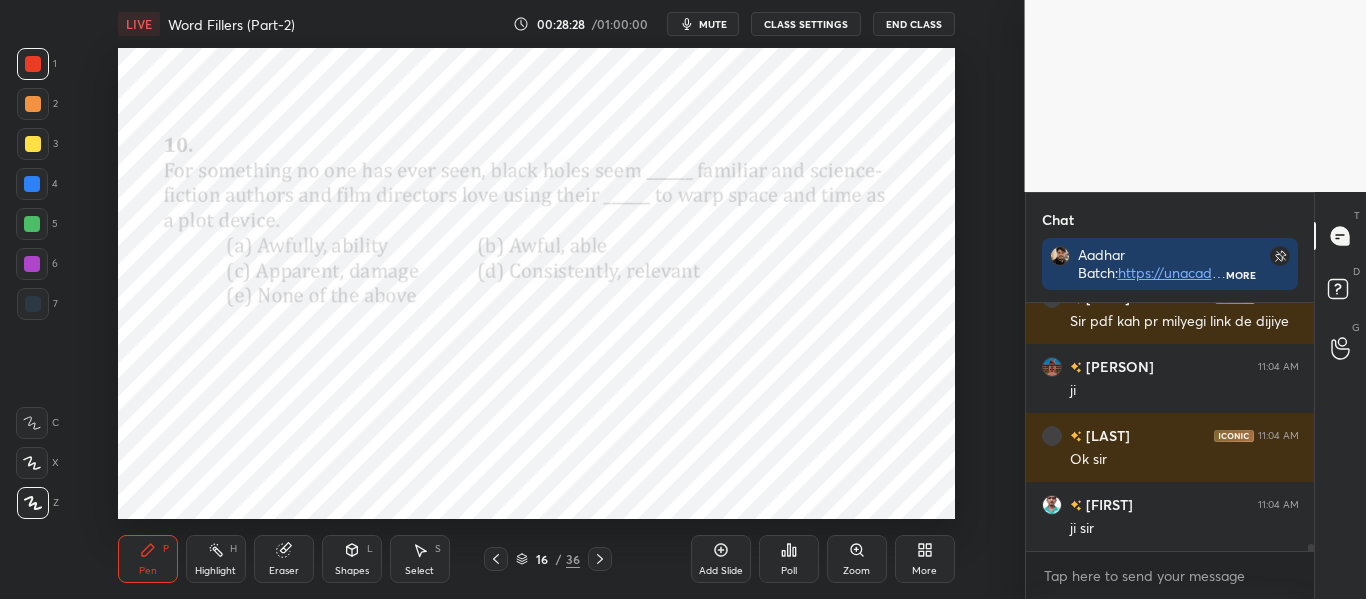 scroll, scrollTop: 9235, scrollLeft: 0, axis: vertical 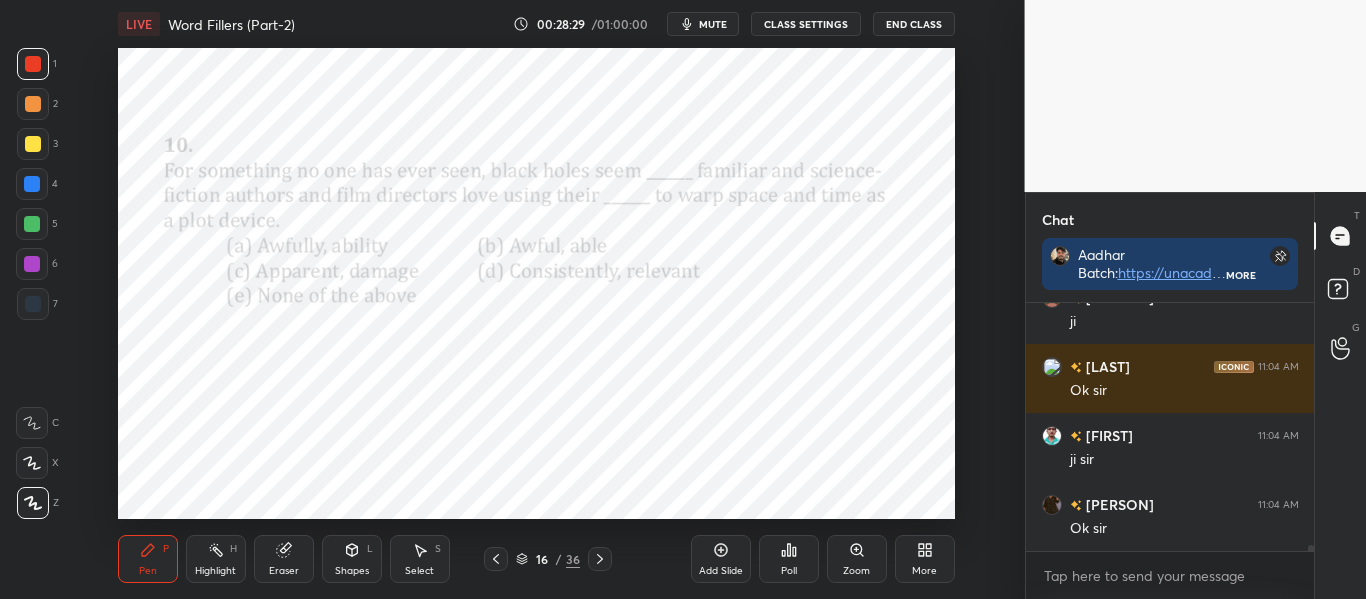 click at bounding box center (600, 559) 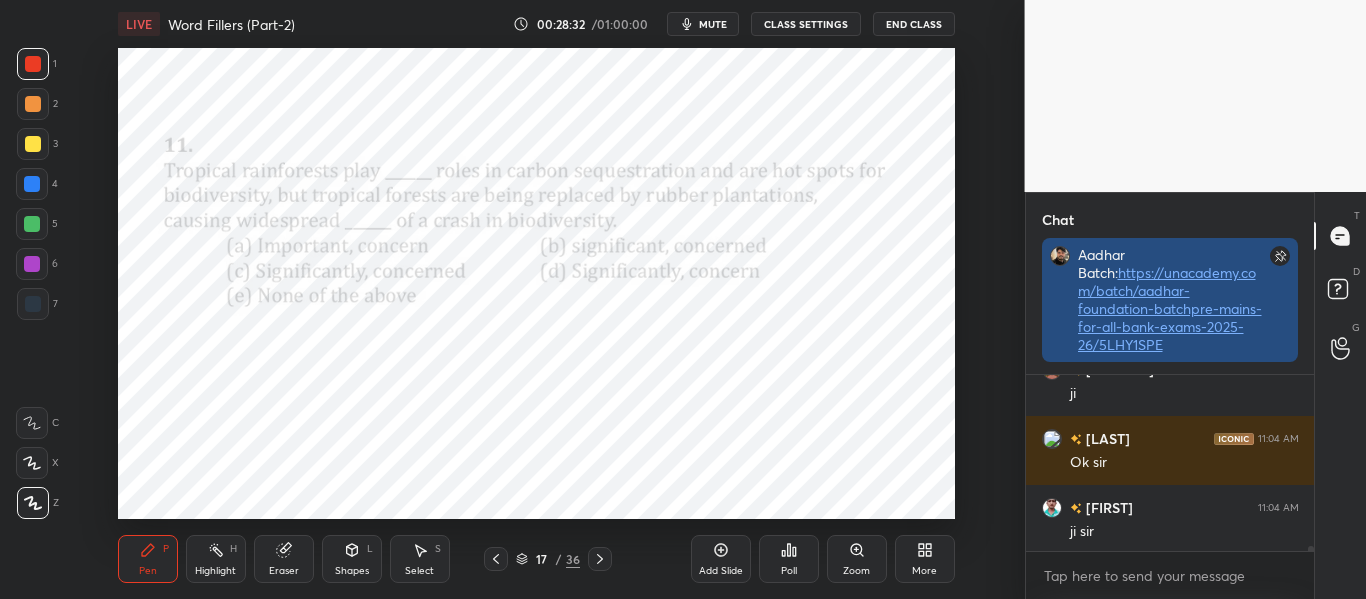 scroll, scrollTop: 220, scrollLeft: 282, axis: both 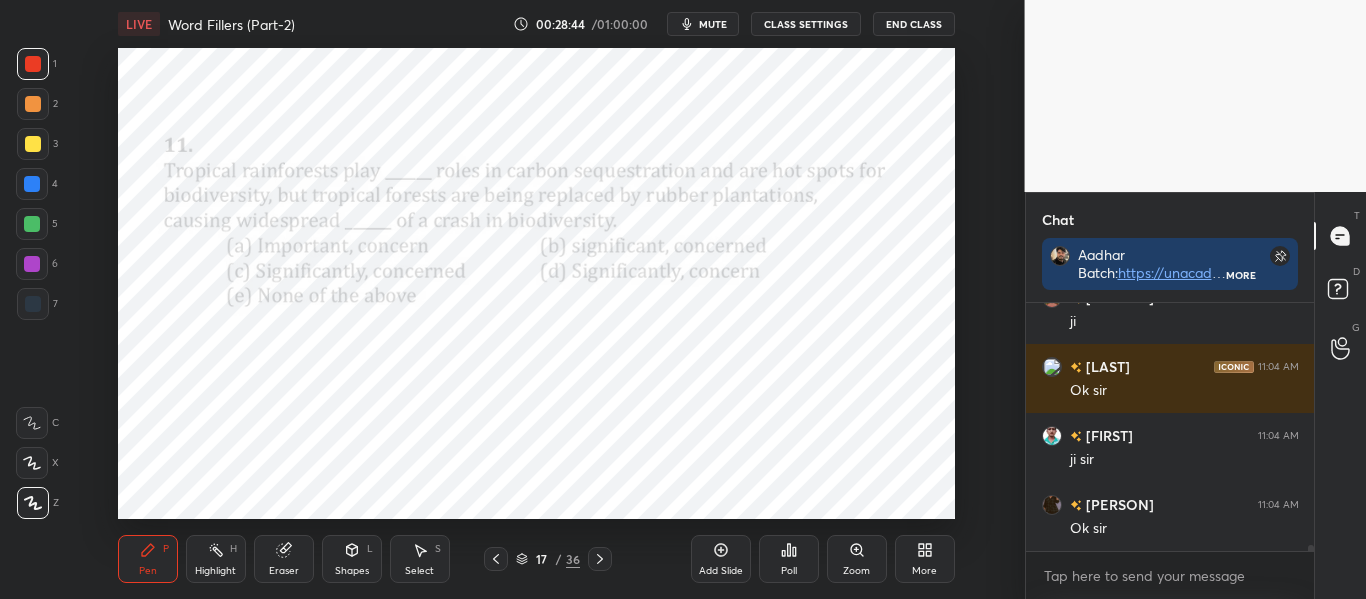 click on "mute" at bounding box center [703, 24] 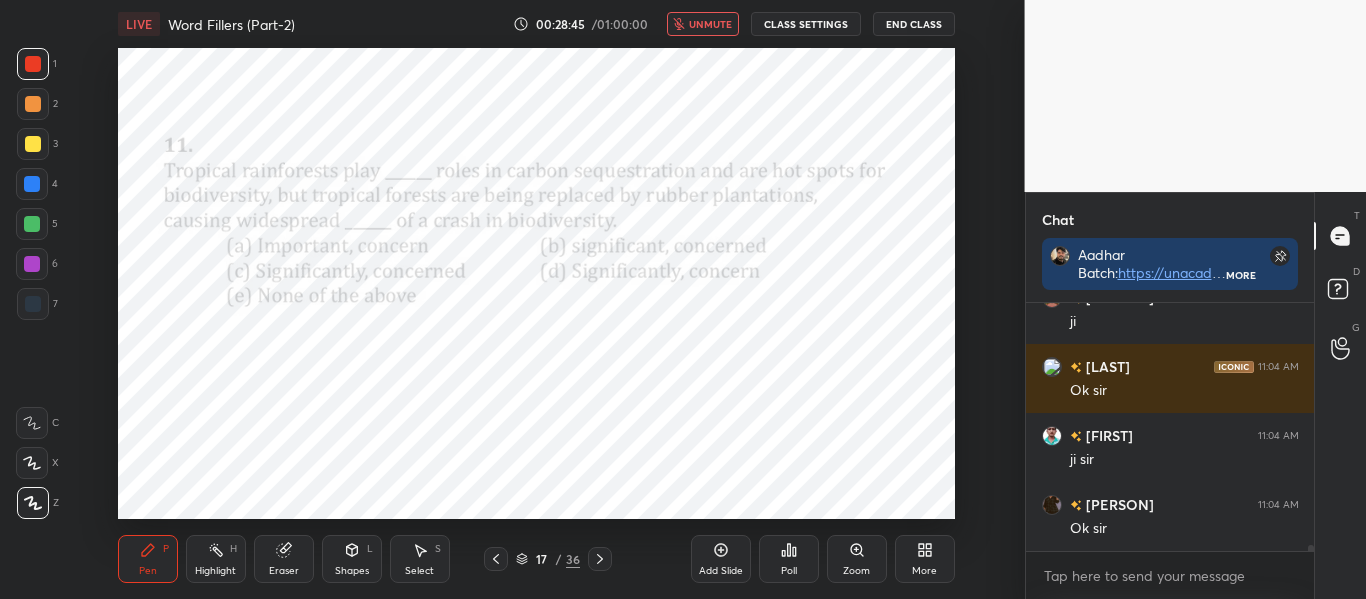 click on "unmute" at bounding box center (710, 24) 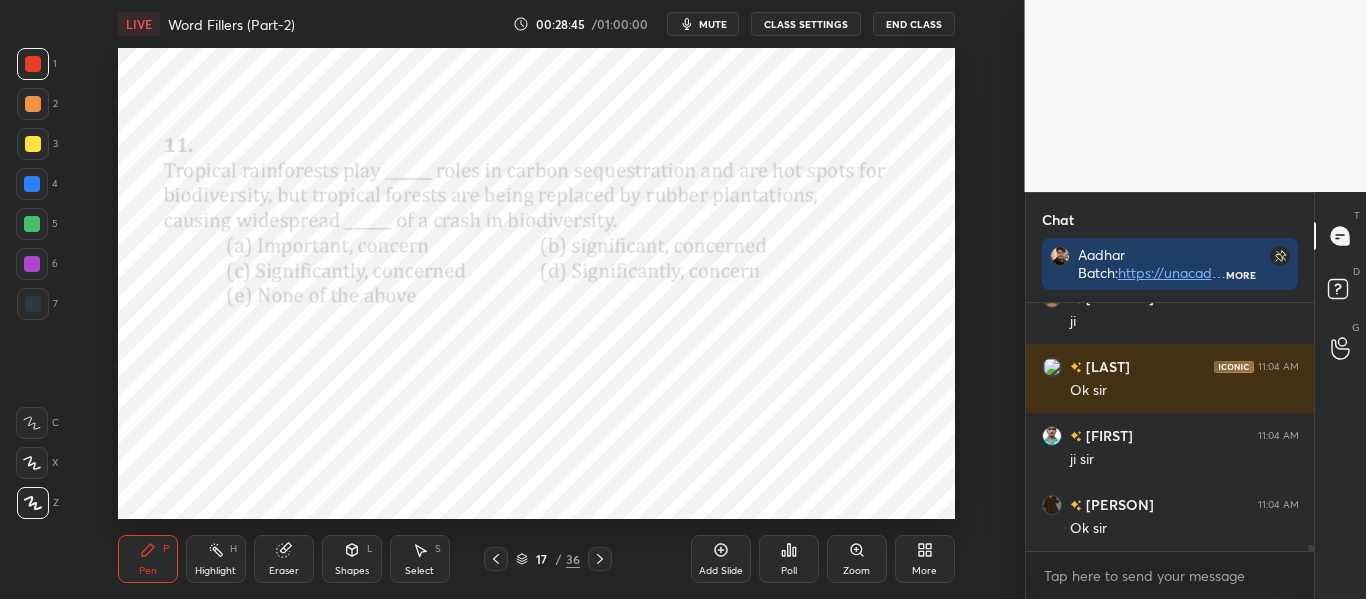 click on "mute" at bounding box center (713, 24) 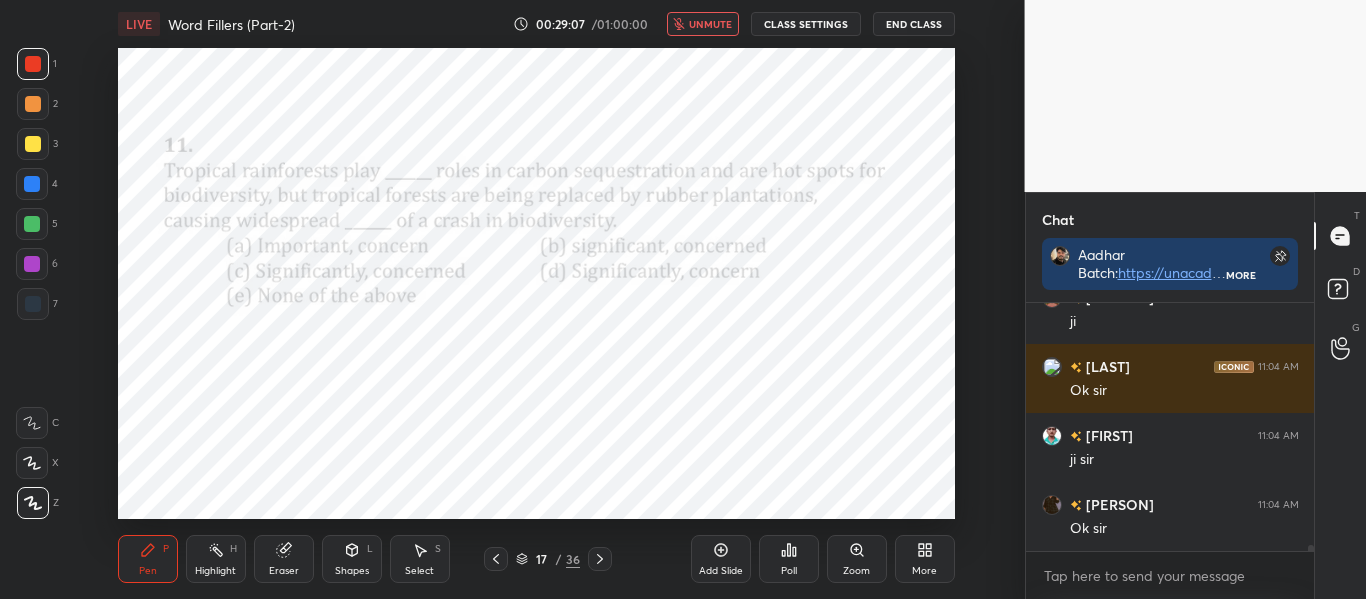 click on "unmute" at bounding box center [710, 24] 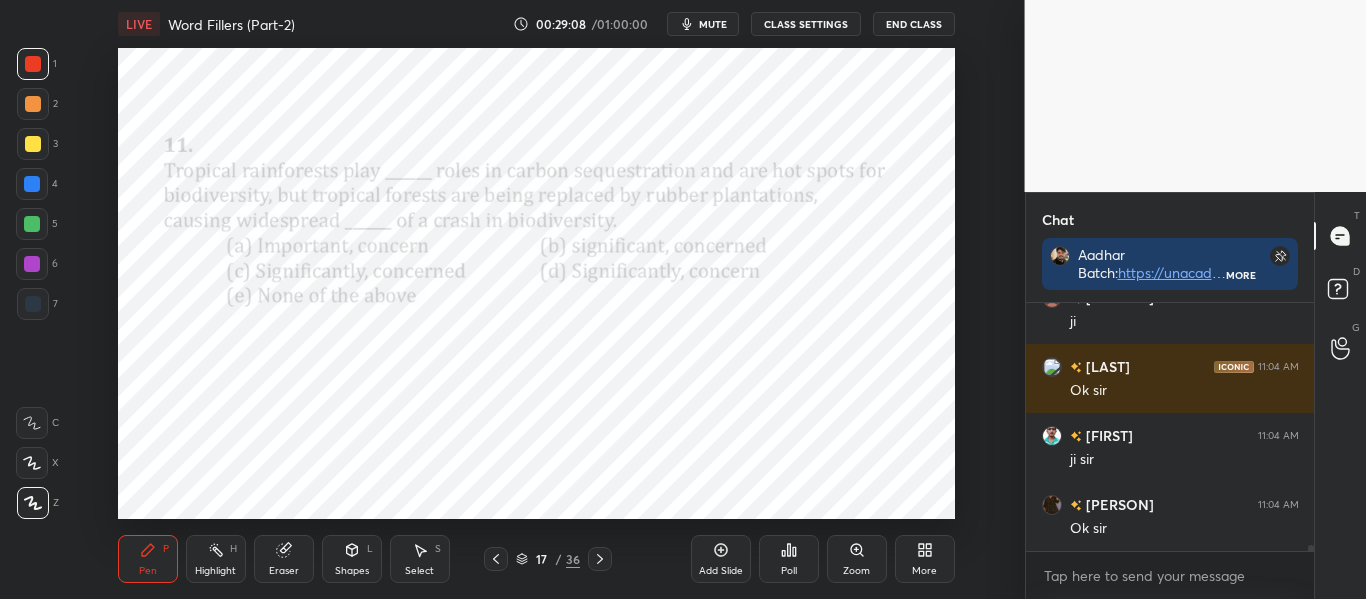click on "Poll" at bounding box center (789, 559) 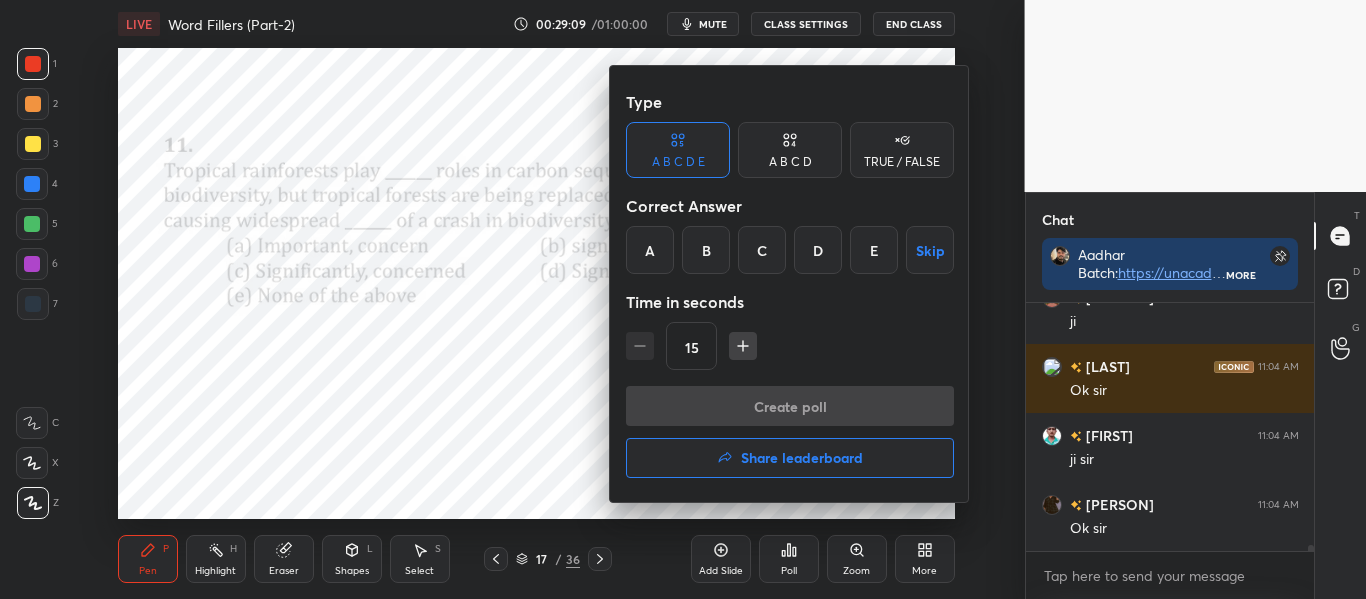 click on "A" at bounding box center [650, 250] 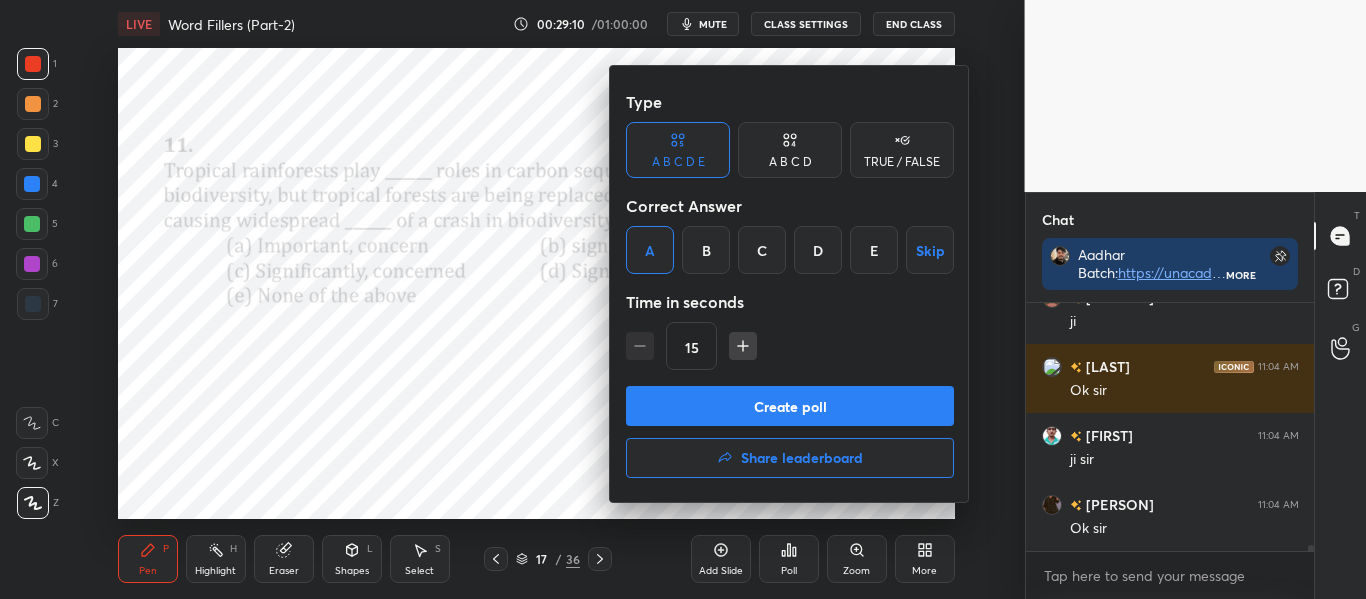 click on "Create poll" at bounding box center (790, 406) 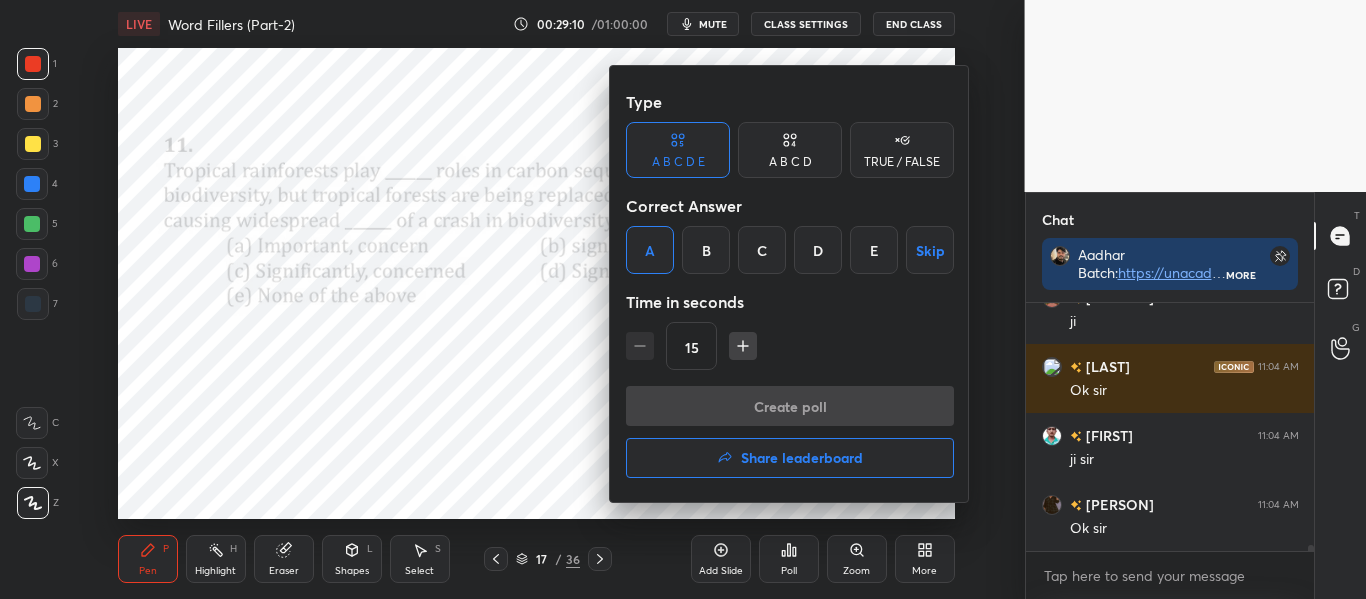 scroll, scrollTop: 200, scrollLeft: 282, axis: both 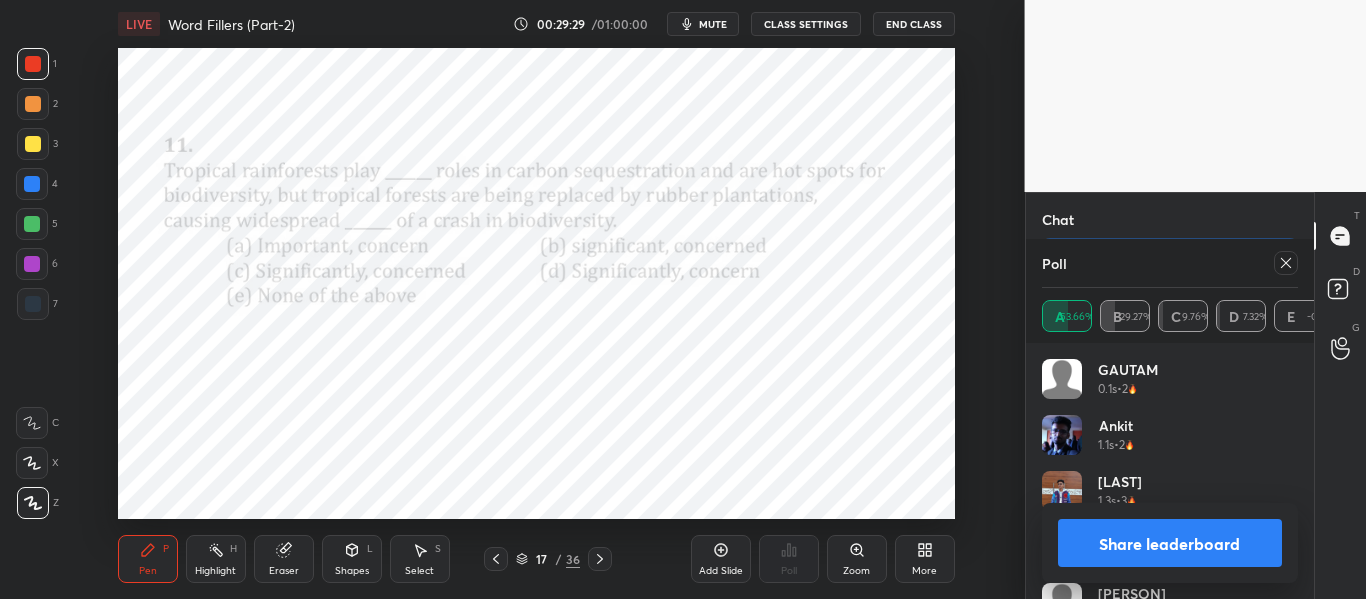 click 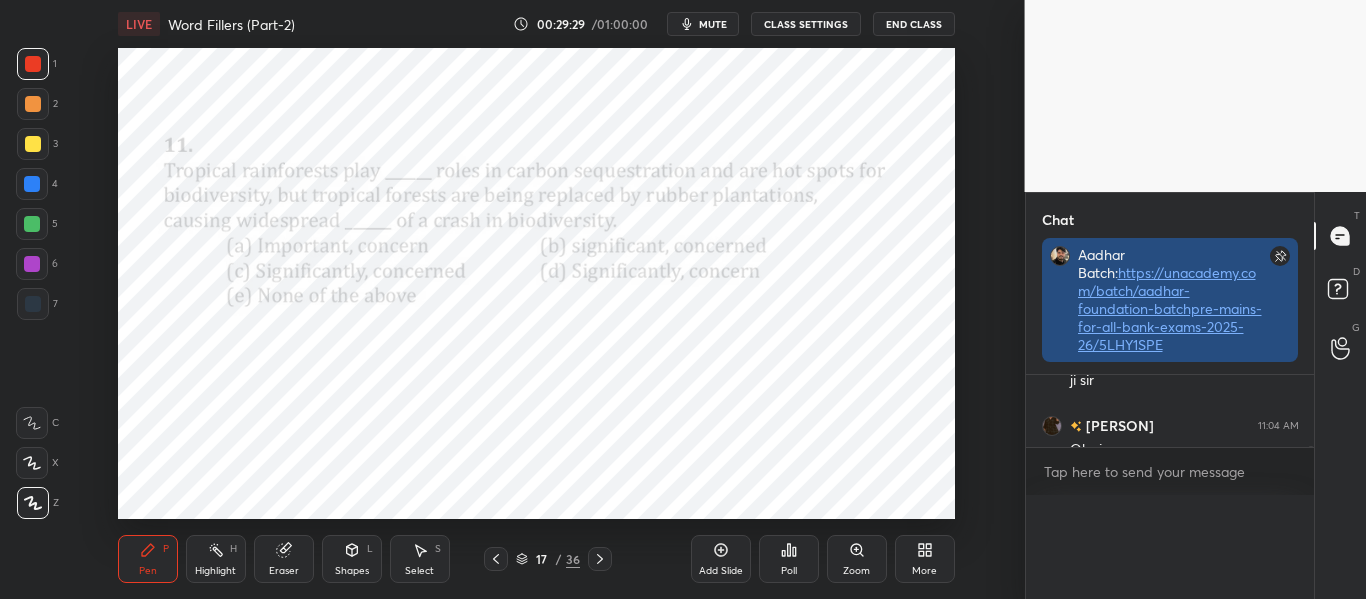 scroll, scrollTop: 0, scrollLeft: 0, axis: both 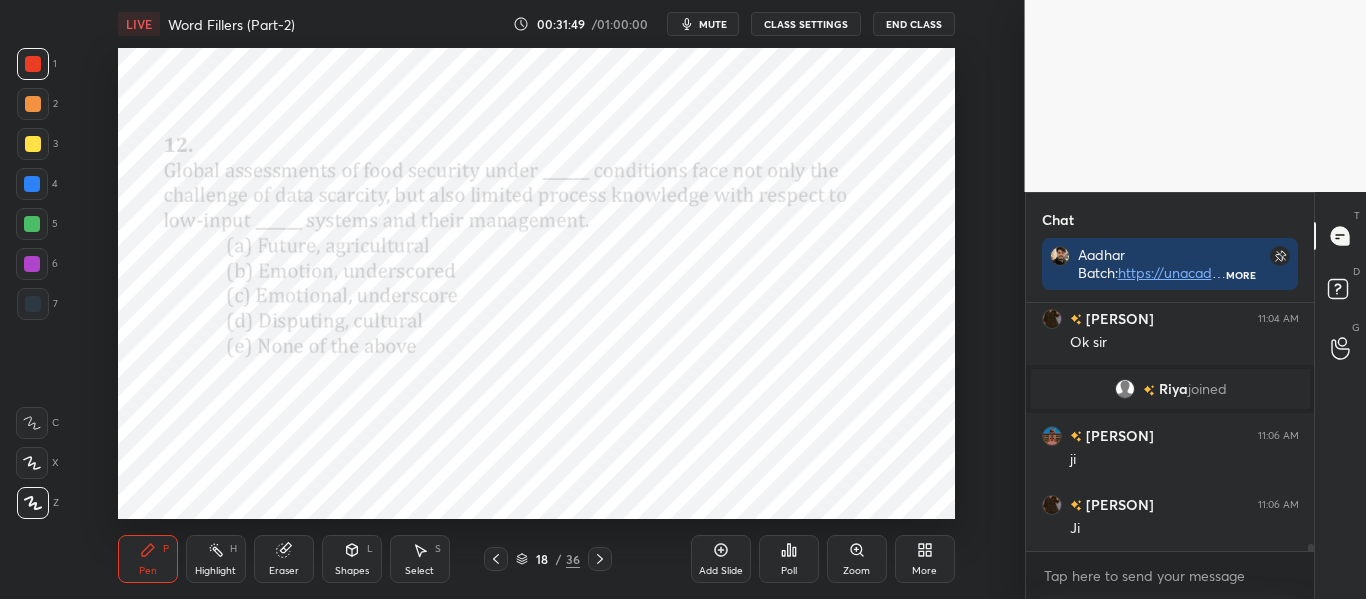 click on "Poll" at bounding box center [789, 559] 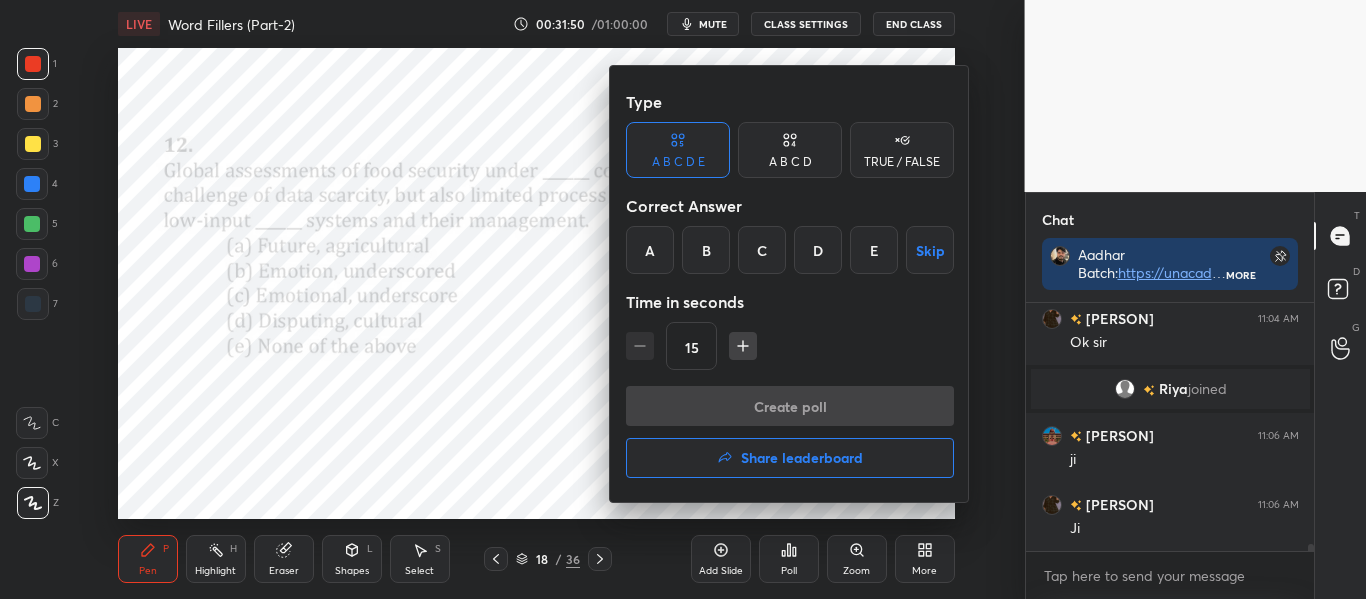 click on "D" at bounding box center [818, 250] 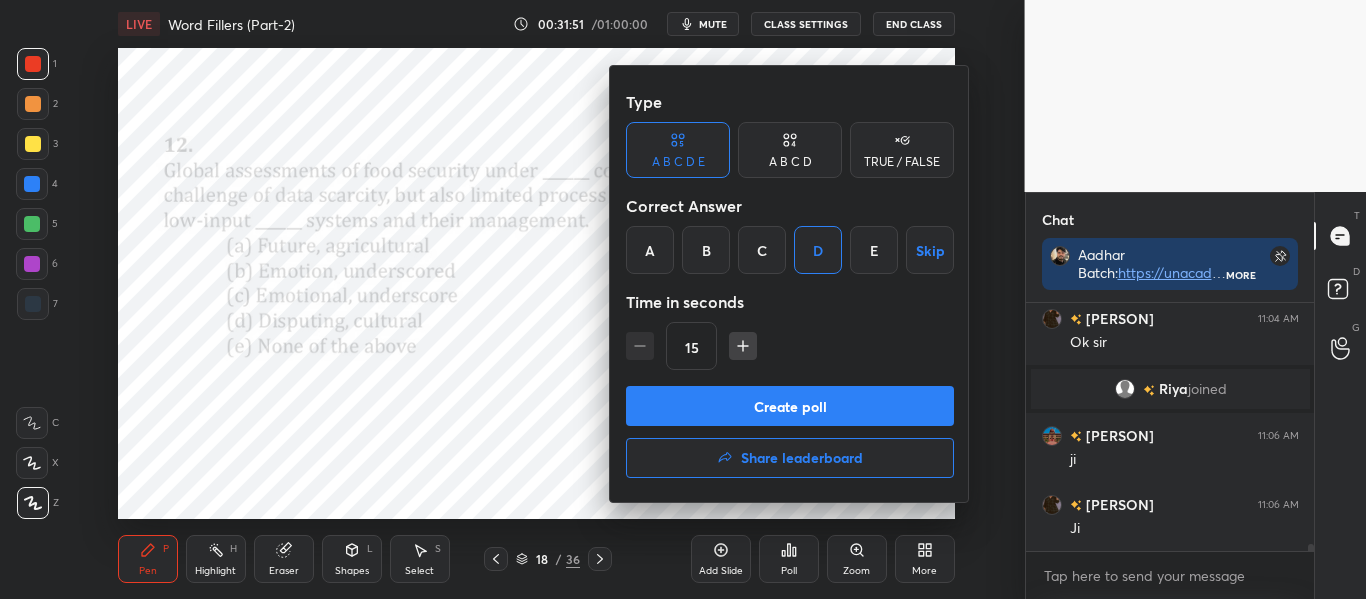 click on "Create poll" at bounding box center [790, 406] 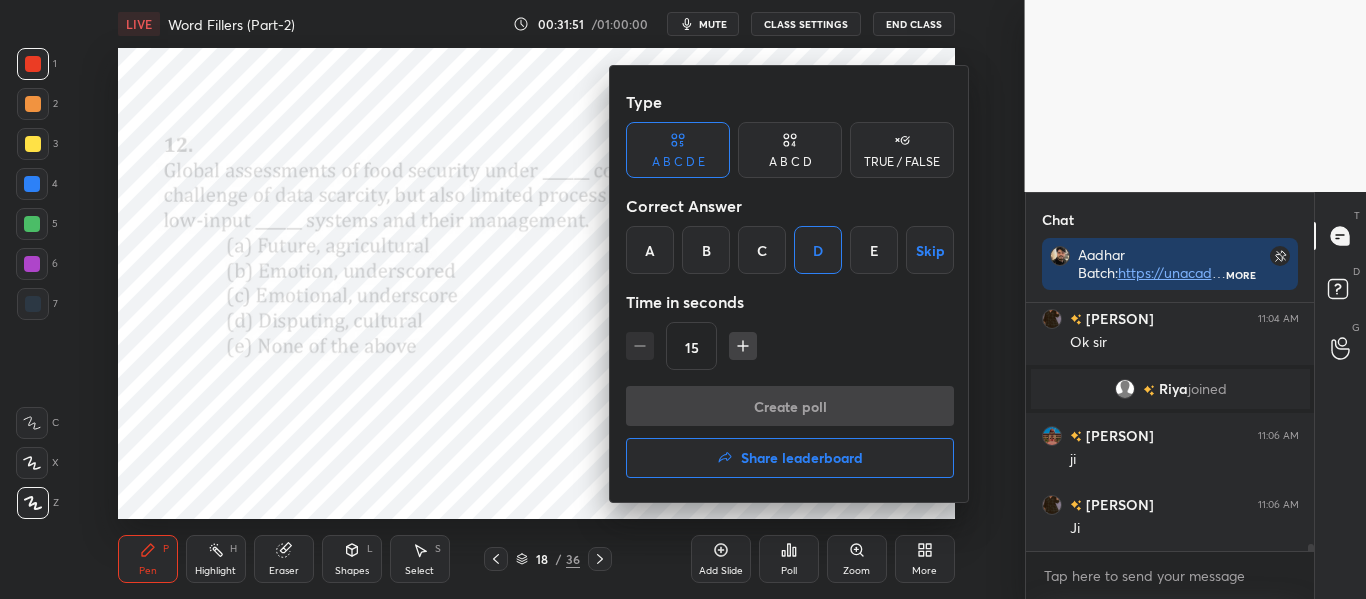 scroll, scrollTop: 200, scrollLeft: 282, axis: both 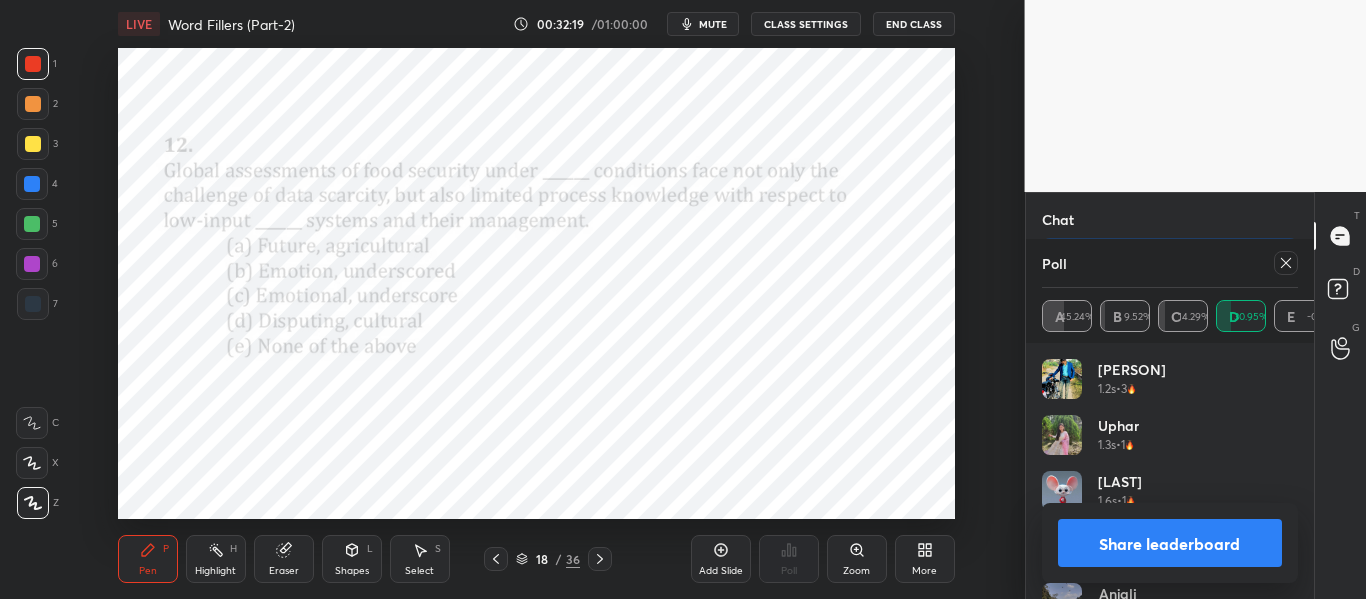 click 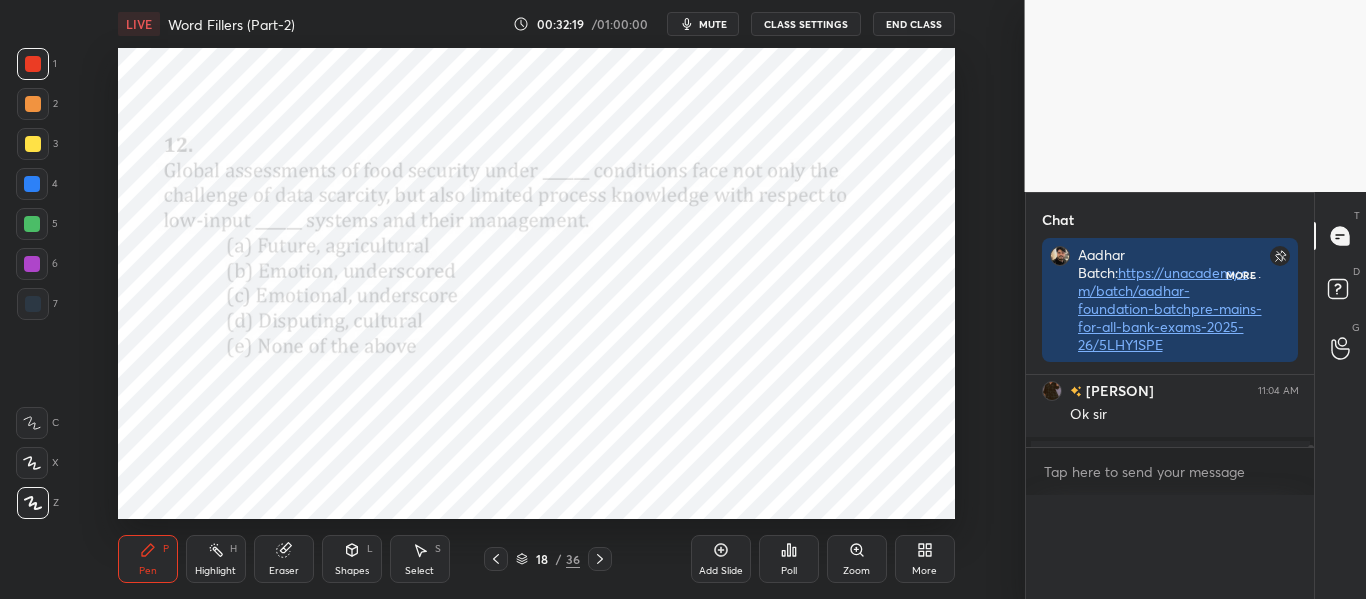 scroll, scrollTop: 66, scrollLeft: 282, axis: both 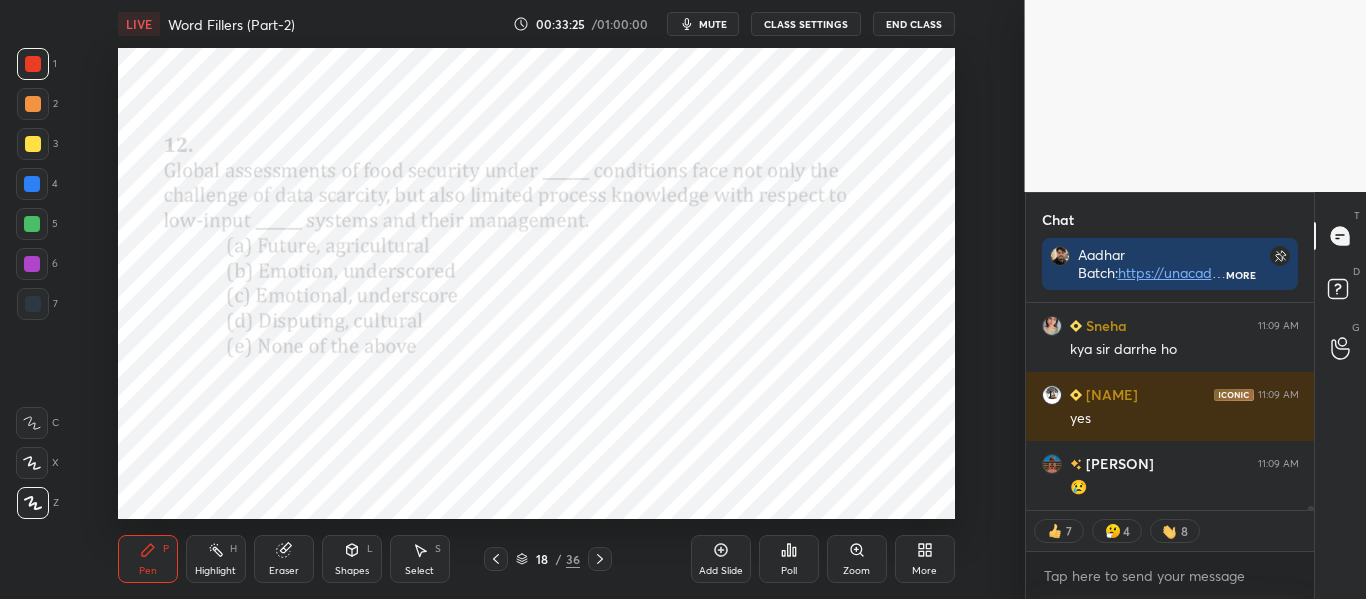 click 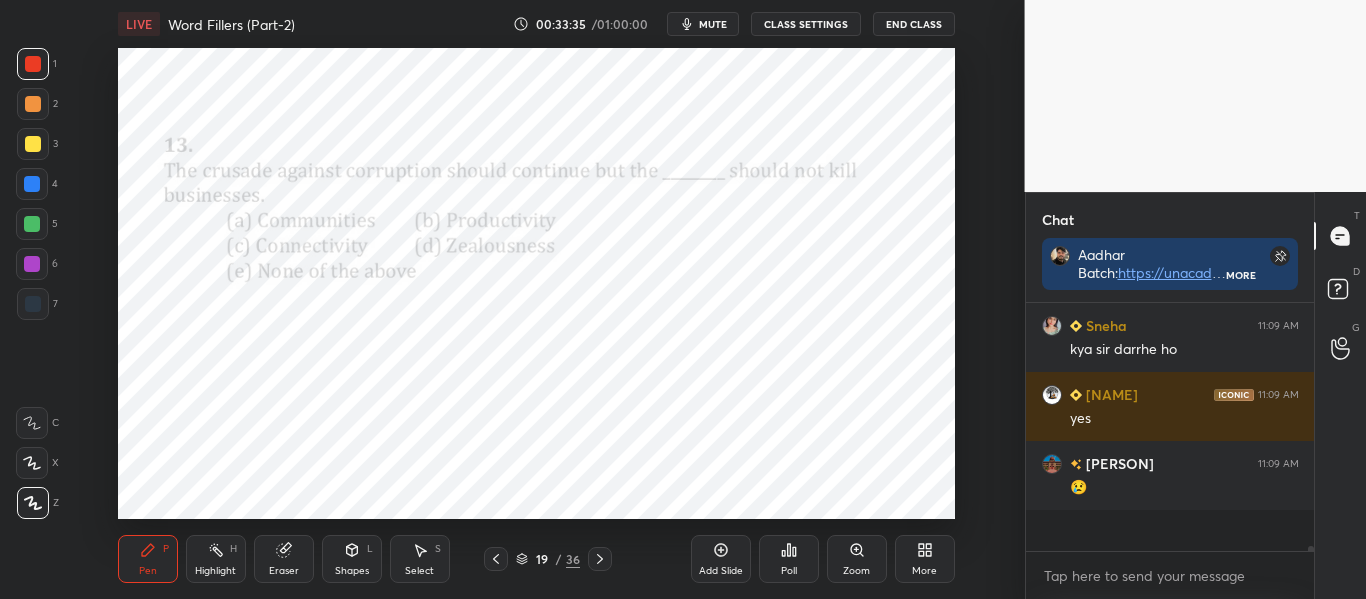 scroll, scrollTop: 7, scrollLeft: 7, axis: both 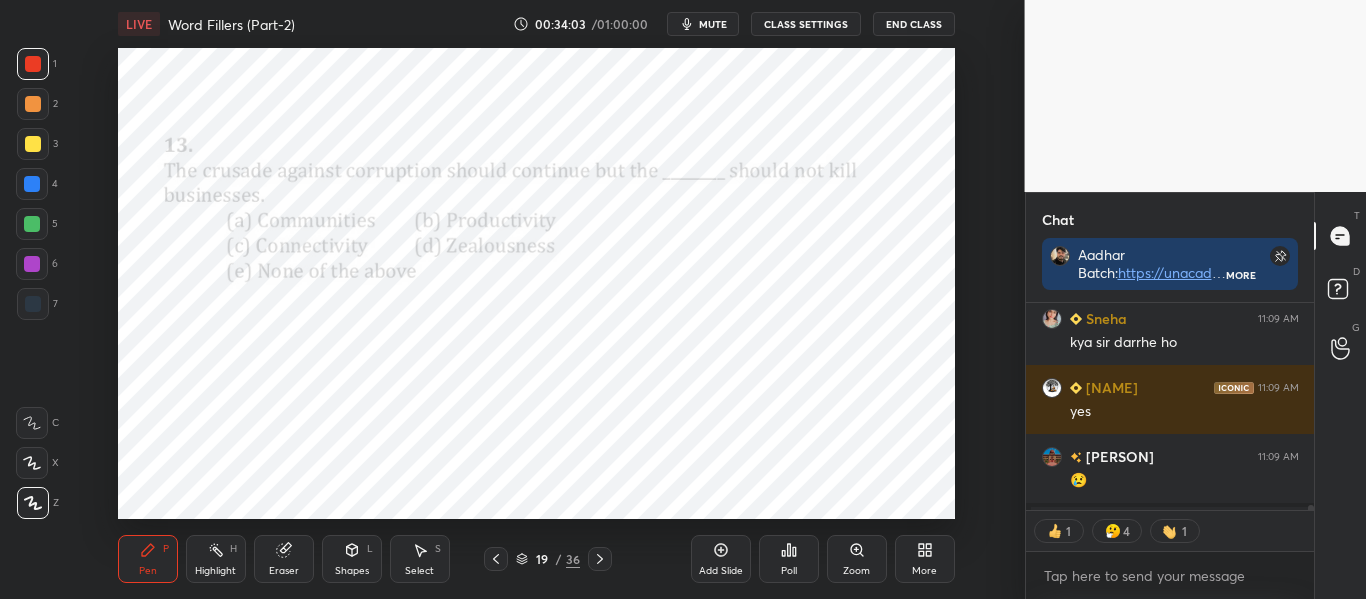 click 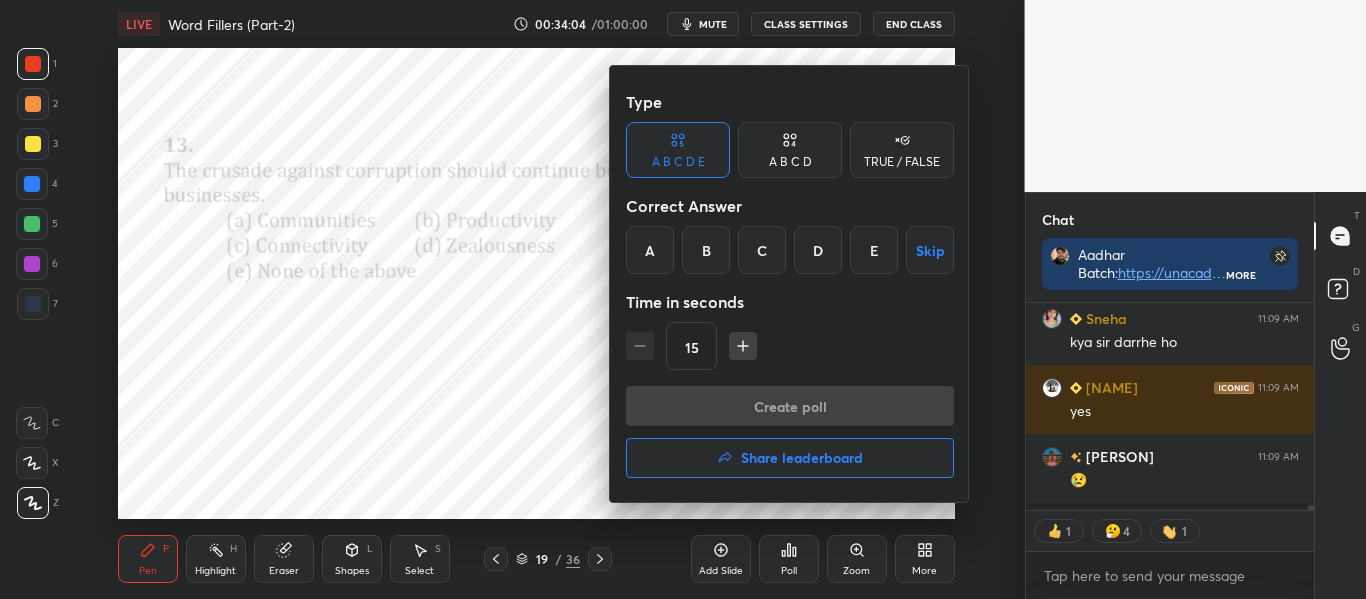 click on "D" at bounding box center (818, 250) 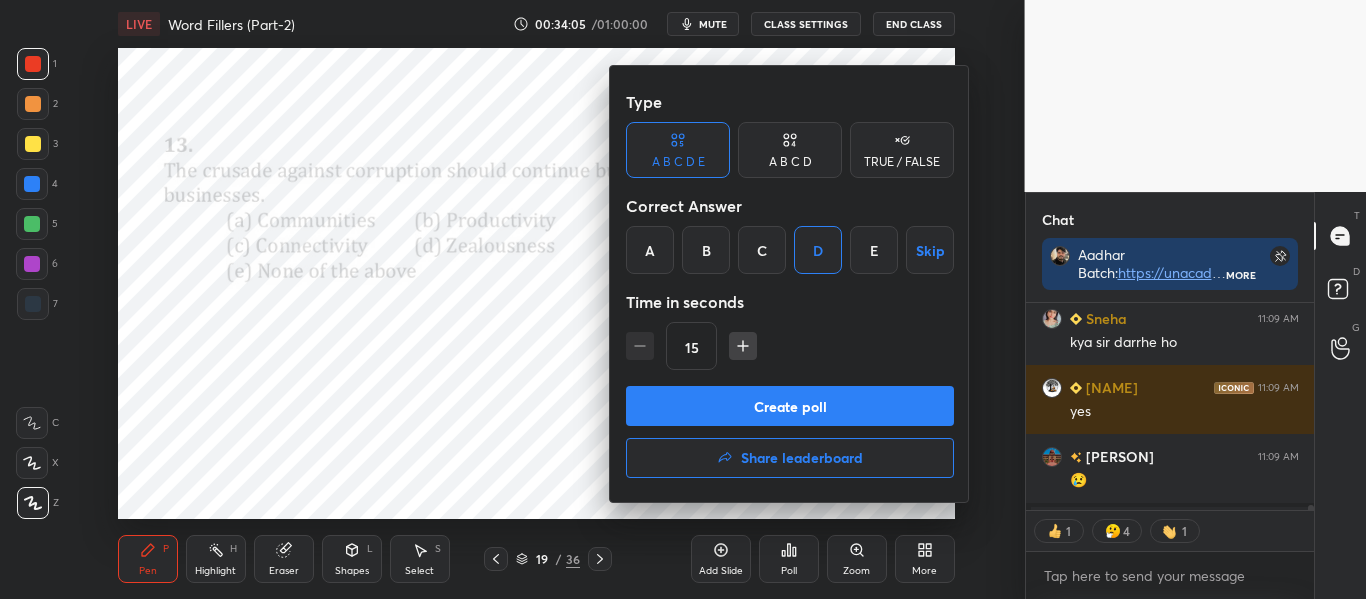 click on "Create poll" at bounding box center (790, 406) 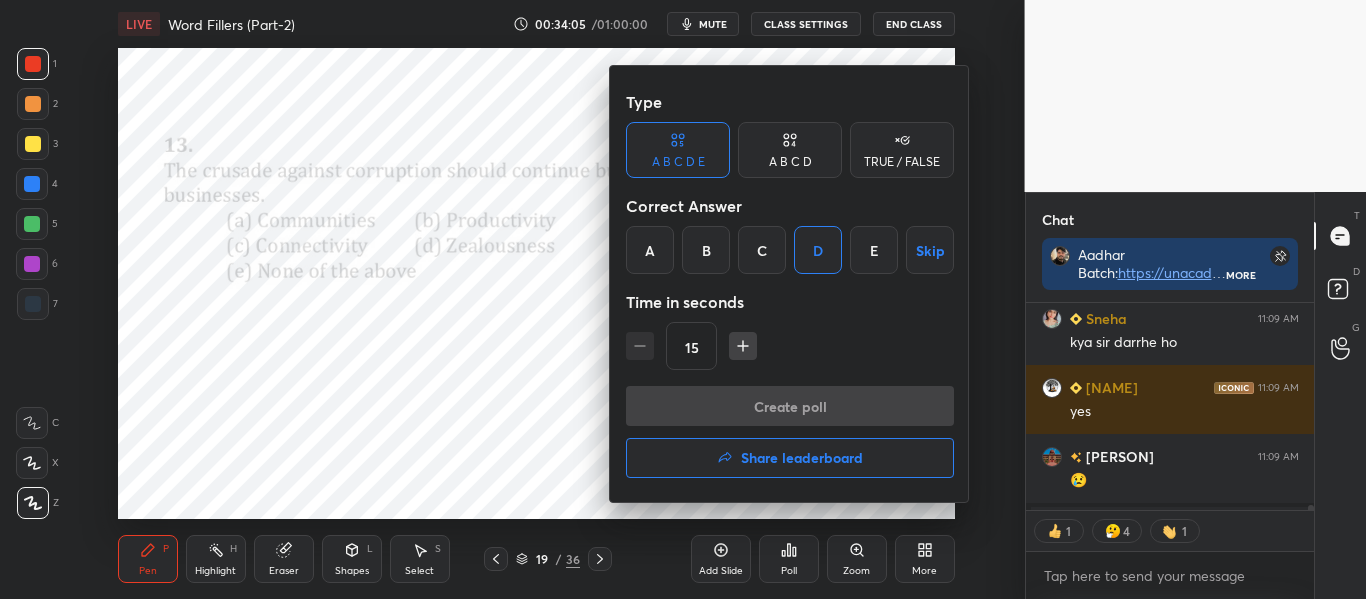 scroll, scrollTop: 159, scrollLeft: 282, axis: both 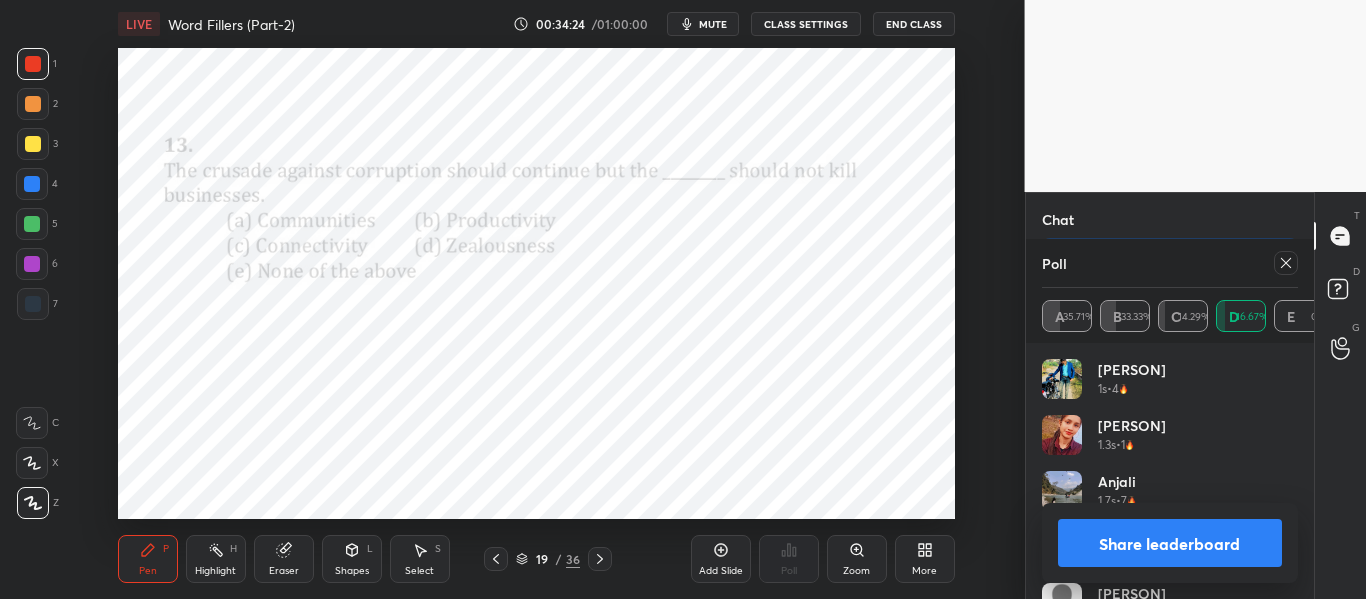 click 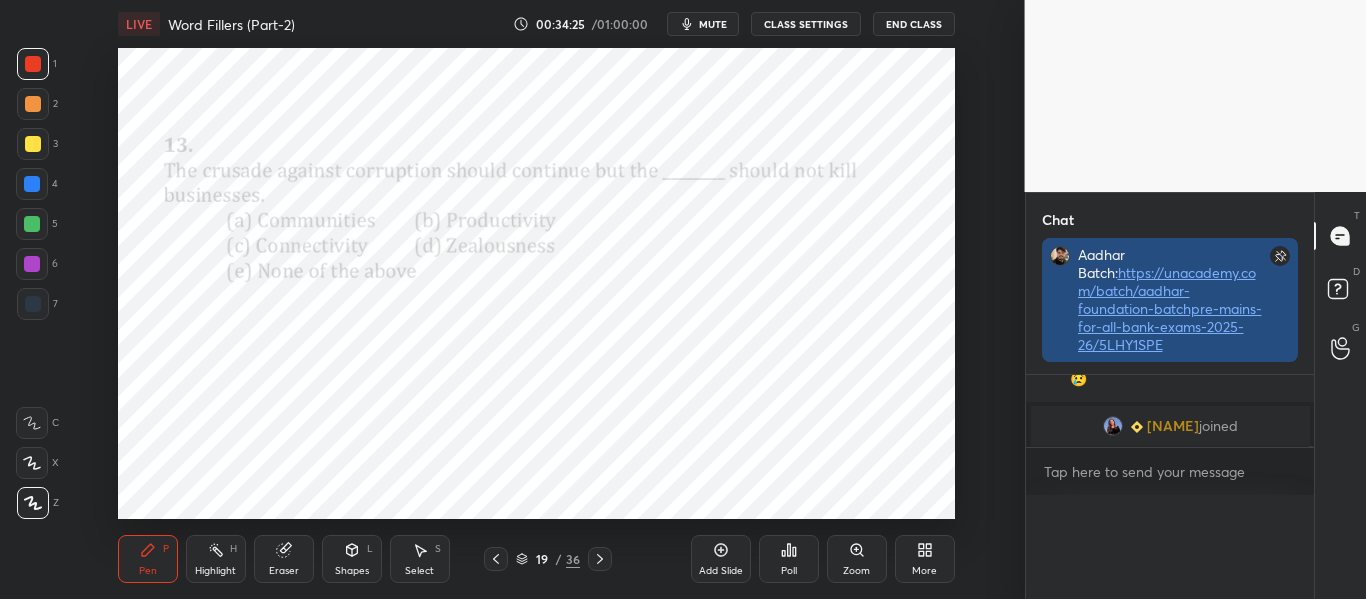 scroll, scrollTop: 89, scrollLeft: 250, axis: both 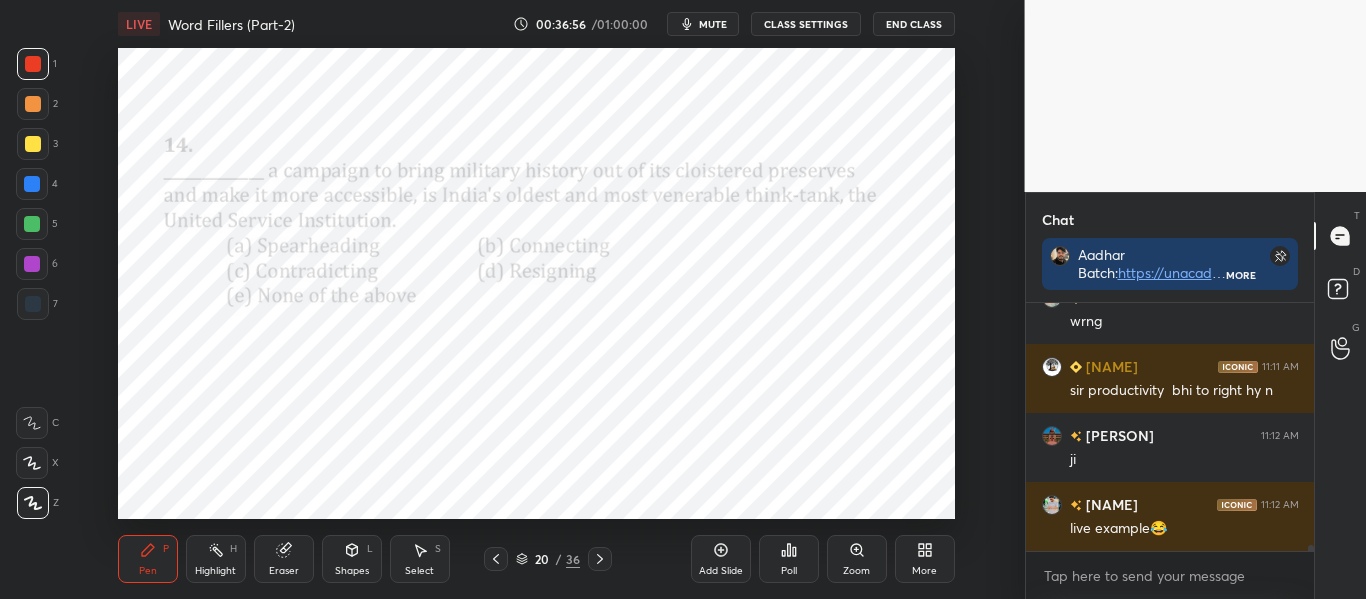 click on "Poll" at bounding box center [789, 559] 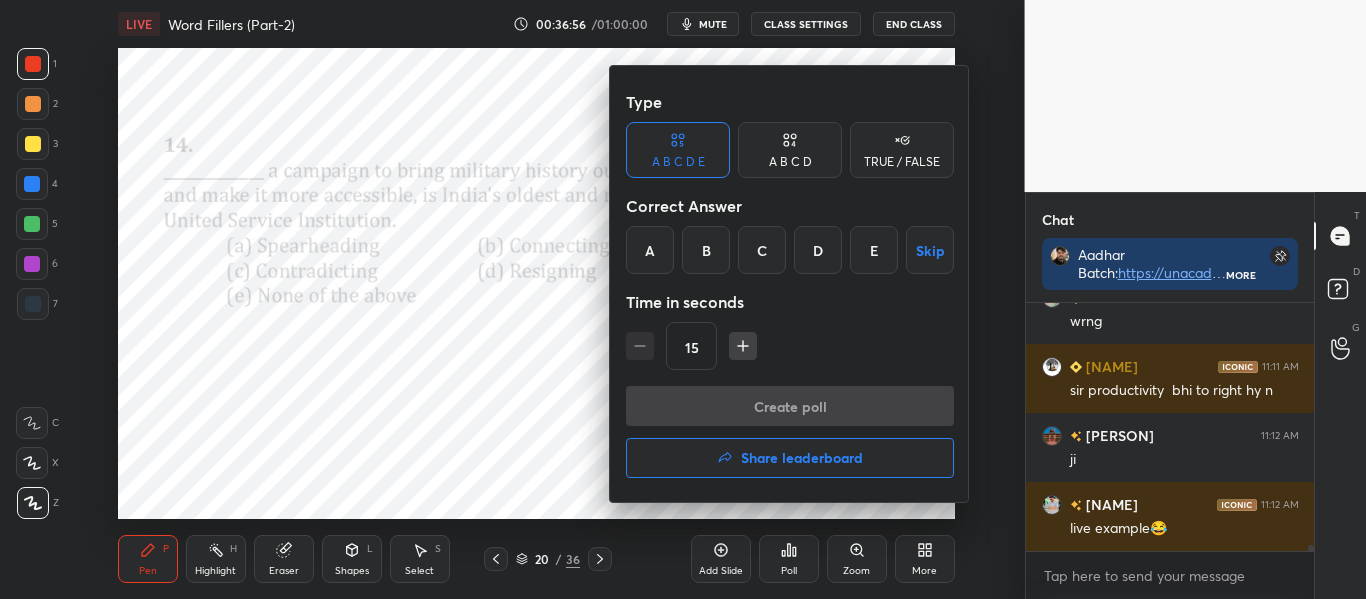 scroll, scrollTop: 201, scrollLeft: 282, axis: both 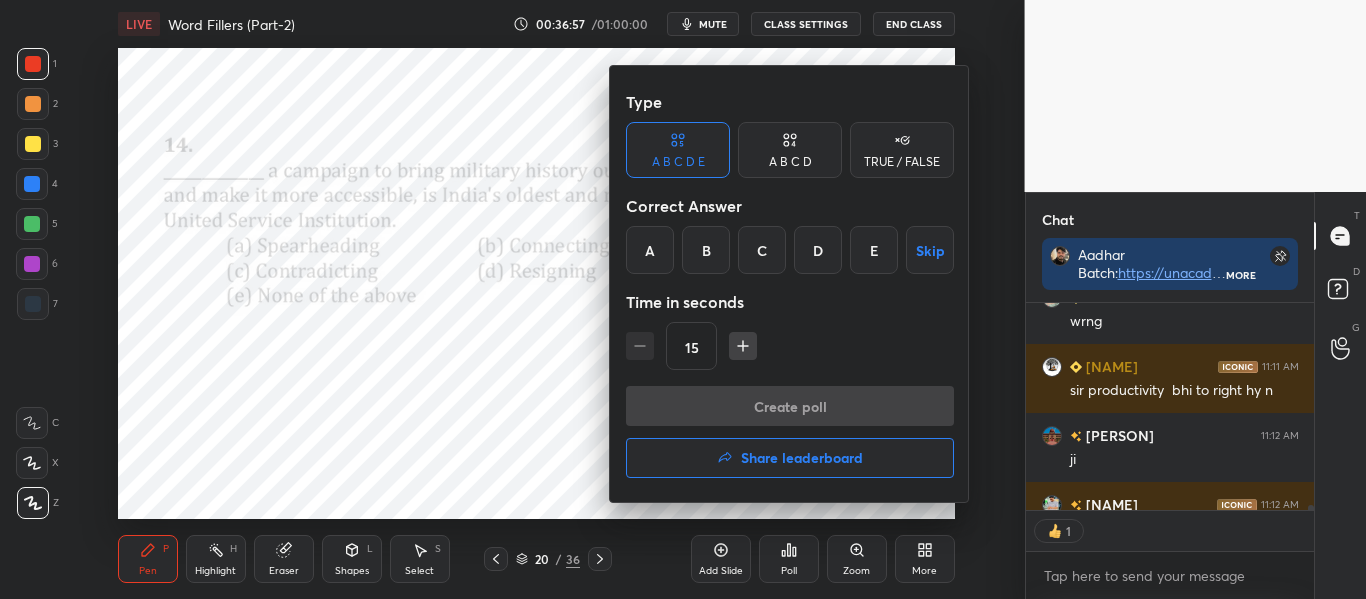 click on "A" at bounding box center (650, 250) 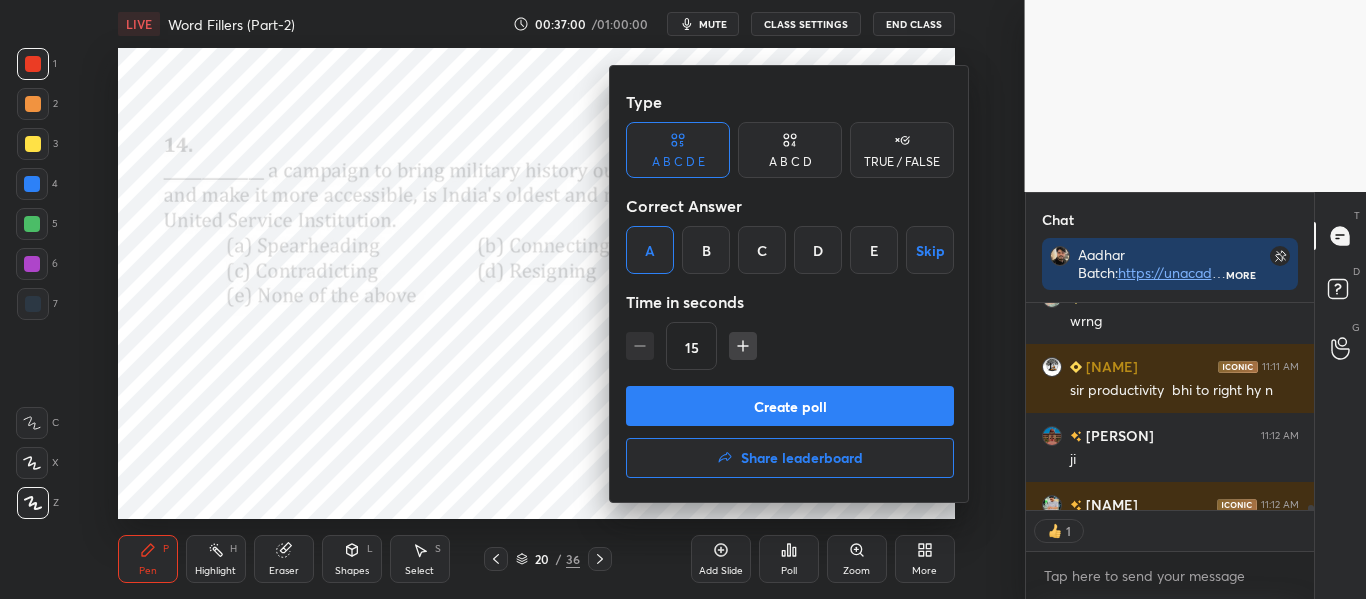 click on "Create poll" at bounding box center (790, 406) 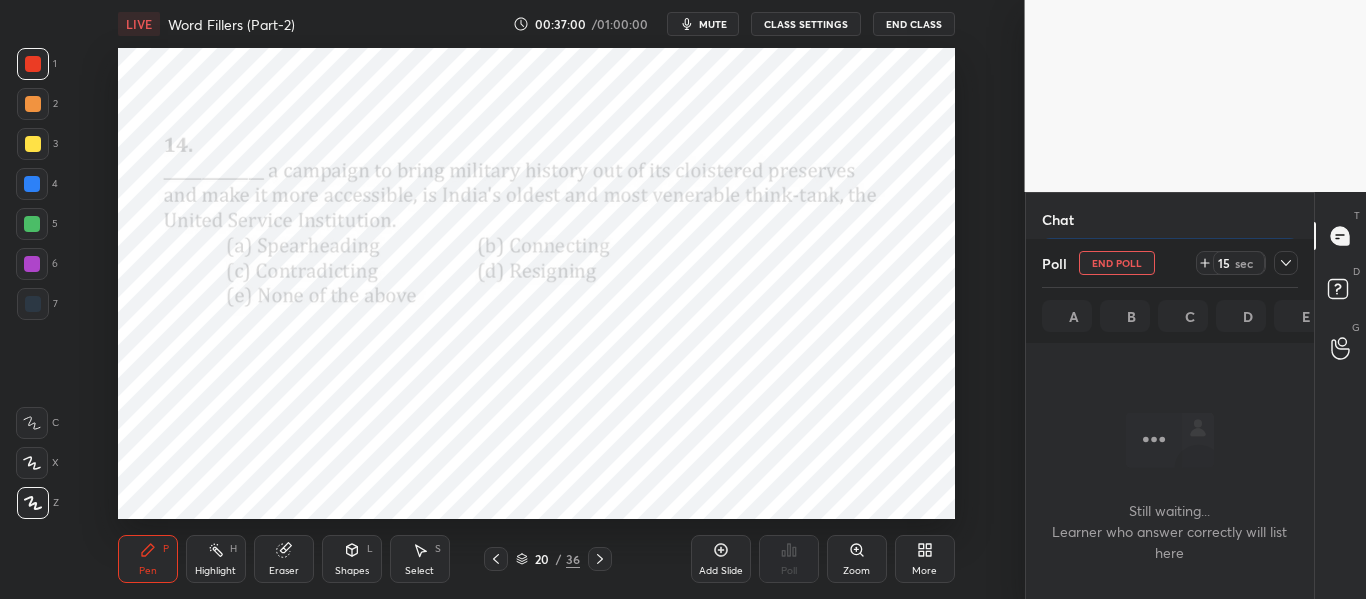scroll, scrollTop: 159, scrollLeft: 282, axis: both 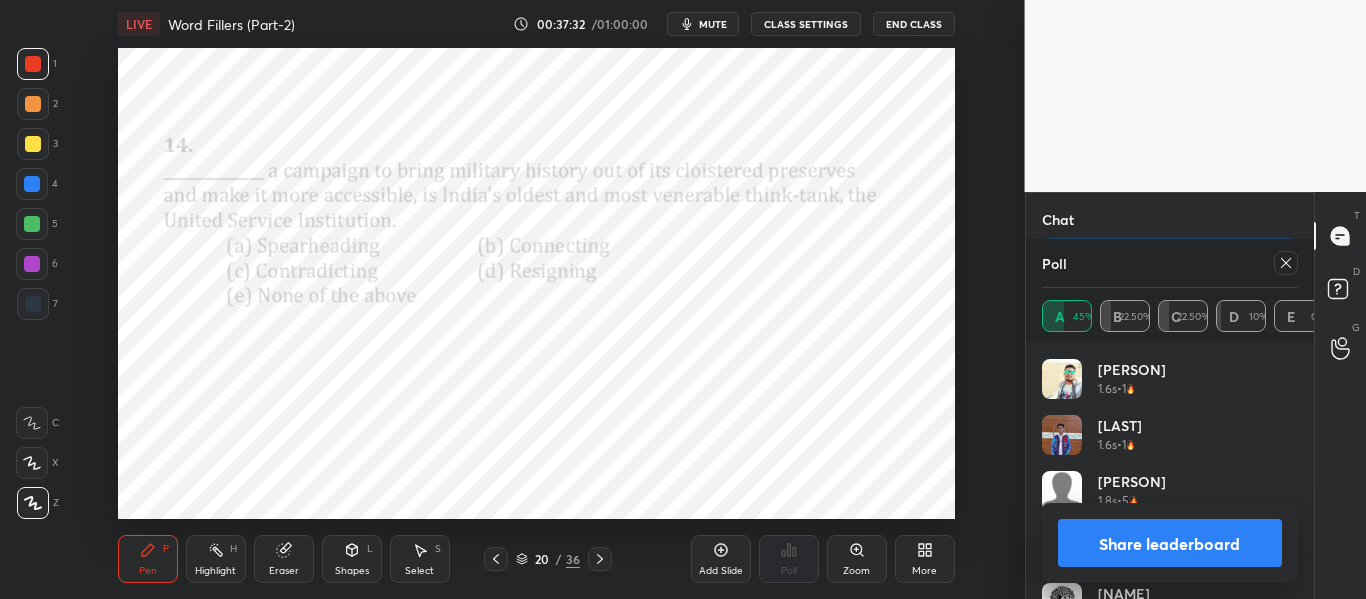 click at bounding box center (1286, 263) 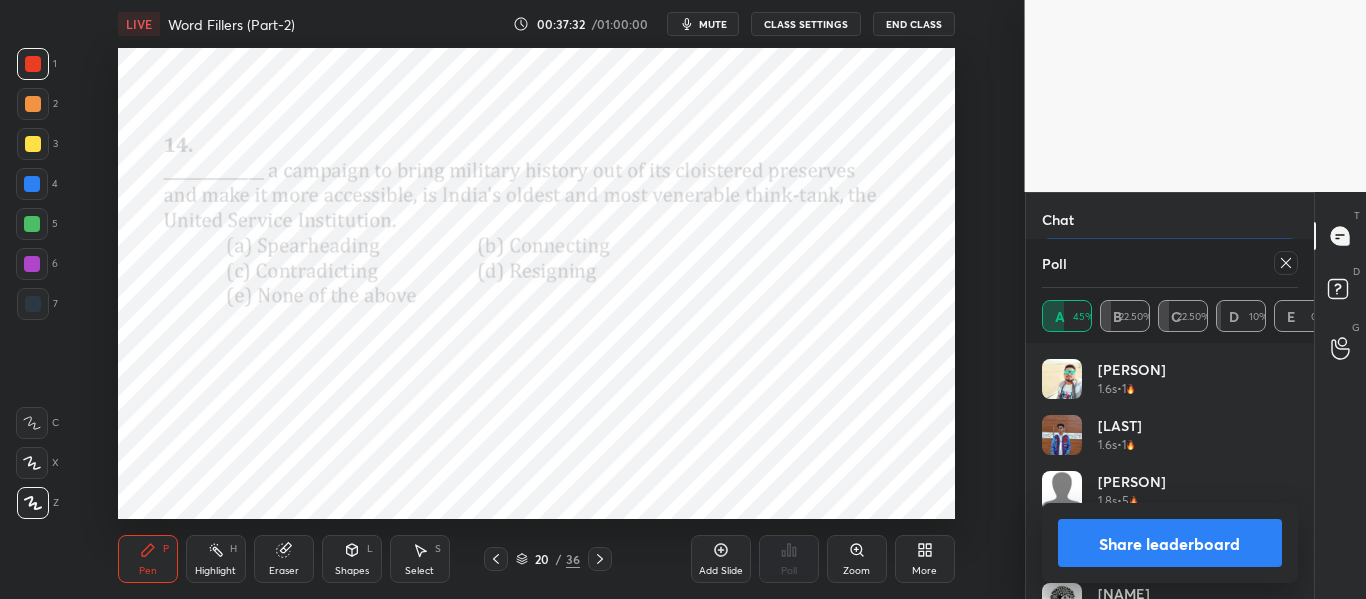 scroll, scrollTop: 88, scrollLeft: 250, axis: both 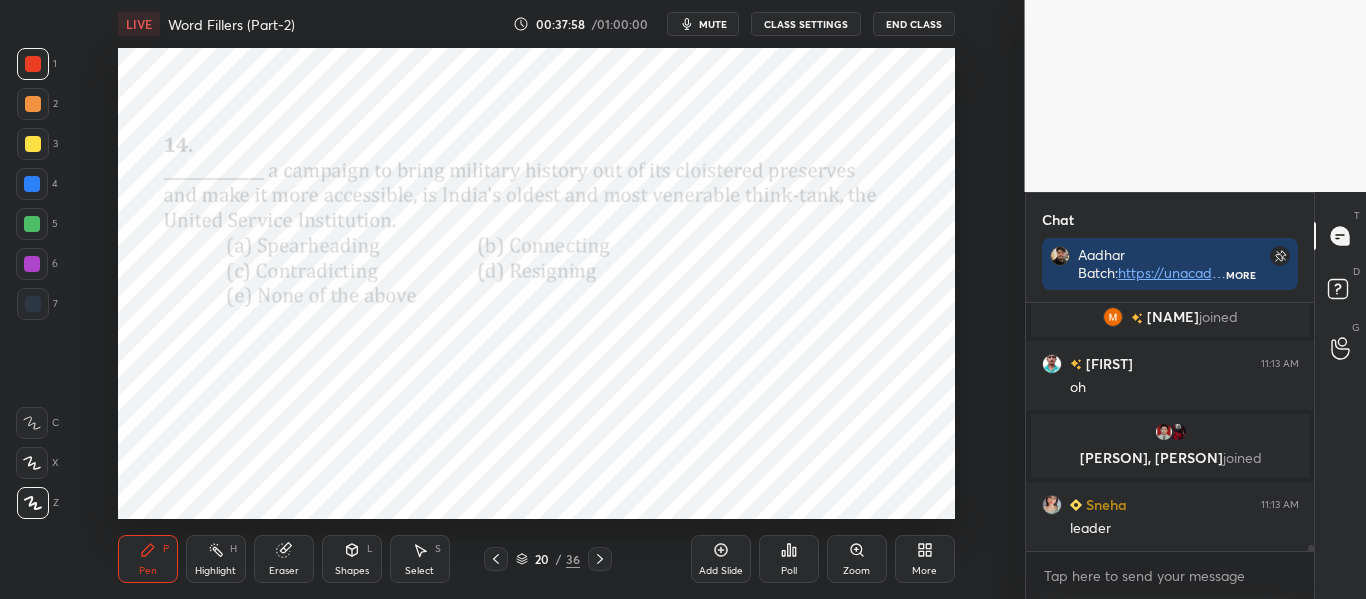 click on "mute" at bounding box center (713, 24) 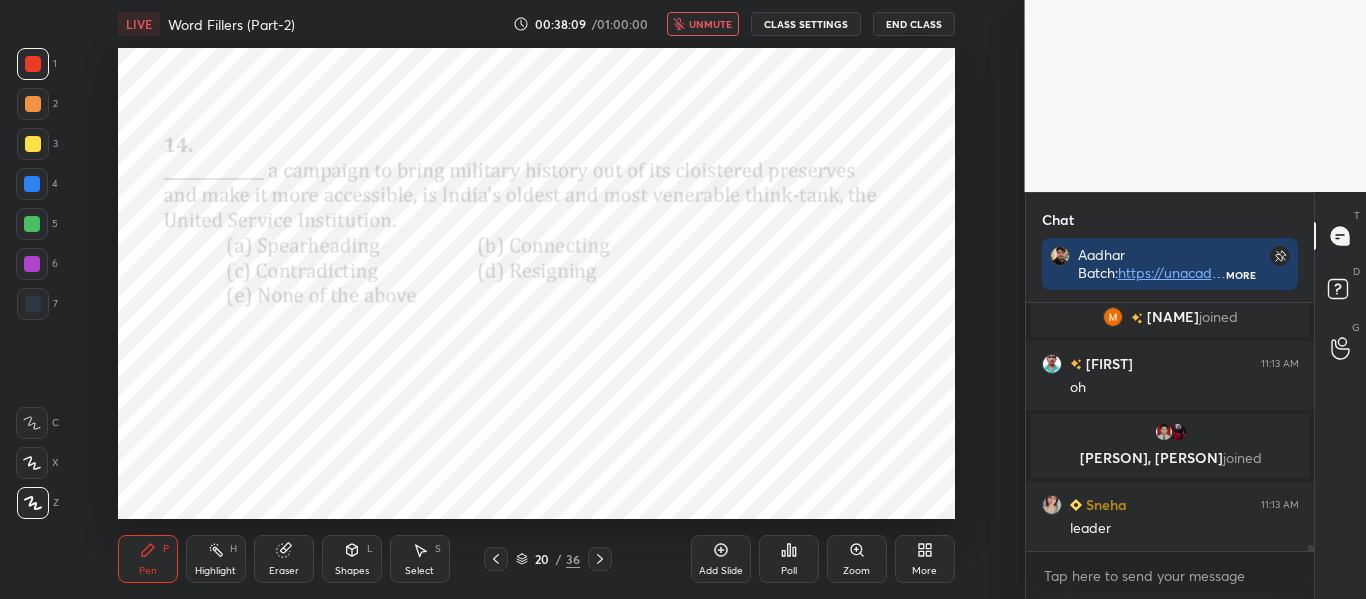 click on "unmute" at bounding box center (703, 24) 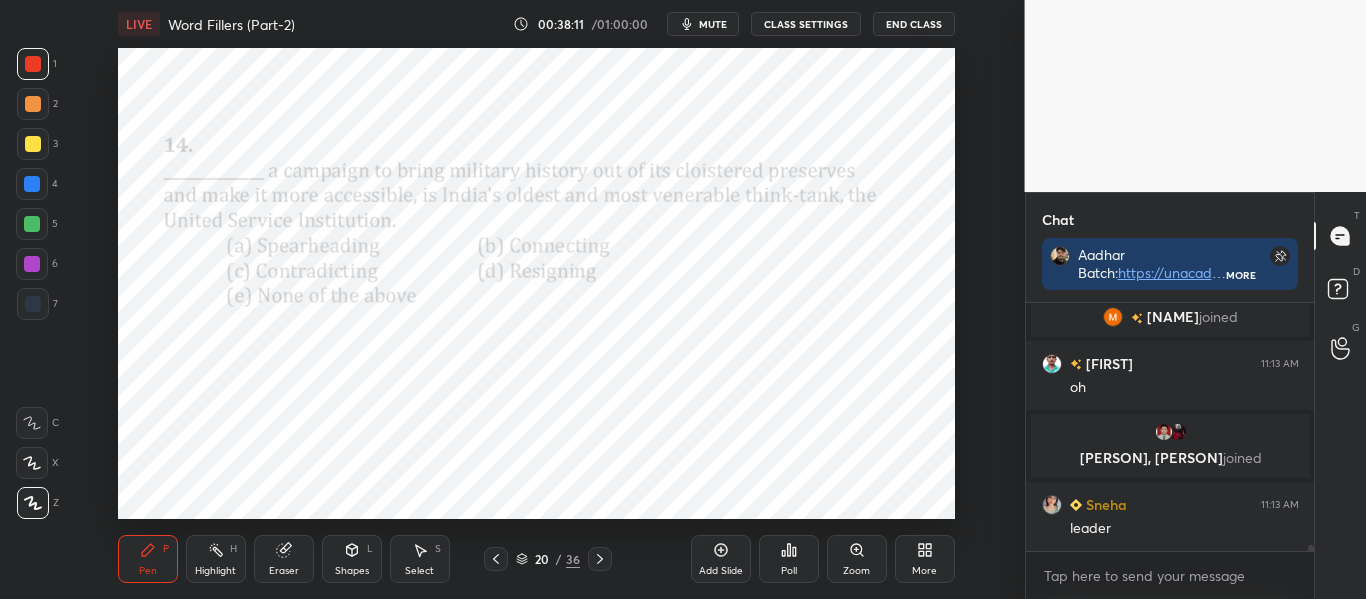 scroll, scrollTop: 201, scrollLeft: 282, axis: both 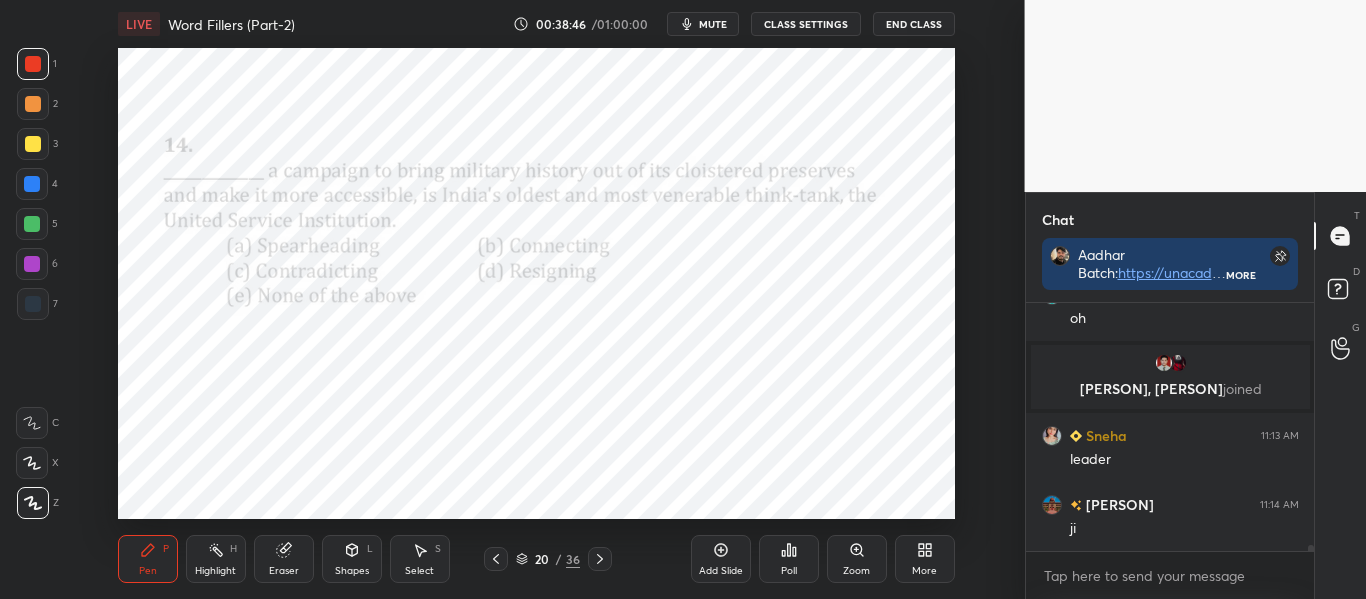 click at bounding box center (600, 559) 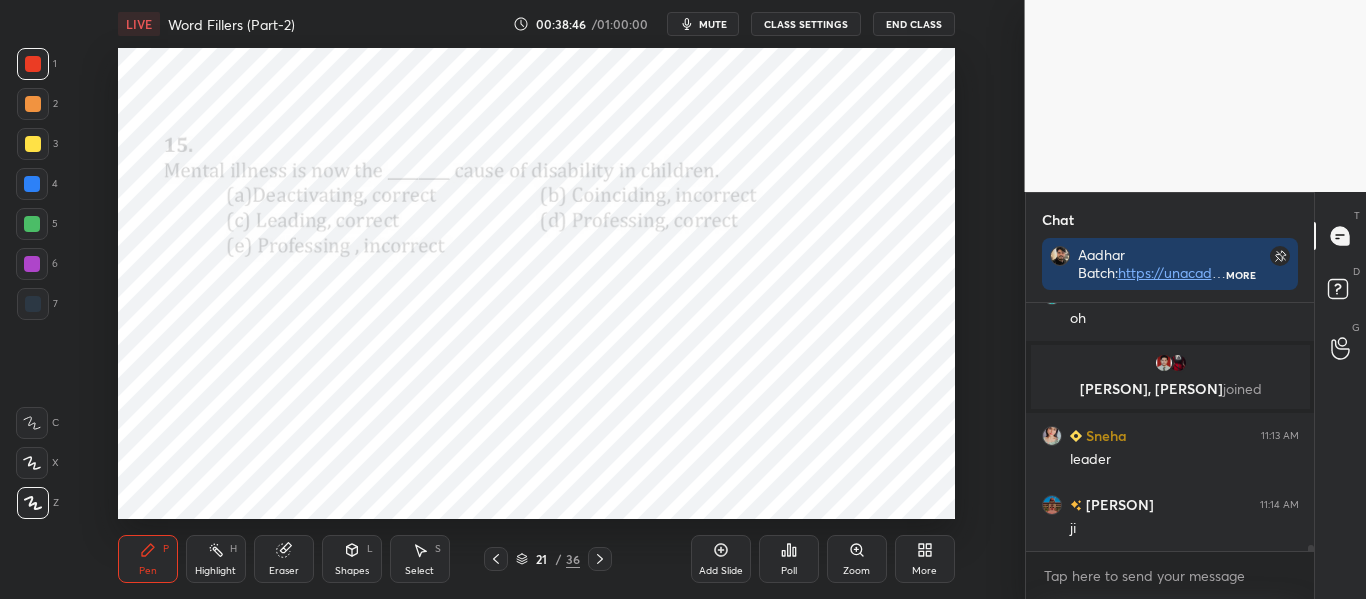 click at bounding box center (600, 559) 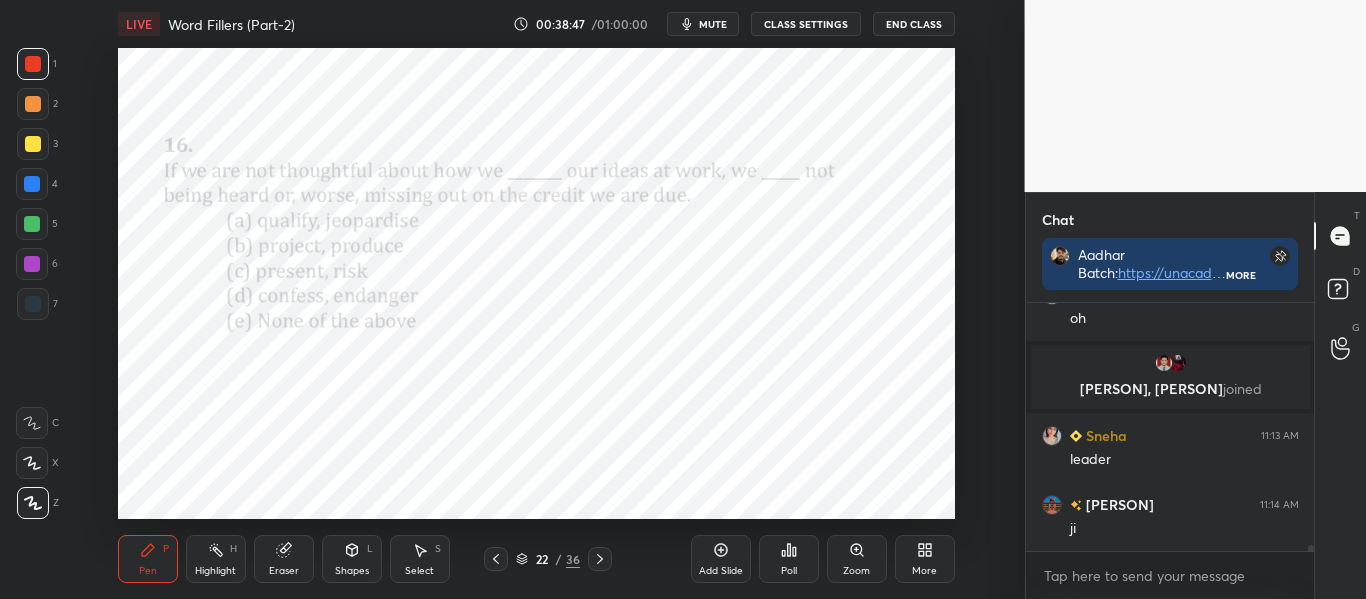 click 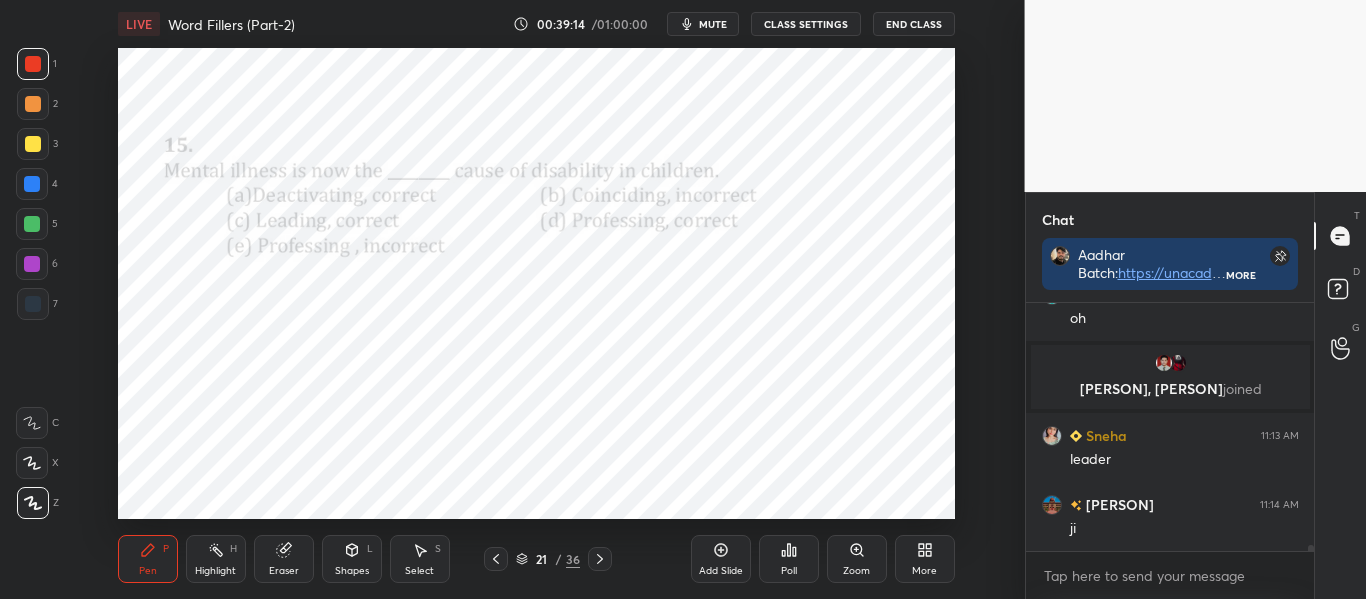 click 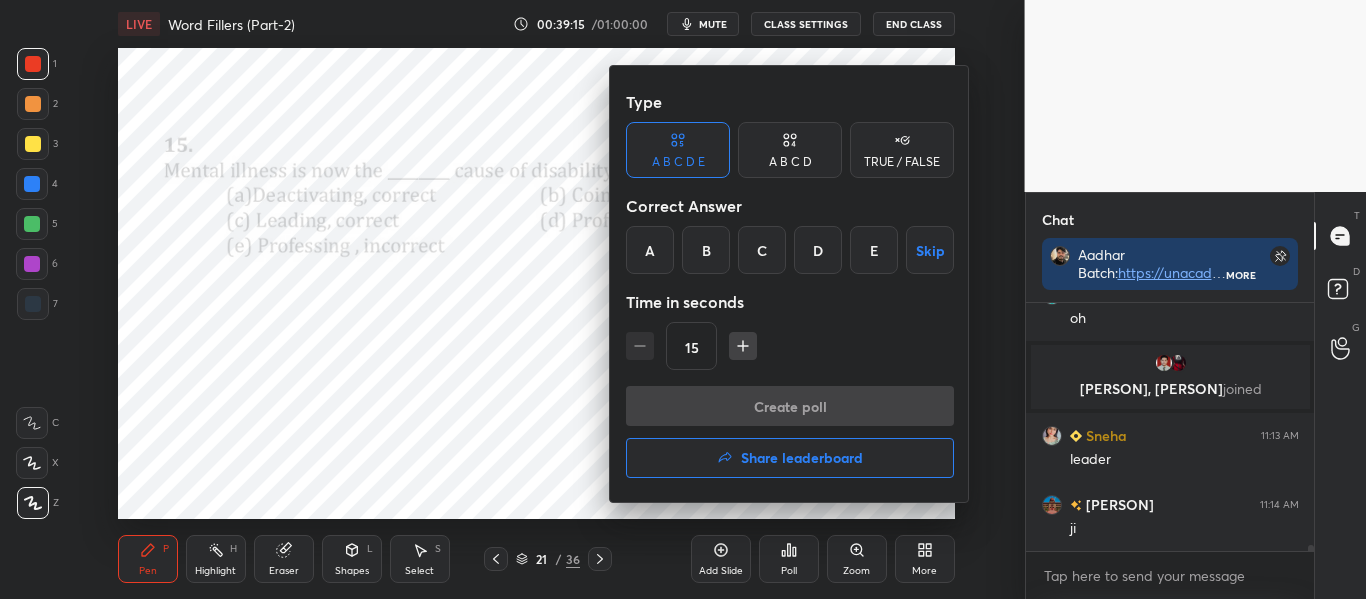 click on "C" at bounding box center (762, 250) 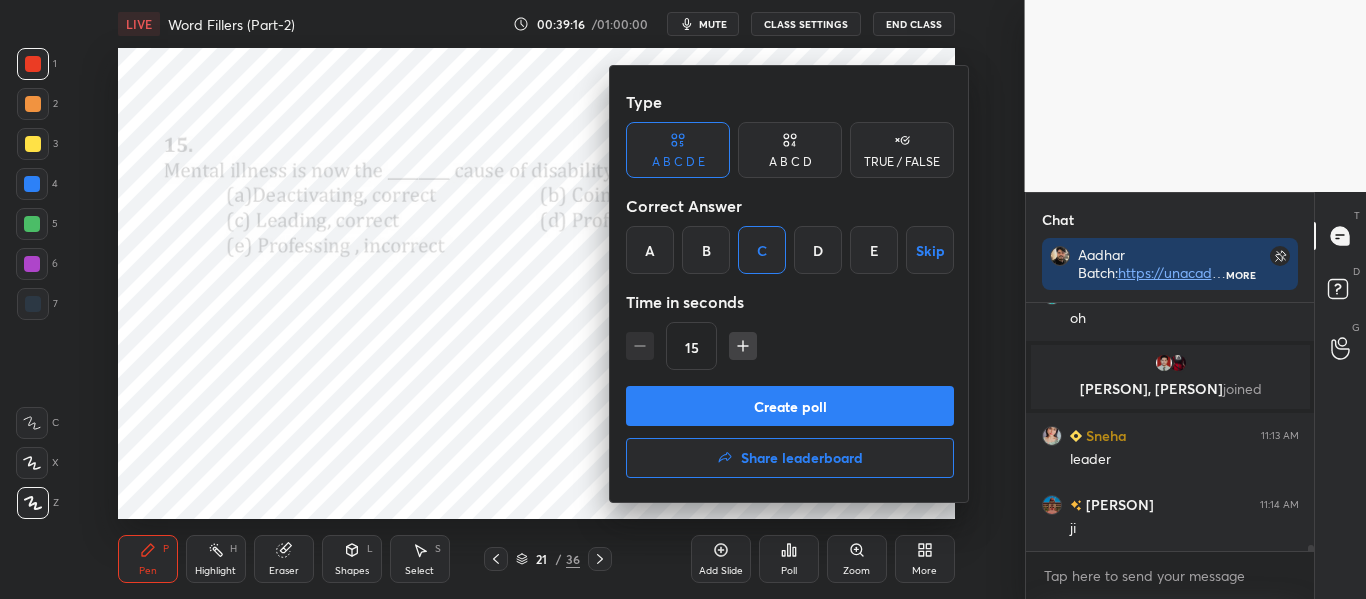 click on "Create poll" at bounding box center [790, 406] 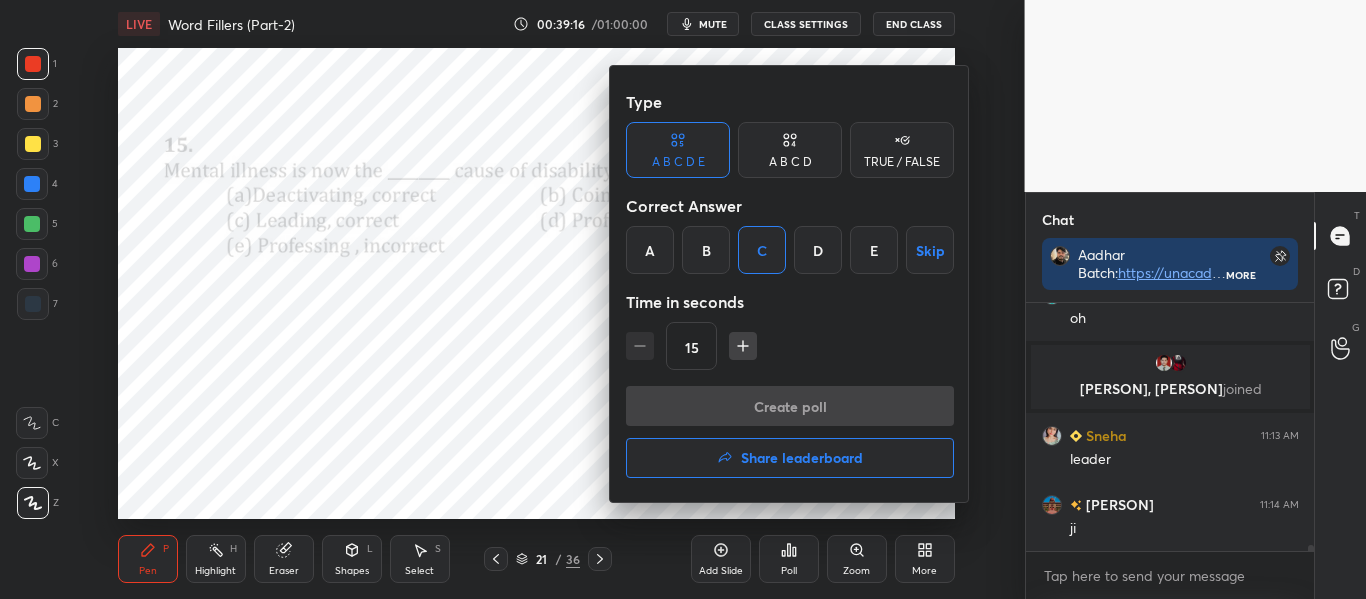 scroll, scrollTop: 200, scrollLeft: 282, axis: both 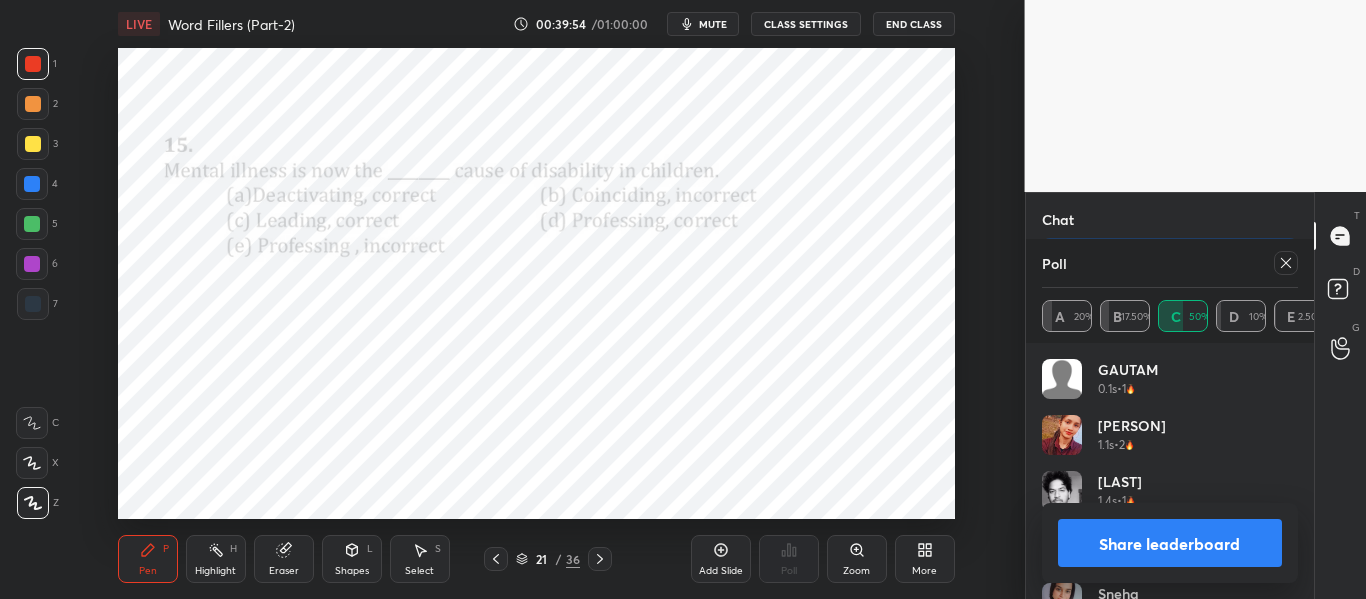 click 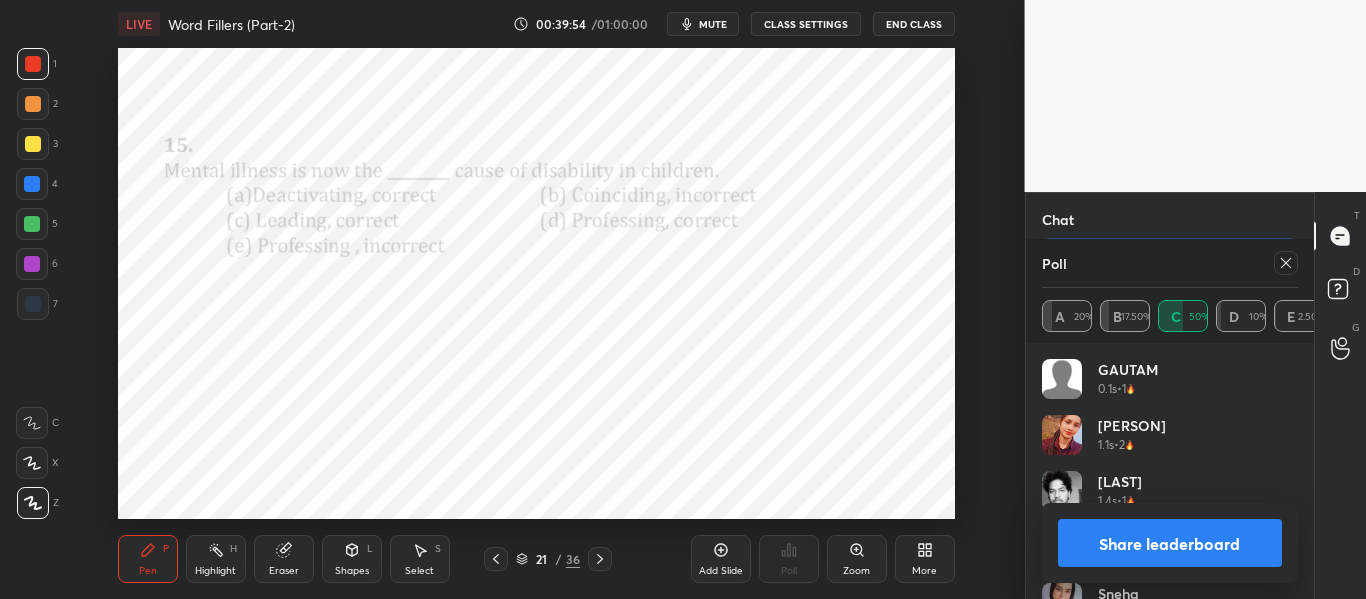scroll, scrollTop: 88, scrollLeft: 250, axis: both 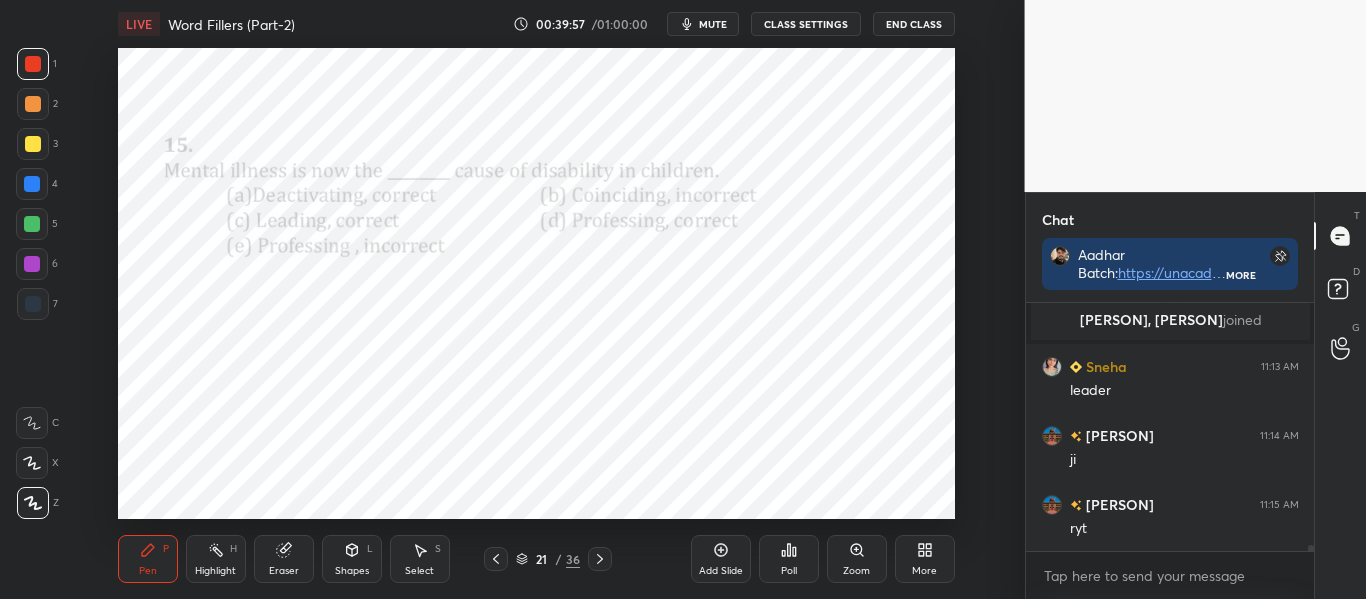 click 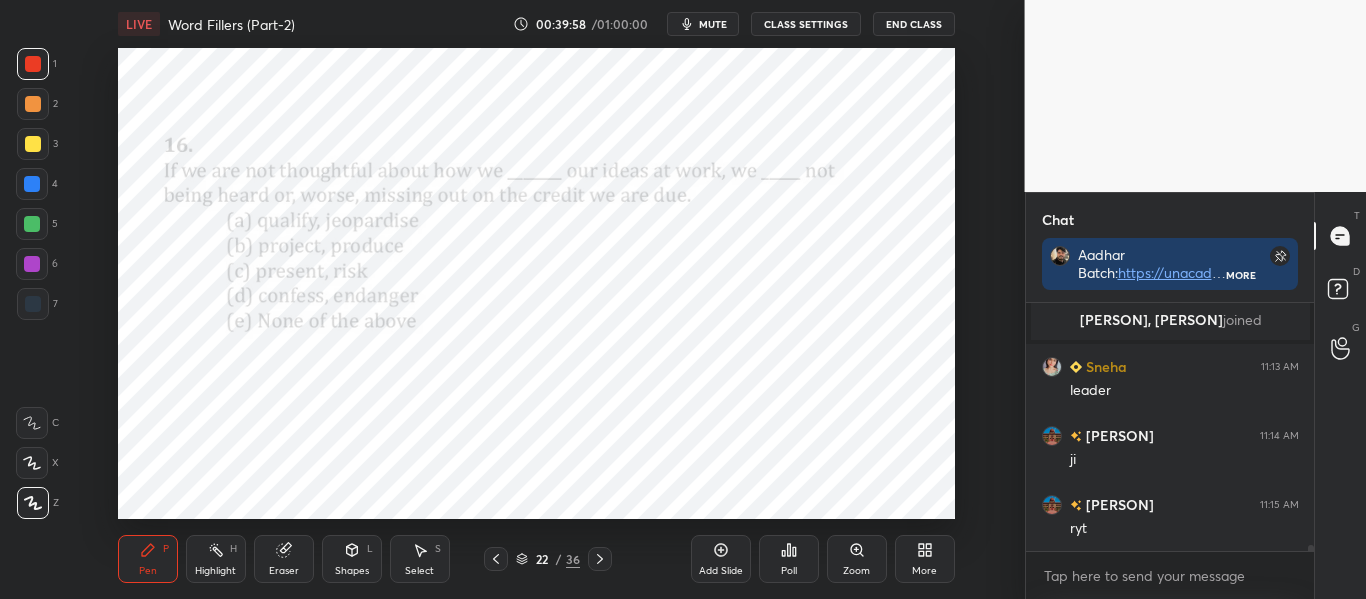 scroll, scrollTop: 10321, scrollLeft: 0, axis: vertical 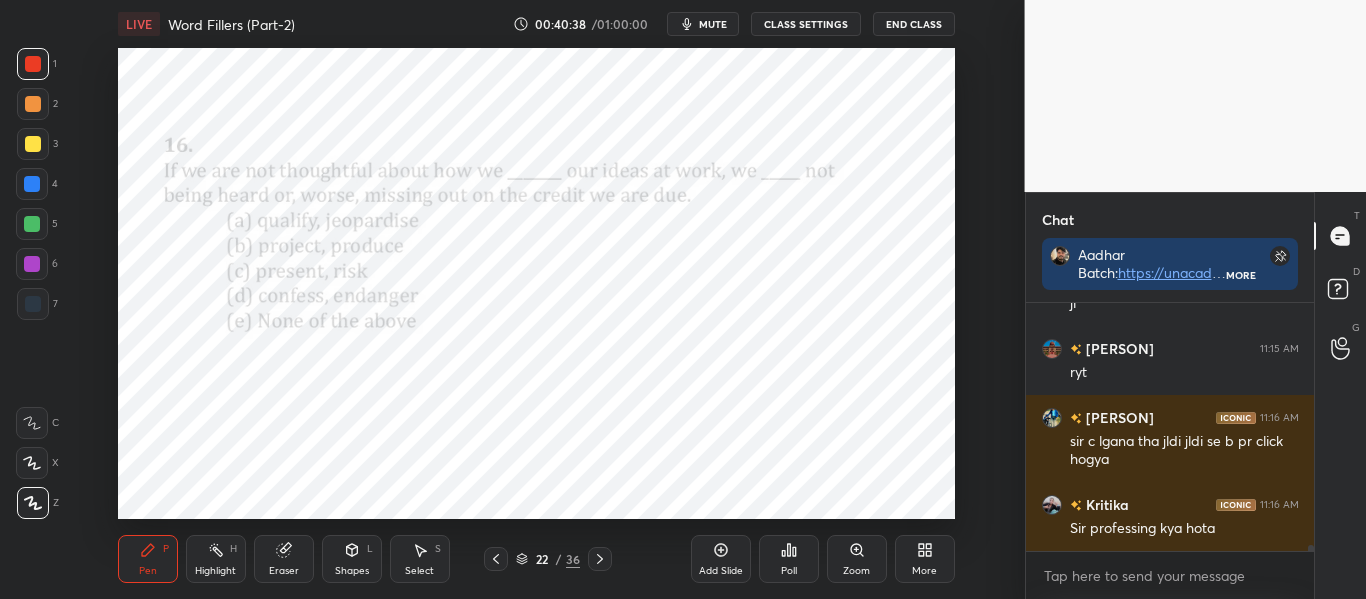 click on "Poll" at bounding box center (789, 559) 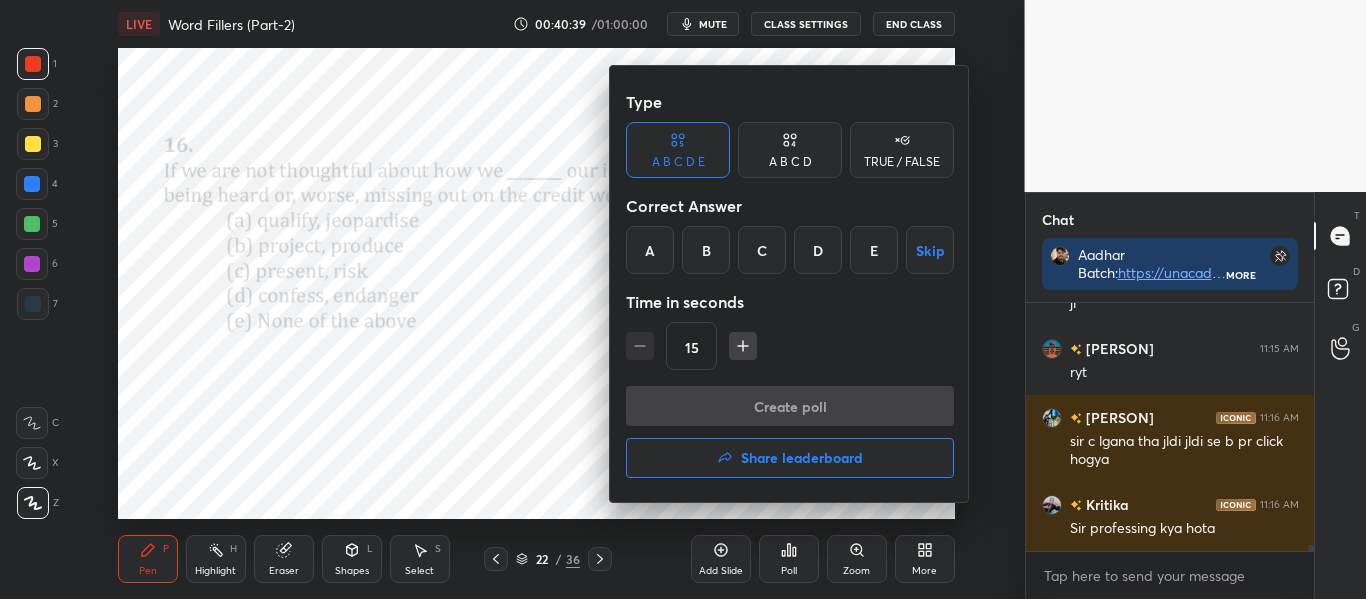 drag, startPoint x: 748, startPoint y: 238, endPoint x: 762, endPoint y: 255, distance: 22.022715 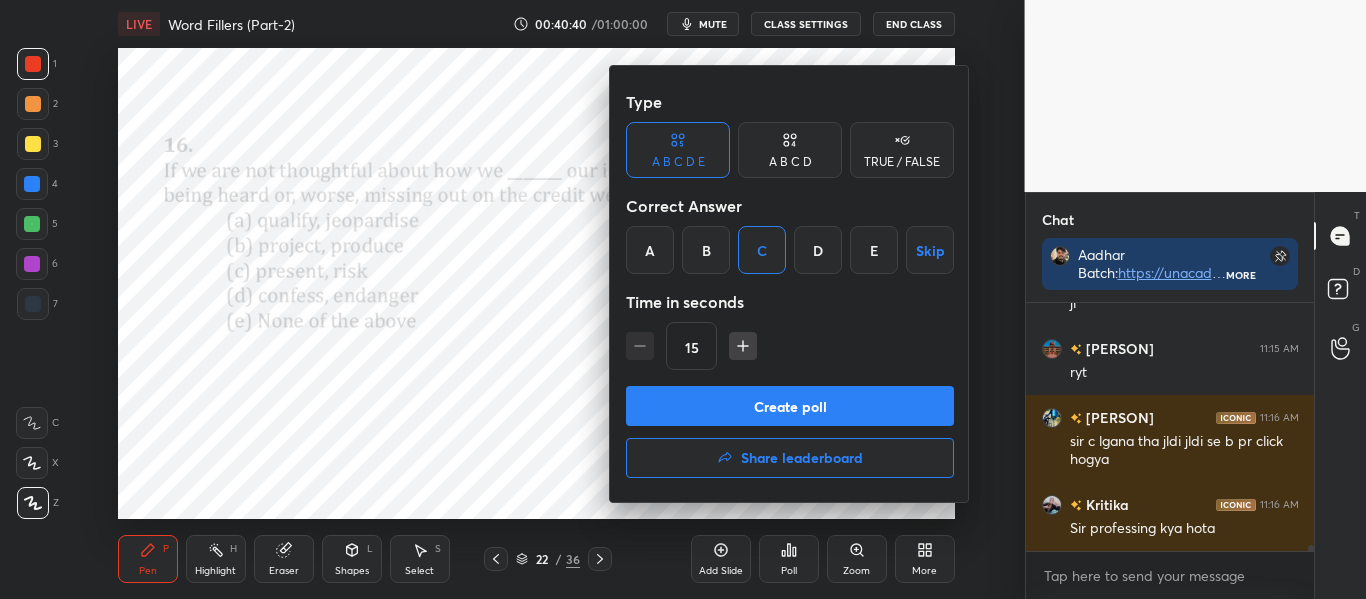 click on "Create poll" at bounding box center [790, 406] 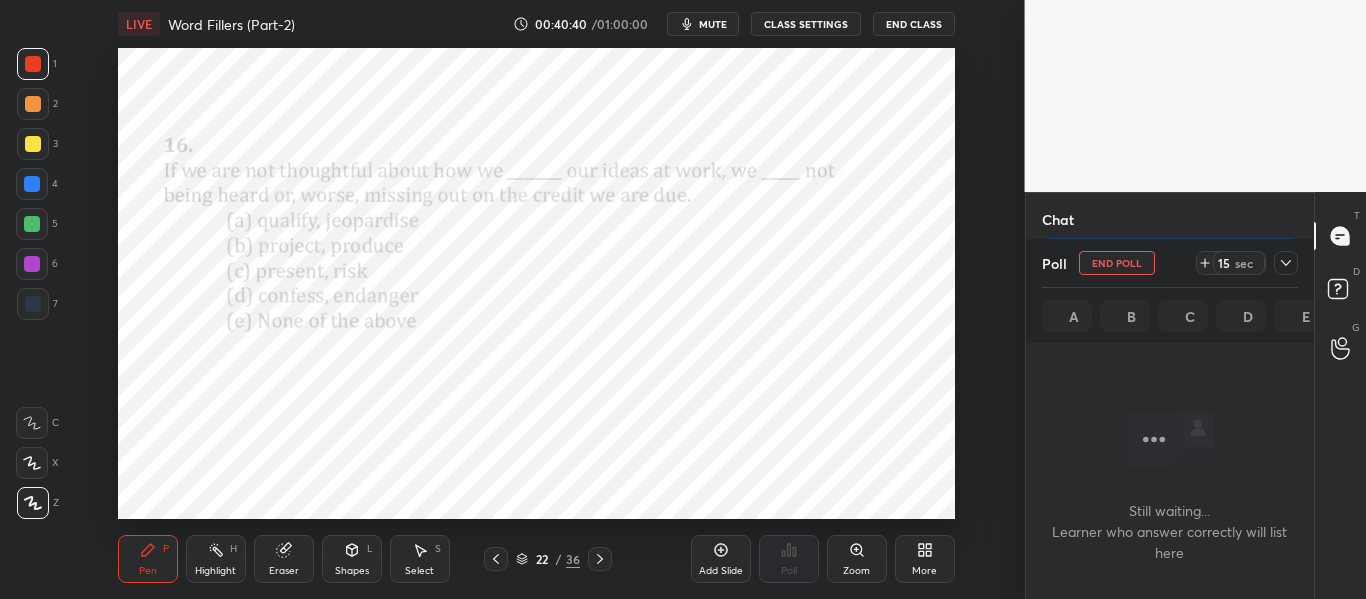 scroll, scrollTop: 200, scrollLeft: 282, axis: both 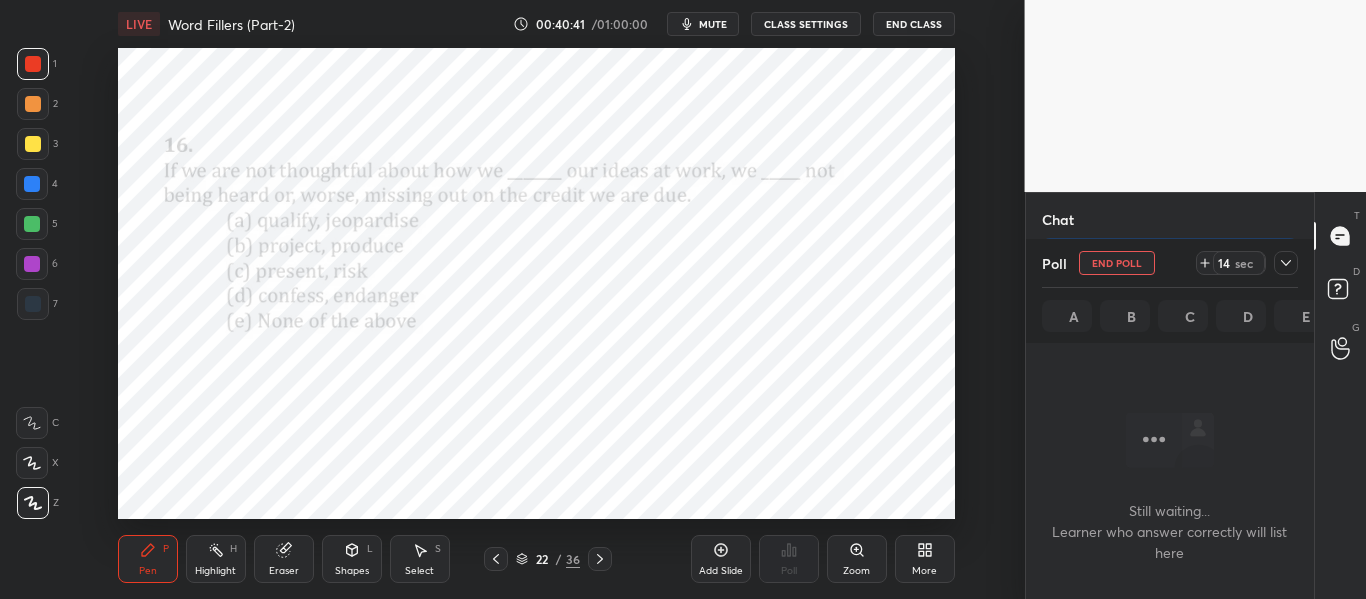 click 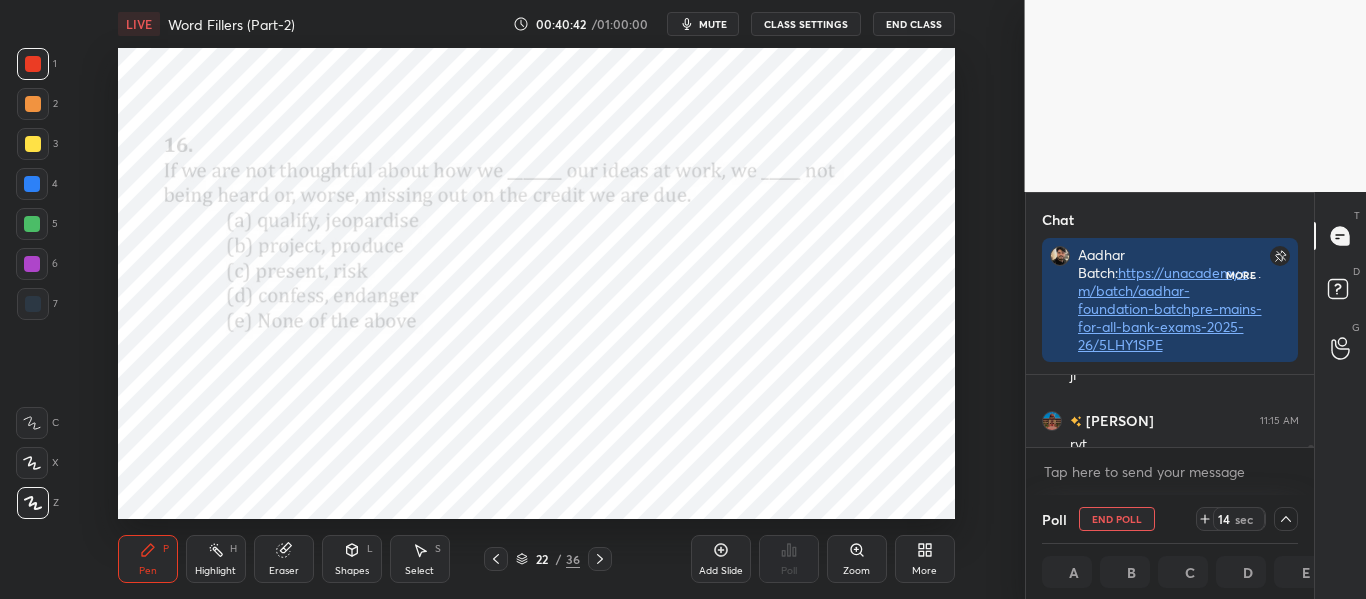 scroll, scrollTop: 66, scrollLeft: 282, axis: both 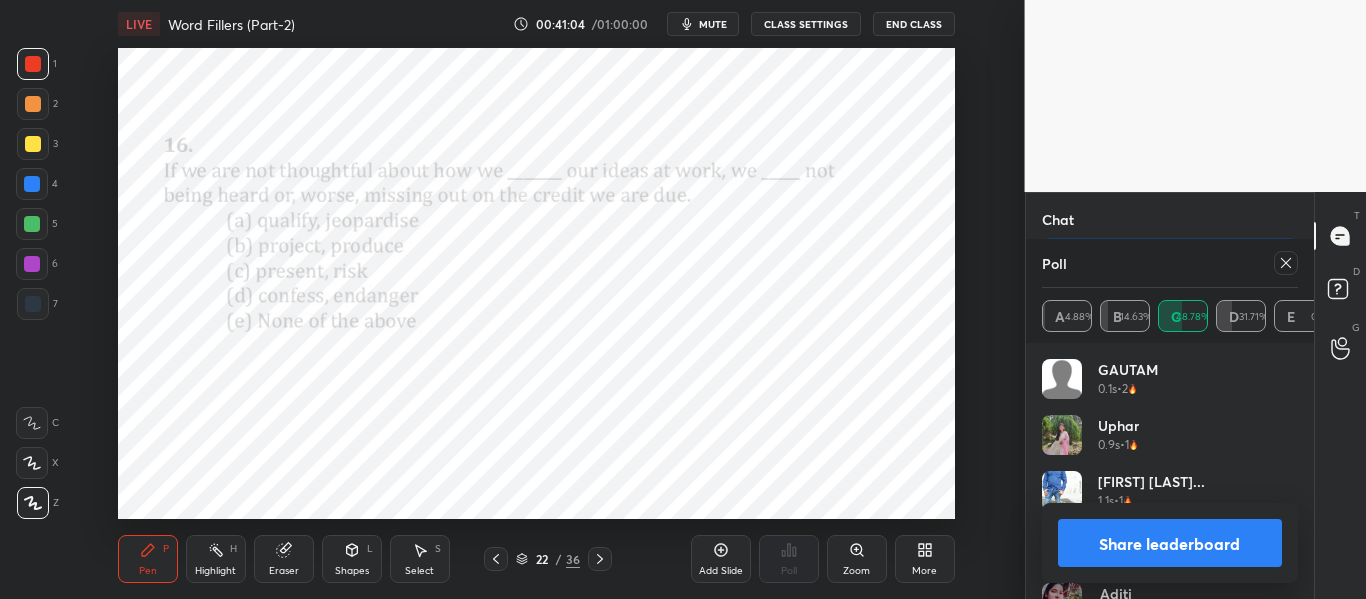 click 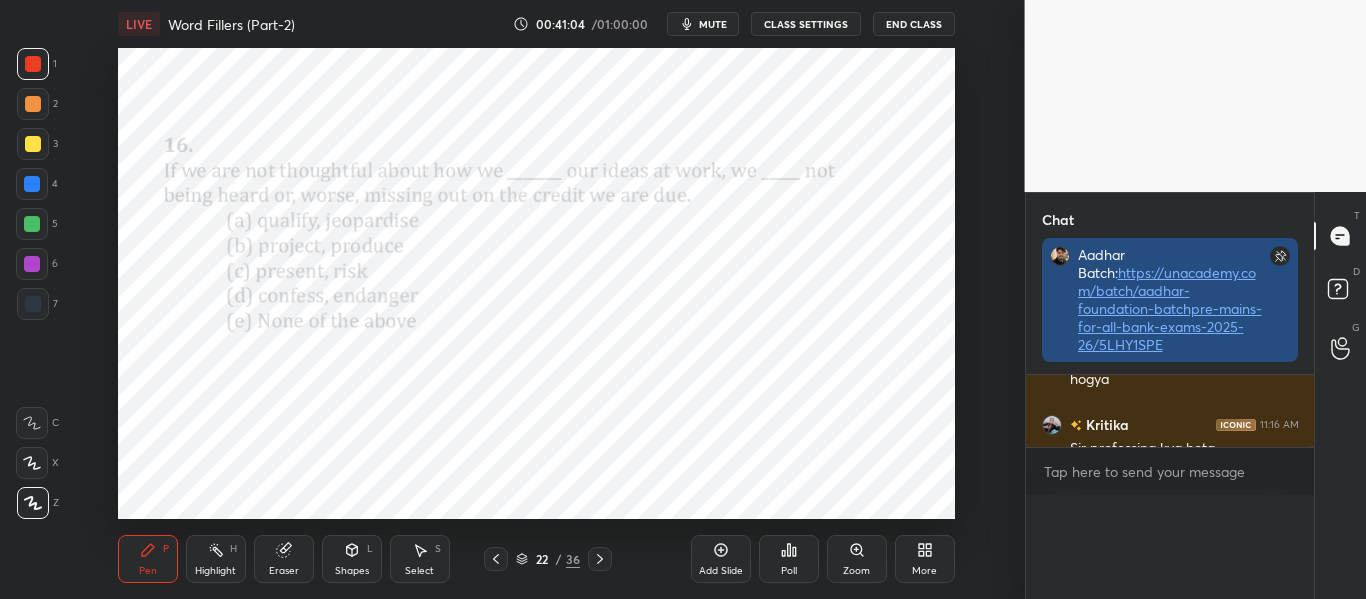 scroll, scrollTop: 122, scrollLeft: 250, axis: both 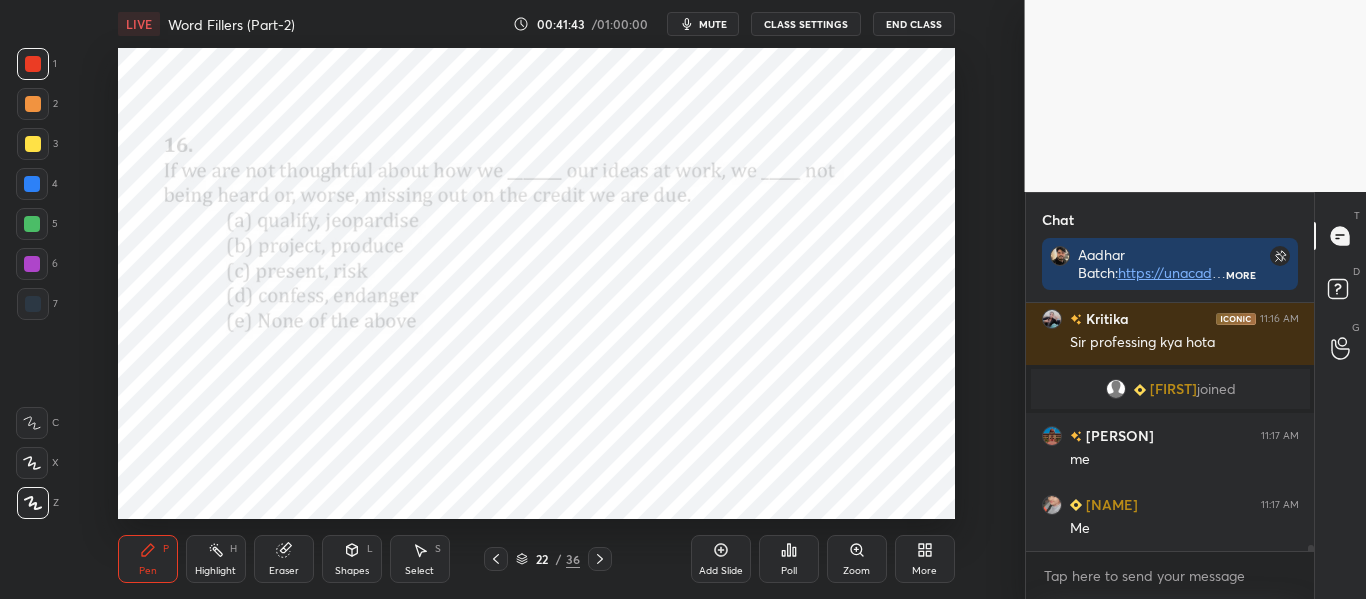 click 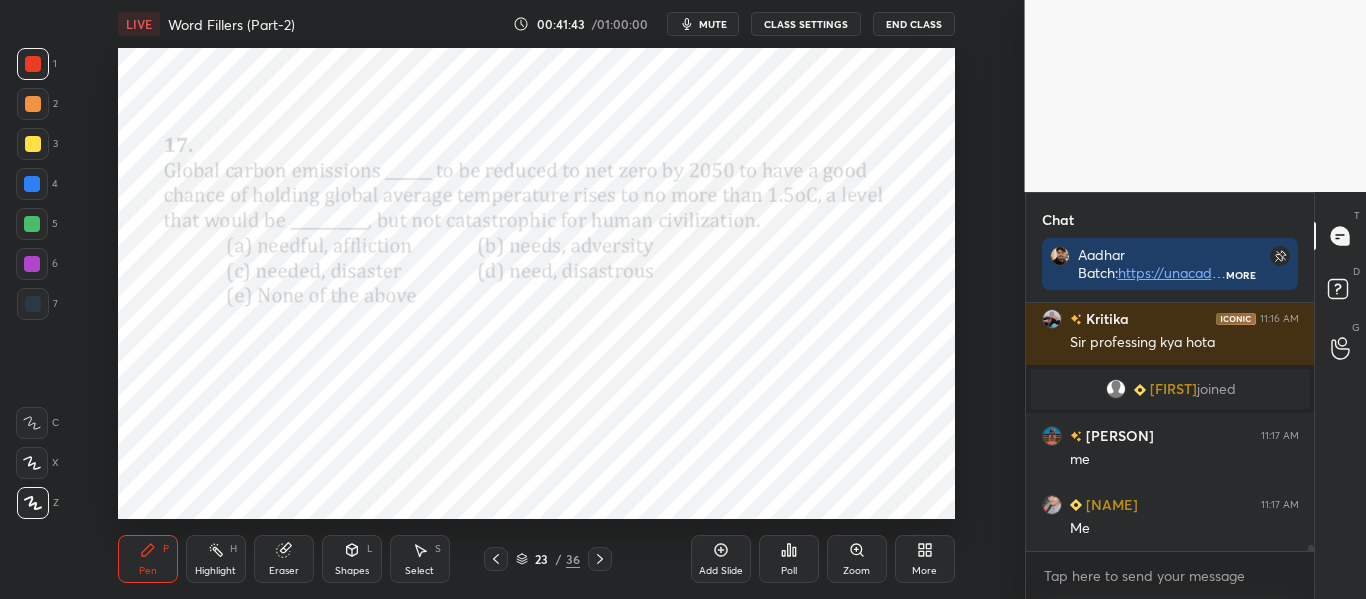 click 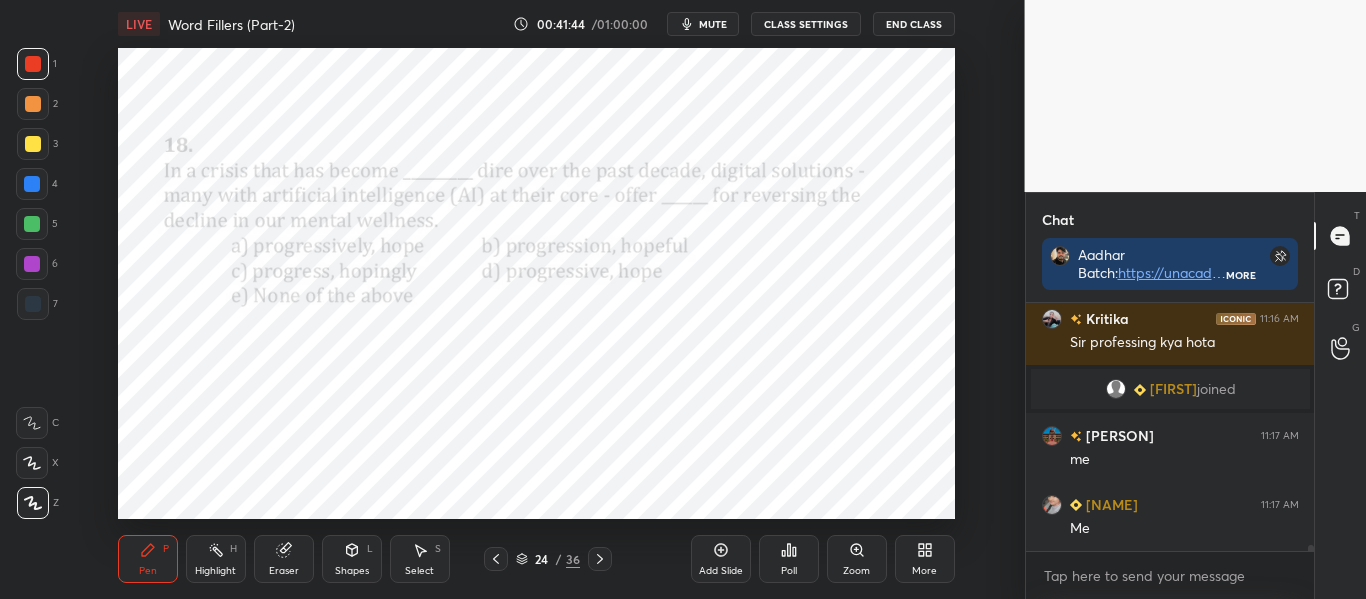 click 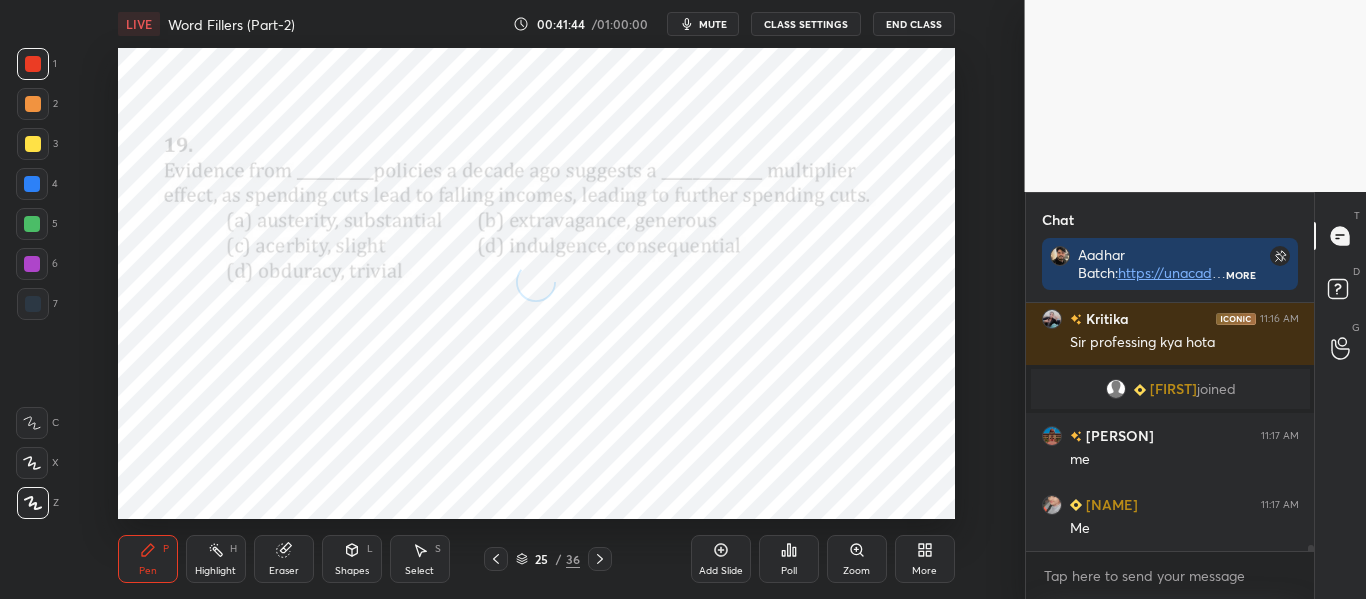 click 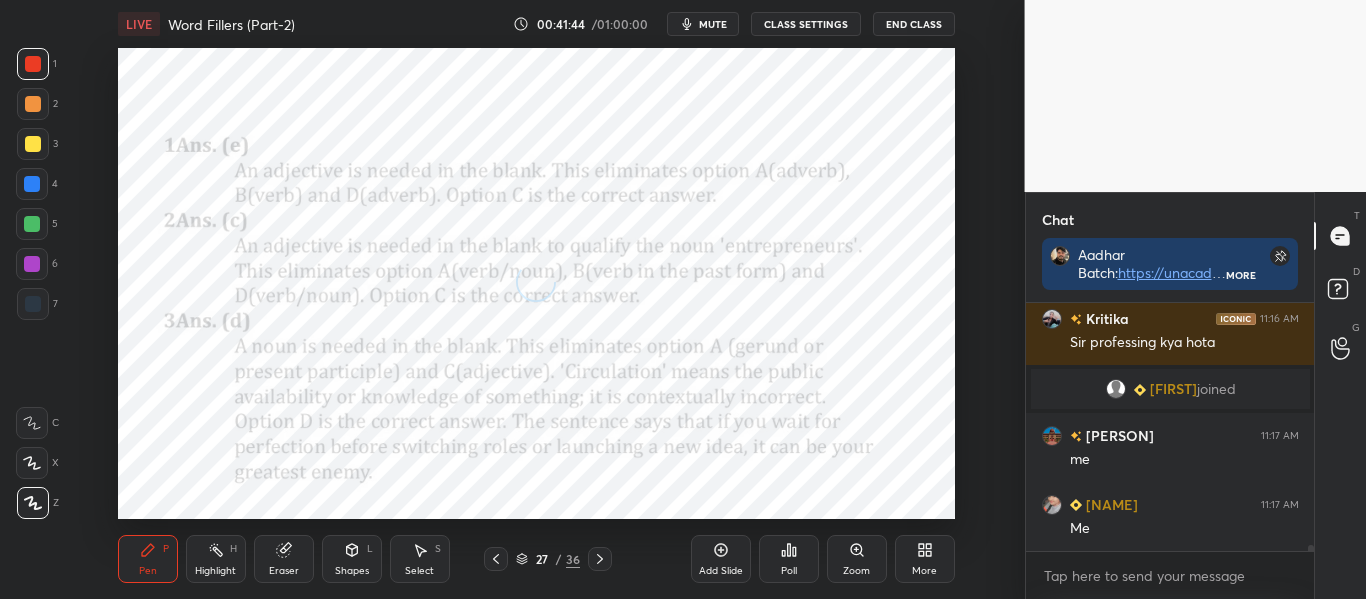 click 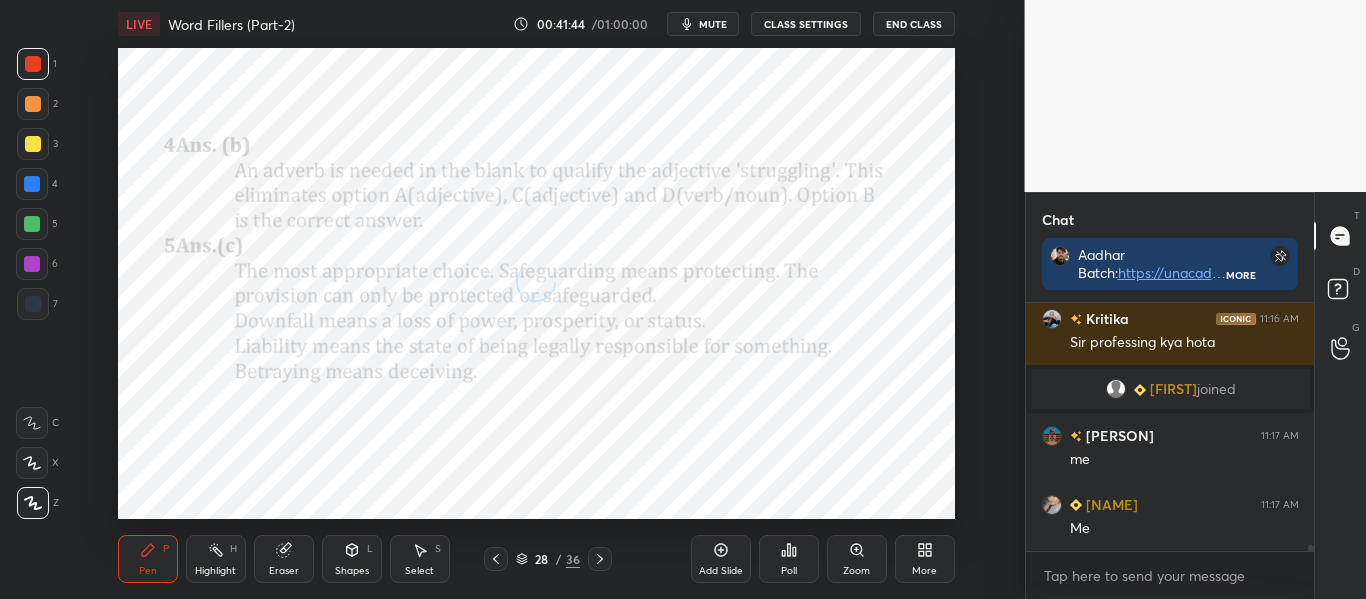 click 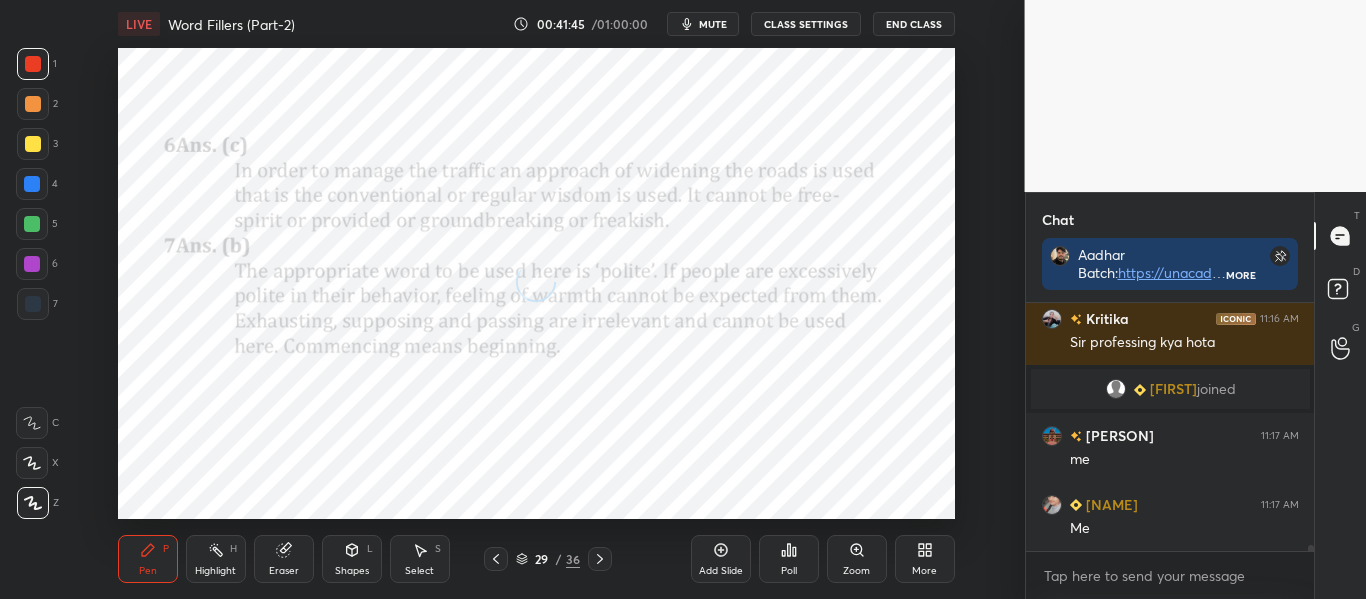 click 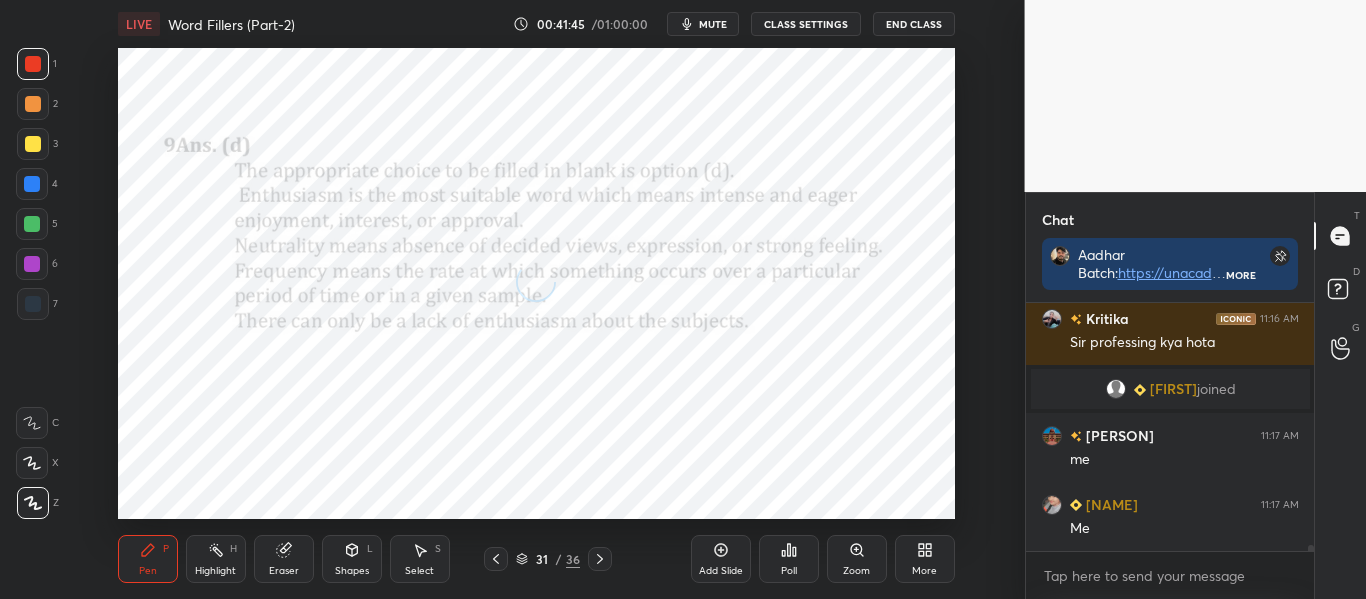 click 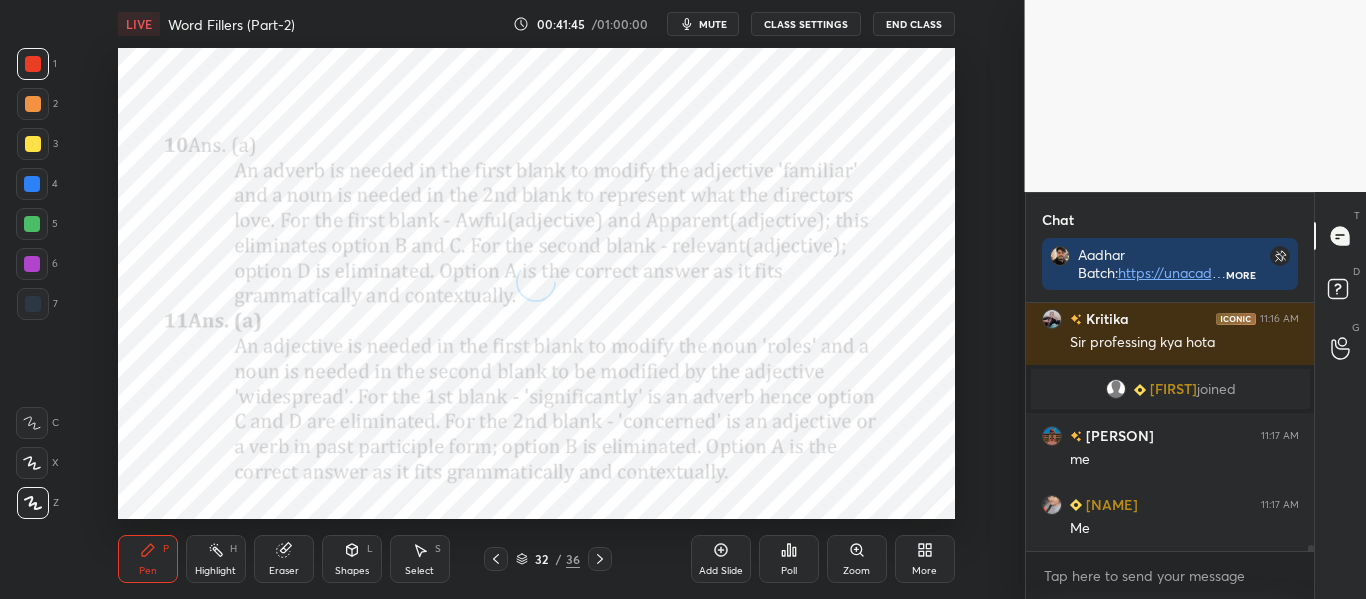 click 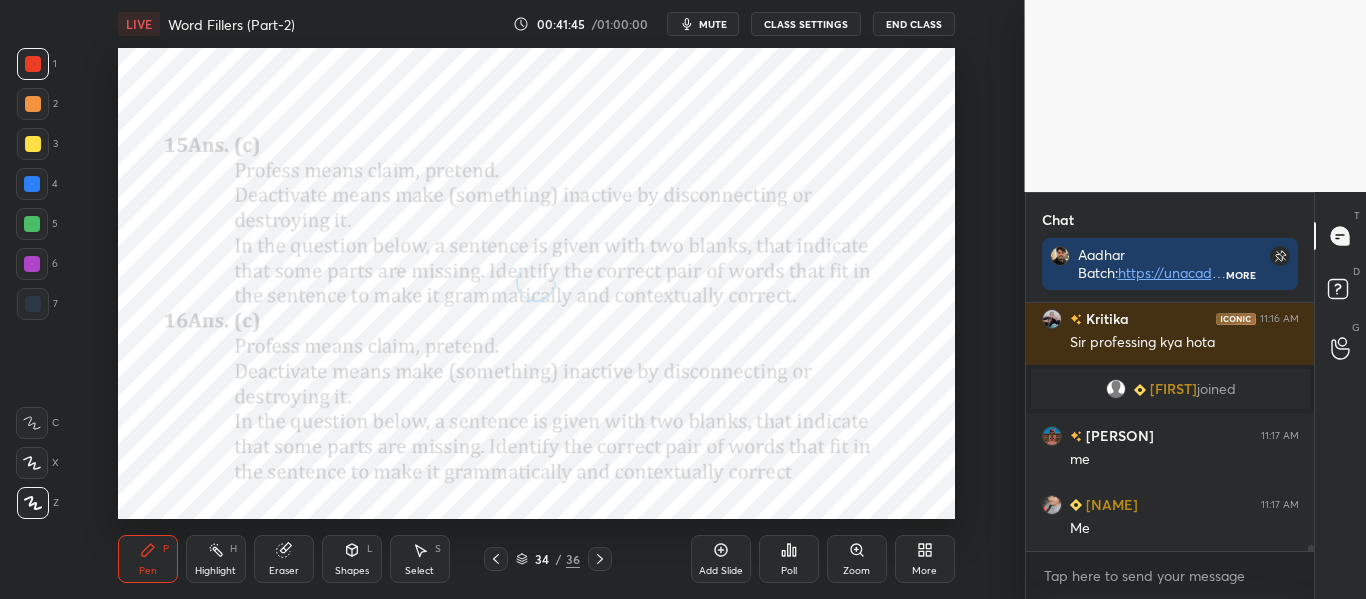 click 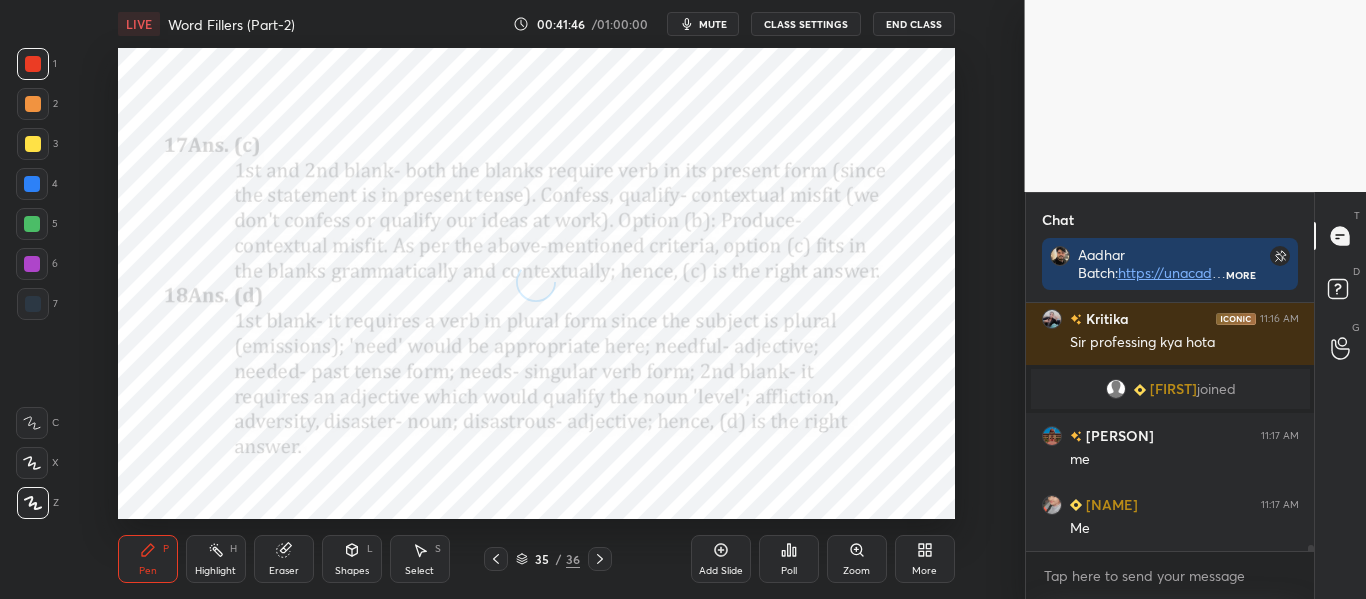 click 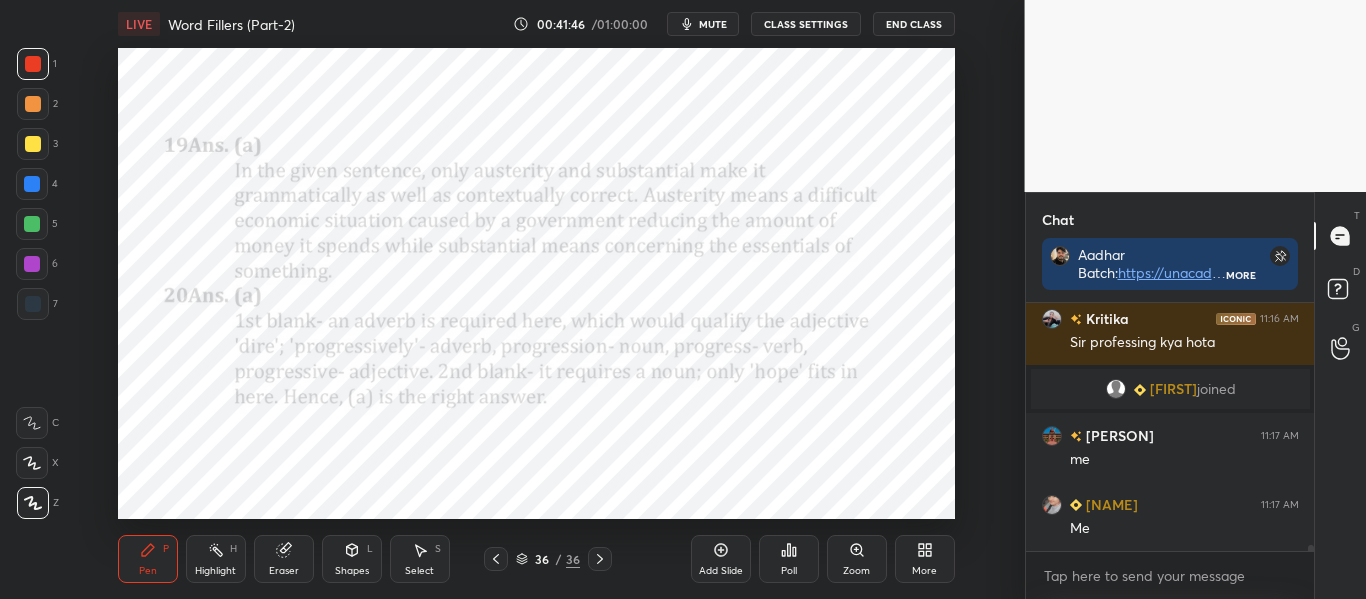 click 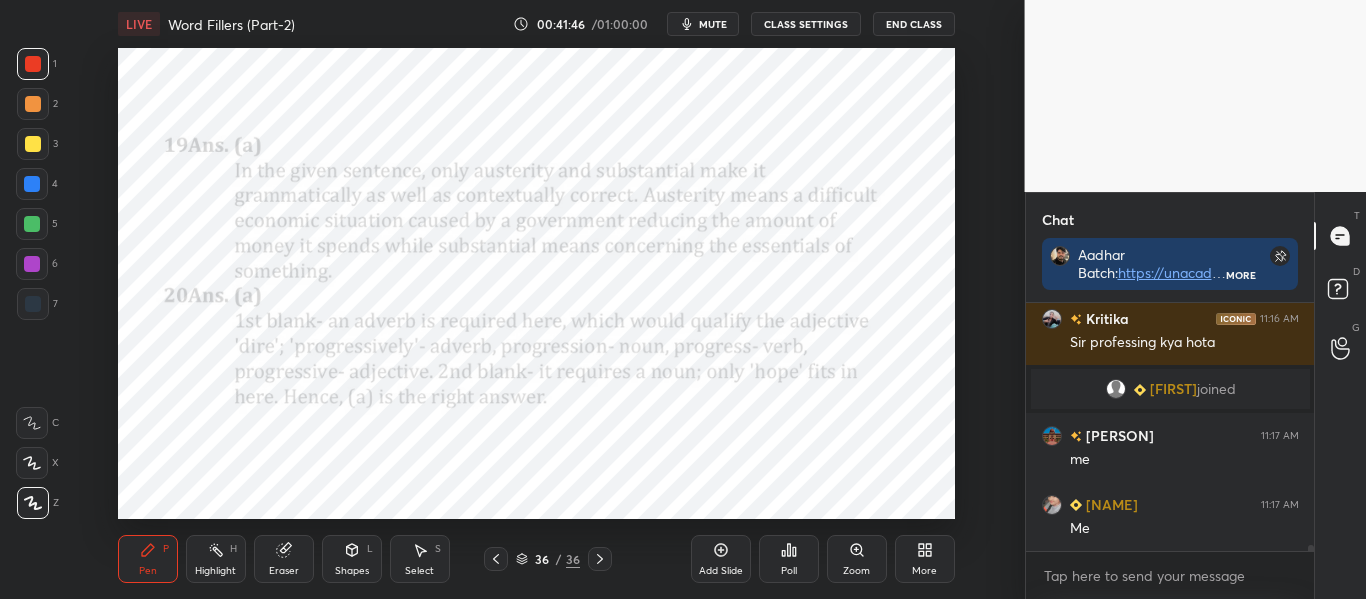 click 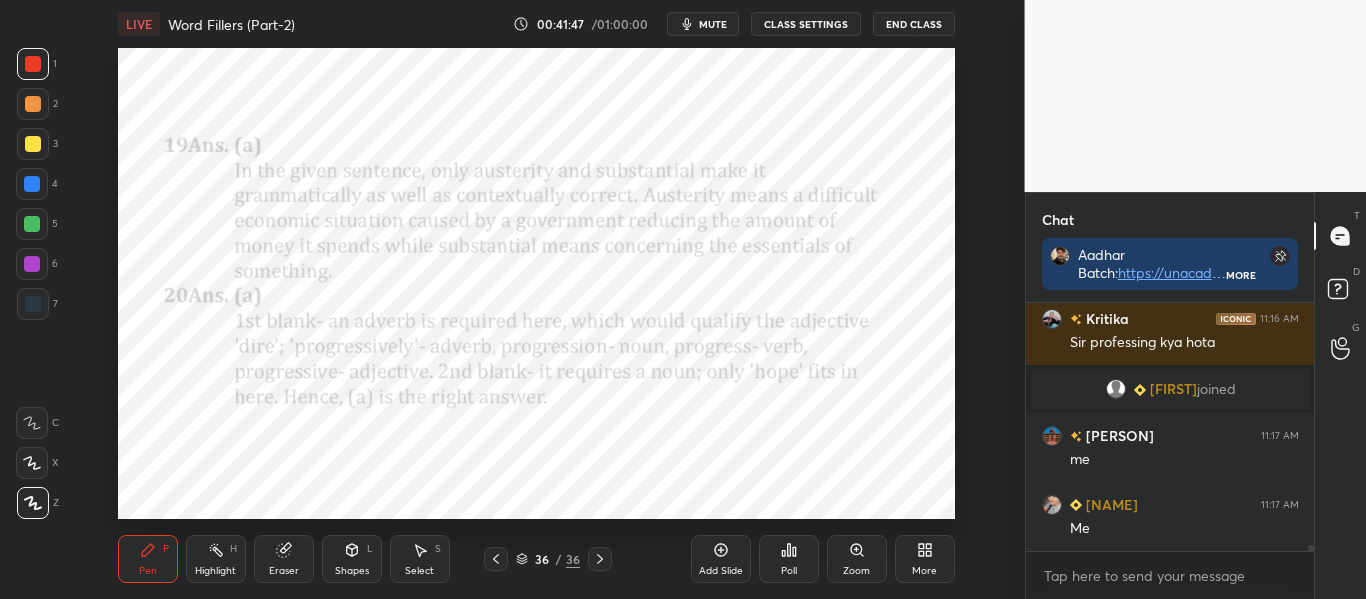click 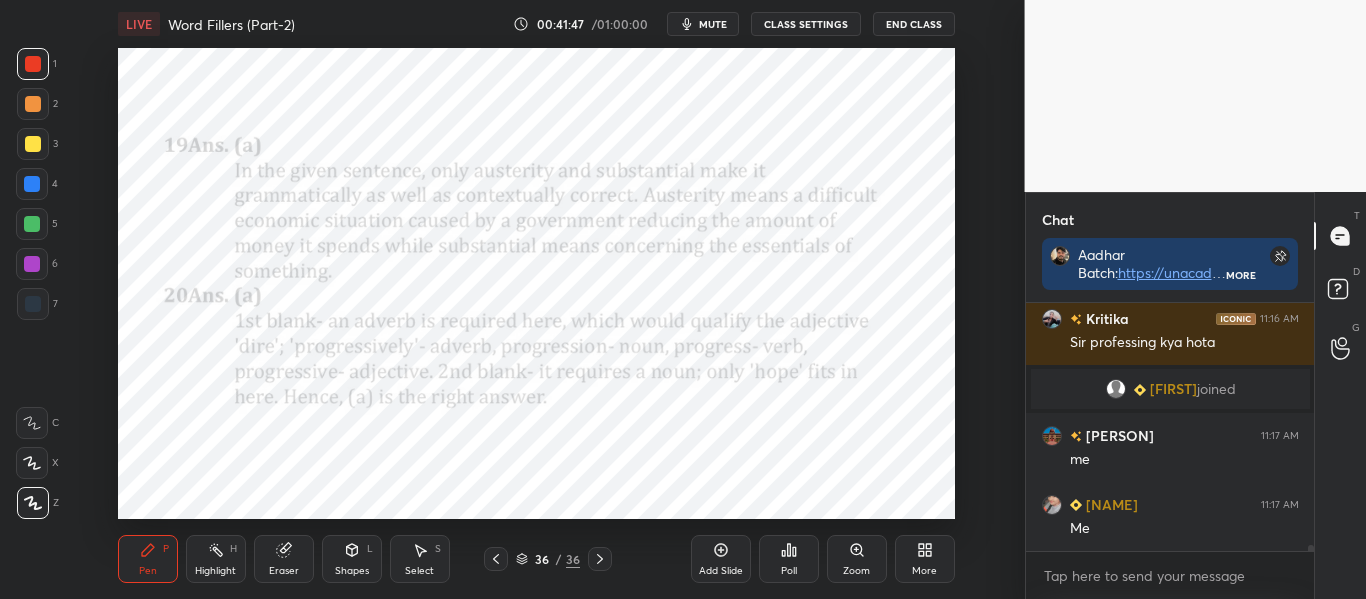 click on "Add Slide" at bounding box center [721, 559] 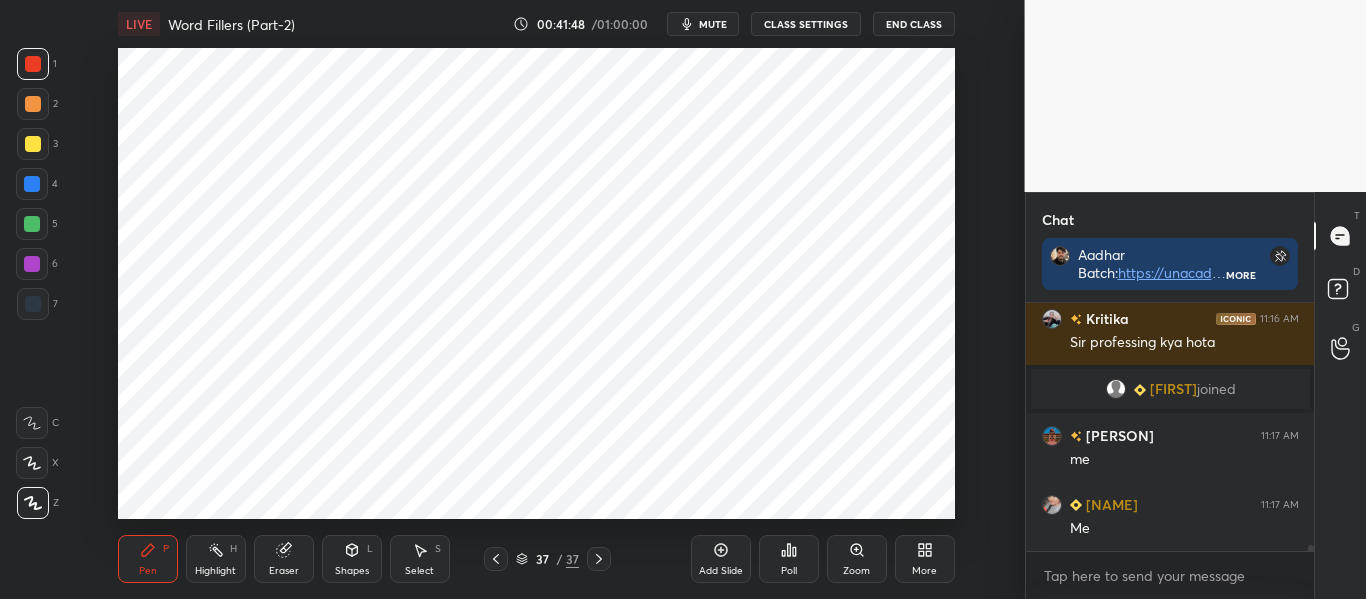 click 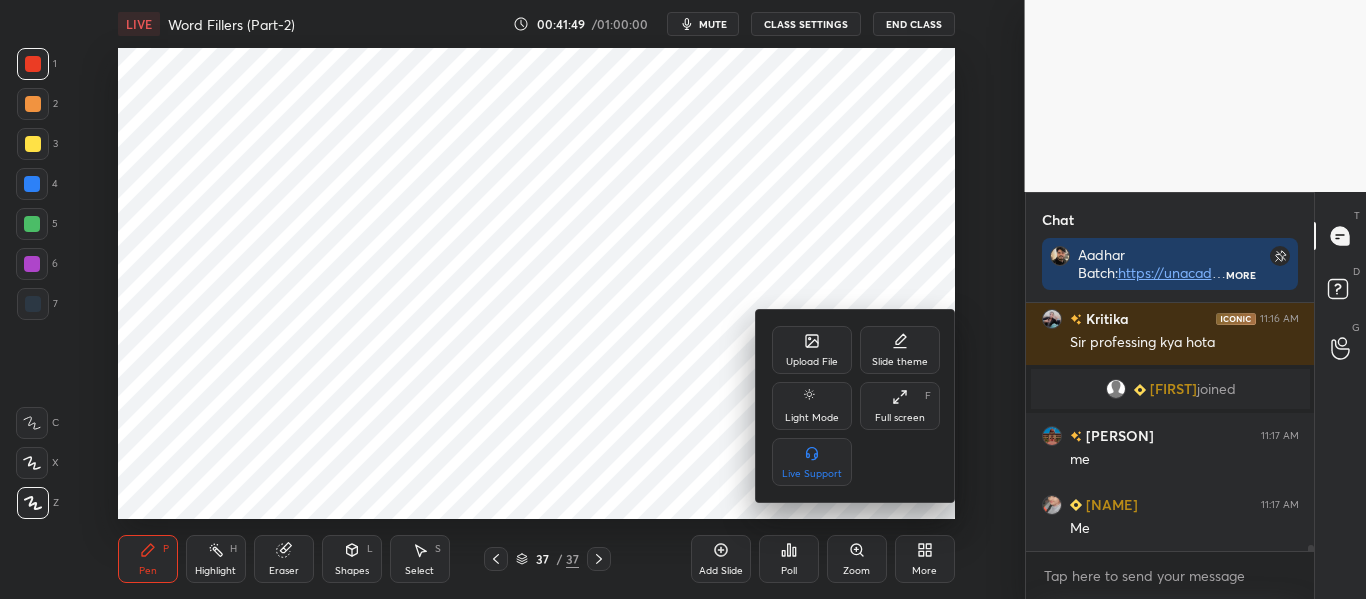 click on "Upload File" at bounding box center (812, 362) 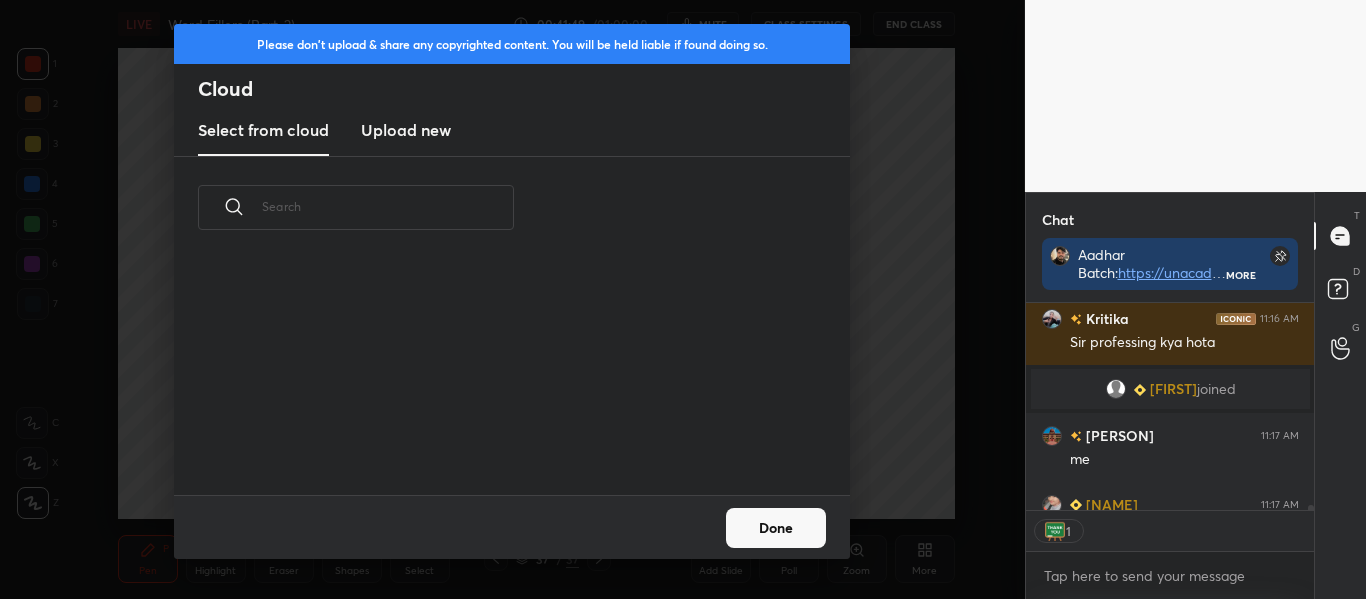 scroll, scrollTop: 201, scrollLeft: 282, axis: both 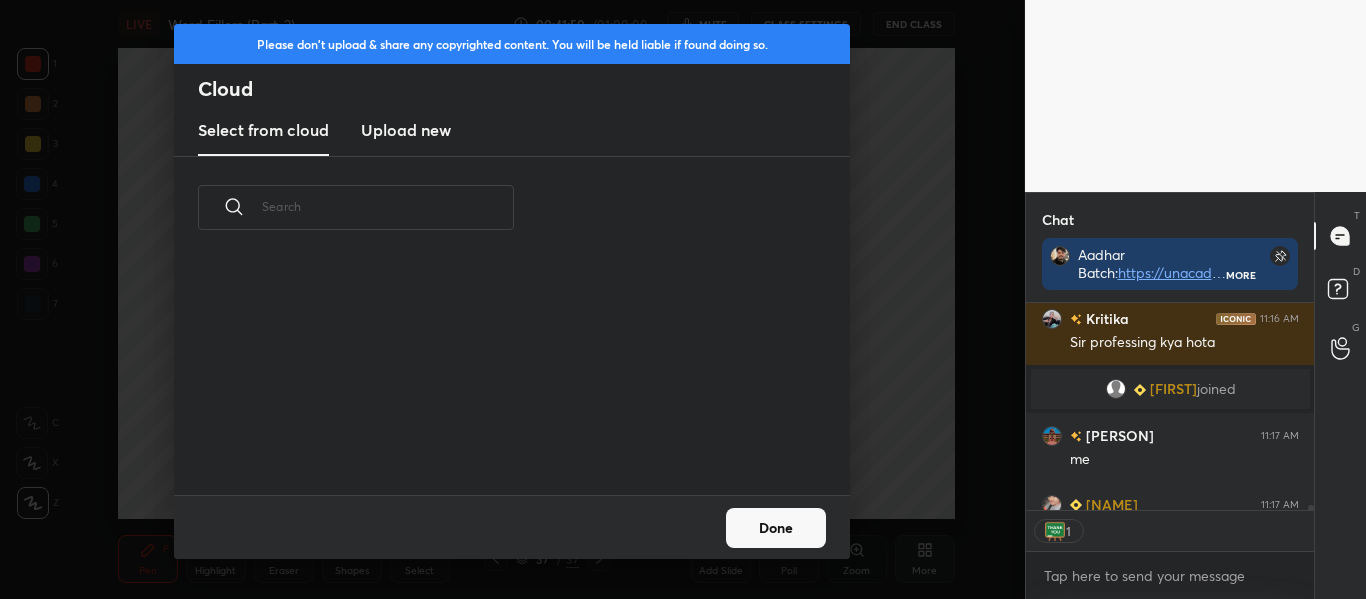 click at bounding box center (388, 206) 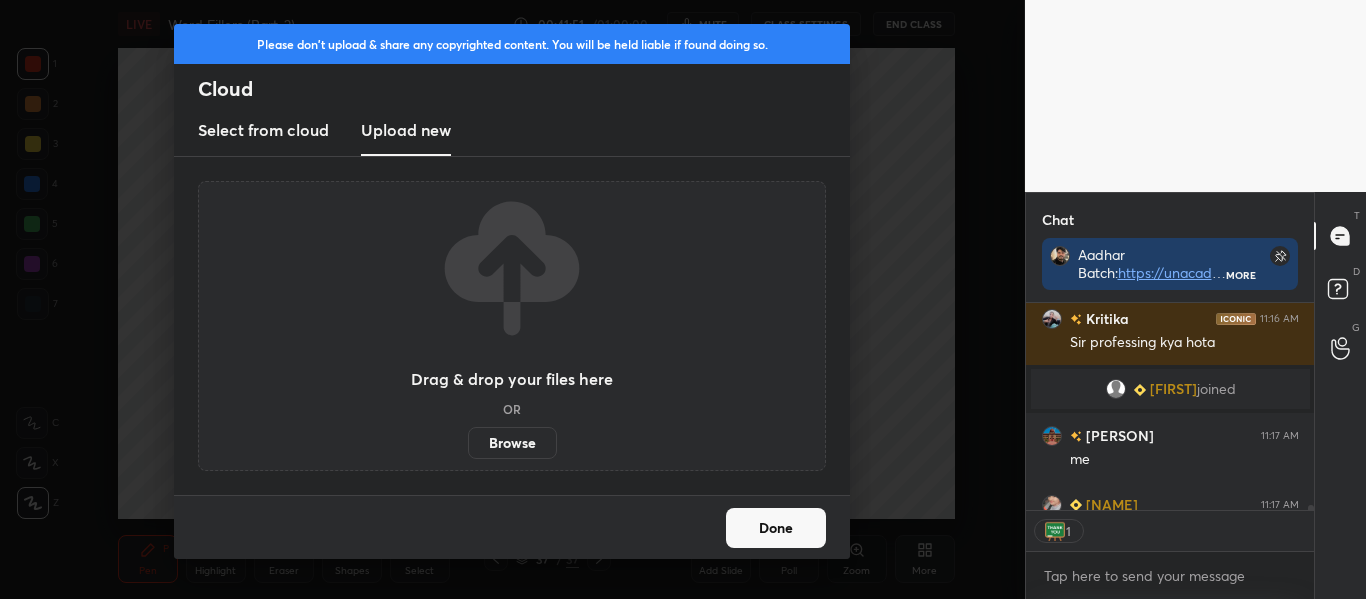 click on "Browse" at bounding box center [512, 443] 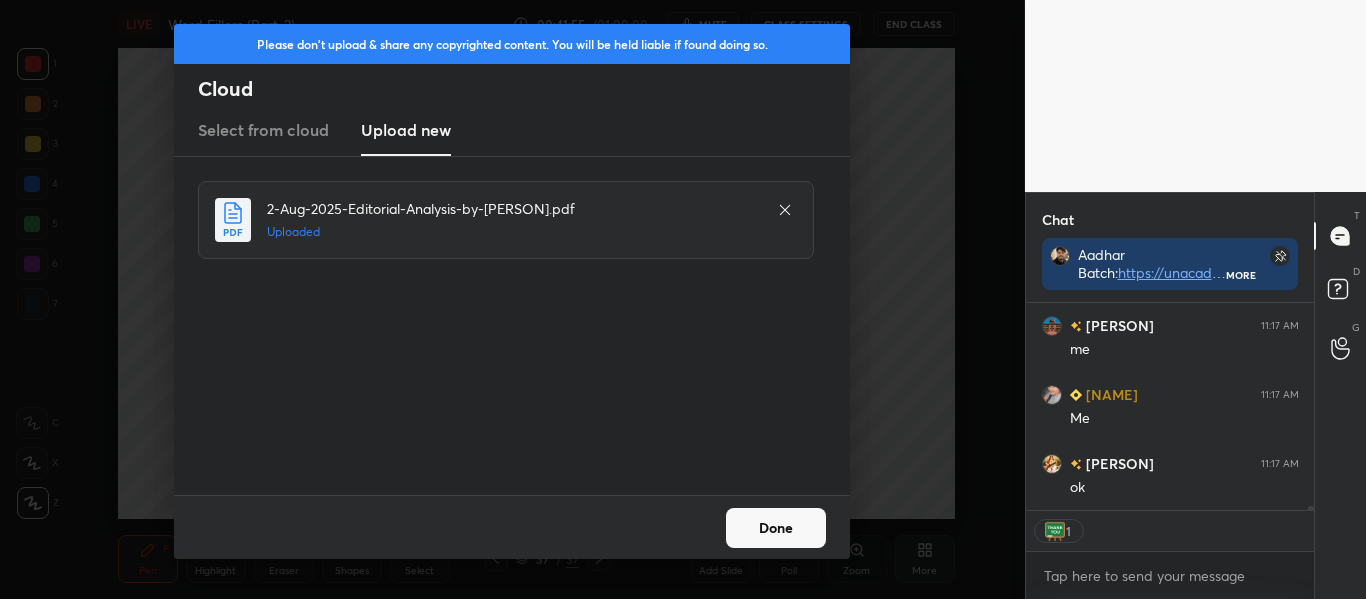 click on "Done" at bounding box center [776, 528] 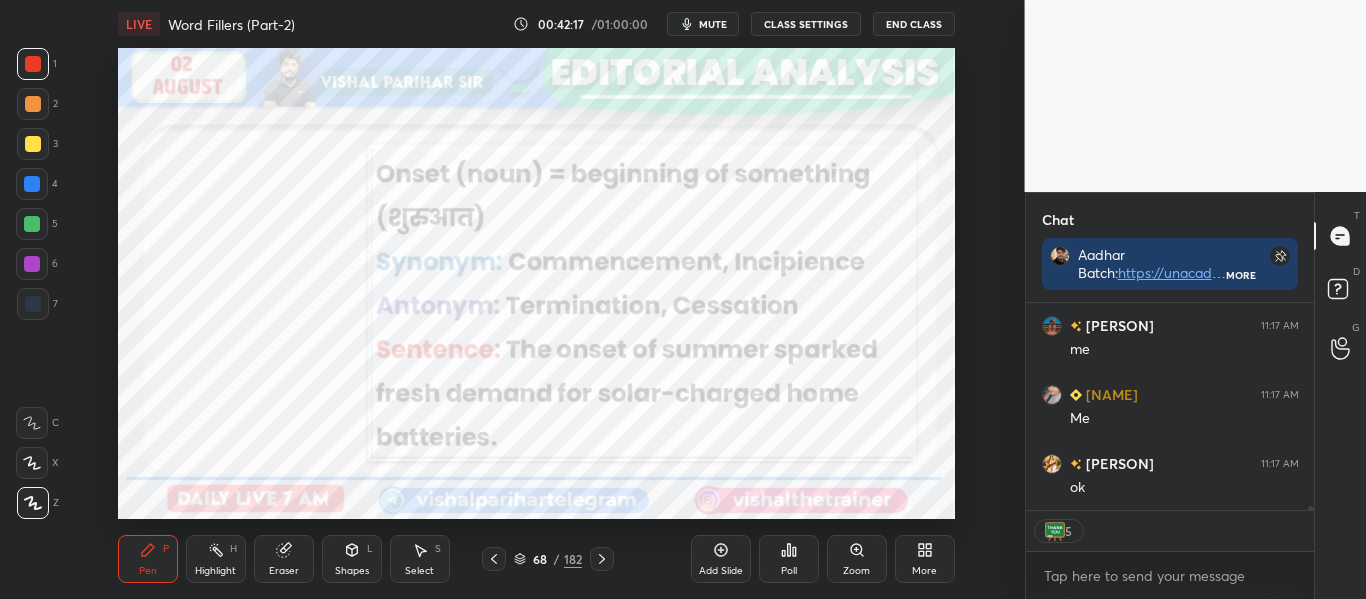 click 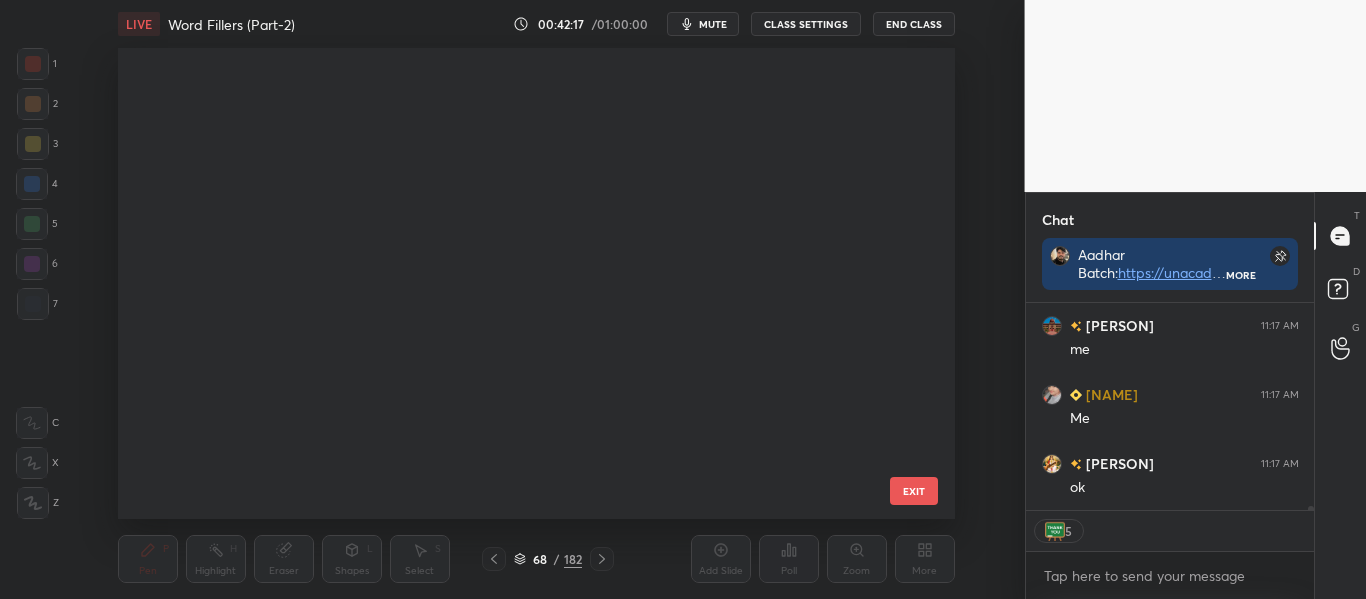 scroll, scrollTop: 2794, scrollLeft: 0, axis: vertical 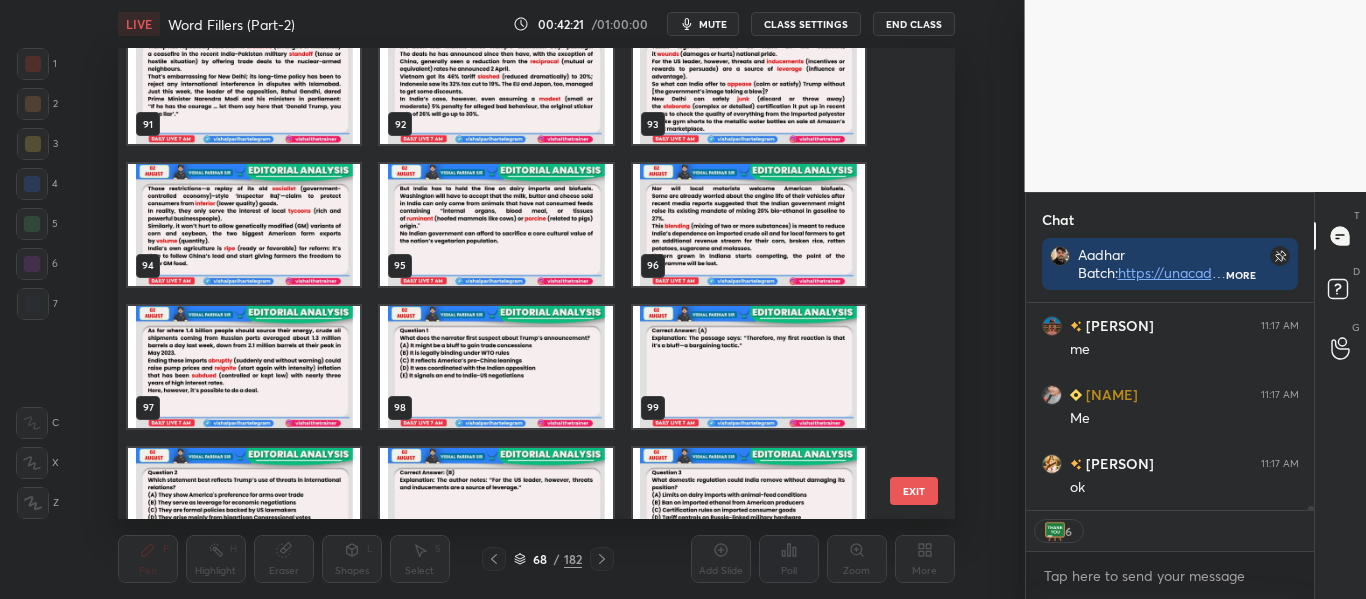 click at bounding box center [244, 367] 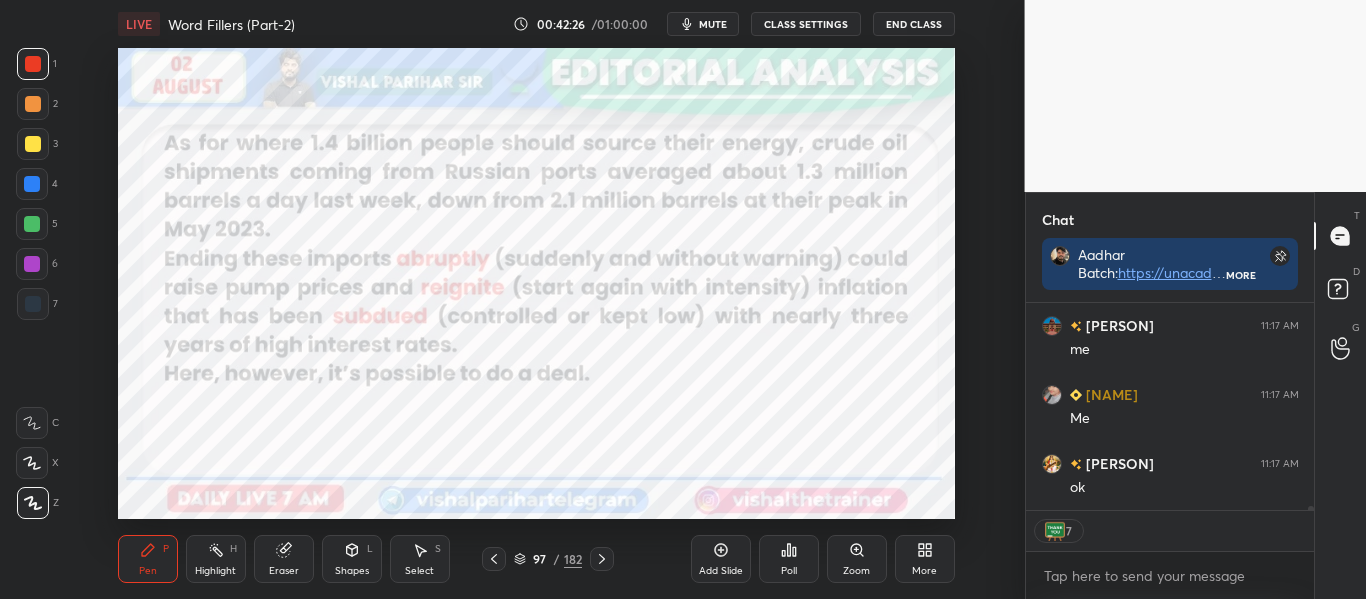 click 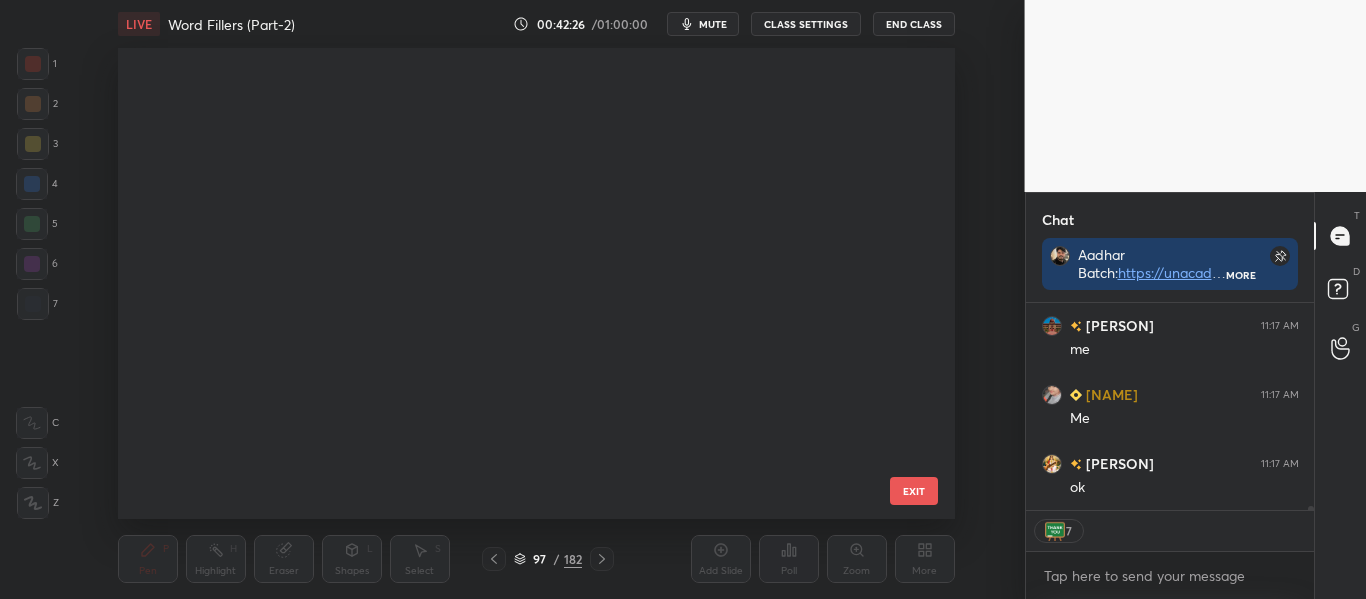 scroll, scrollTop: 4213, scrollLeft: 0, axis: vertical 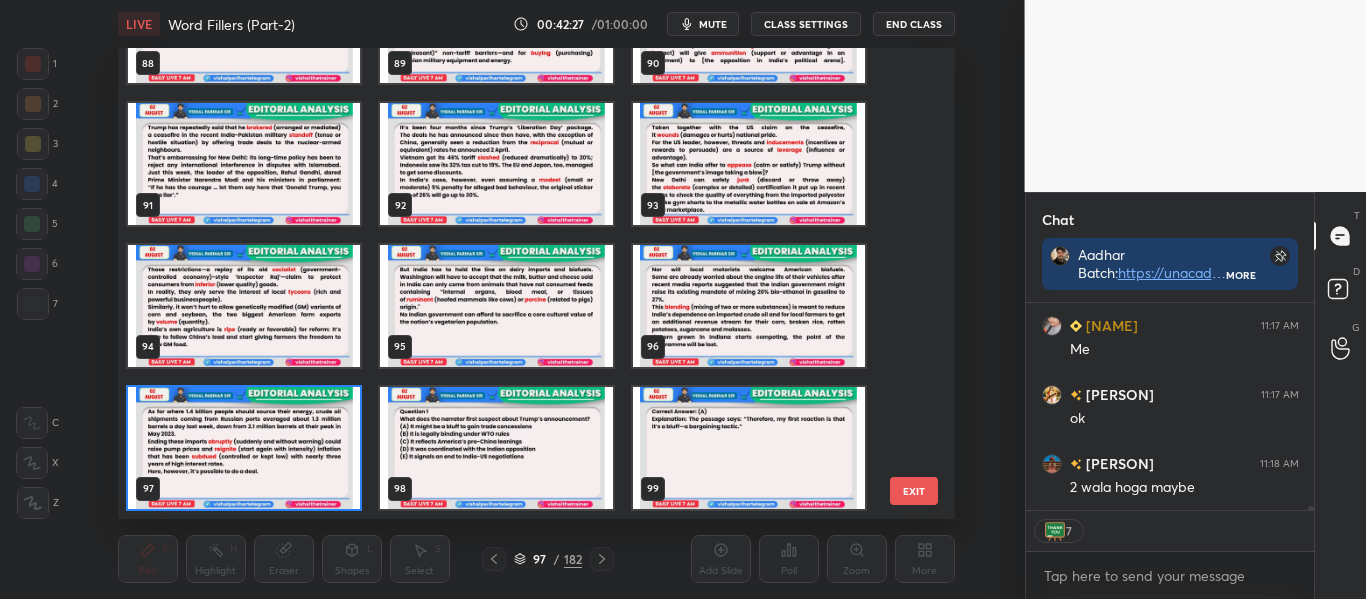 drag, startPoint x: 913, startPoint y: 346, endPoint x: 914, endPoint y: 362, distance: 16.03122 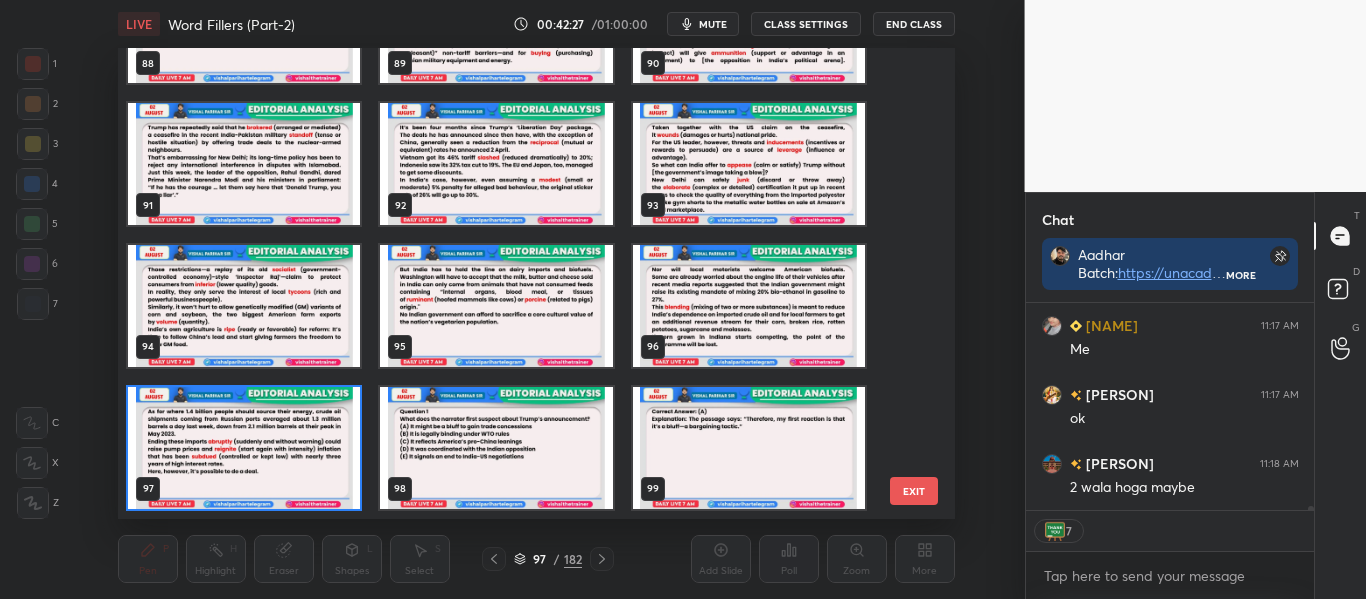 click on "88 89 90 91 92 93 94 95 96 97 98 99 100 101 102 103 104 105" at bounding box center (519, 283) 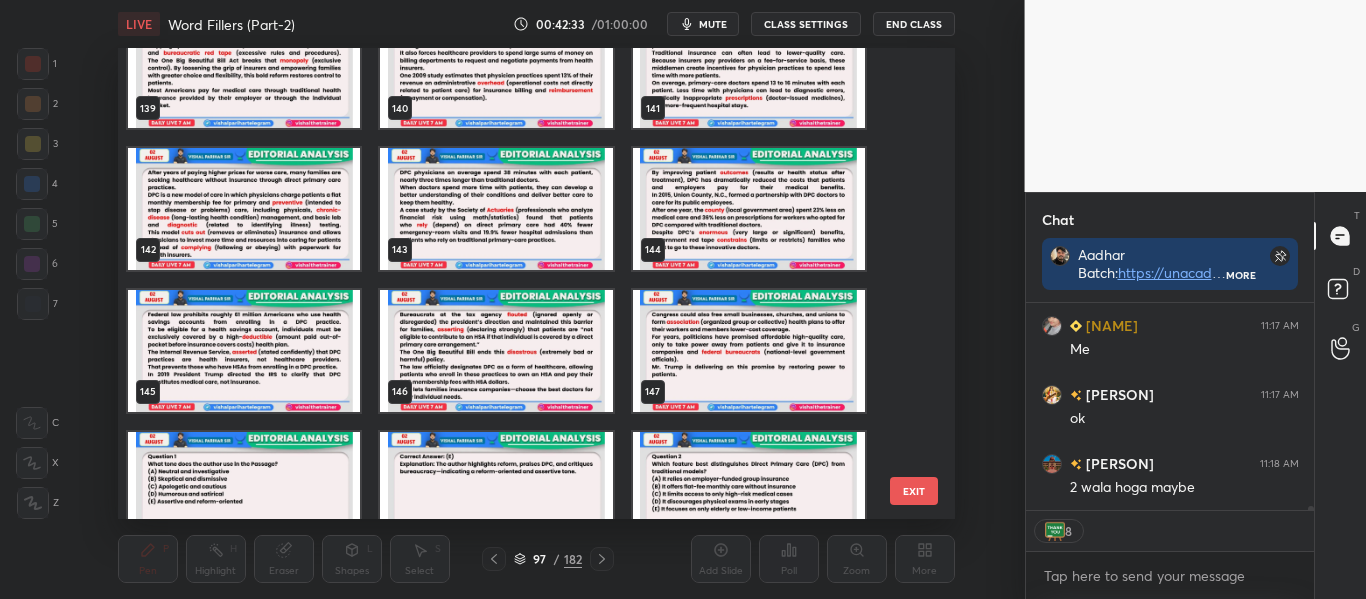 scroll, scrollTop: 6681, scrollLeft: 0, axis: vertical 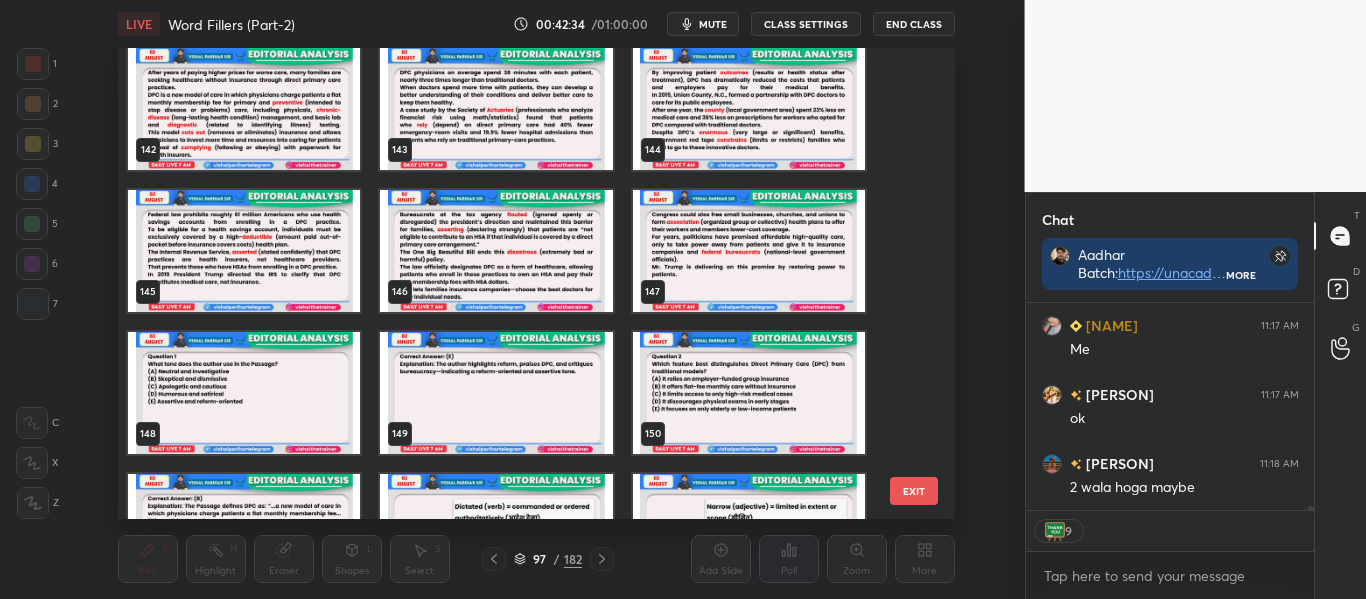 click at bounding box center (748, 251) 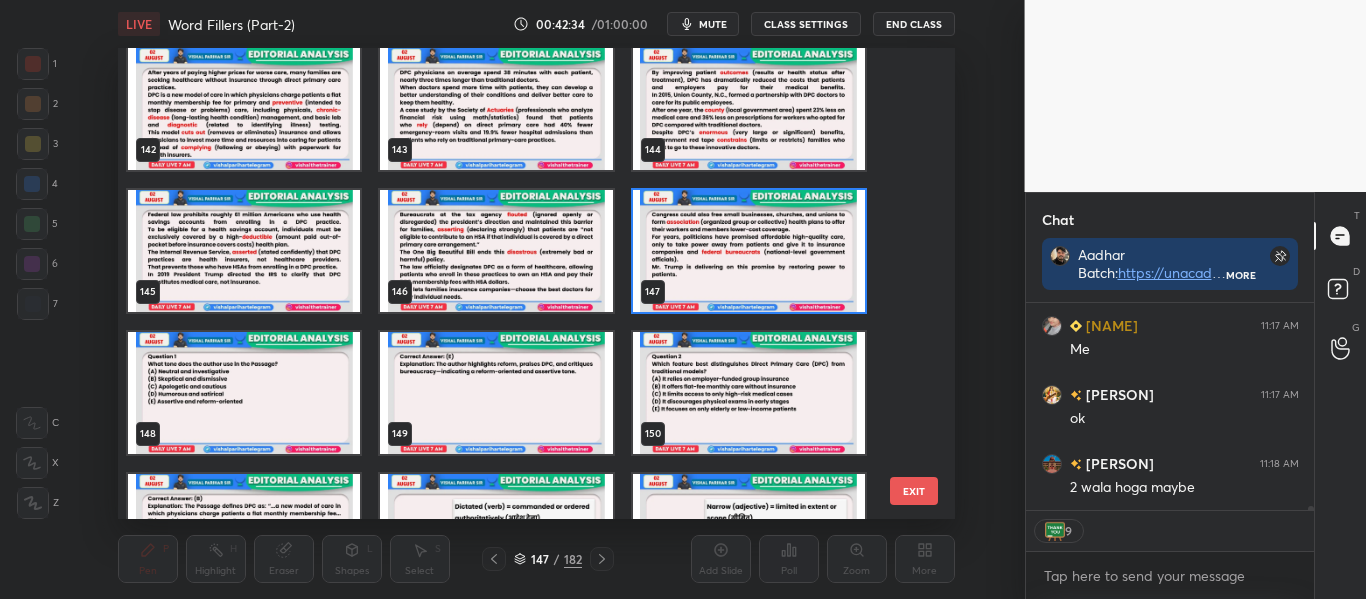click at bounding box center [748, 251] 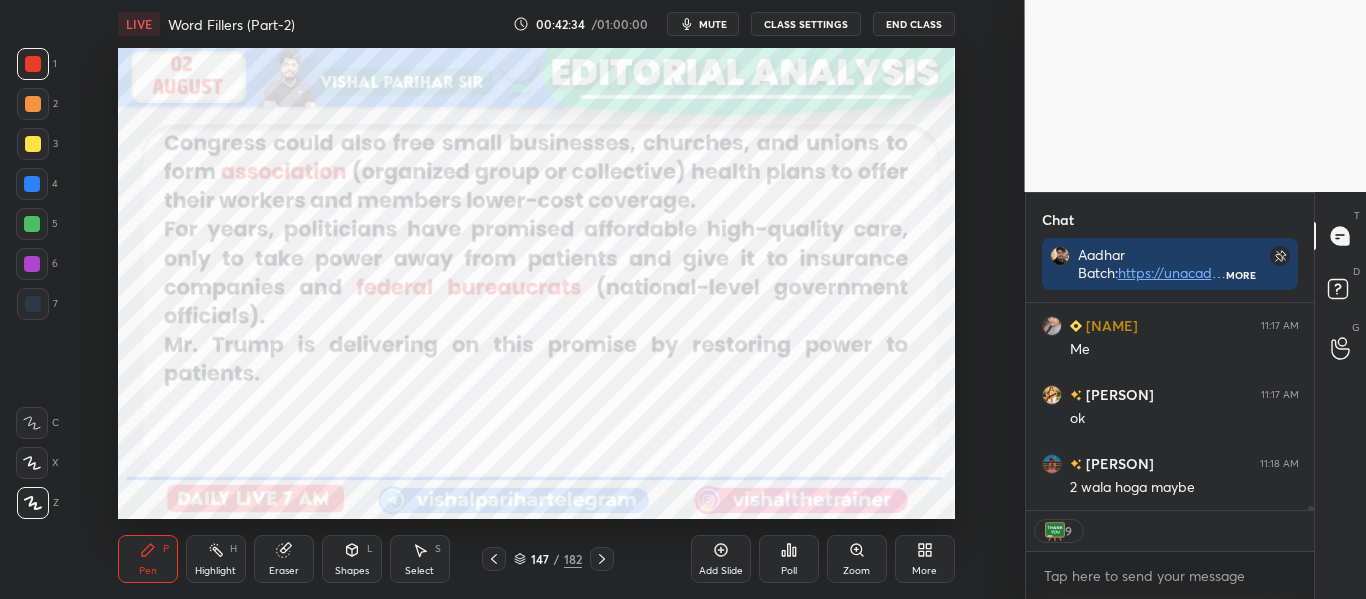 click at bounding box center [748, 251] 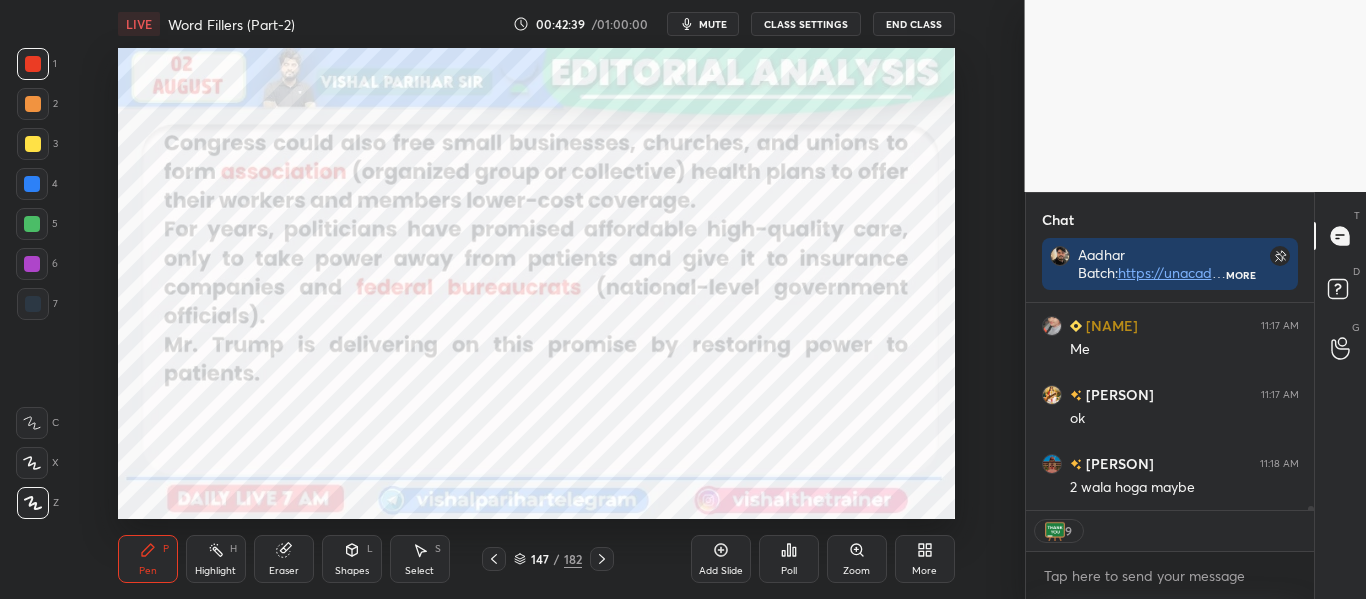 click 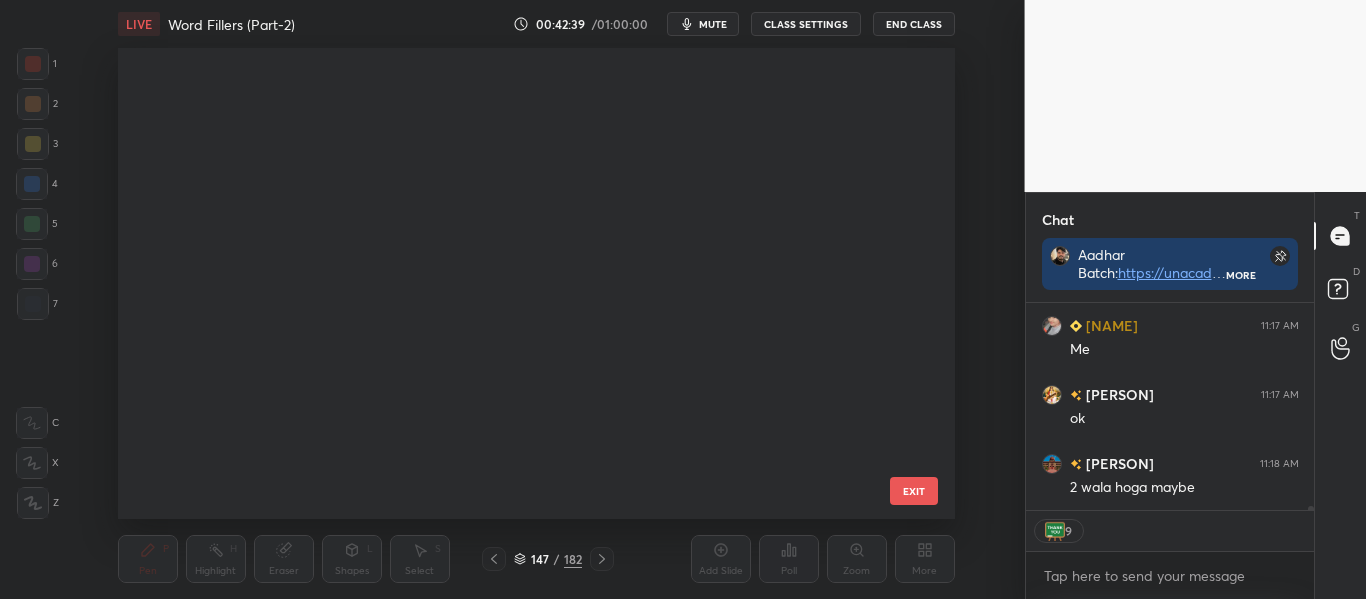 scroll, scrollTop: 6484, scrollLeft: 0, axis: vertical 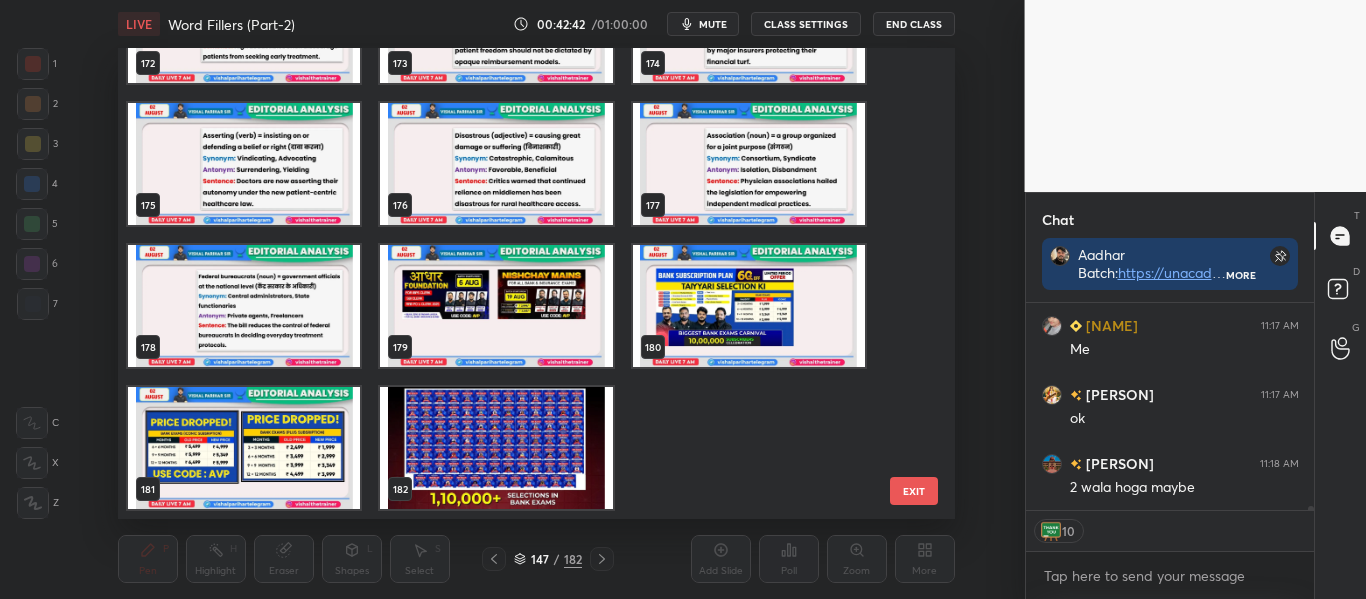 click at bounding box center (496, 448) 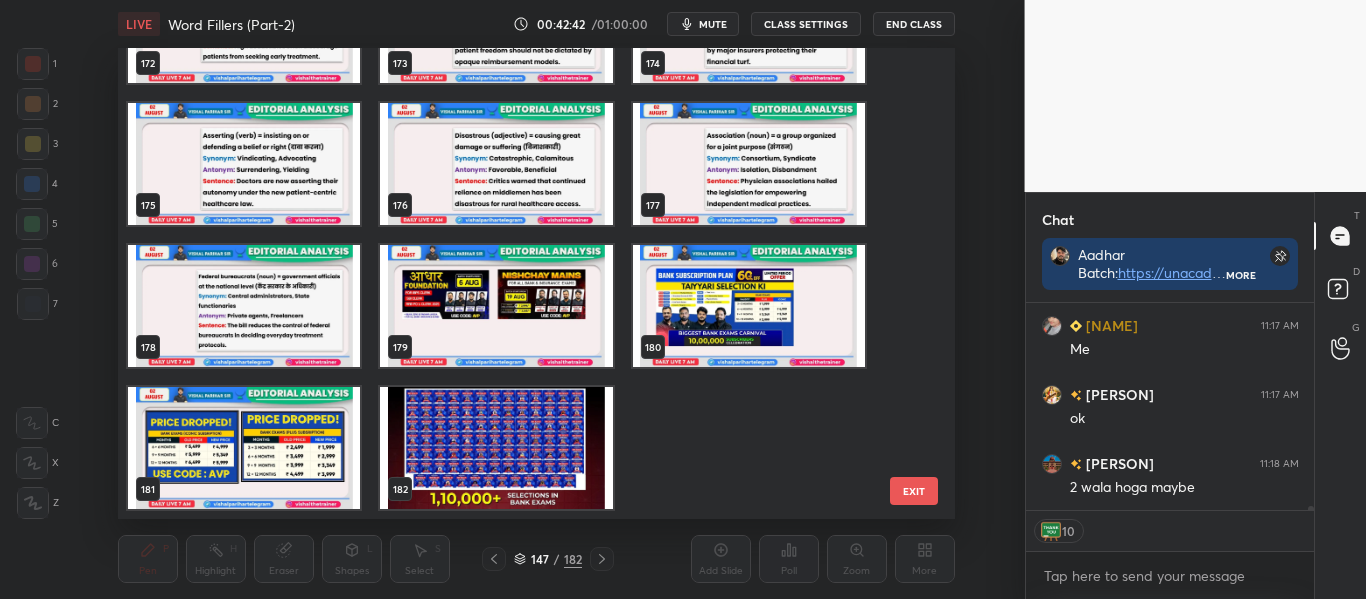click at bounding box center (496, 448) 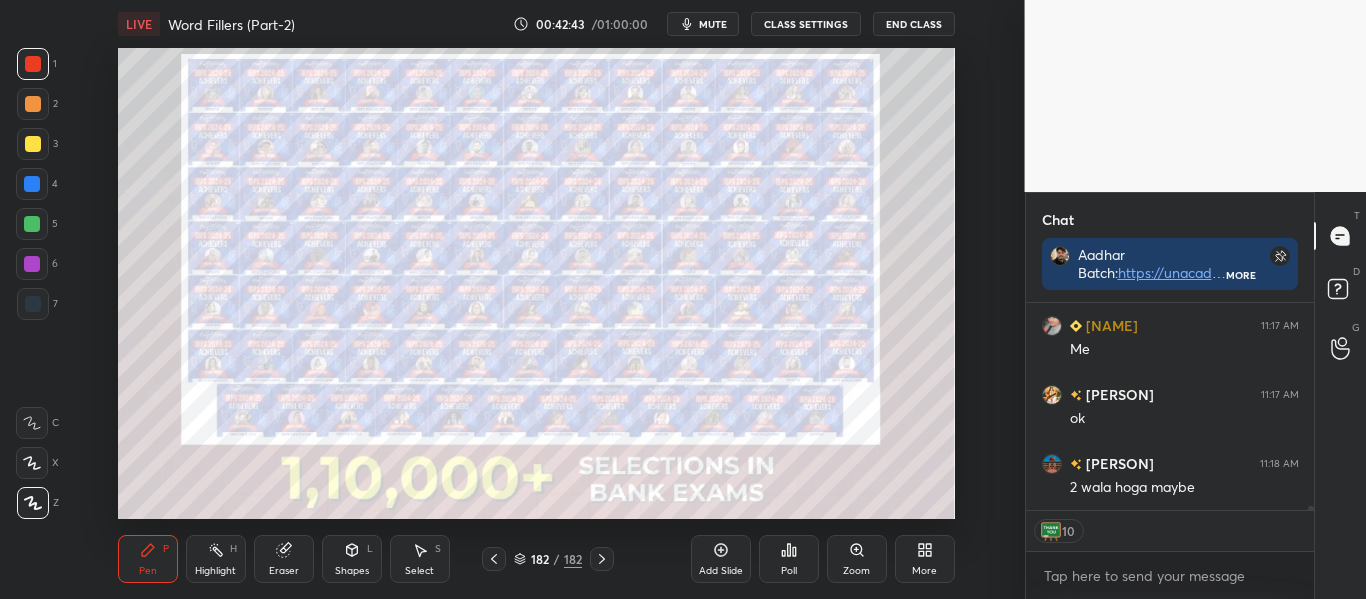 click 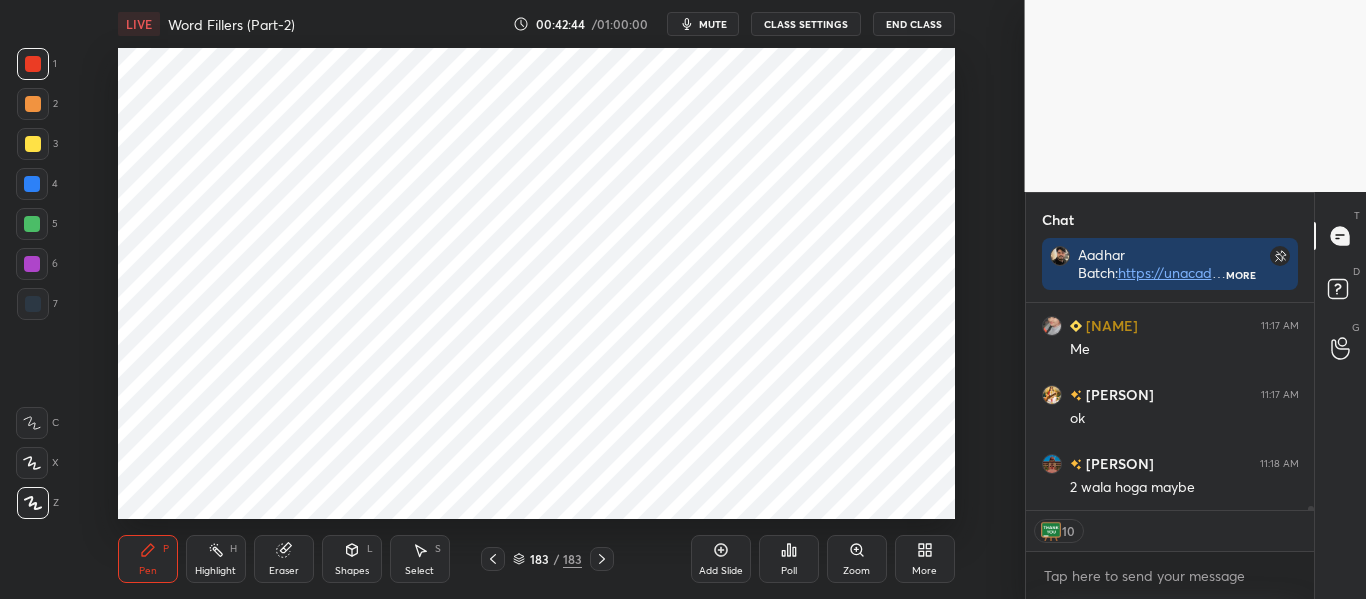 click on "More" at bounding box center (925, 559) 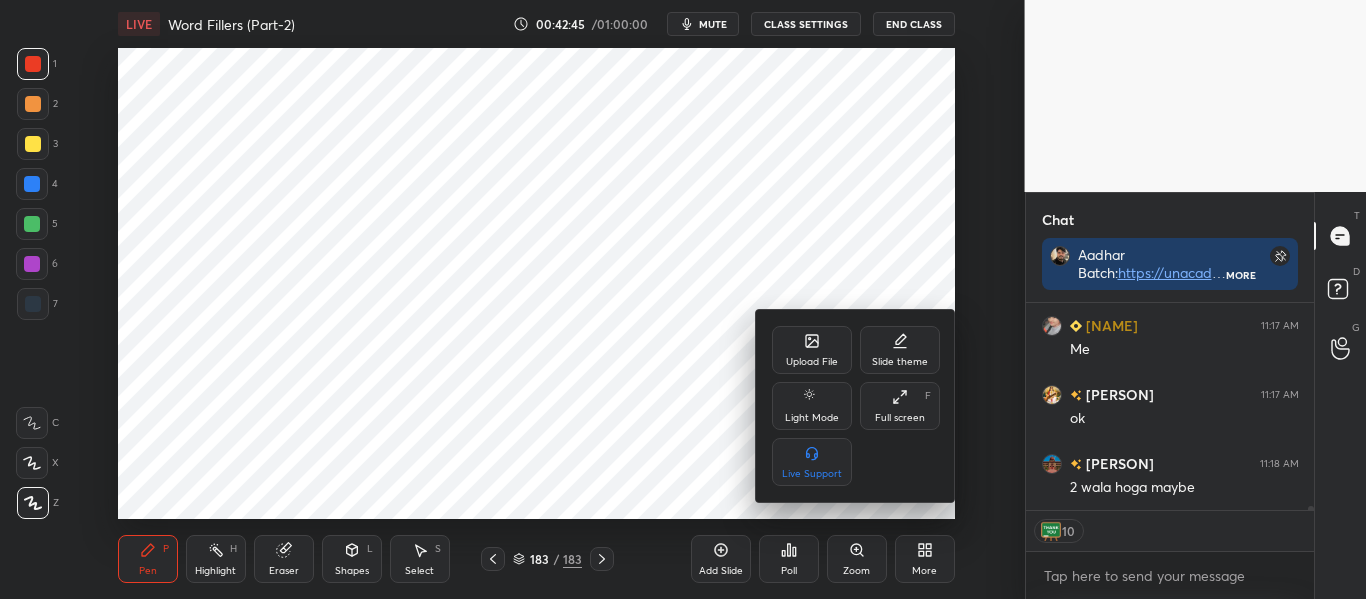 click 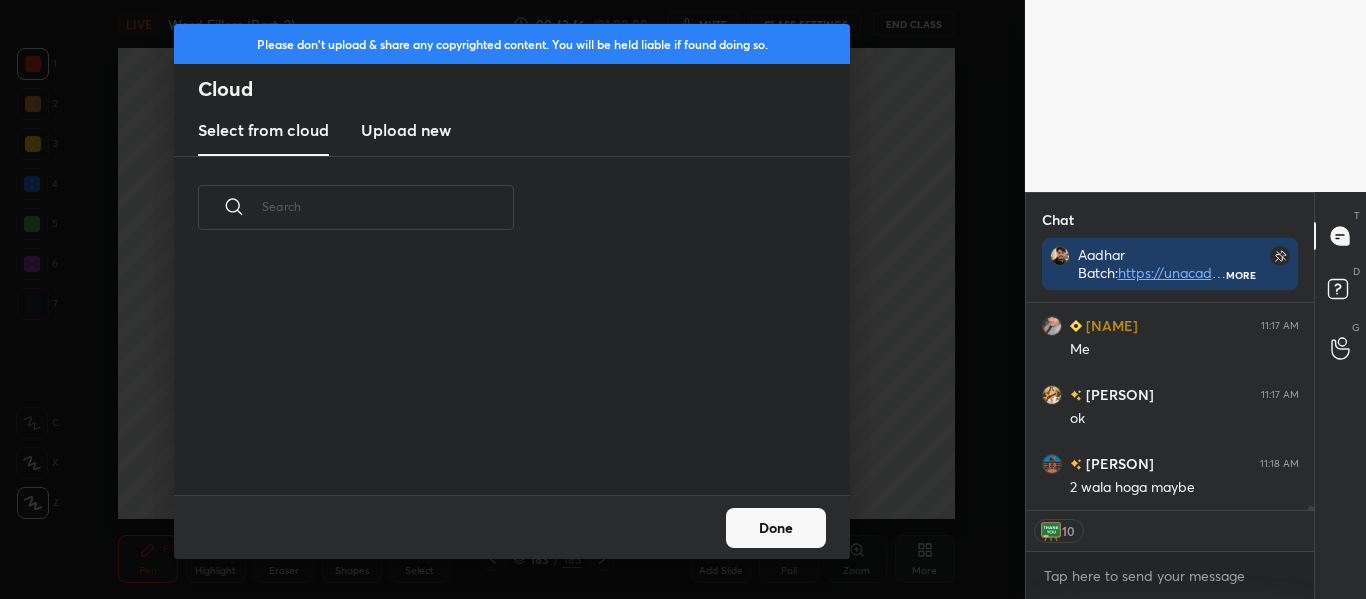 scroll, scrollTop: 7, scrollLeft: 11, axis: both 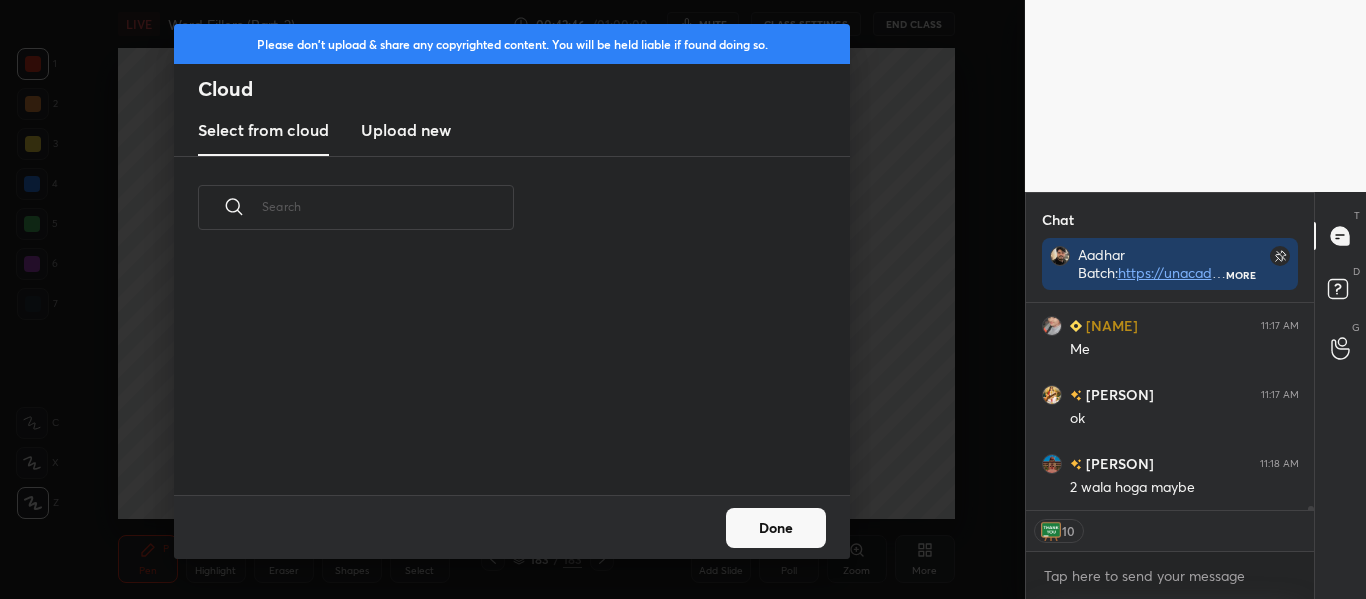 click on "Upload new" at bounding box center (406, 130) 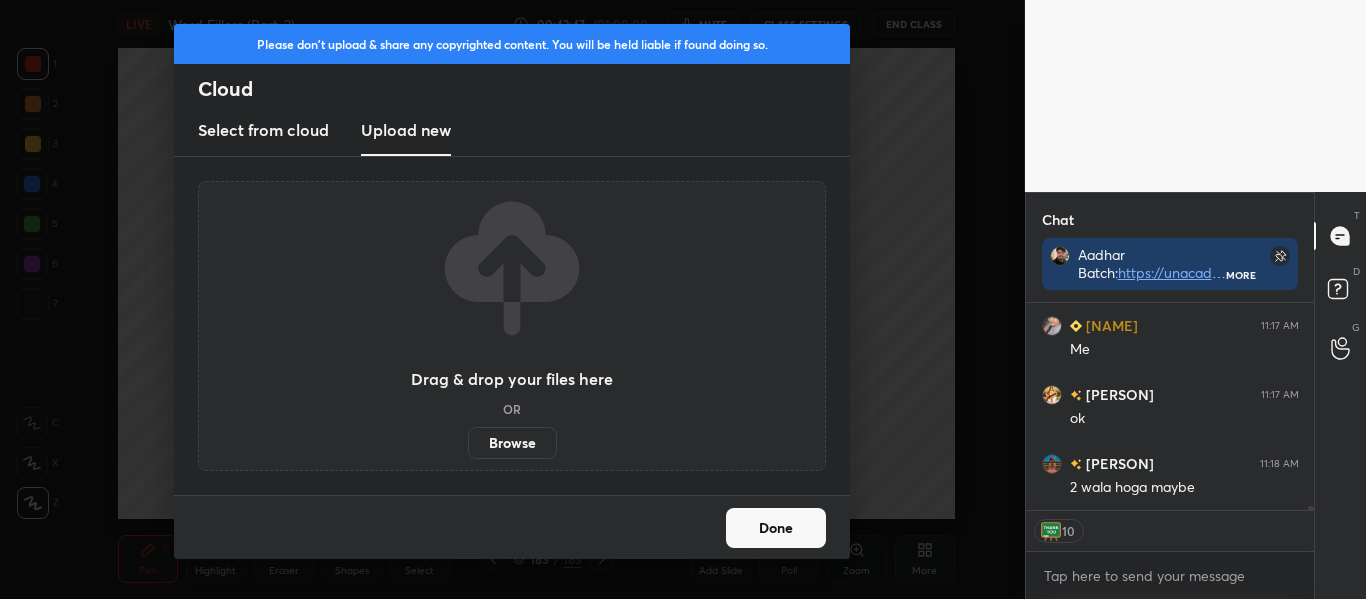 click on "Browse" at bounding box center (512, 443) 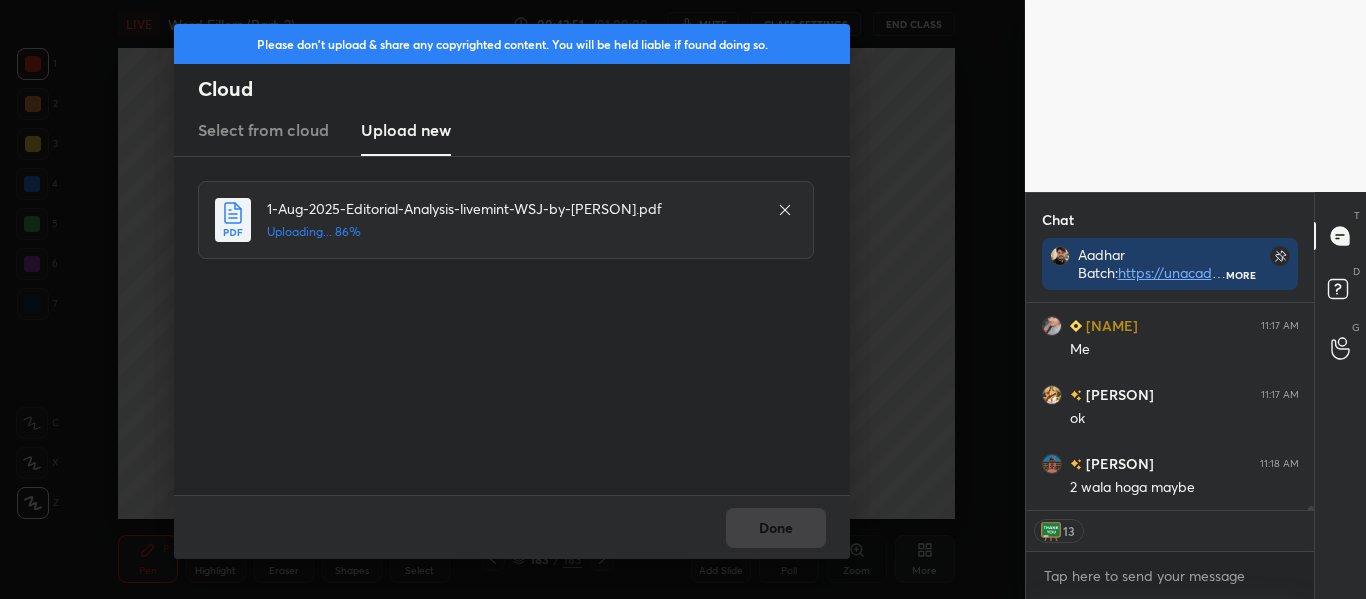 scroll, scrollTop: 10733, scrollLeft: 0, axis: vertical 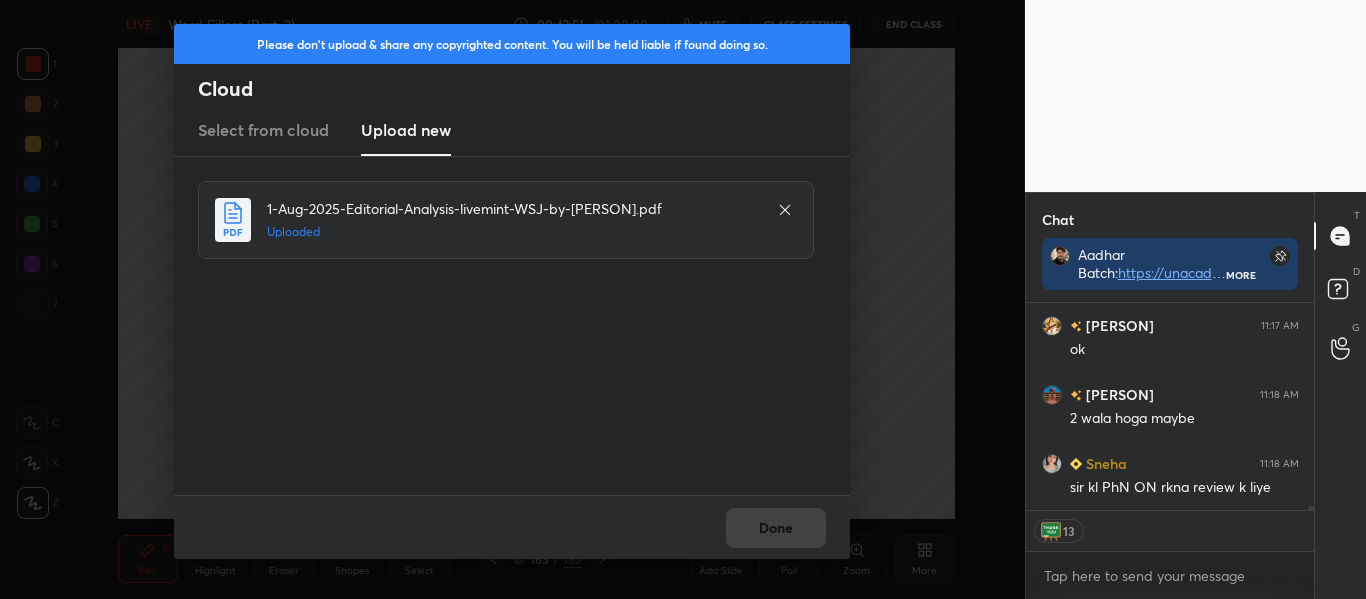 click on "Done" at bounding box center (512, 527) 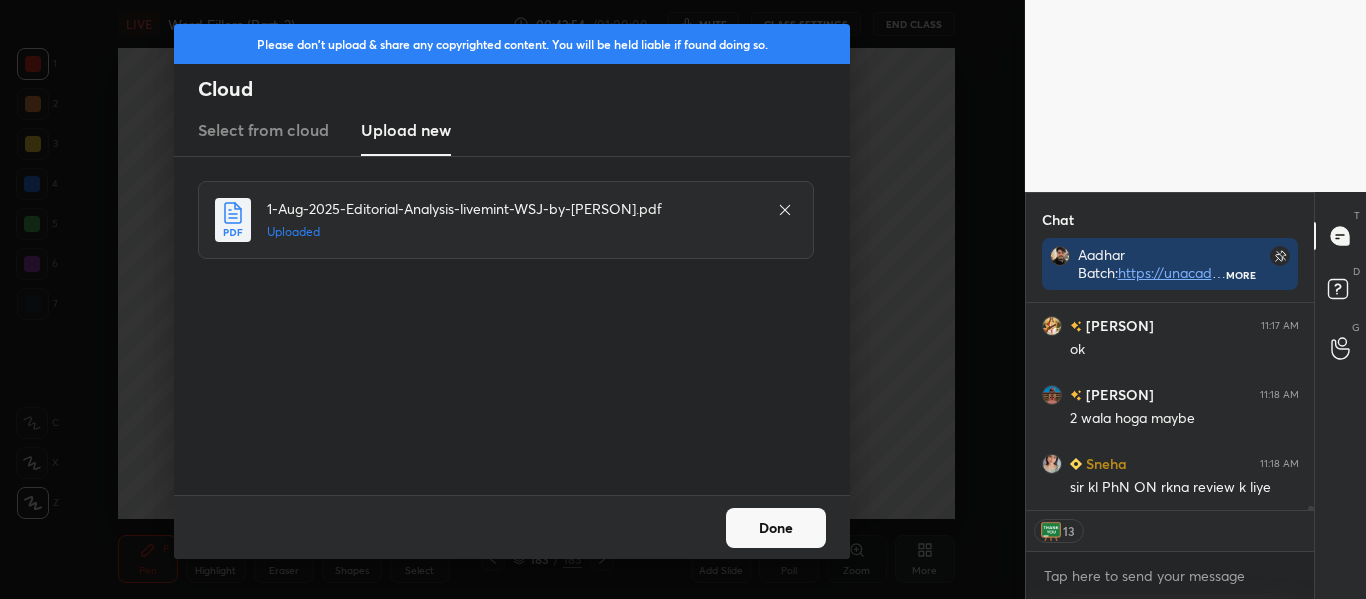 click on "Done" at bounding box center [776, 528] 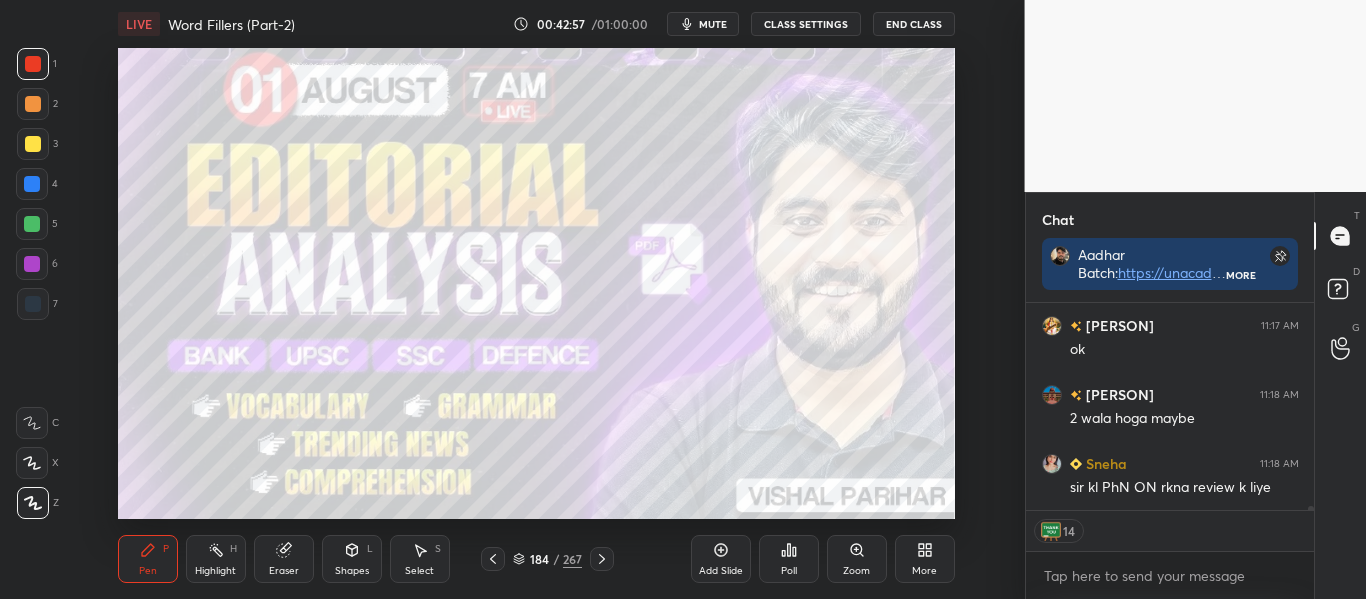 click 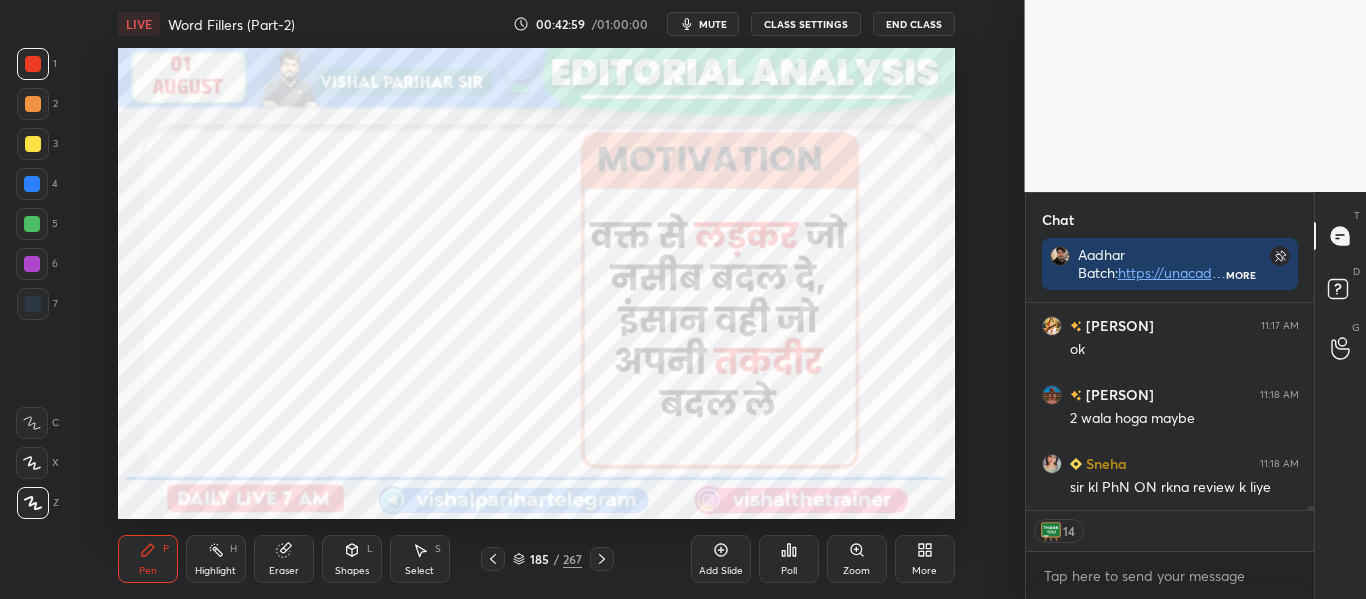 click 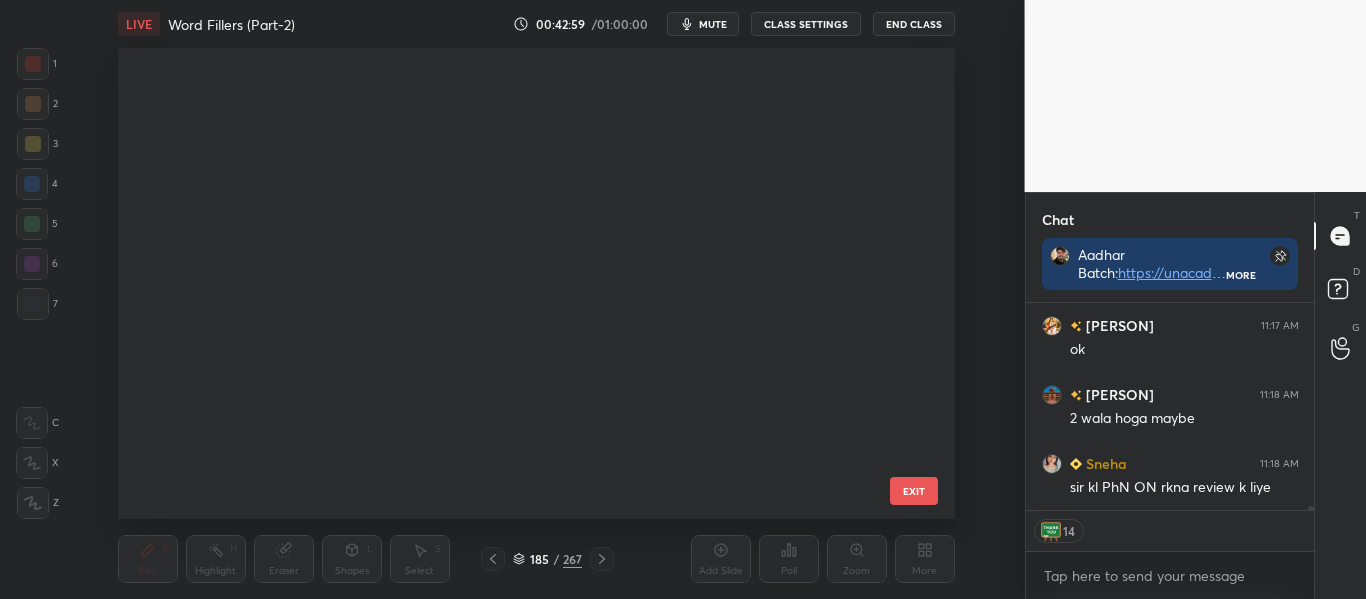 scroll, scrollTop: 8329, scrollLeft: 0, axis: vertical 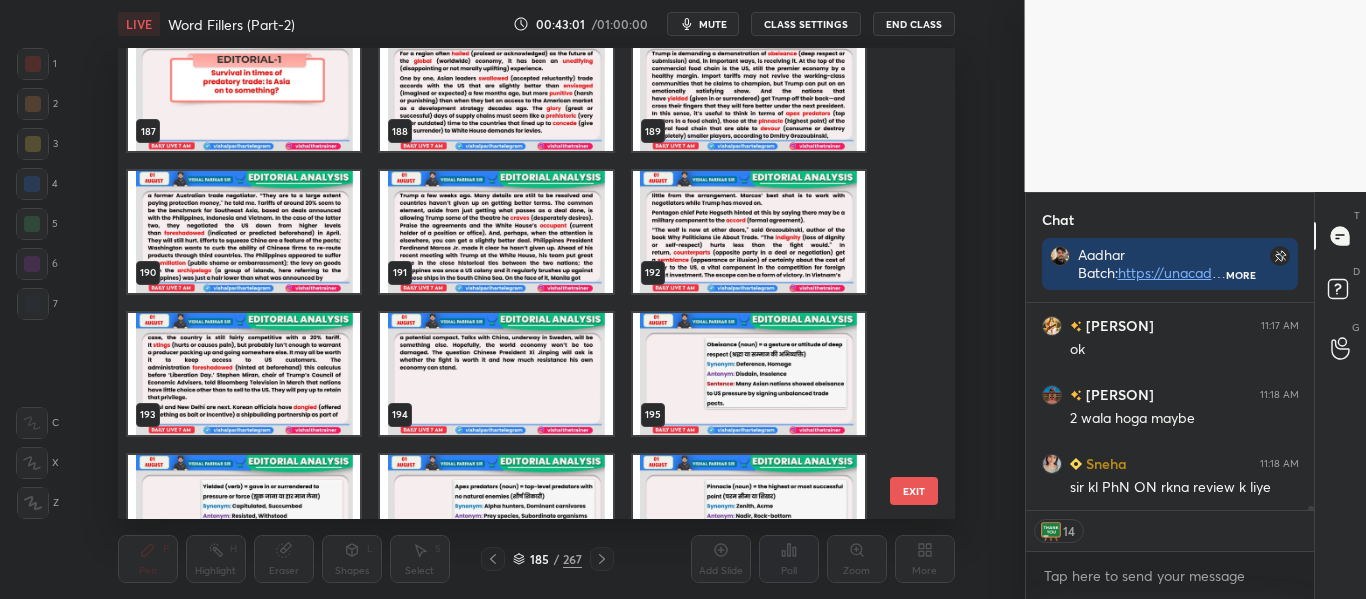 click at bounding box center (496, 374) 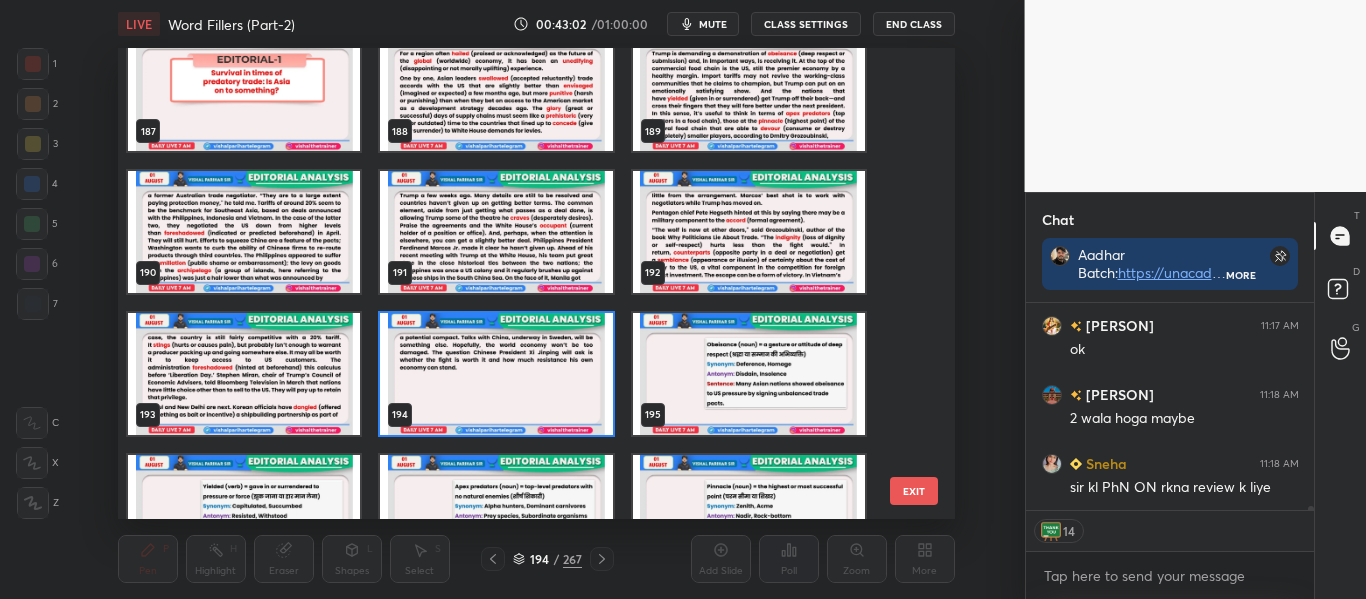 click at bounding box center [496, 374] 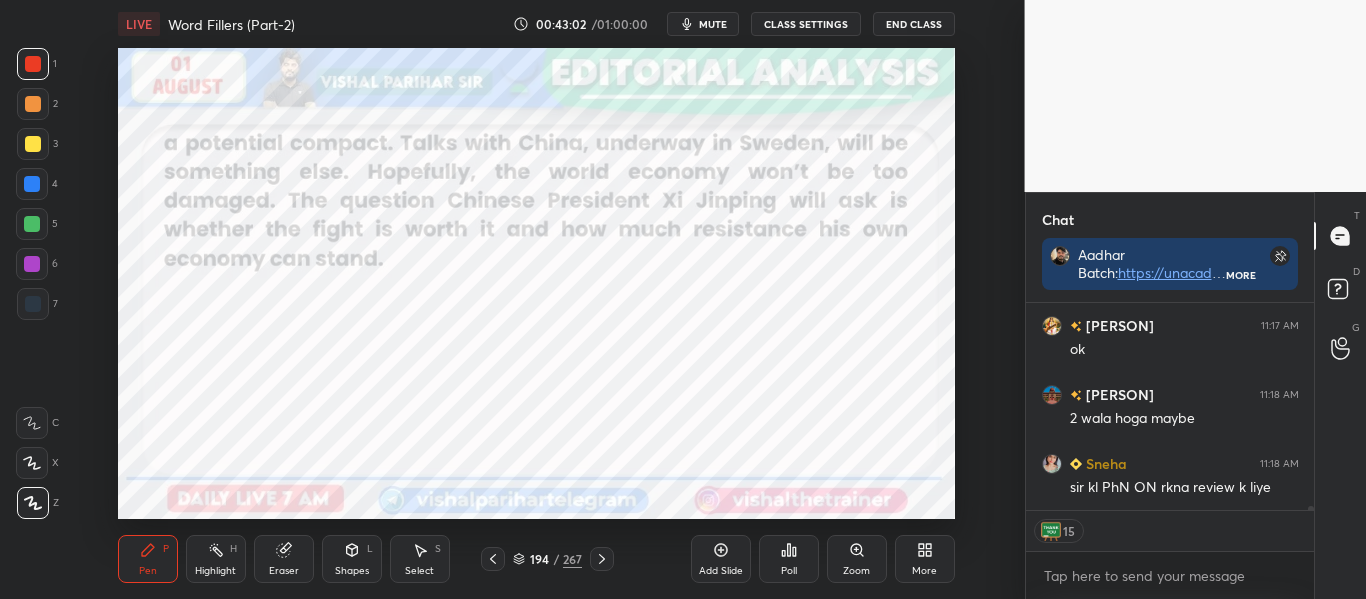 scroll, scrollTop: 10802, scrollLeft: 0, axis: vertical 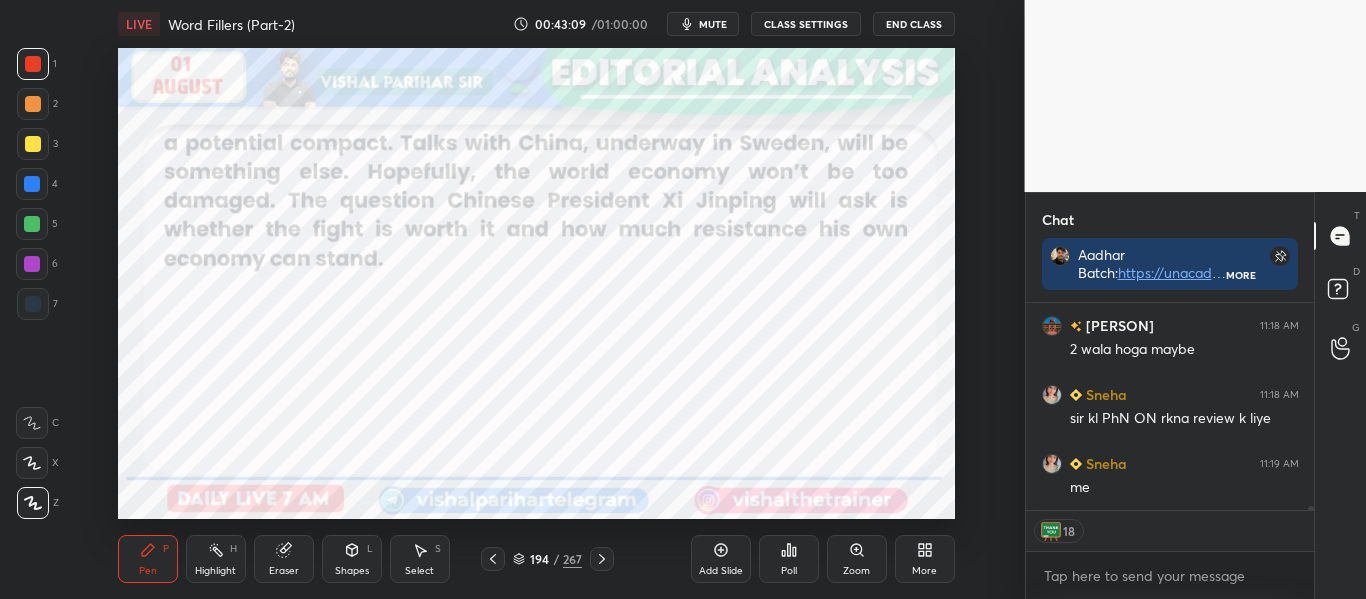click 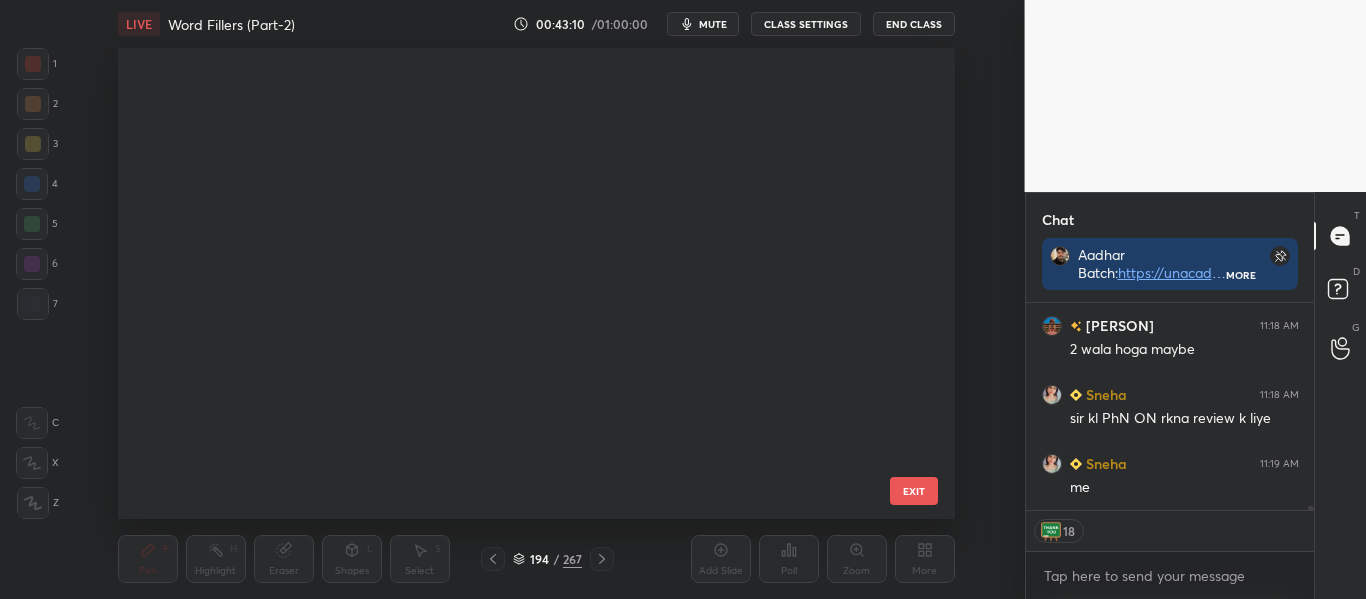 scroll, scrollTop: 8755, scrollLeft: 0, axis: vertical 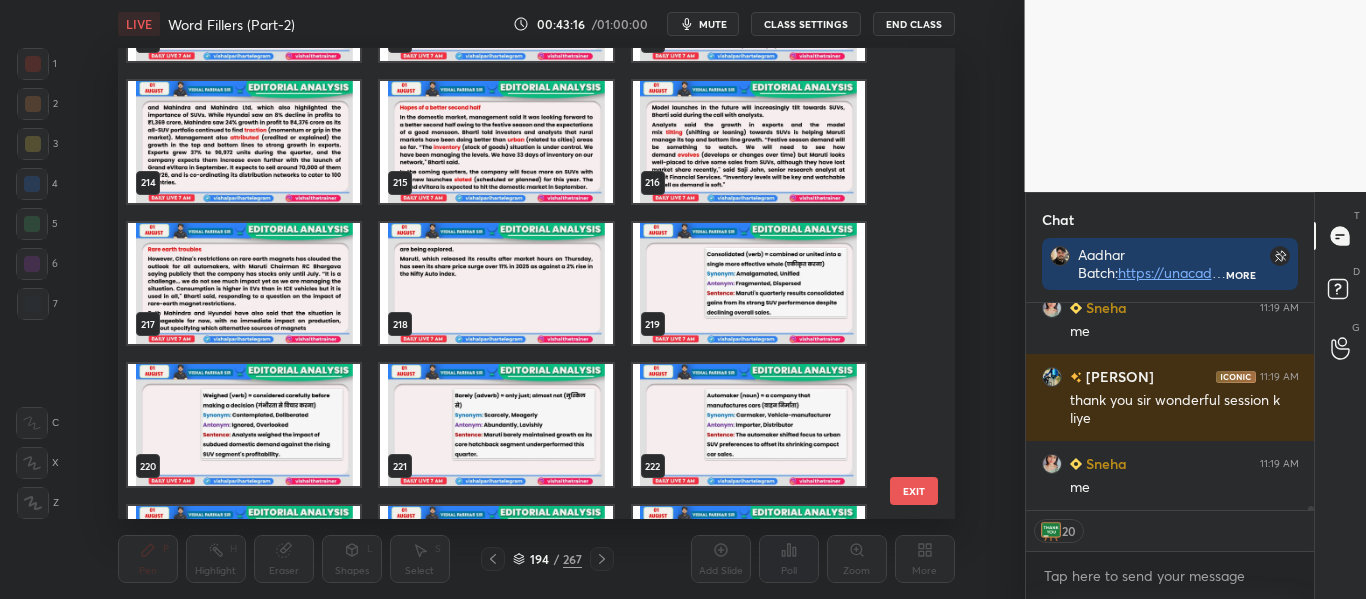 click at bounding box center [496, 284] 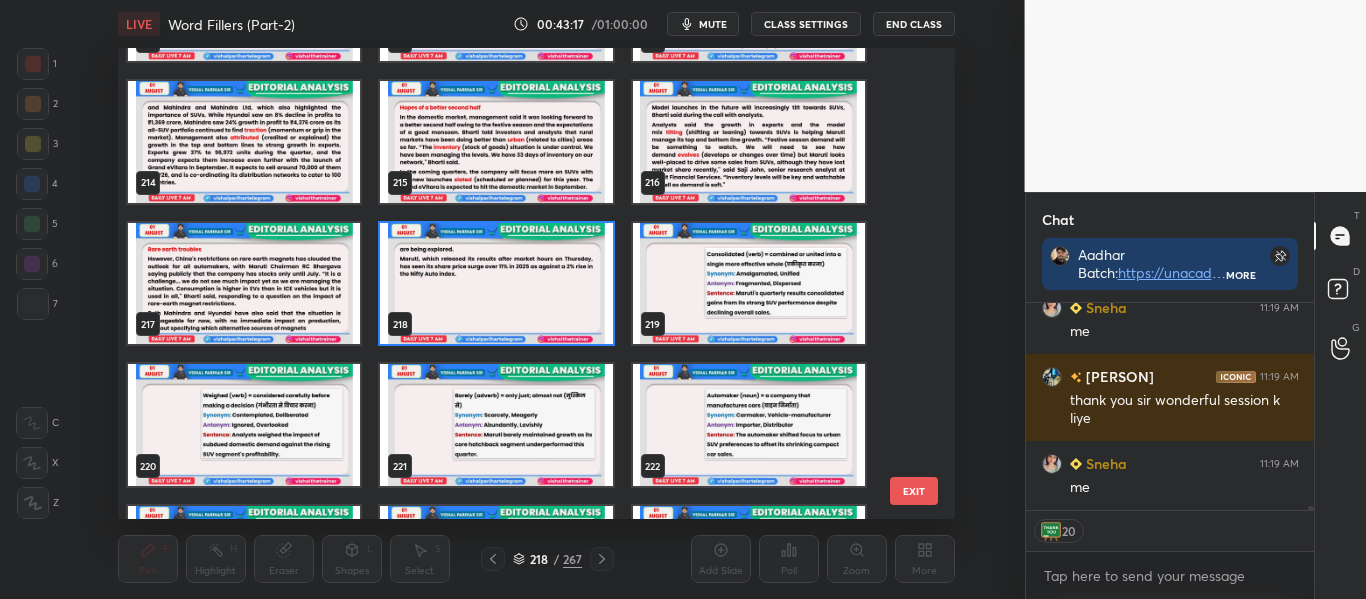 scroll, scrollTop: 11027, scrollLeft: 0, axis: vertical 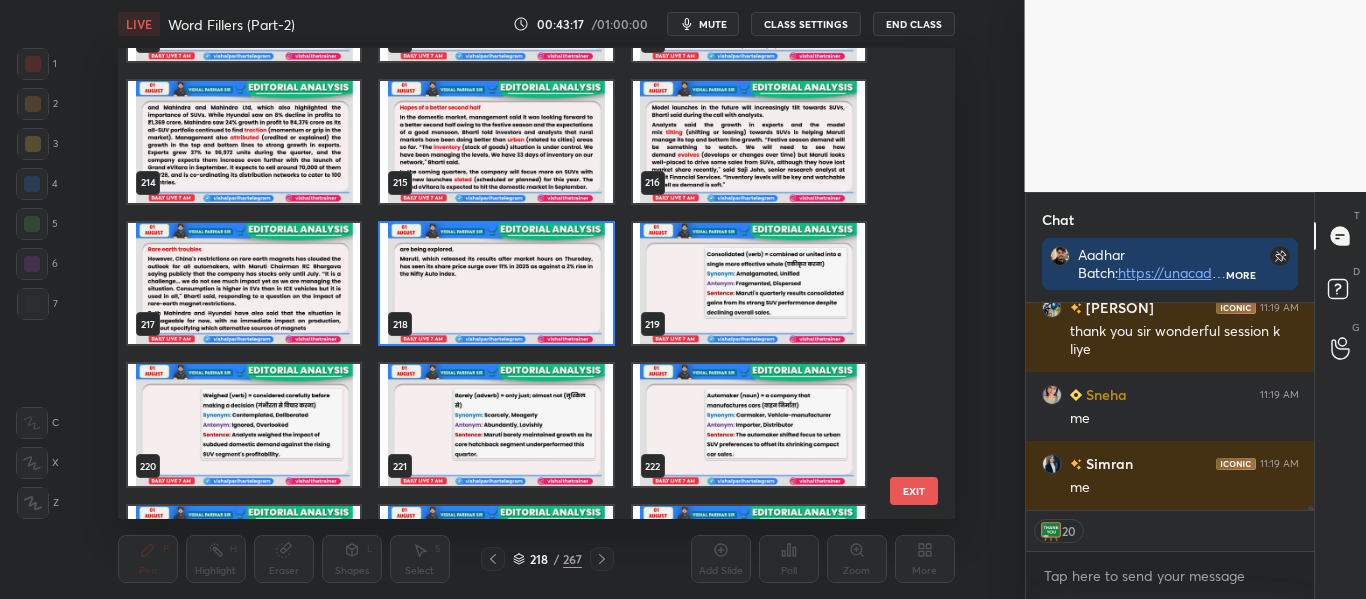 click at bounding box center [496, 284] 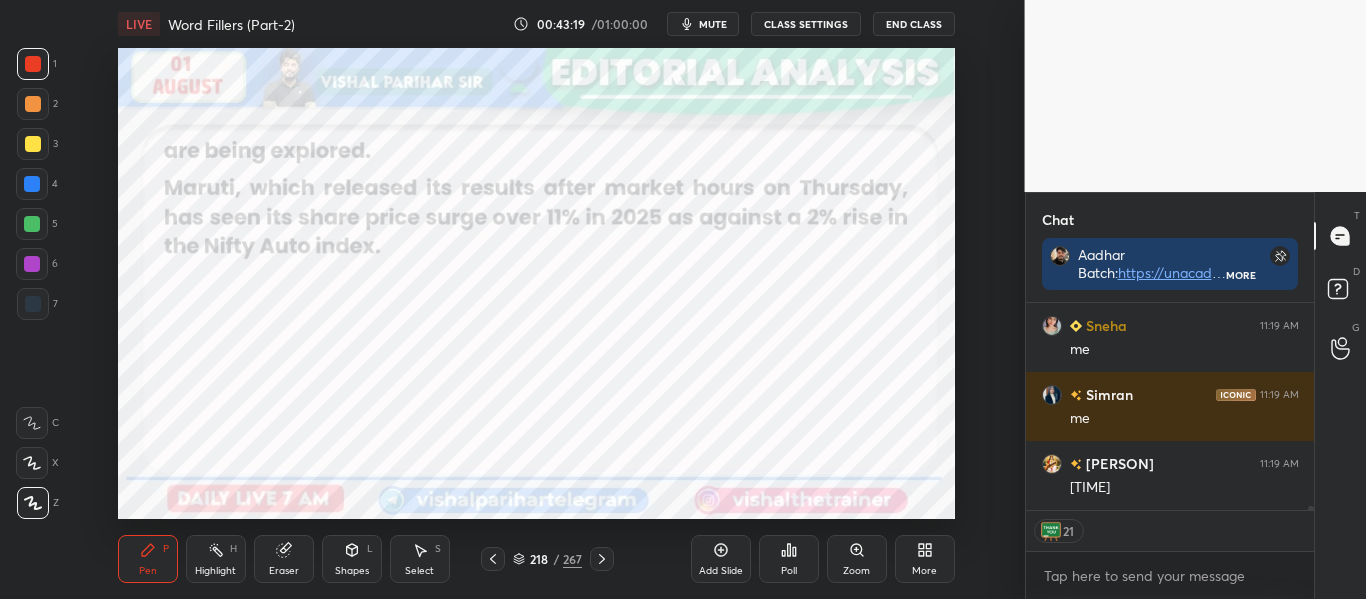 scroll, scrollTop: 11165, scrollLeft: 0, axis: vertical 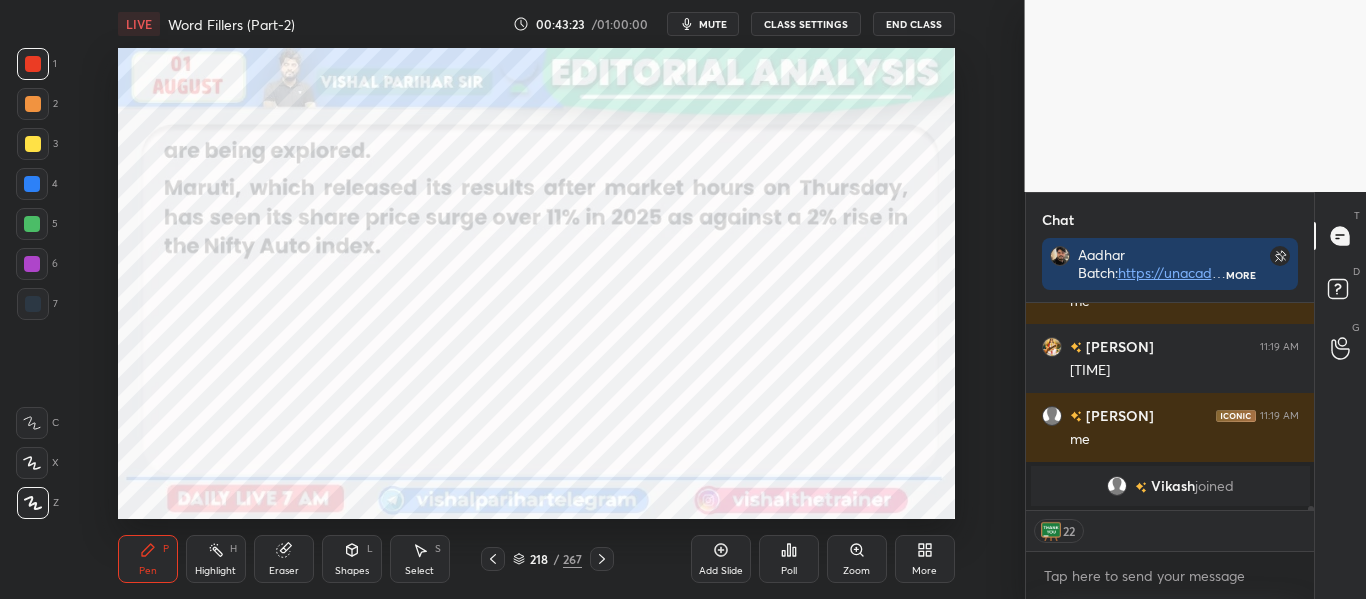 click 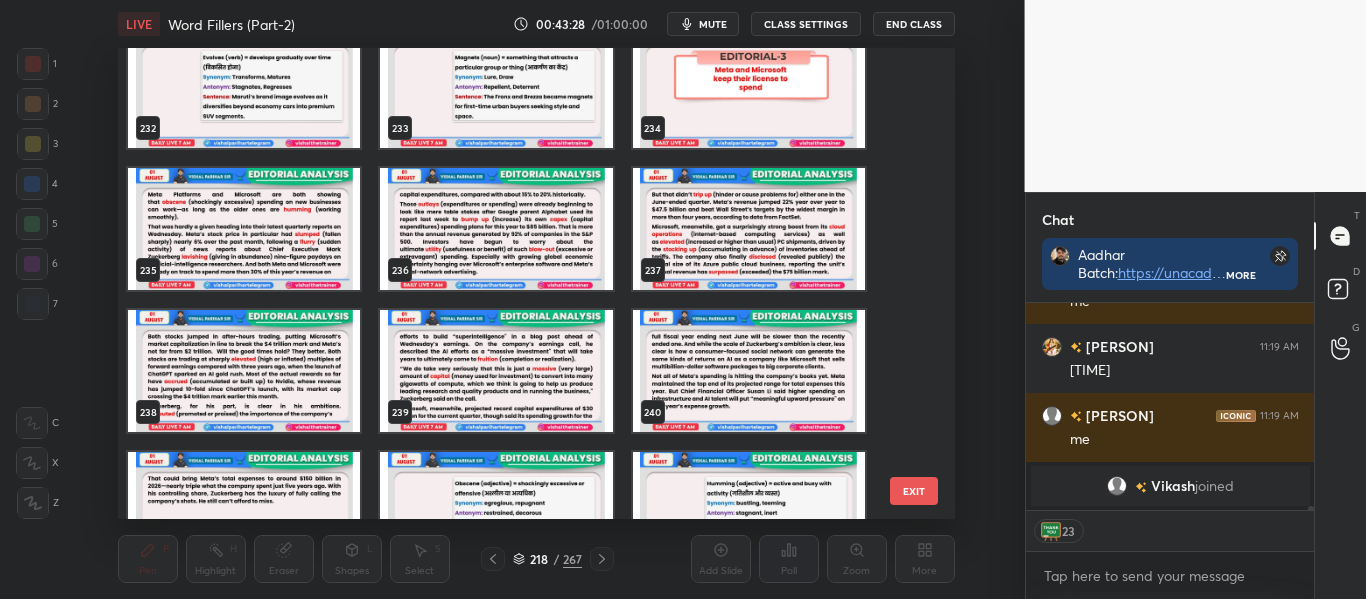 click at bounding box center [748, 371] 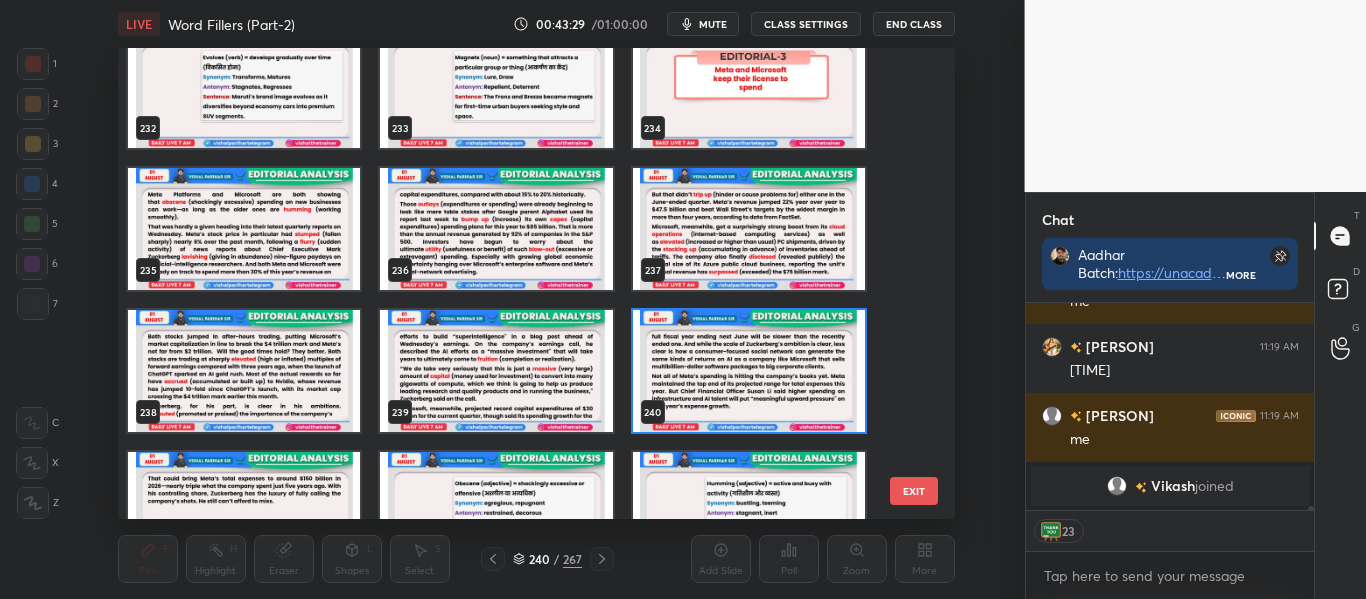 click at bounding box center (748, 371) 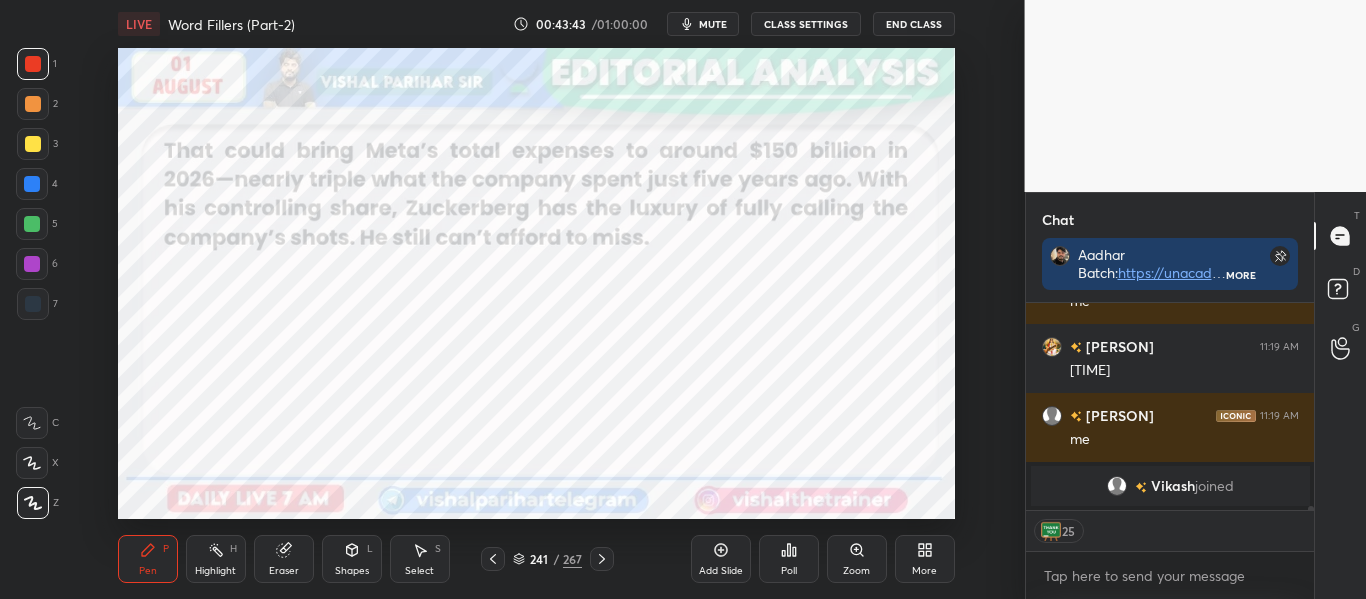 scroll, scrollTop: 11110, scrollLeft: 0, axis: vertical 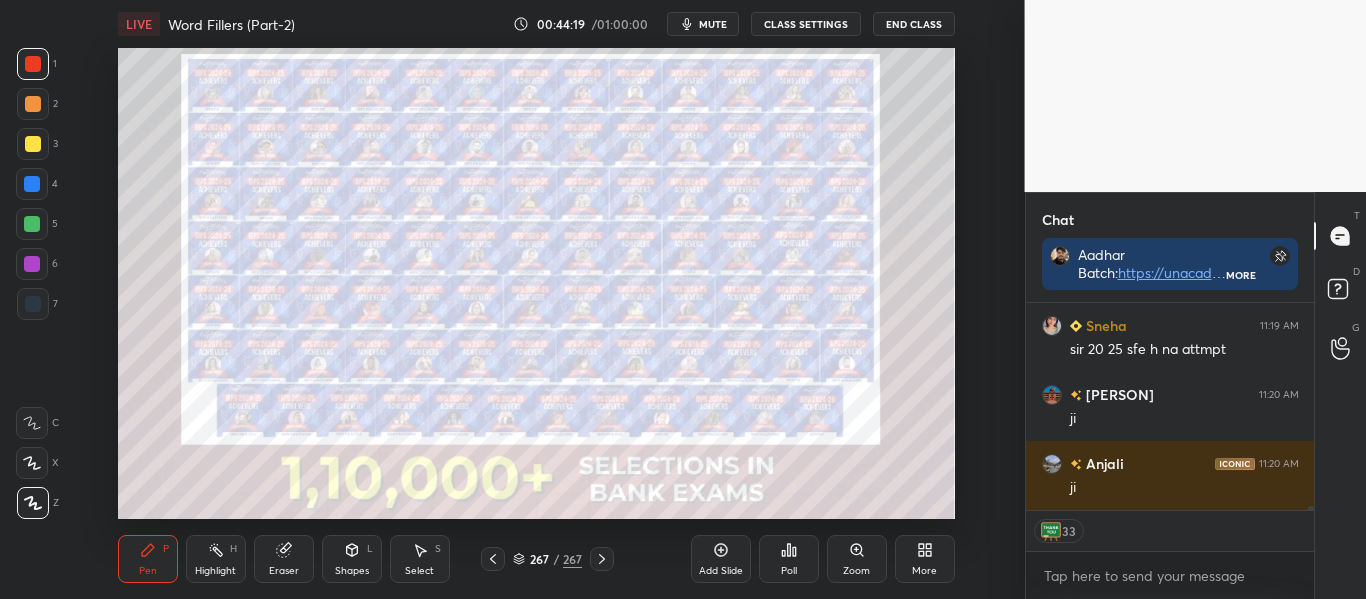 click on "Add Slide" at bounding box center [721, 571] 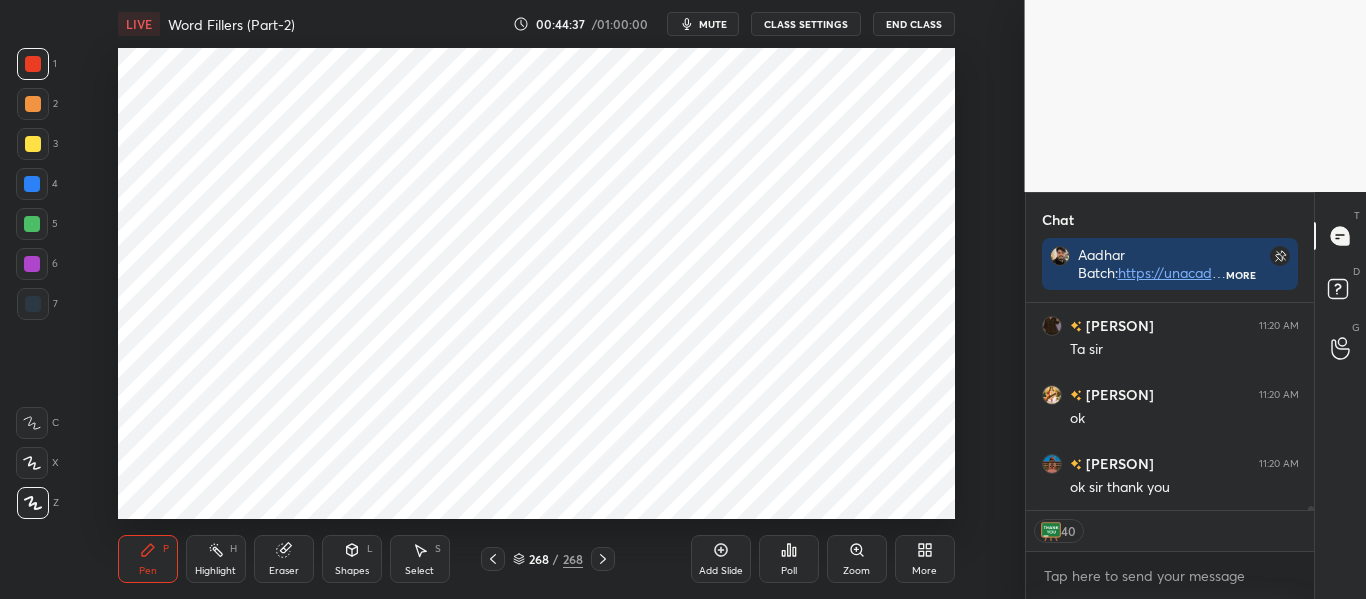 scroll, scrollTop: 11524, scrollLeft: 0, axis: vertical 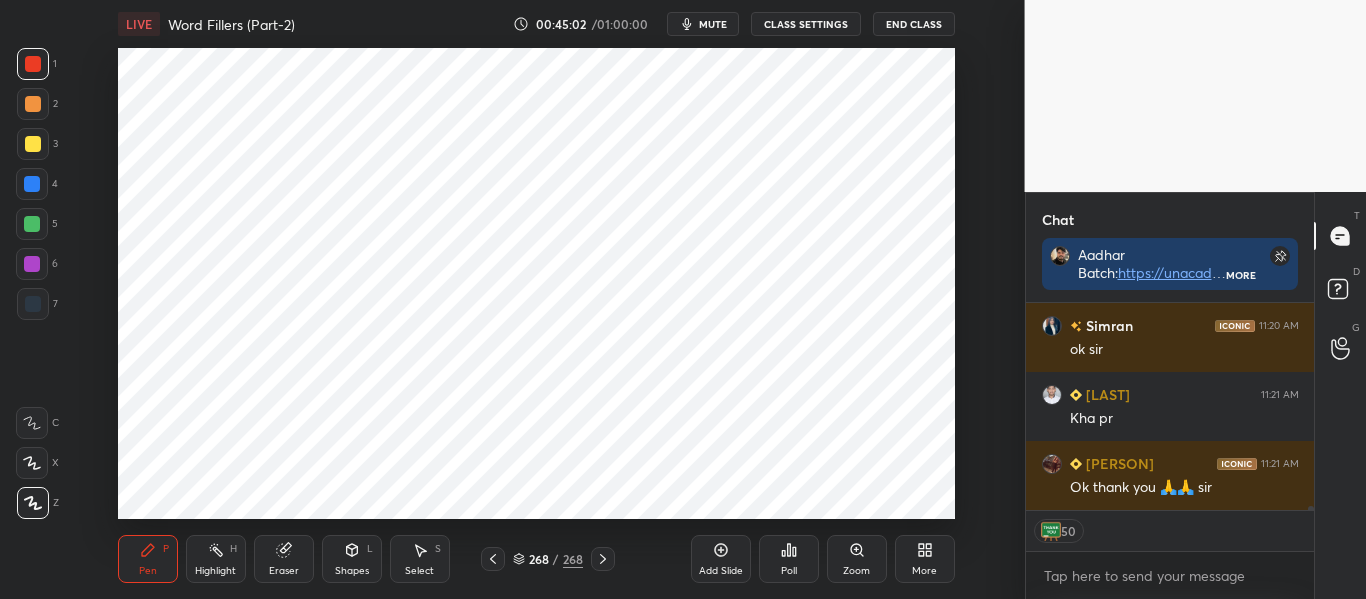 type on "x" 